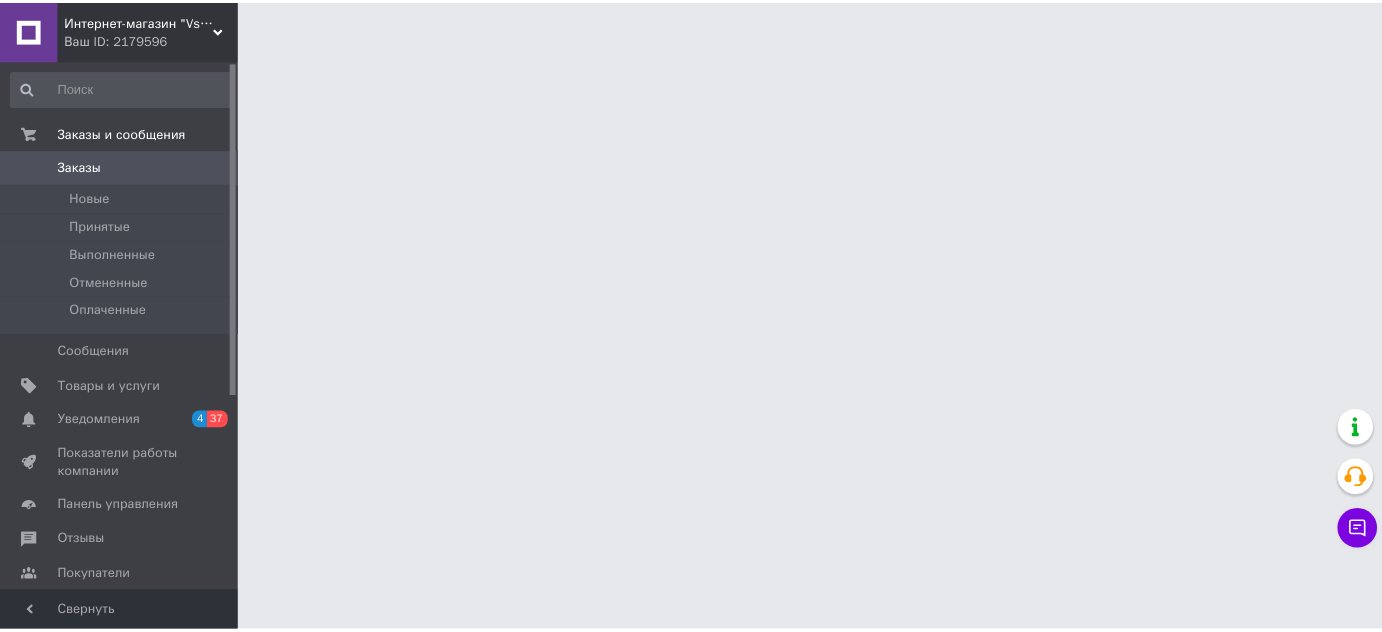 scroll, scrollTop: 0, scrollLeft: 0, axis: both 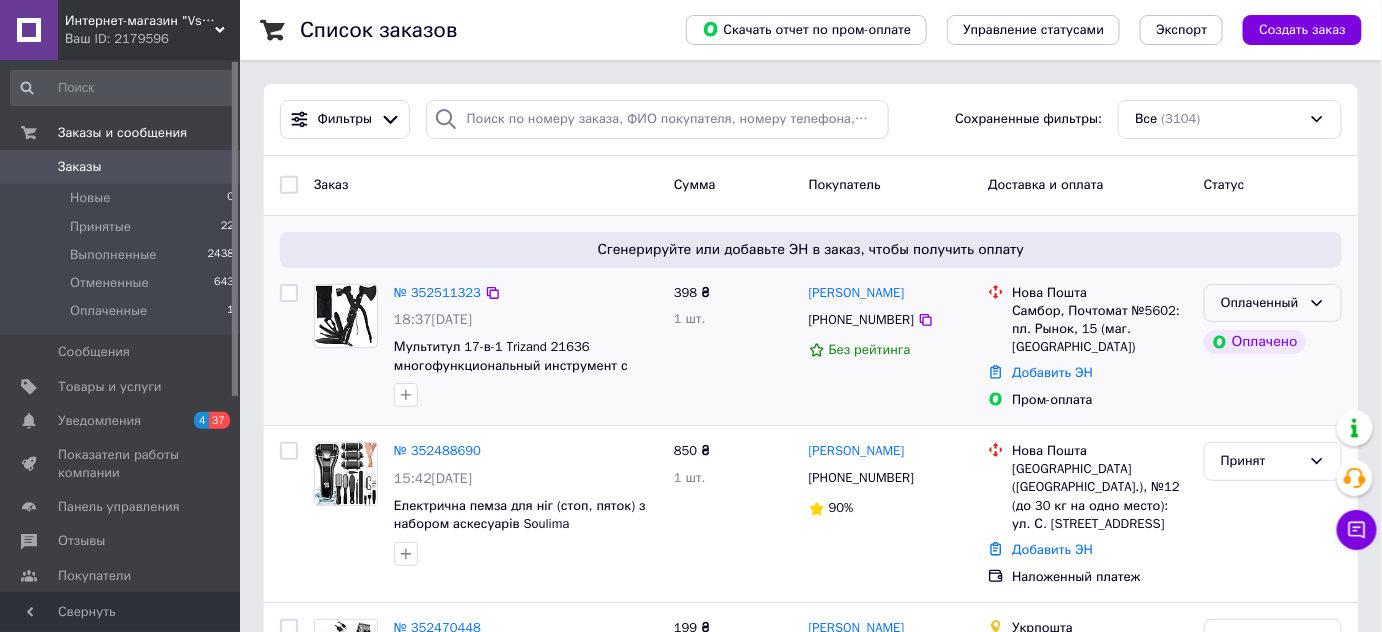 click on "Оплаченный" at bounding box center [1261, 303] 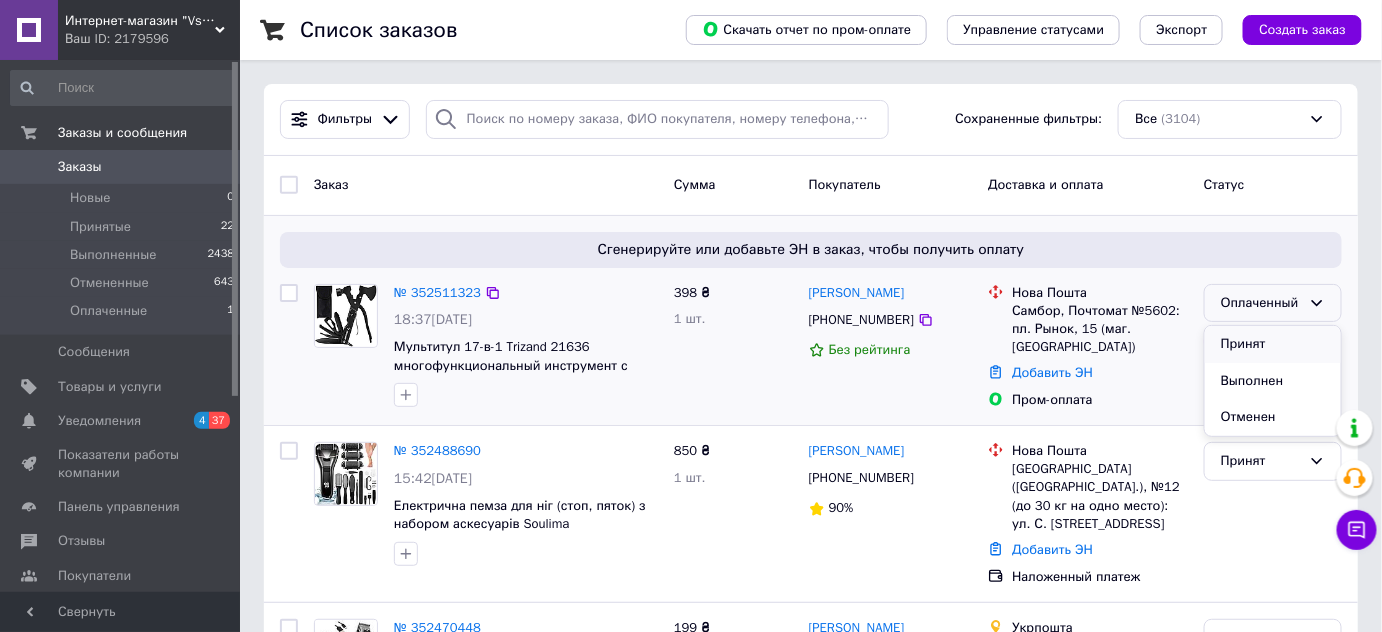 click on "Принят" at bounding box center (1273, 344) 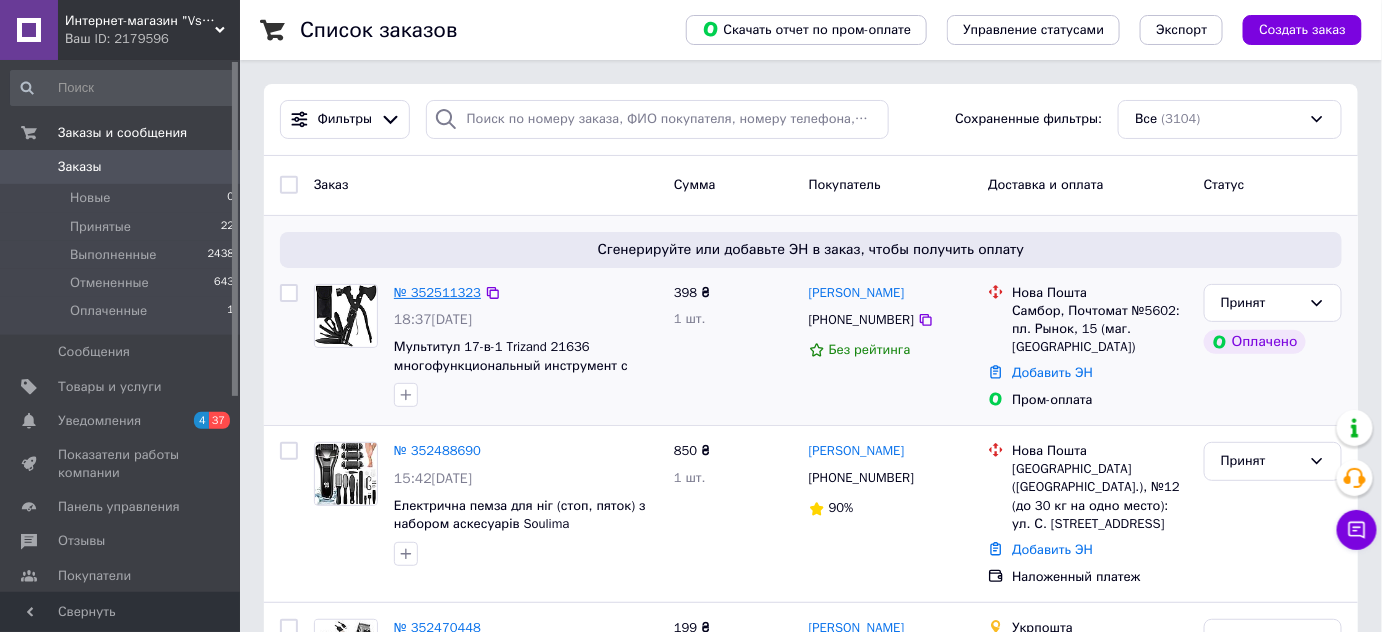 click on "№ 352511323" at bounding box center (437, 292) 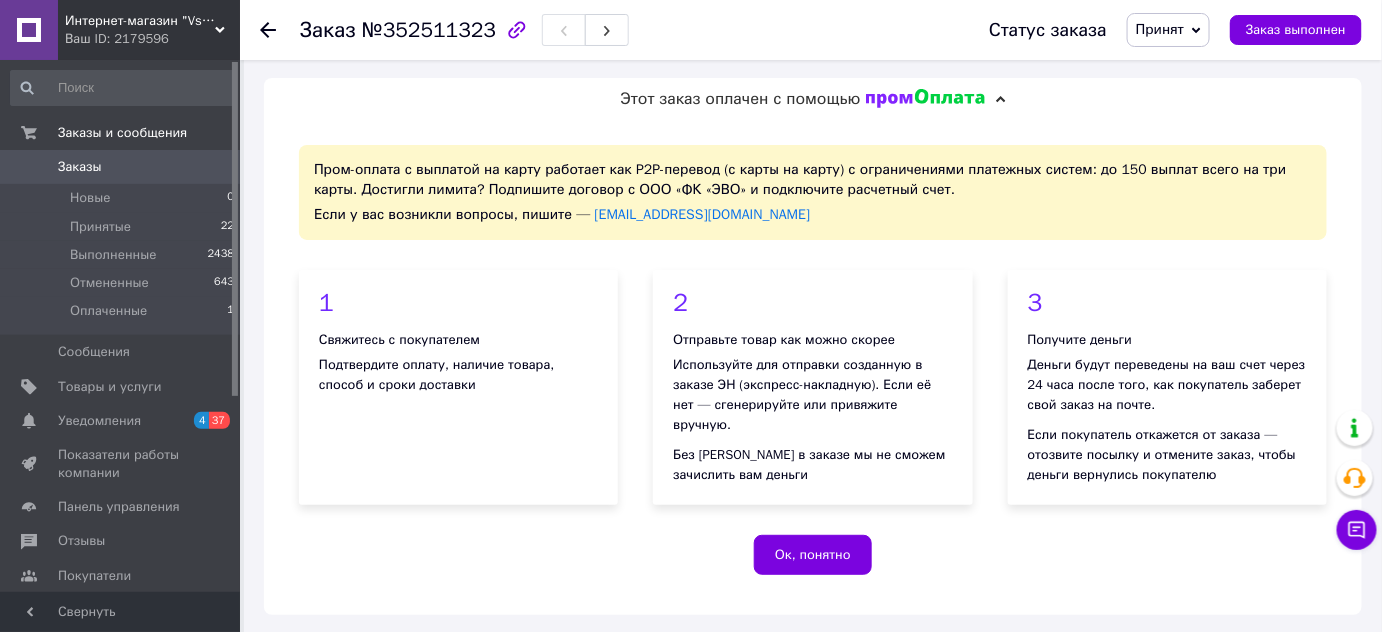 scroll, scrollTop: 752, scrollLeft: 0, axis: vertical 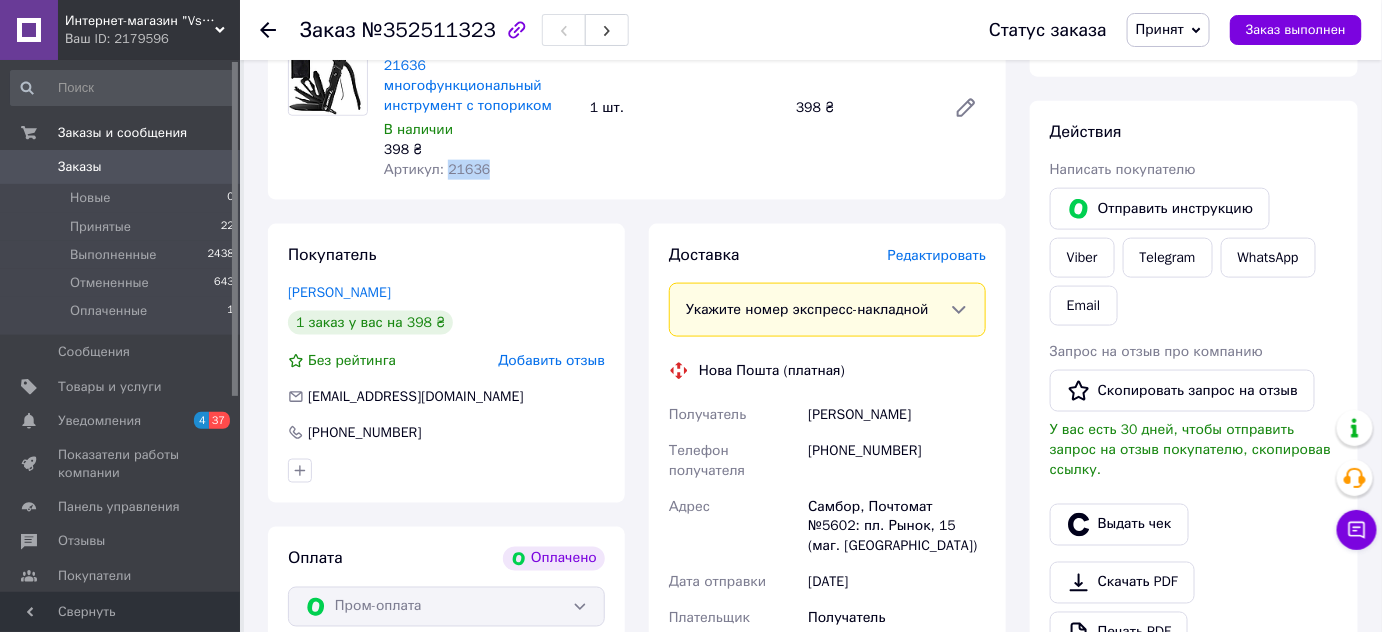 drag, startPoint x: 514, startPoint y: 182, endPoint x: 442, endPoint y: 170, distance: 72.99315 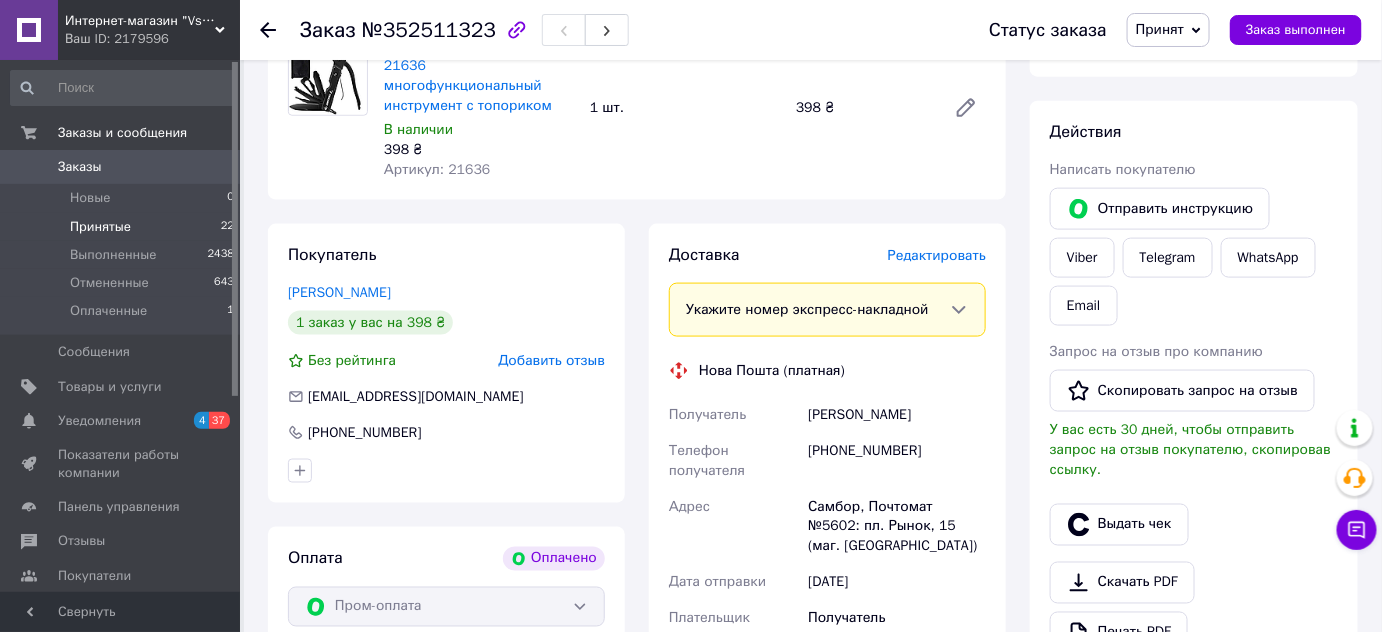 click on "Принятые" at bounding box center (100, 227) 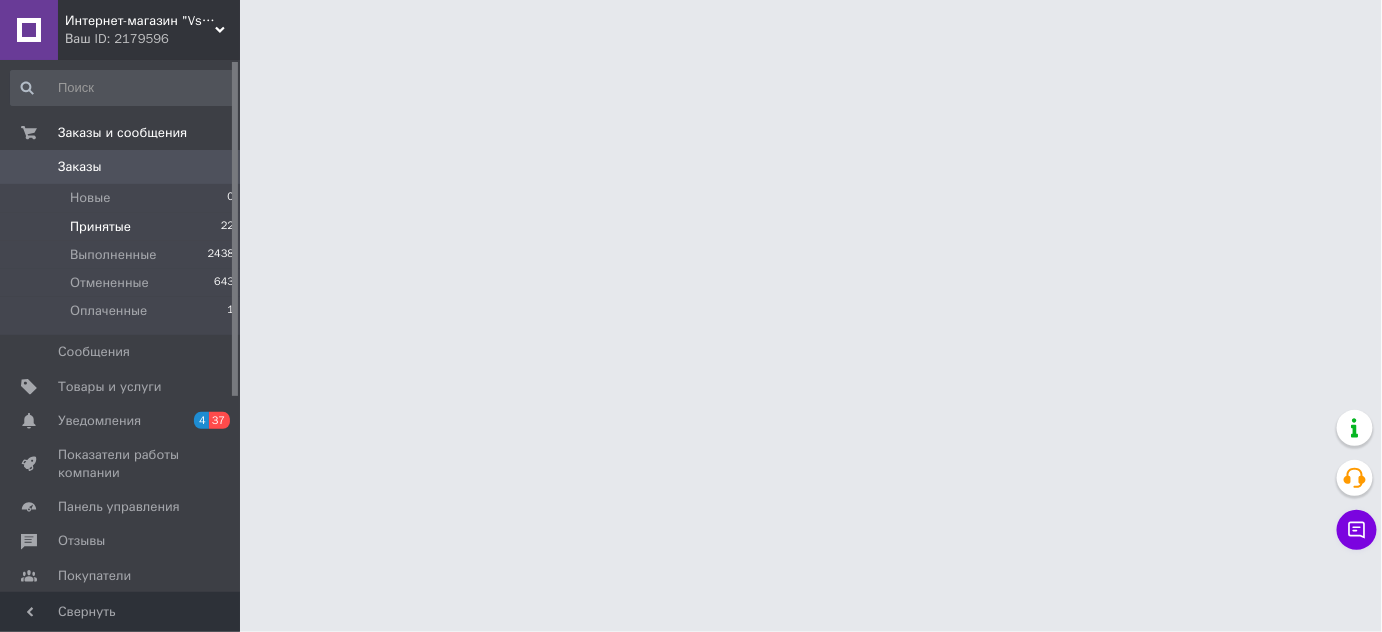 scroll, scrollTop: 0, scrollLeft: 0, axis: both 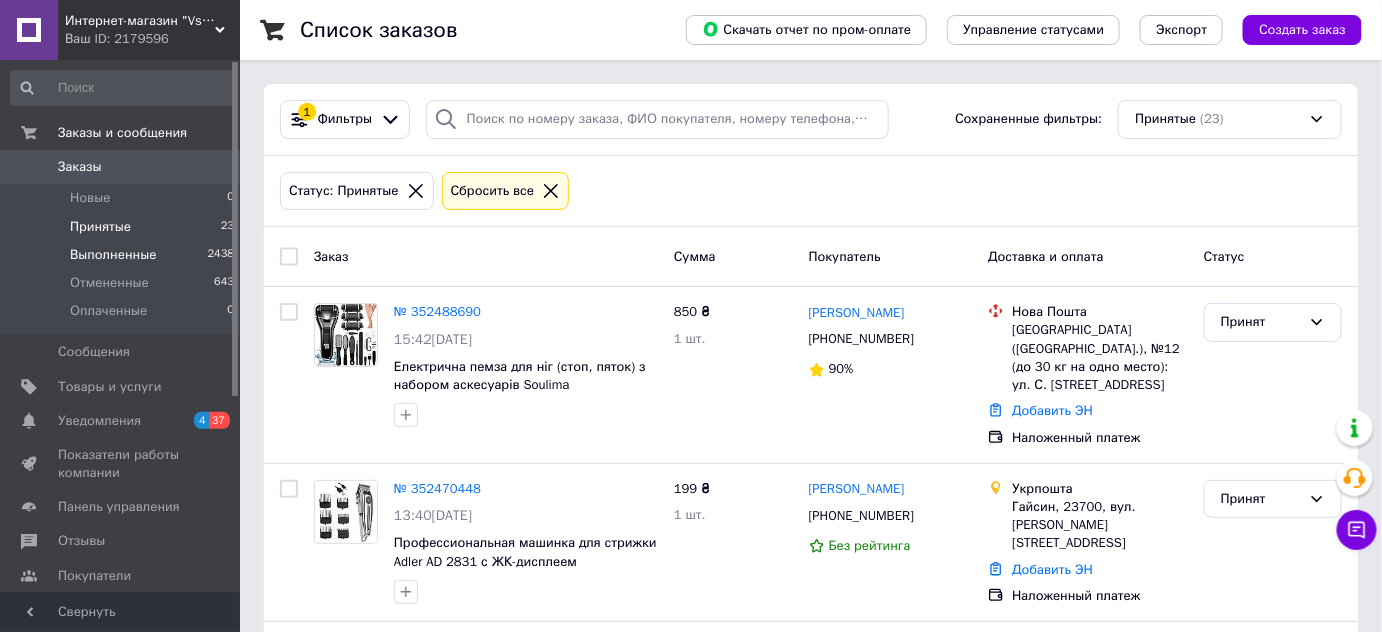 click on "Выполненные" at bounding box center [113, 255] 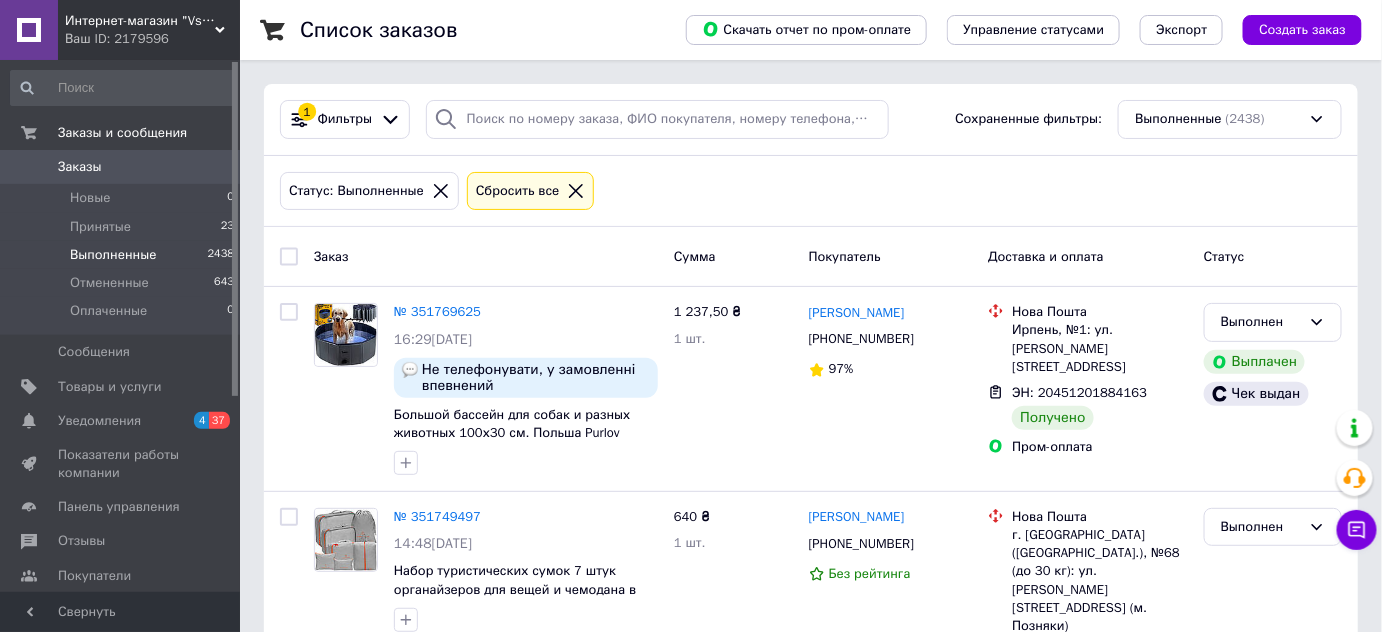 scroll, scrollTop: 267, scrollLeft: 0, axis: vertical 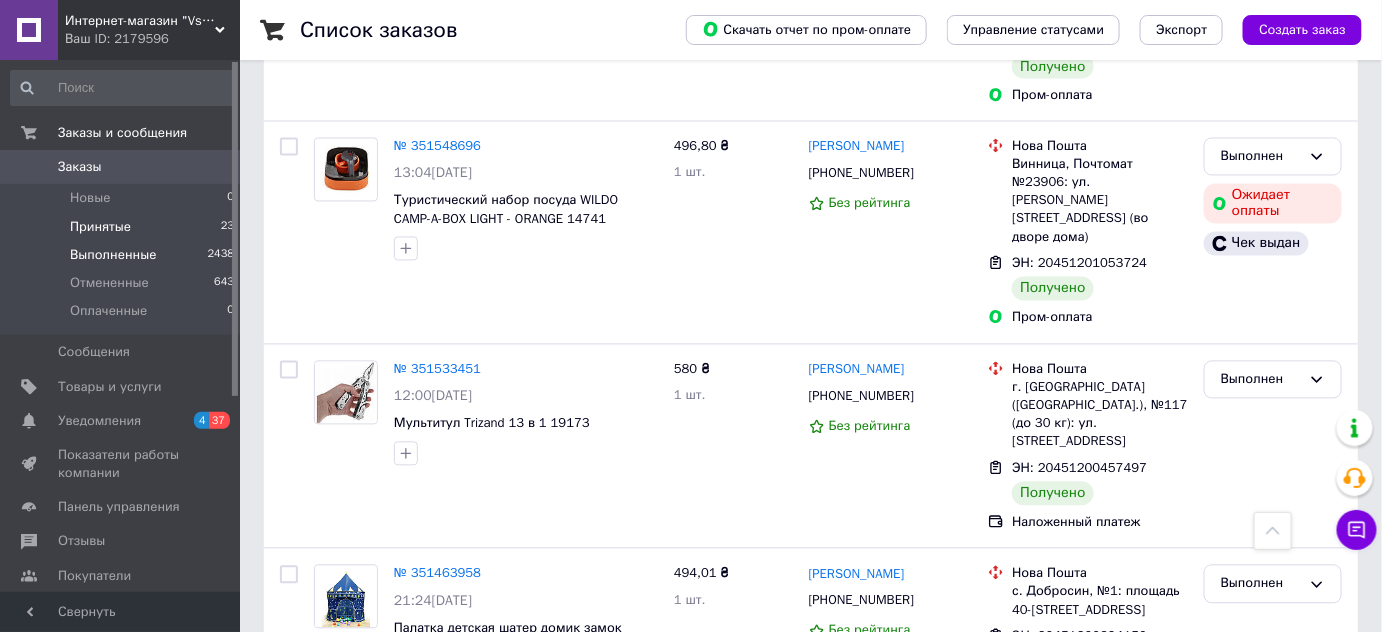 click on "Принятые 23" at bounding box center (123, 227) 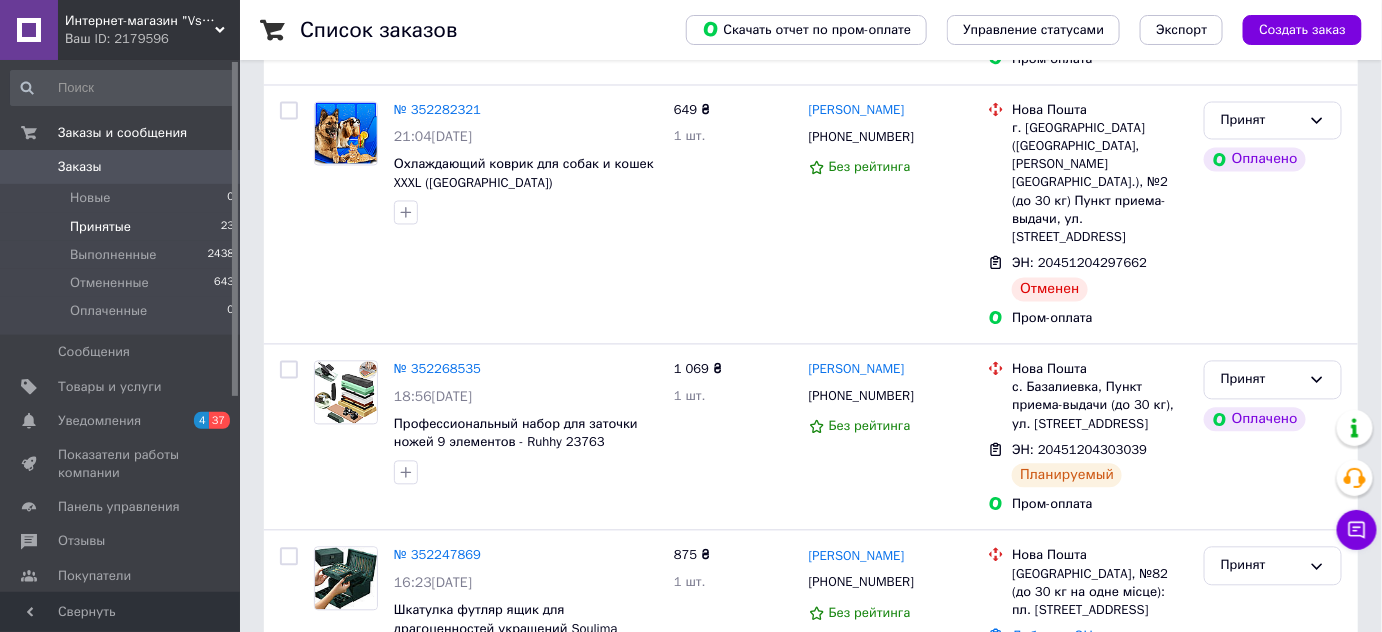 click on "Принятые 23" at bounding box center [123, 227] 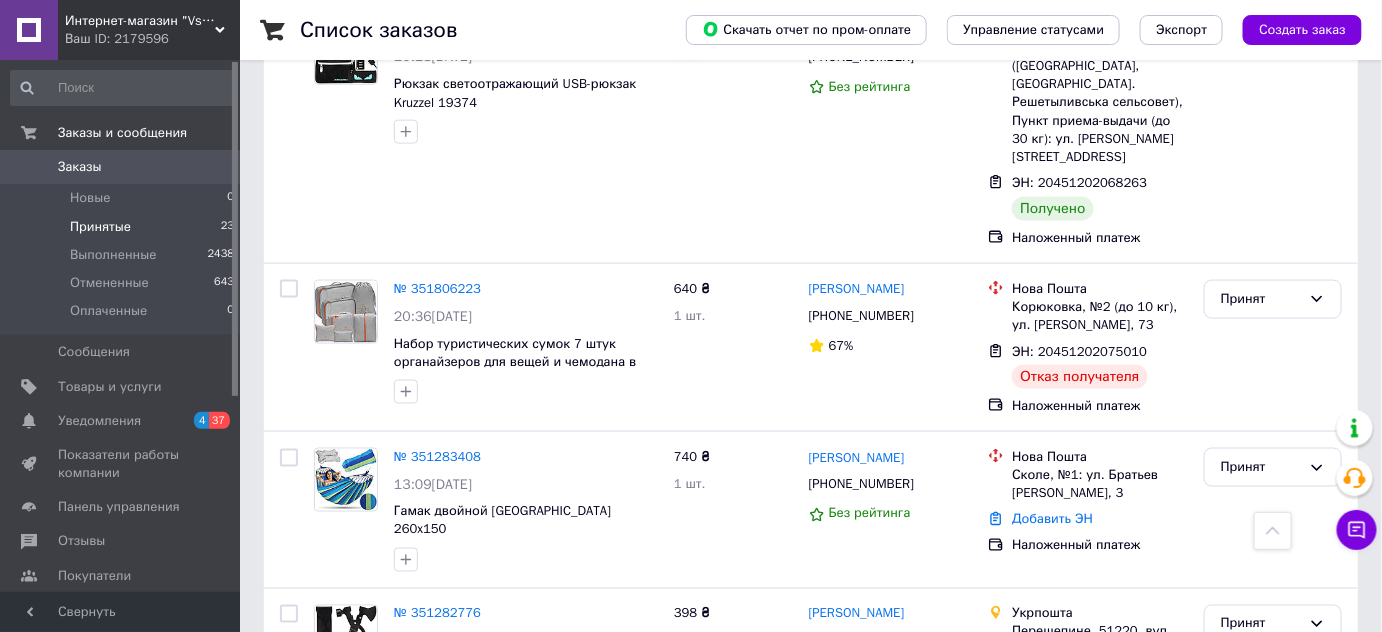 scroll, scrollTop: 3253, scrollLeft: 0, axis: vertical 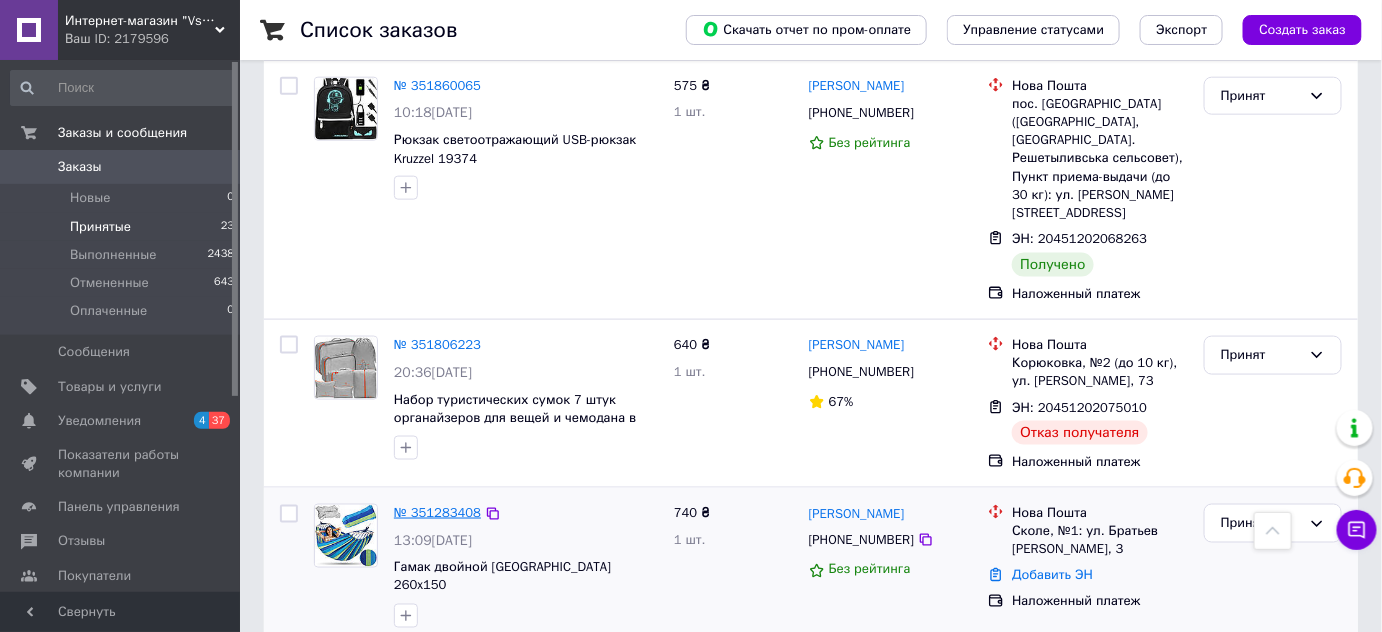 click on "№ 351283408" at bounding box center (437, 512) 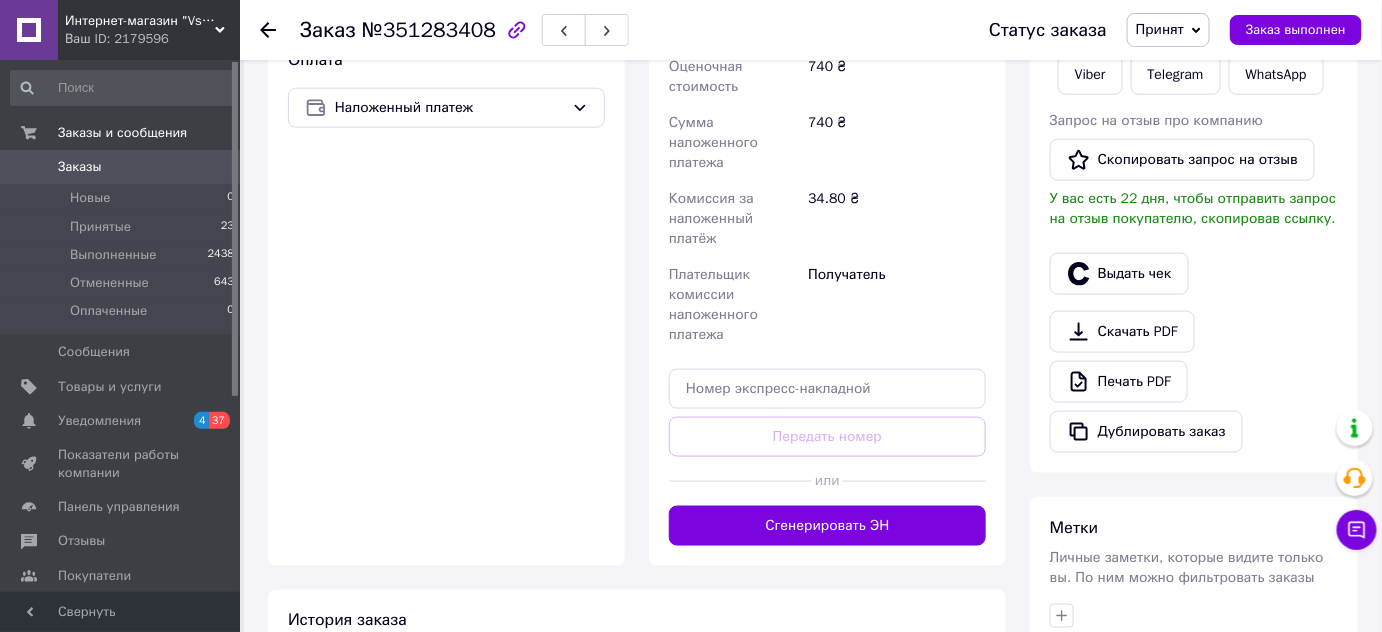scroll, scrollTop: 896, scrollLeft: 0, axis: vertical 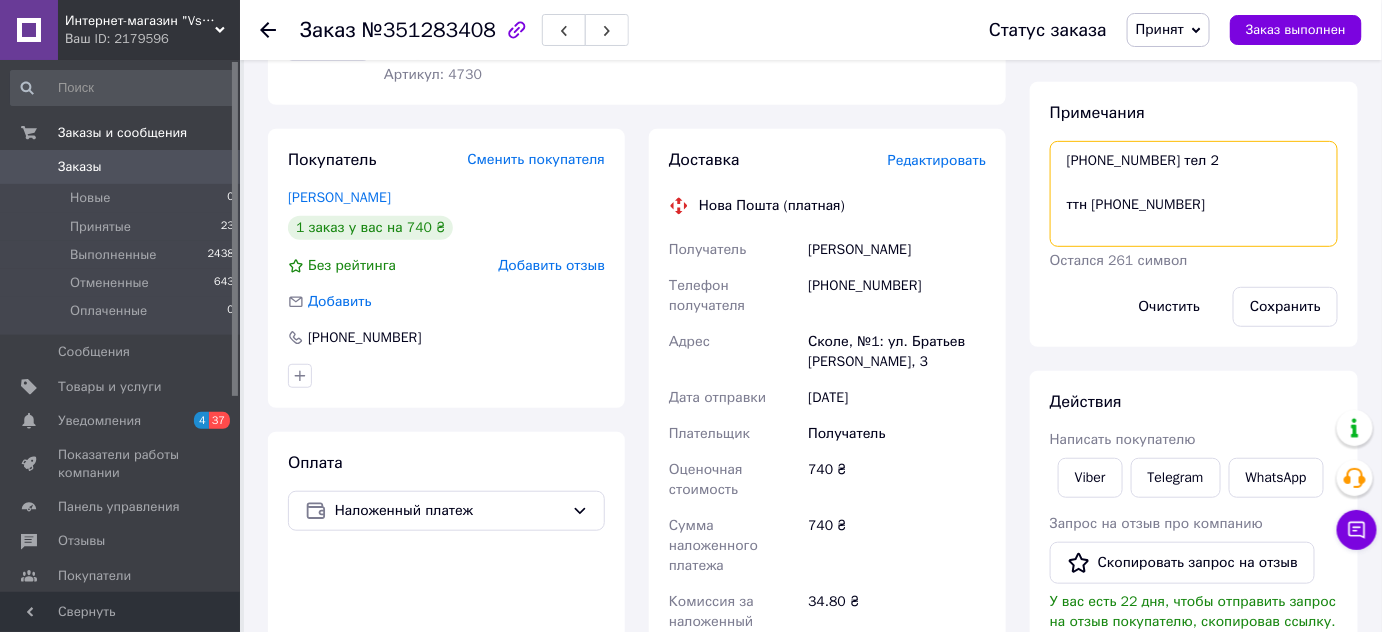 drag, startPoint x: 1217, startPoint y: 197, endPoint x: 1093, endPoint y: 199, distance: 124.01613 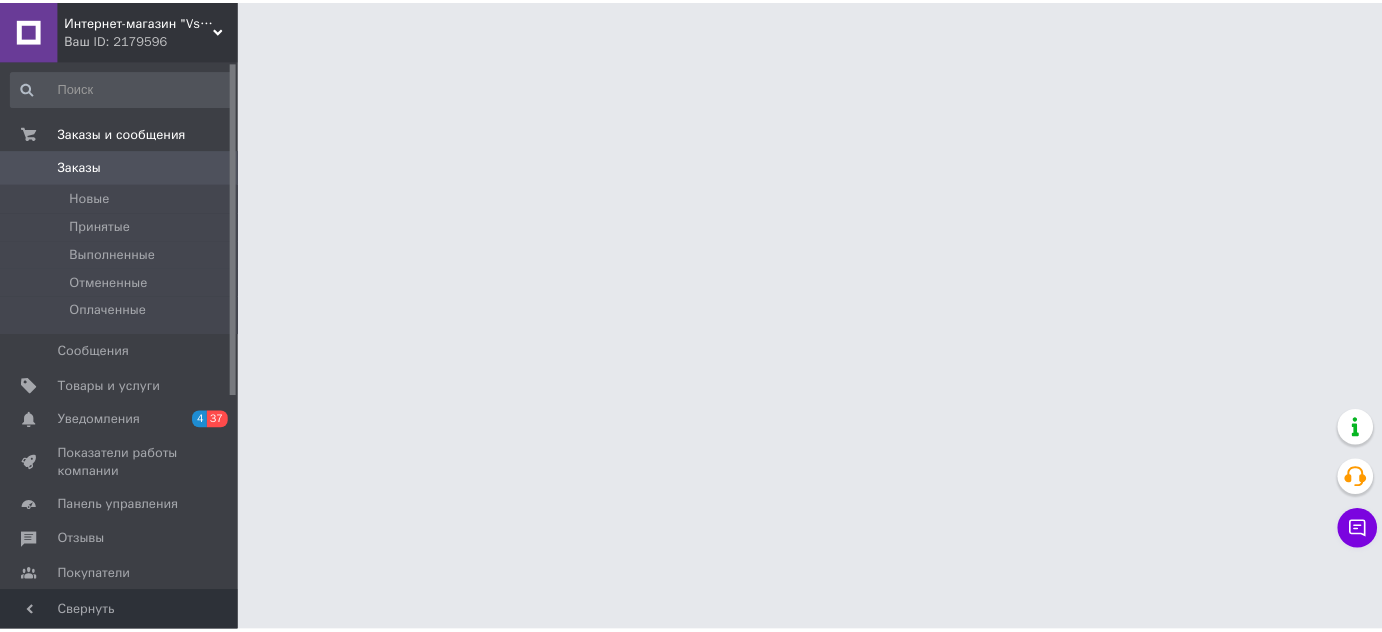 scroll, scrollTop: 0, scrollLeft: 0, axis: both 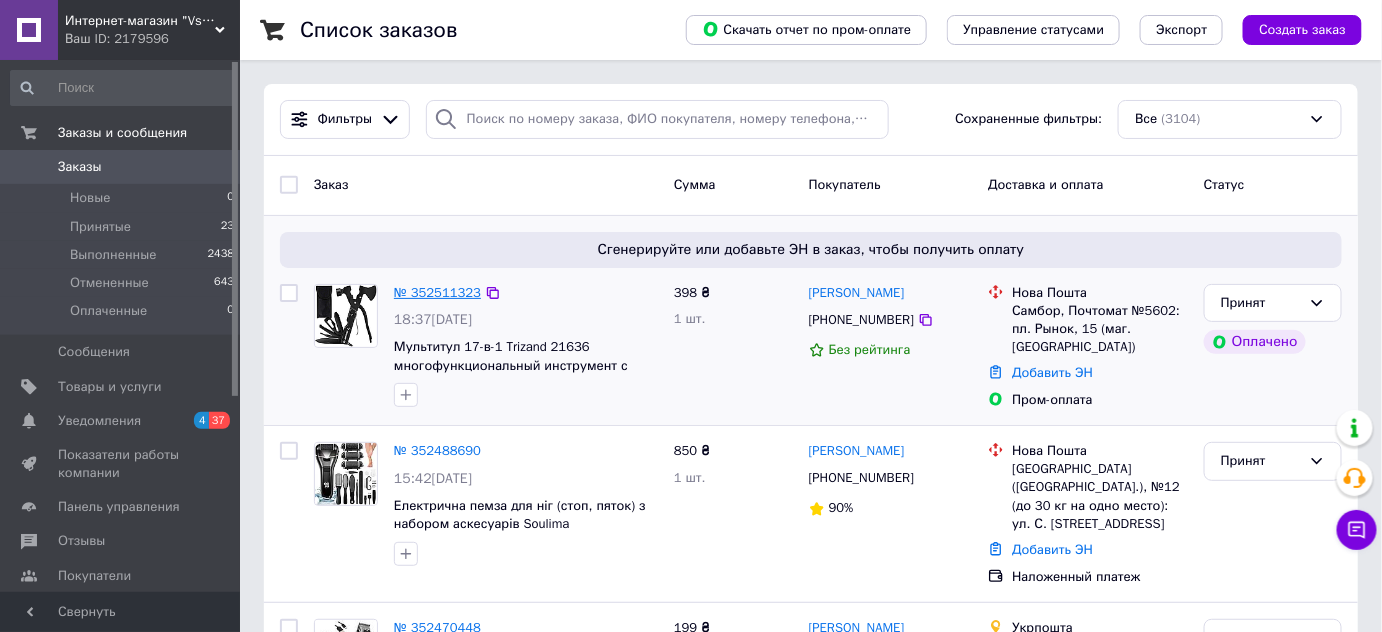 click on "№ 352511323" at bounding box center (437, 292) 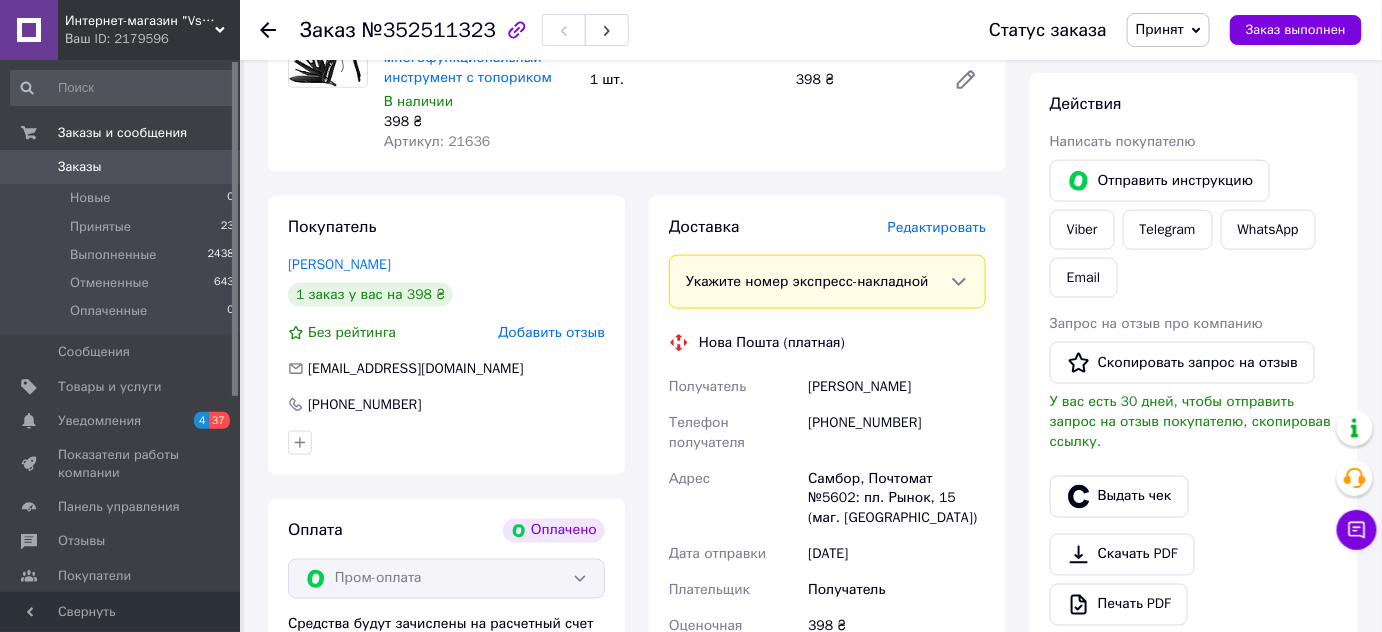 scroll, scrollTop: 634, scrollLeft: 0, axis: vertical 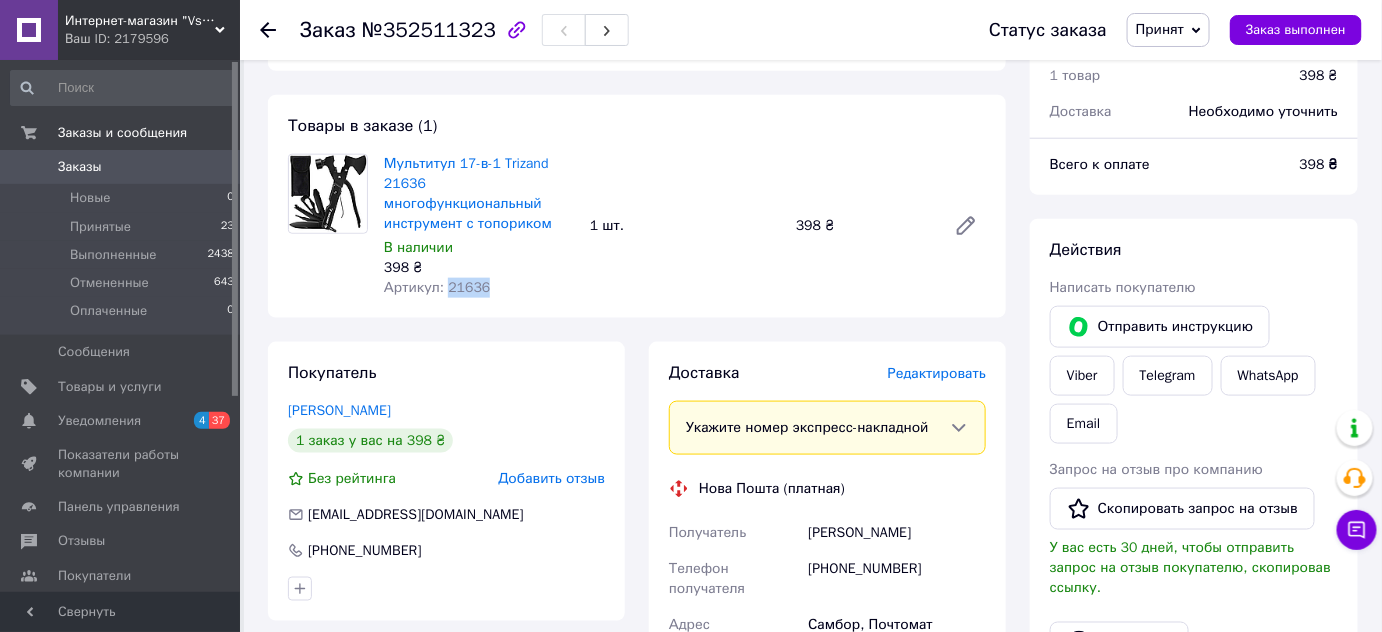 drag, startPoint x: 518, startPoint y: 293, endPoint x: 445, endPoint y: 289, distance: 73.109505 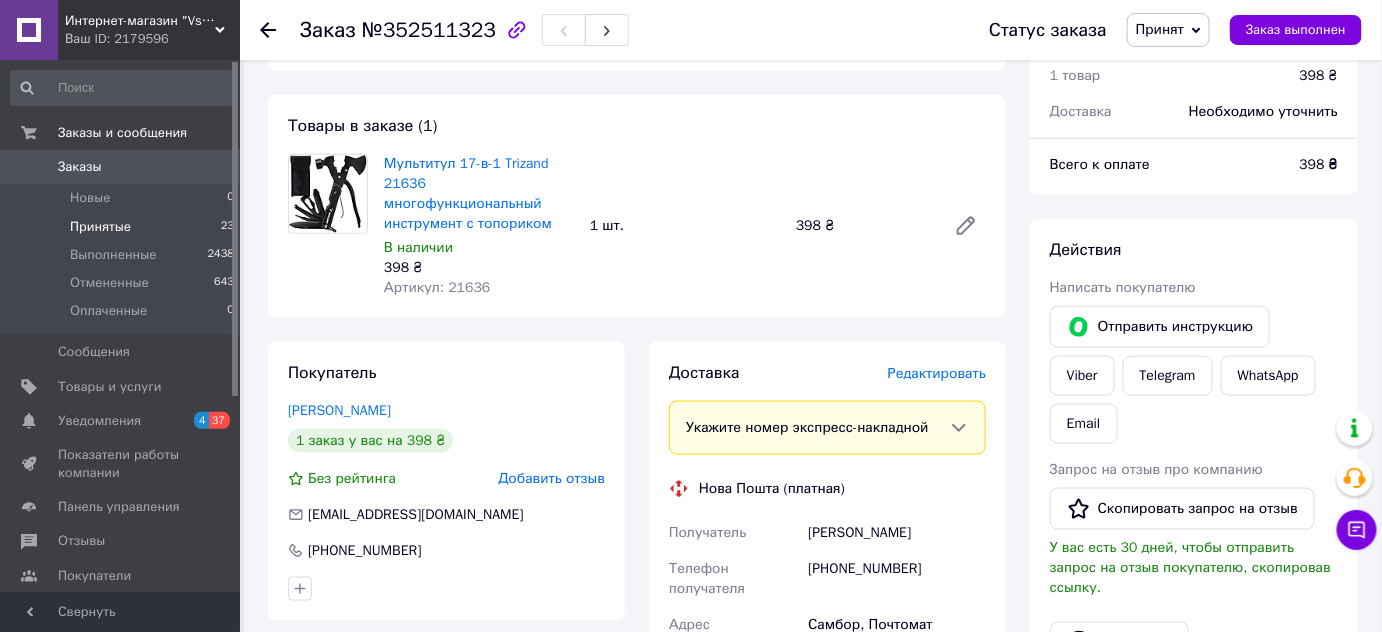 click on "Принятые" at bounding box center (100, 227) 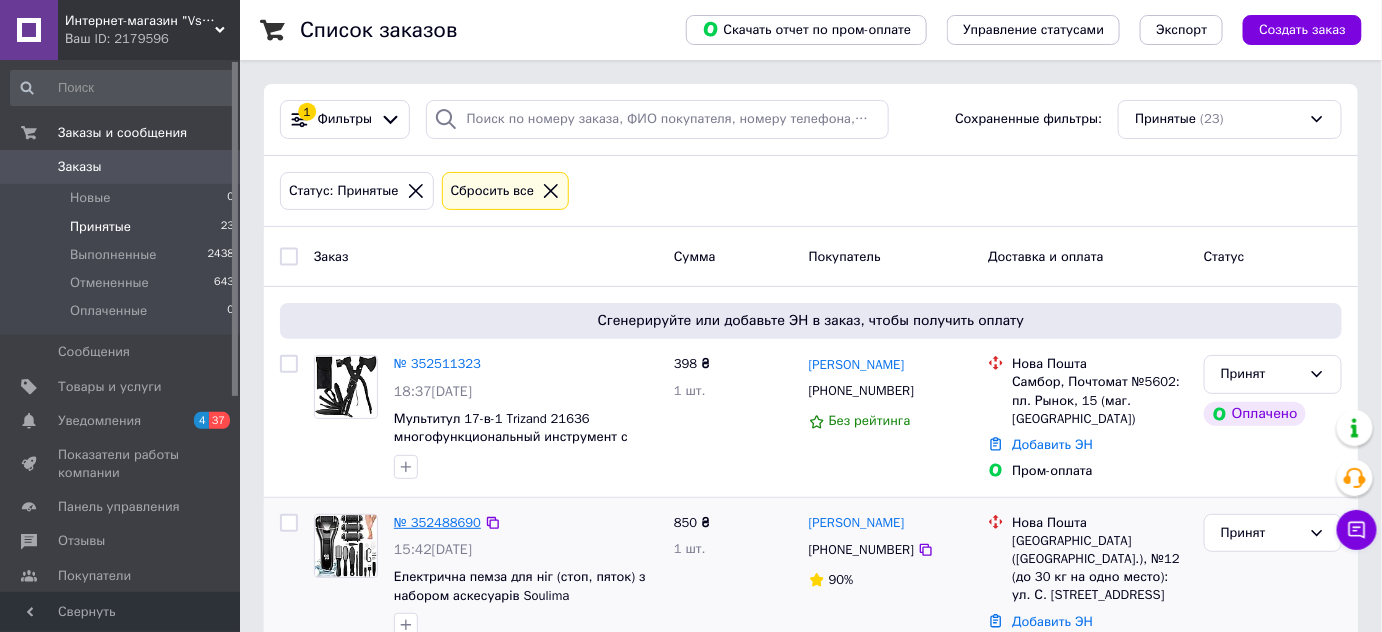 click on "№ 352488690" at bounding box center [437, 522] 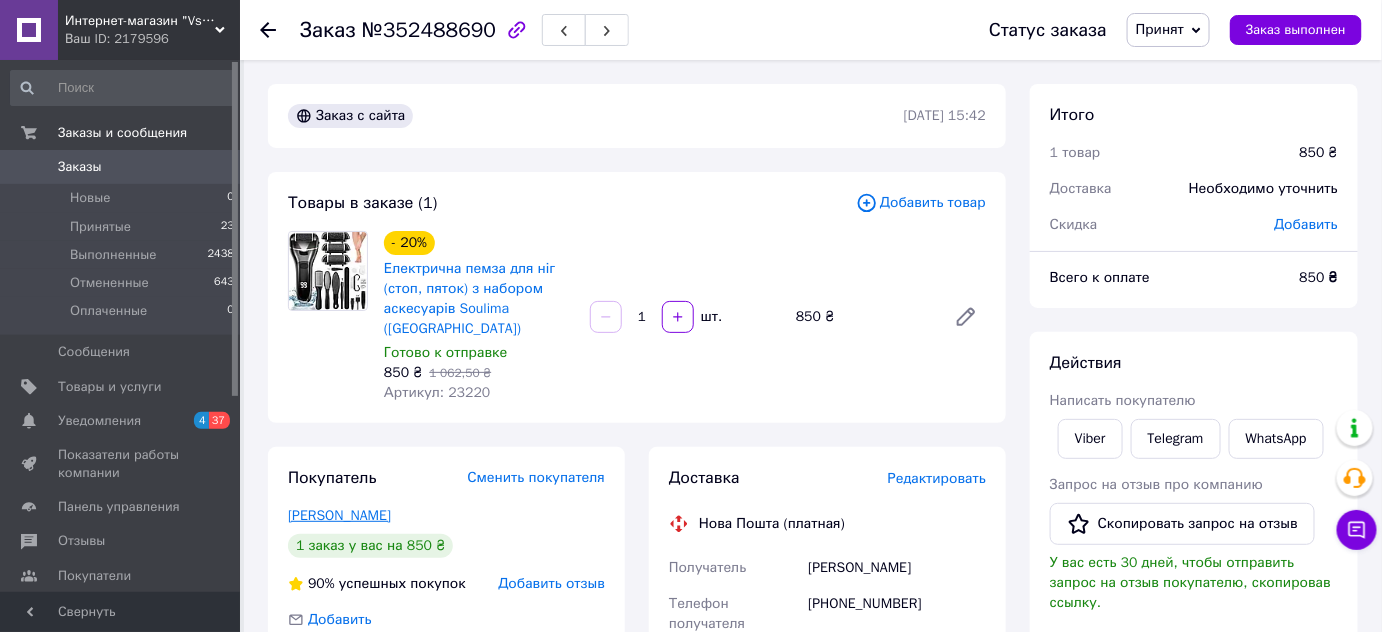 click on "[PERSON_NAME]" at bounding box center (339, 515) 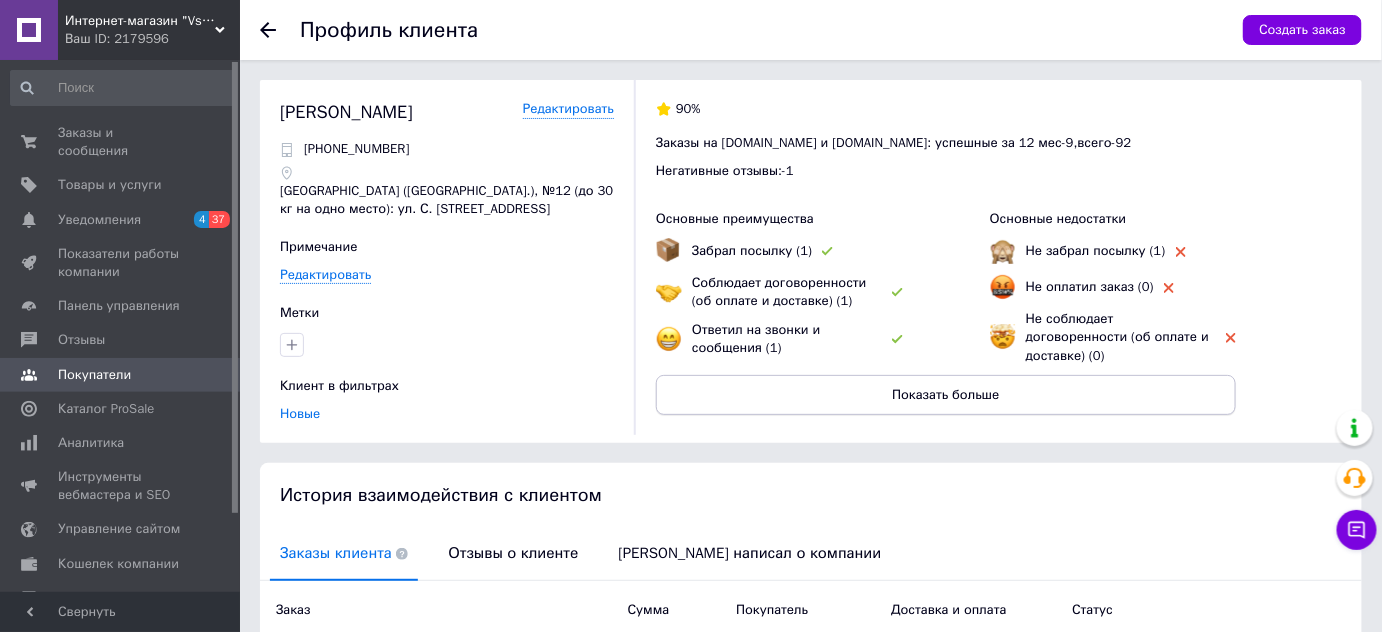 click on "Показать больше" at bounding box center (945, 395) 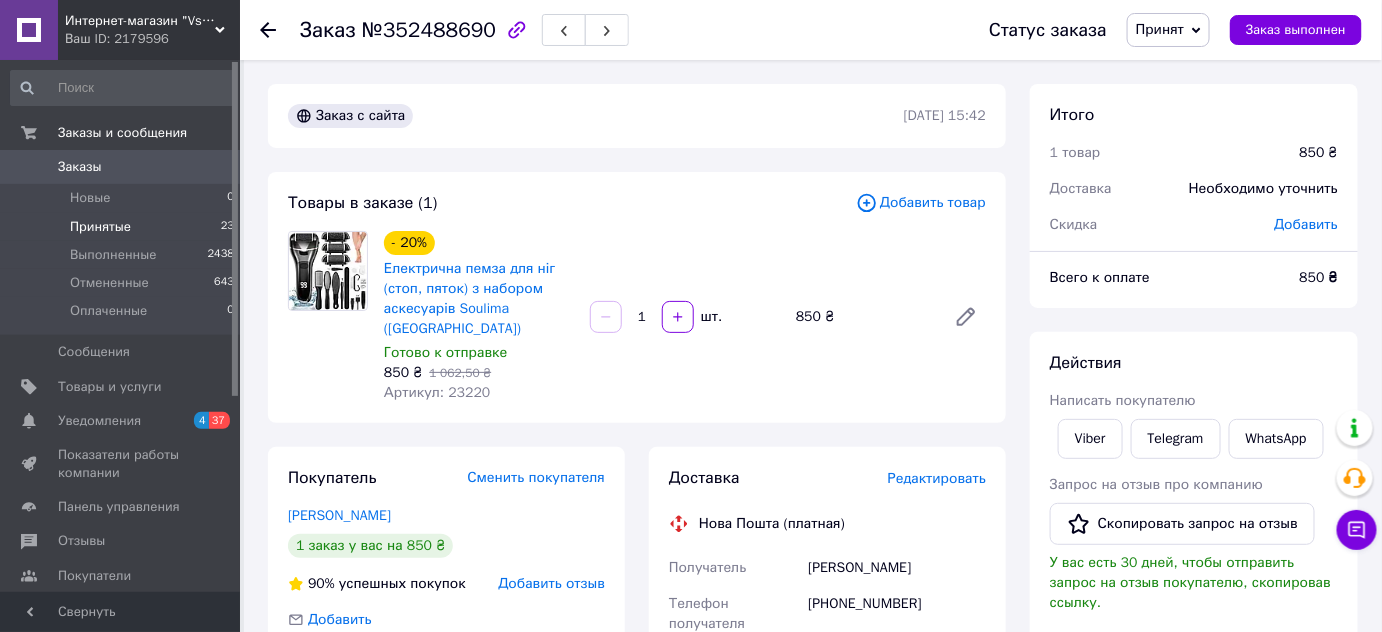 click on "Принятые" at bounding box center [100, 227] 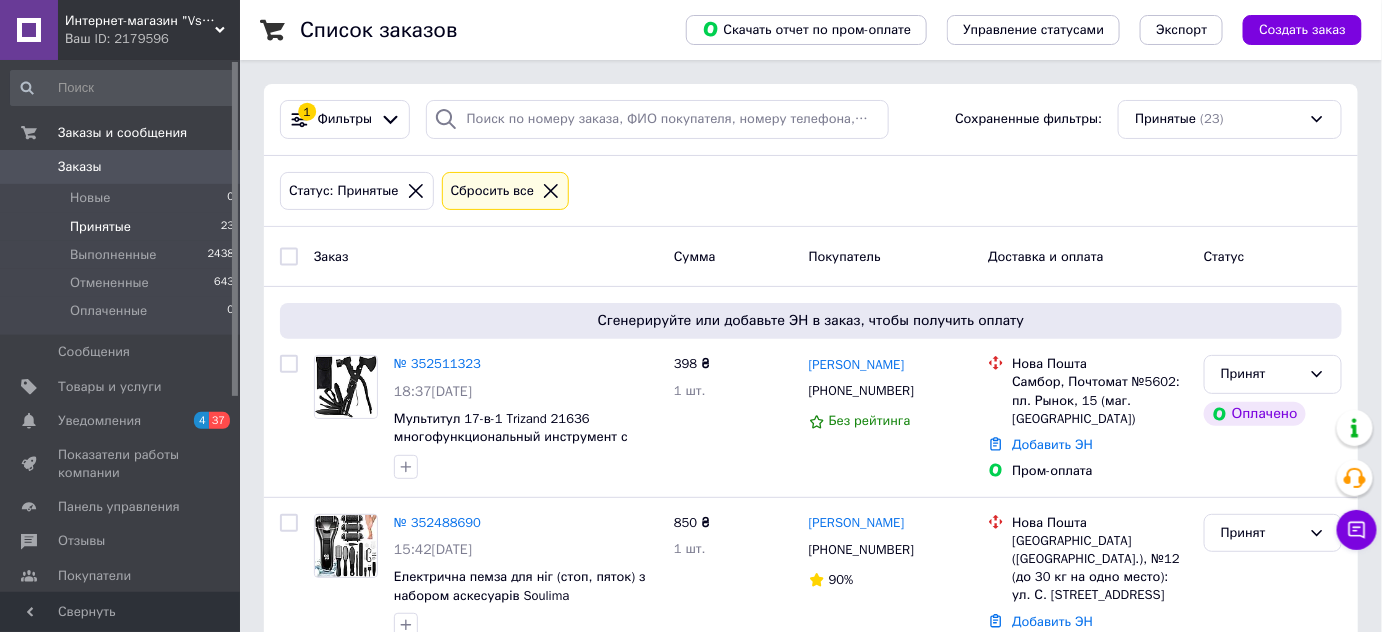 click on "Принятые" at bounding box center (100, 227) 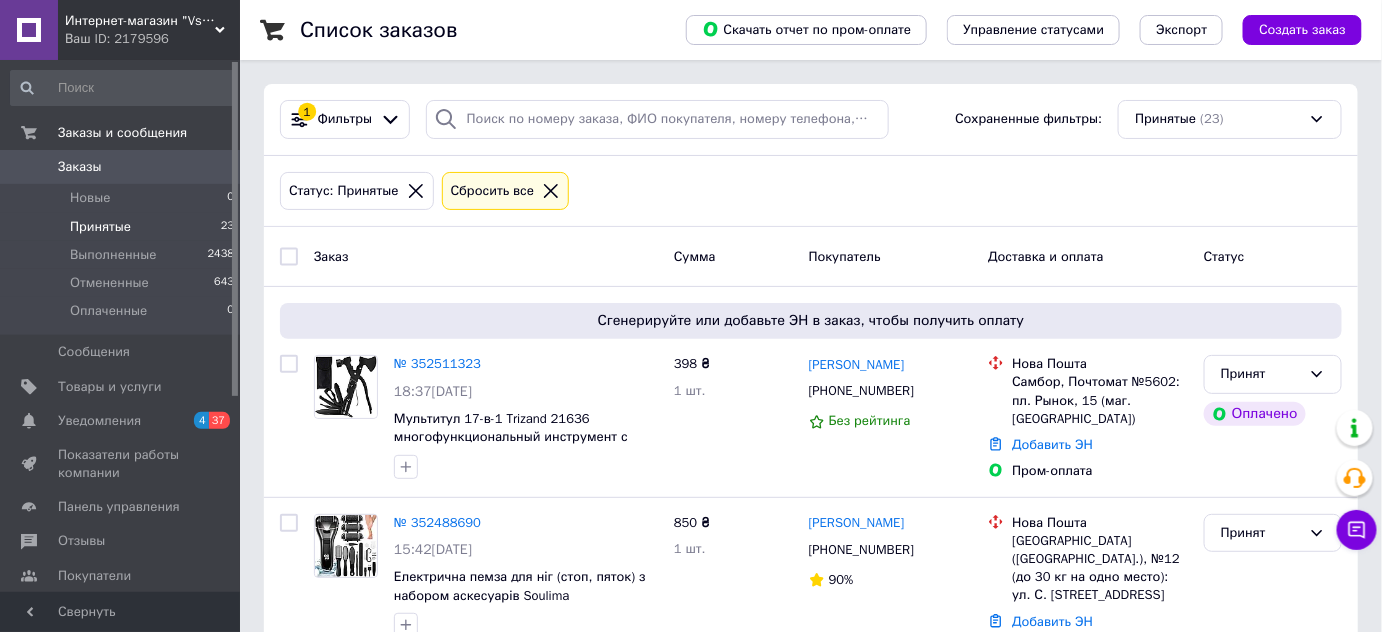 click on "Принятые" at bounding box center (100, 227) 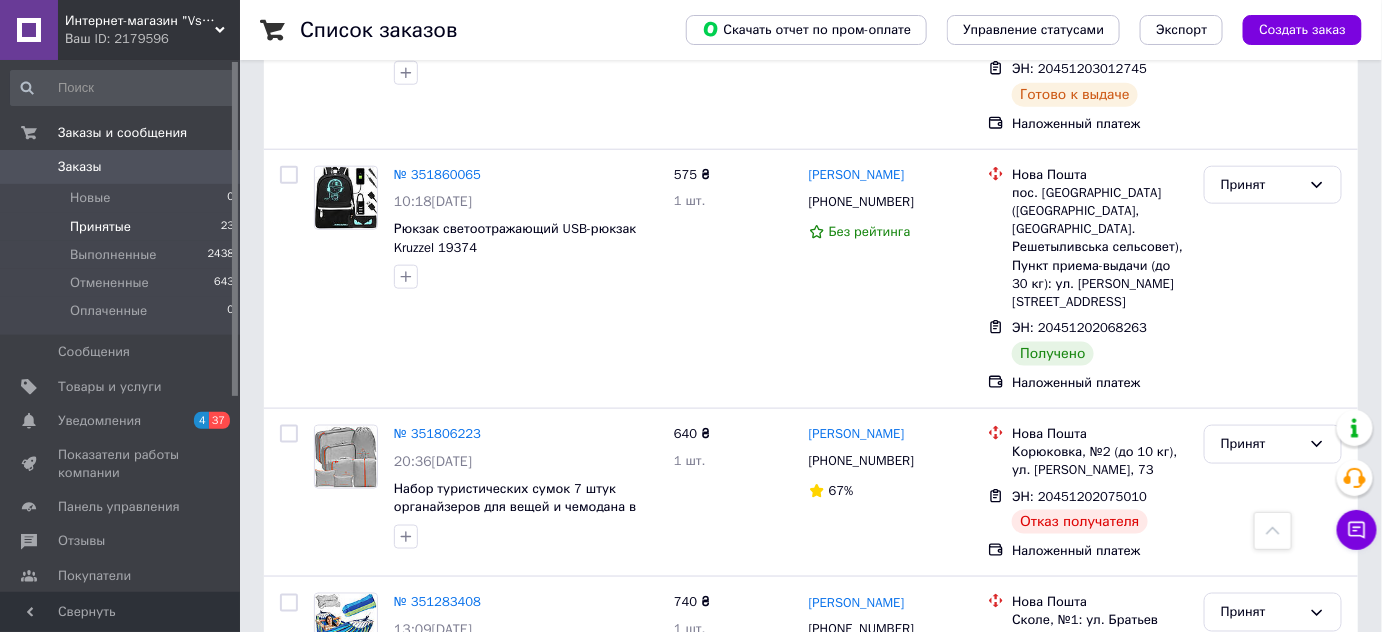scroll, scrollTop: 3152, scrollLeft: 0, axis: vertical 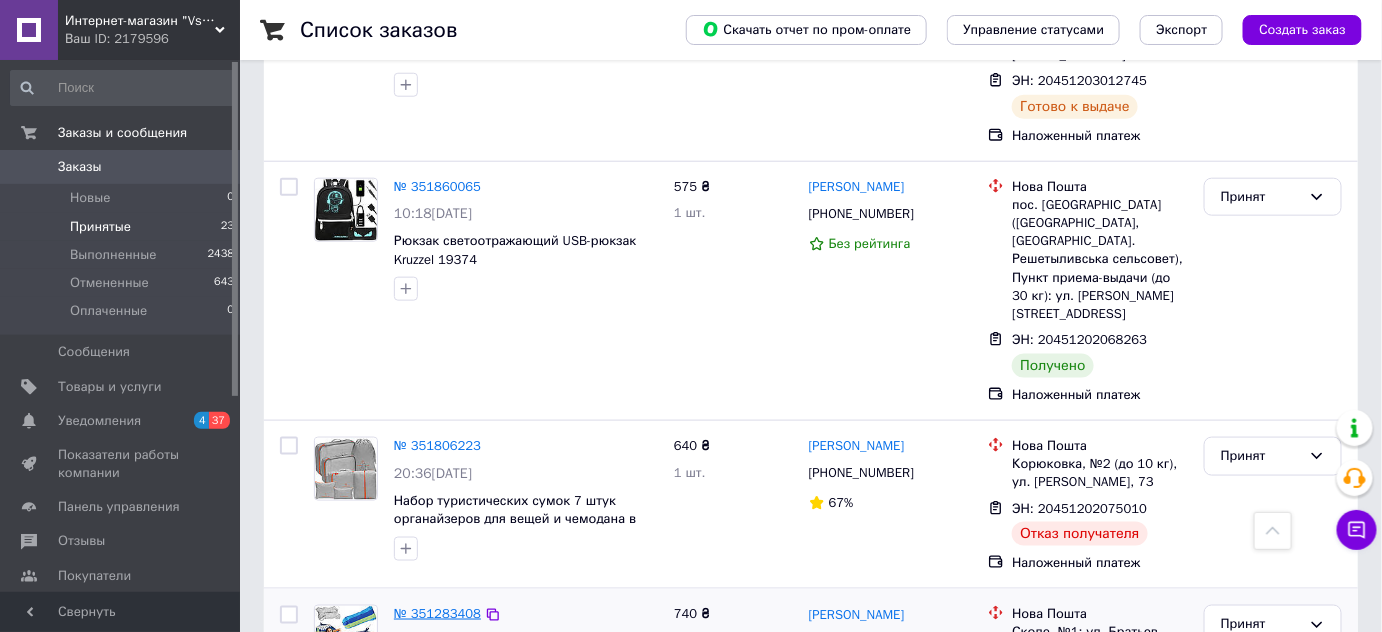 click on "№ 351283408" at bounding box center [437, 613] 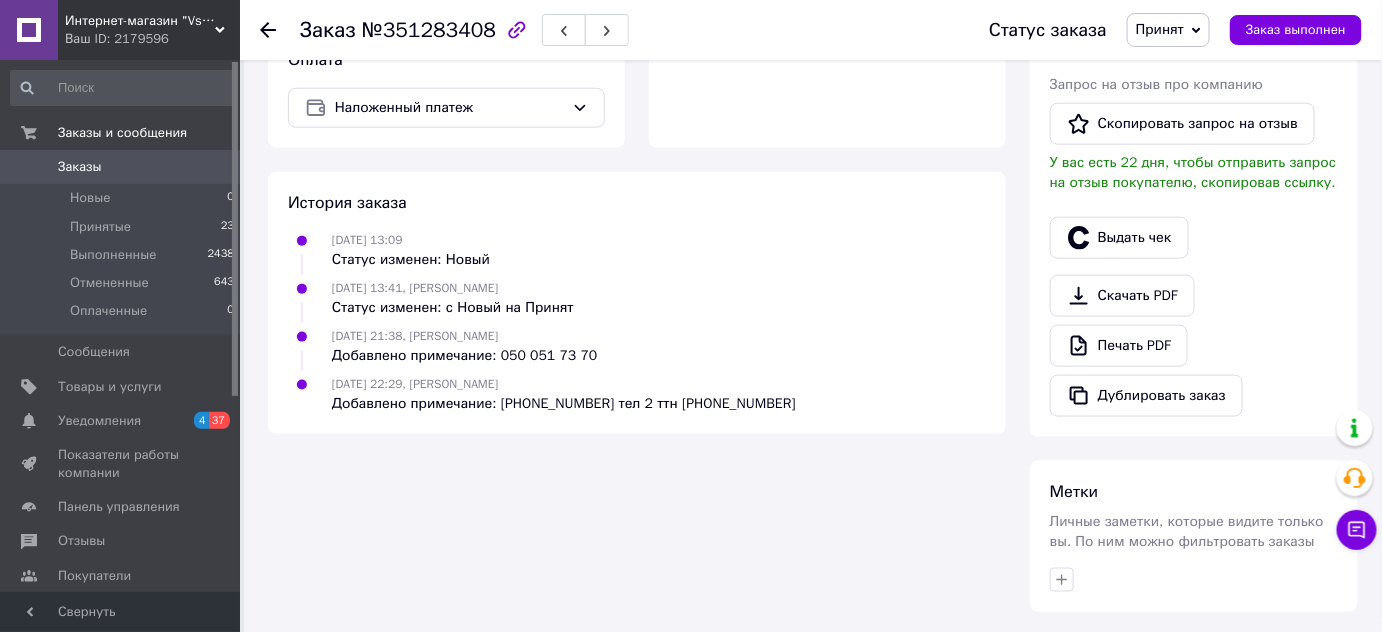 scroll, scrollTop: 896, scrollLeft: 0, axis: vertical 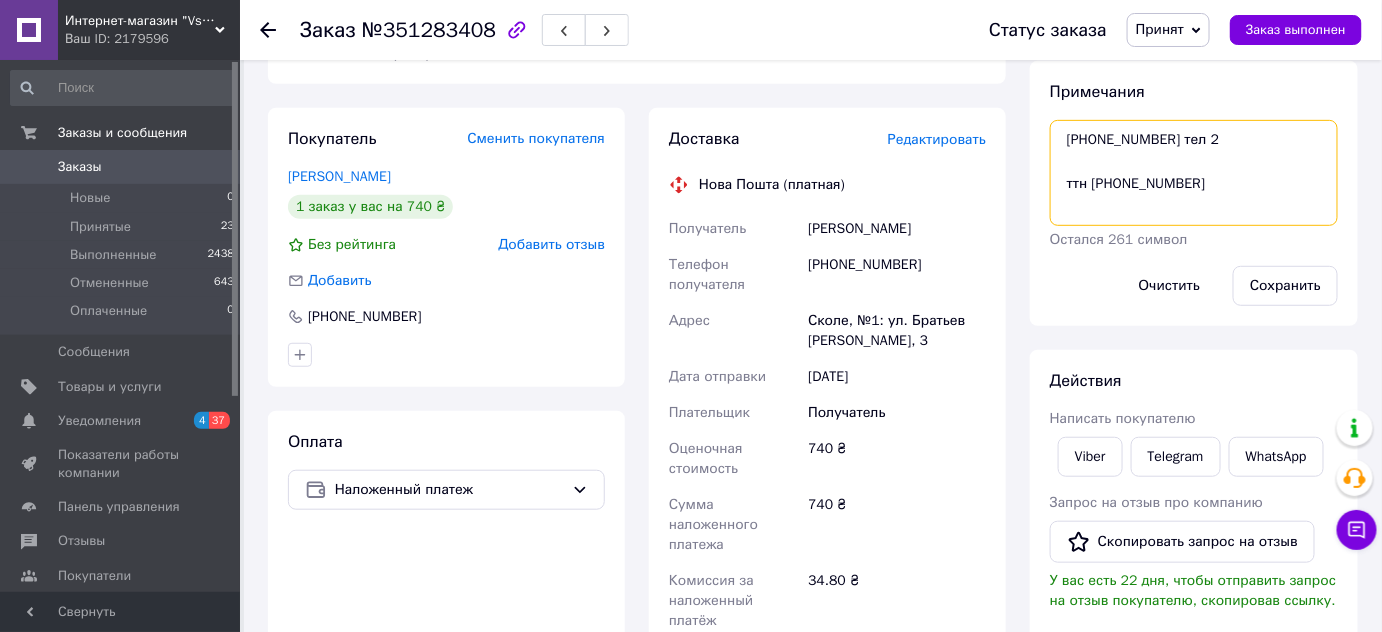 drag, startPoint x: 1254, startPoint y: 188, endPoint x: 1090, endPoint y: 180, distance: 164.195 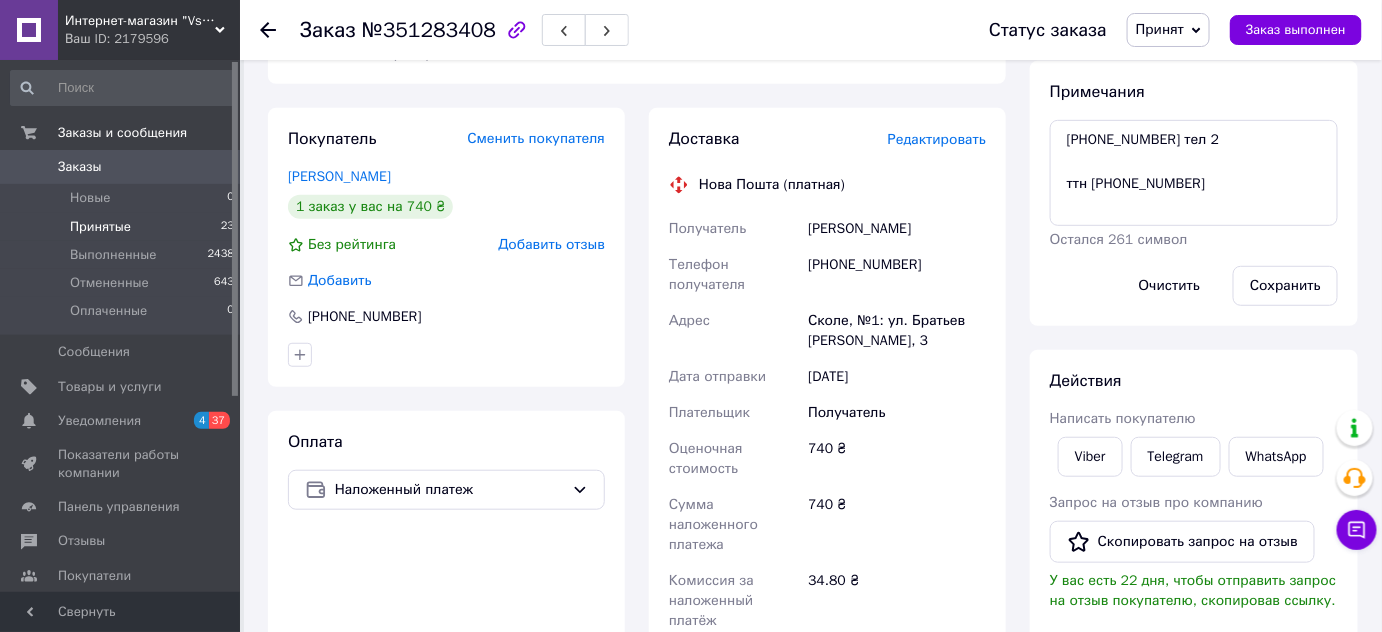 click on "Принятые" at bounding box center (100, 227) 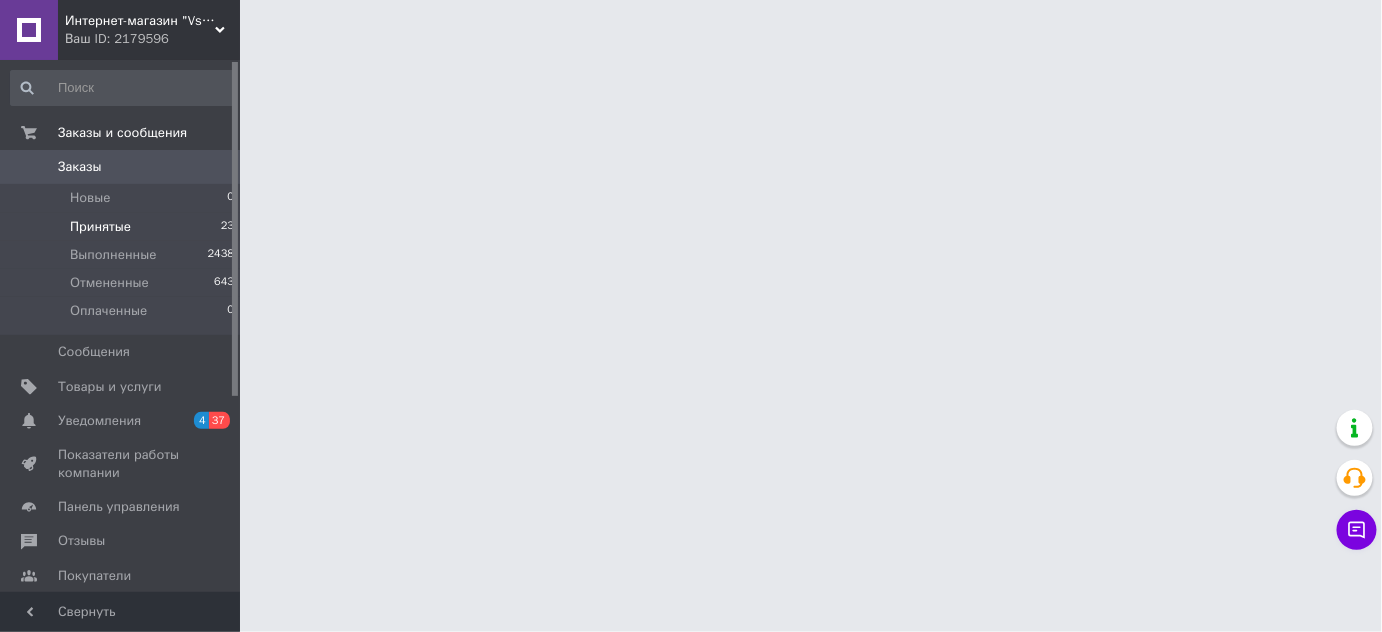 scroll, scrollTop: 0, scrollLeft: 0, axis: both 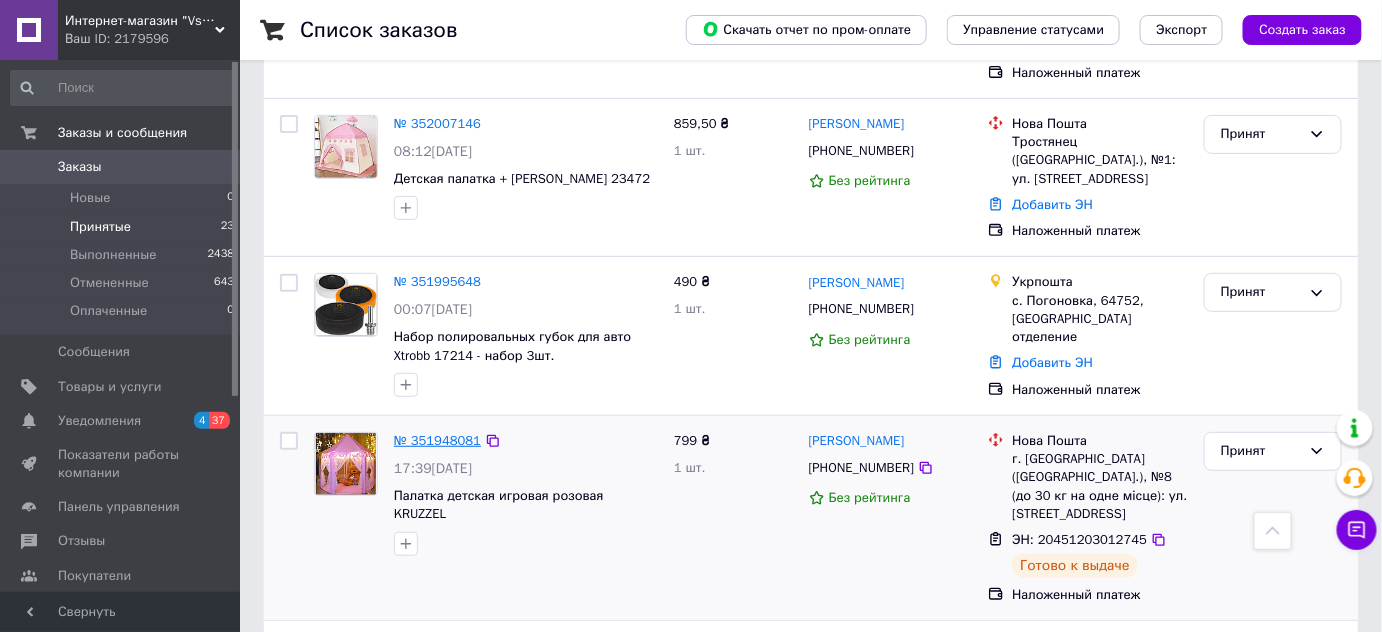 click on "№ 351948081" at bounding box center [437, 440] 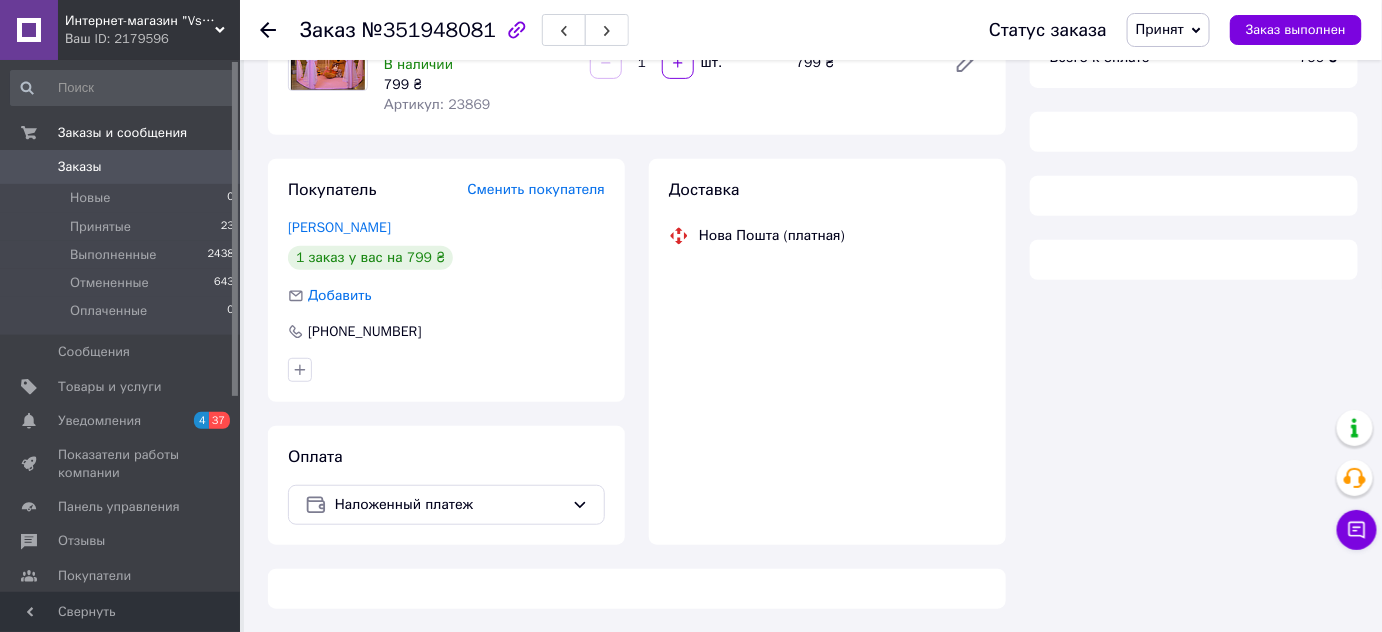 scroll, scrollTop: 689, scrollLeft: 0, axis: vertical 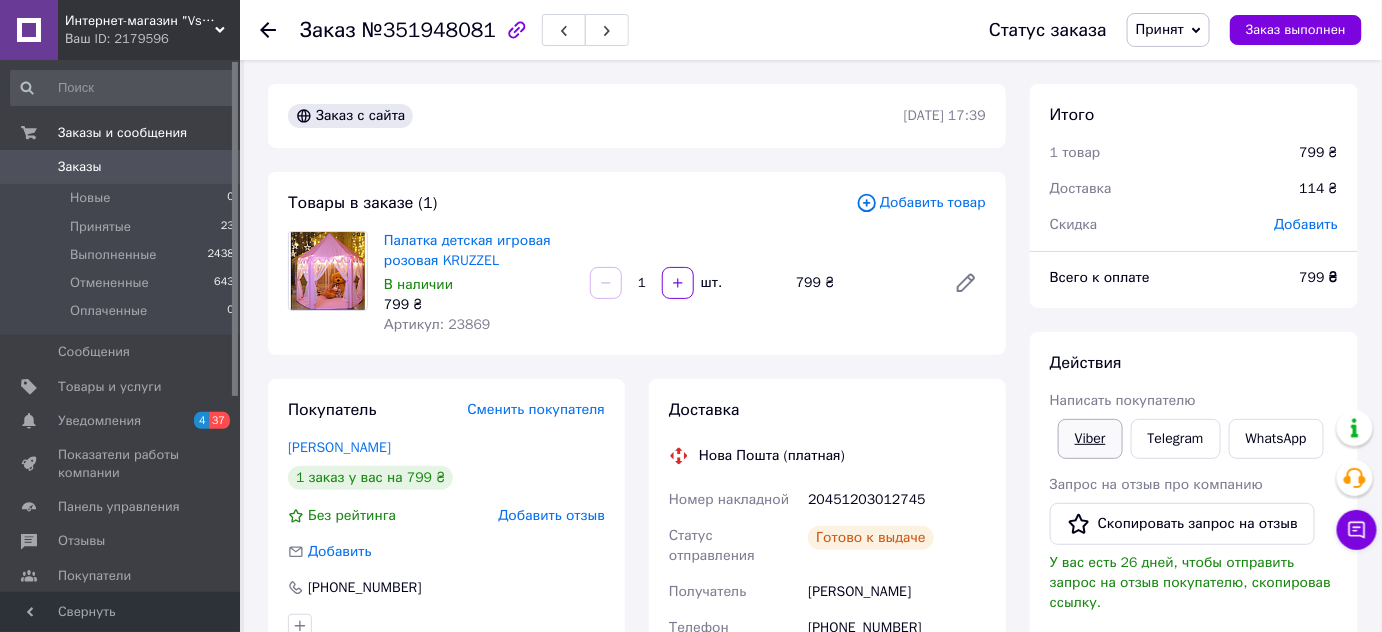 click on "Viber" at bounding box center [1090, 439] 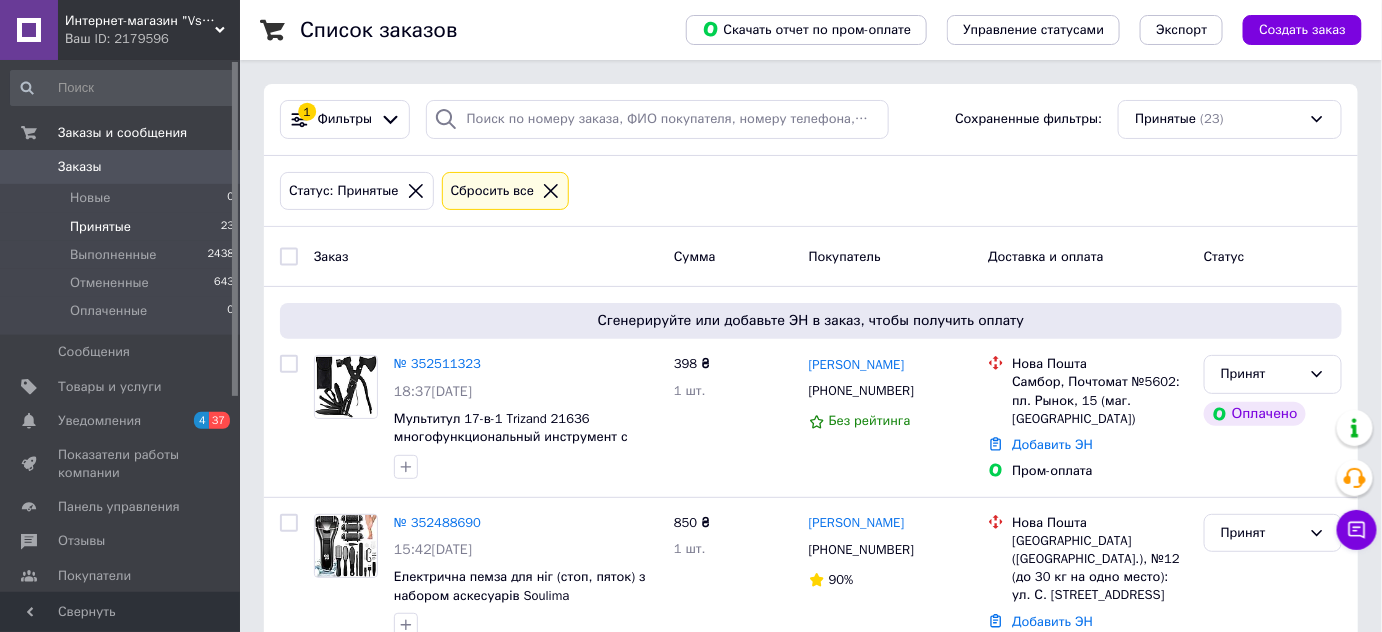click on "Принятые" at bounding box center [100, 227] 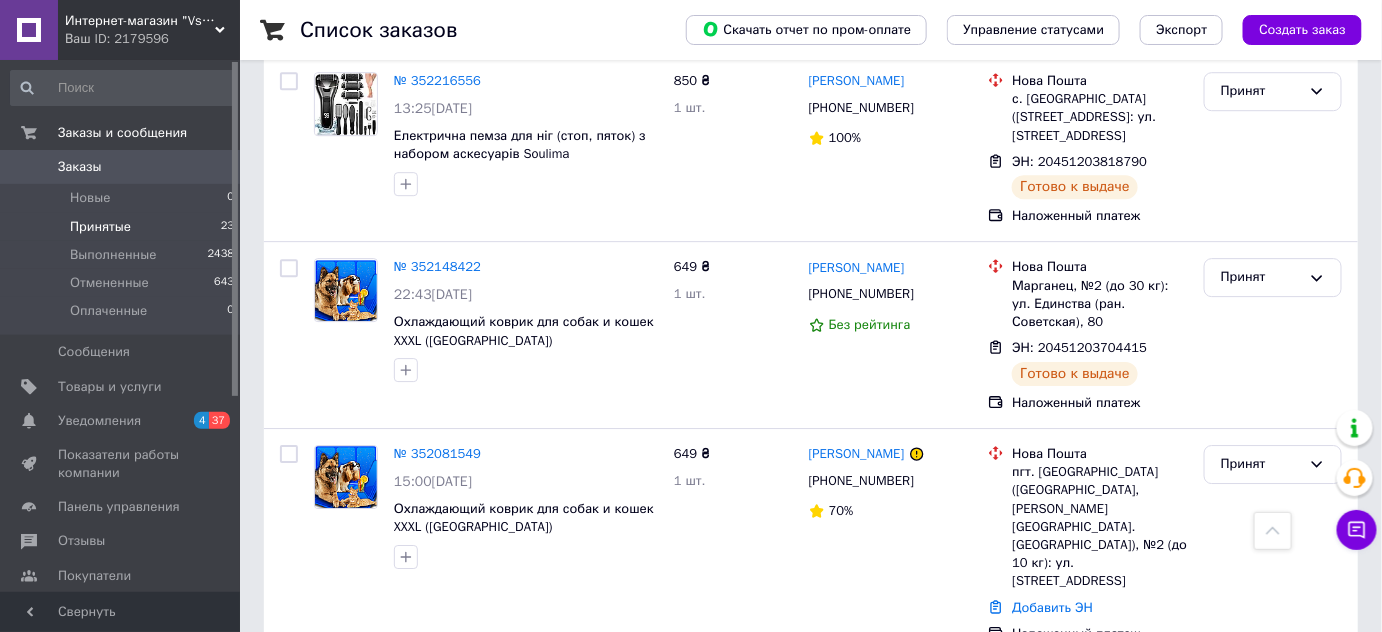scroll, scrollTop: 1921, scrollLeft: 0, axis: vertical 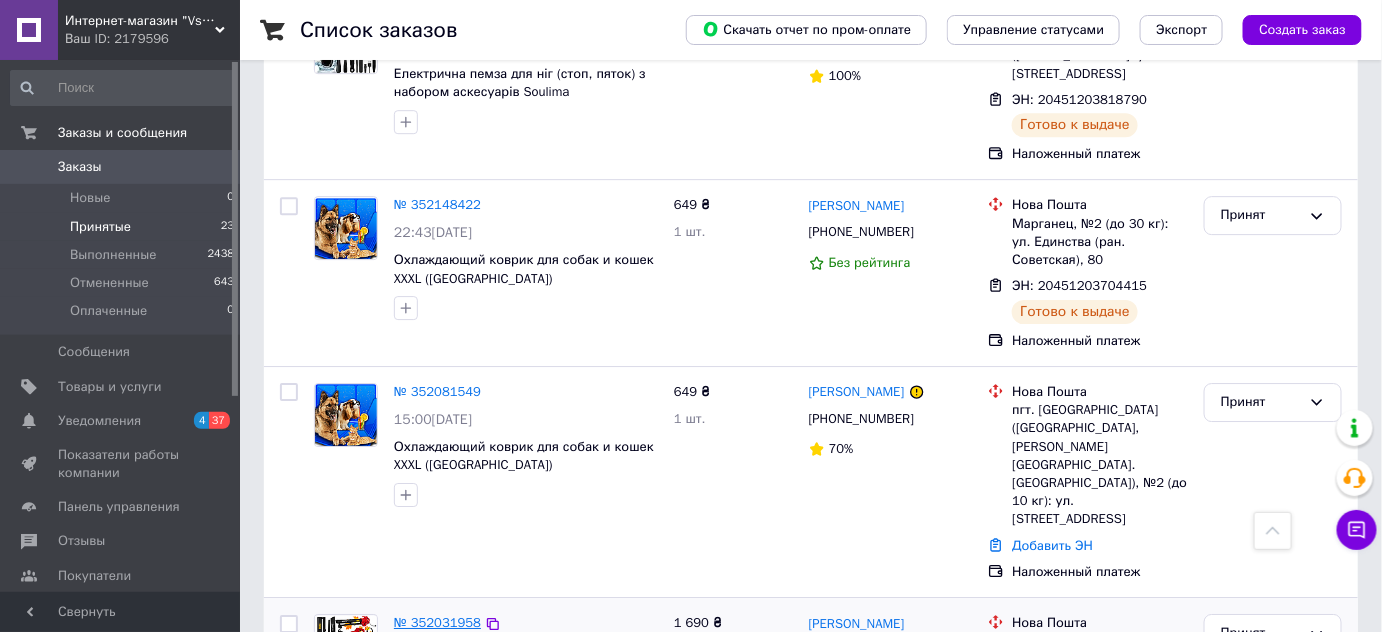 click on "№ 352031958" at bounding box center [437, 622] 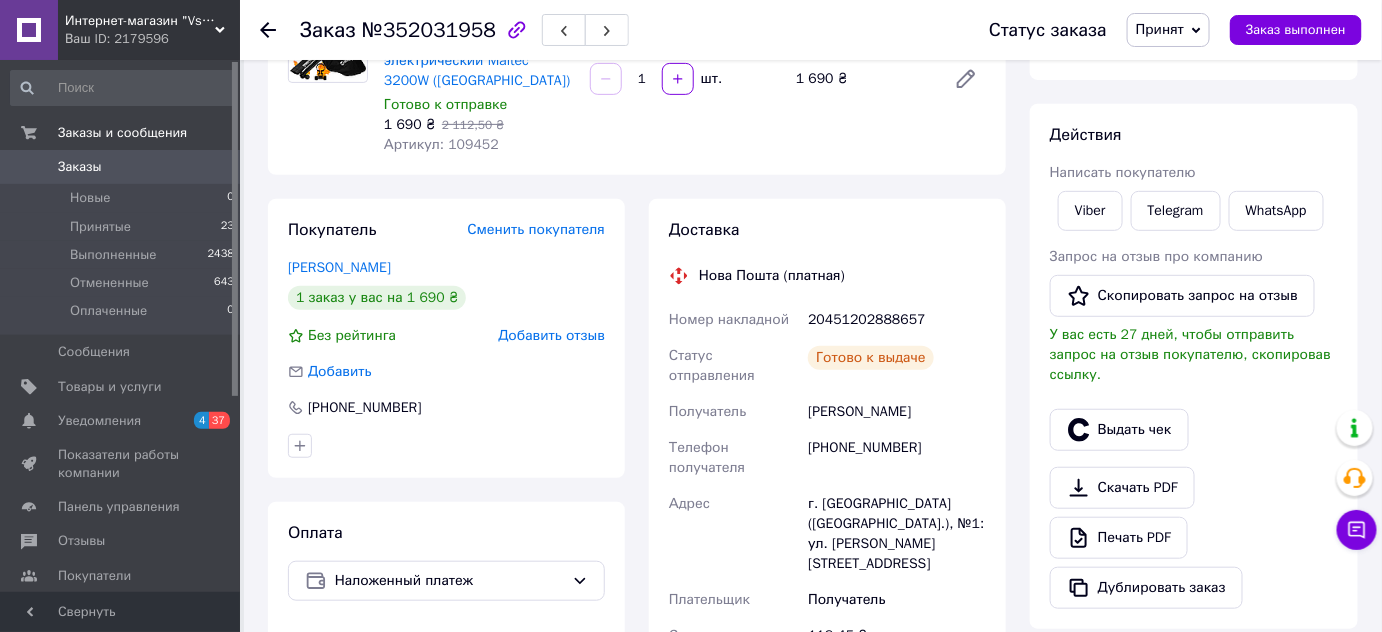 scroll, scrollTop: 151, scrollLeft: 0, axis: vertical 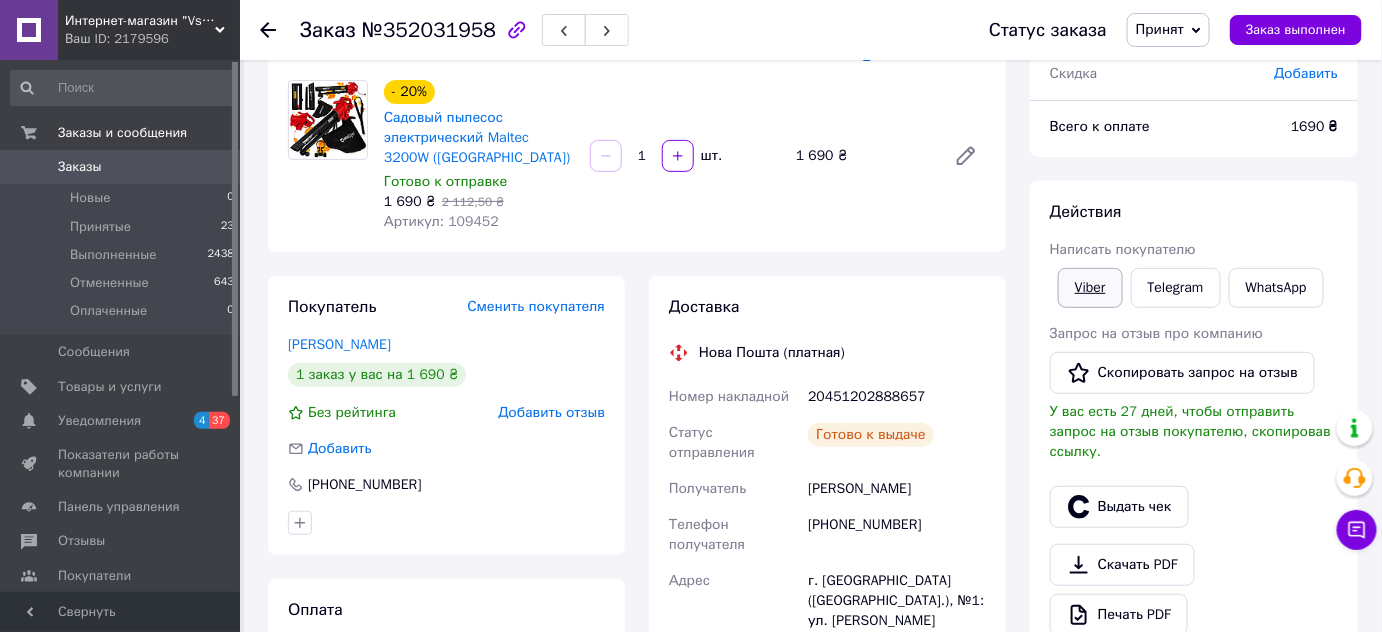 click on "Viber" at bounding box center (1090, 288) 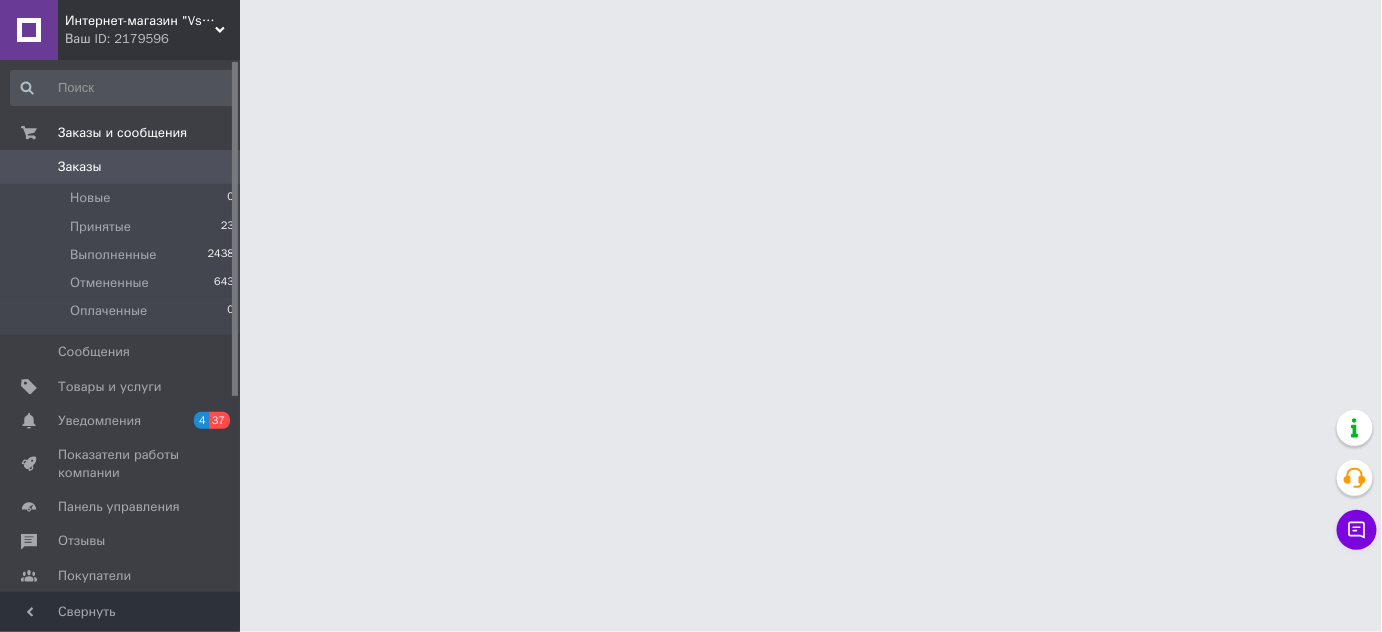 scroll, scrollTop: 0, scrollLeft: 0, axis: both 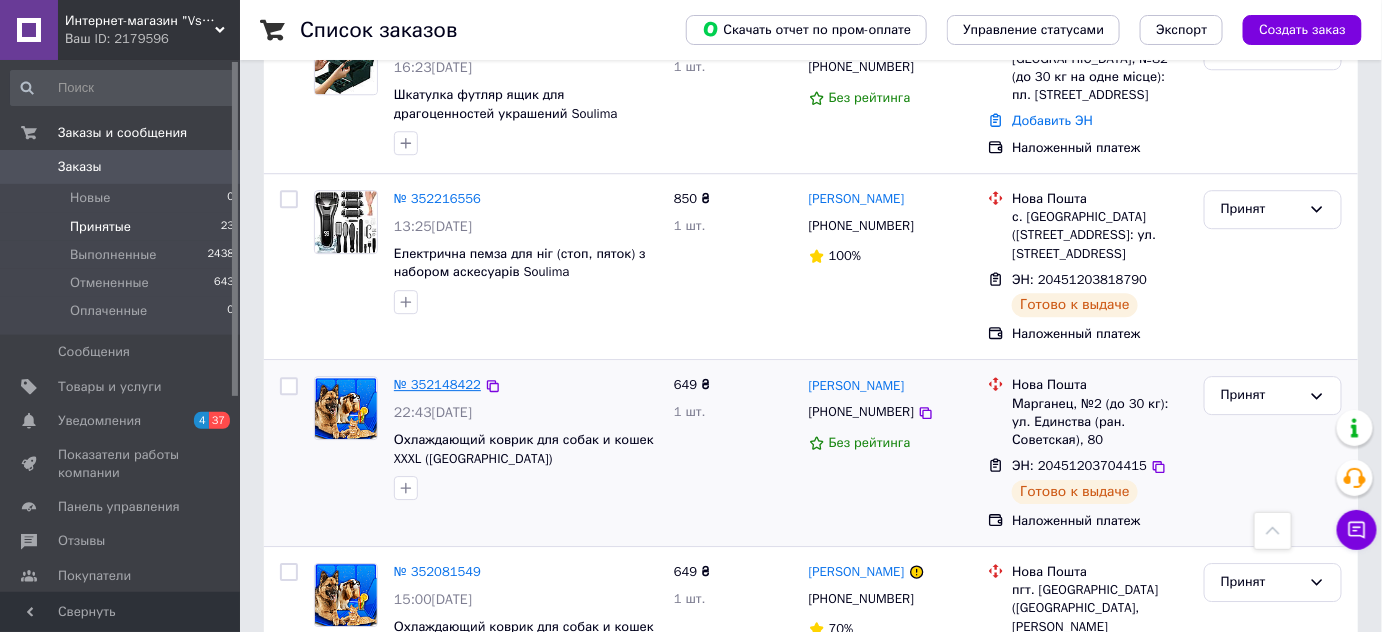 click on "№ 352148422" at bounding box center [437, 384] 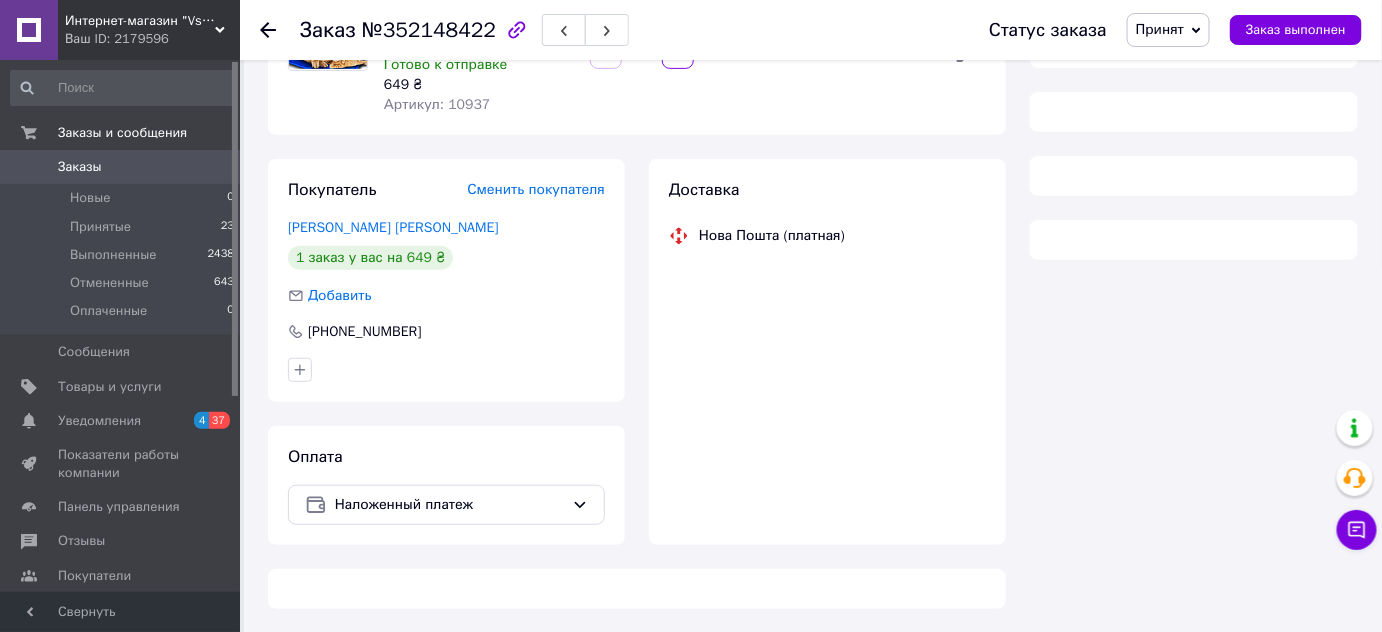 scroll, scrollTop: 689, scrollLeft: 0, axis: vertical 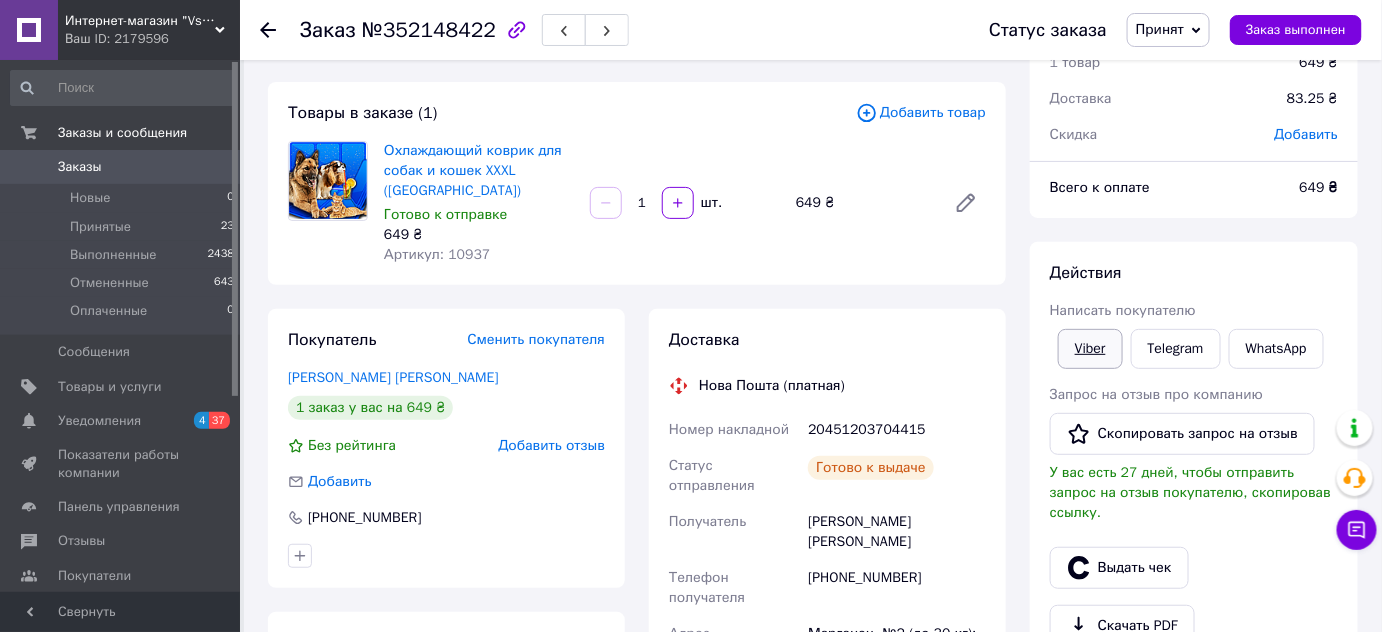 click on "Viber" at bounding box center (1090, 349) 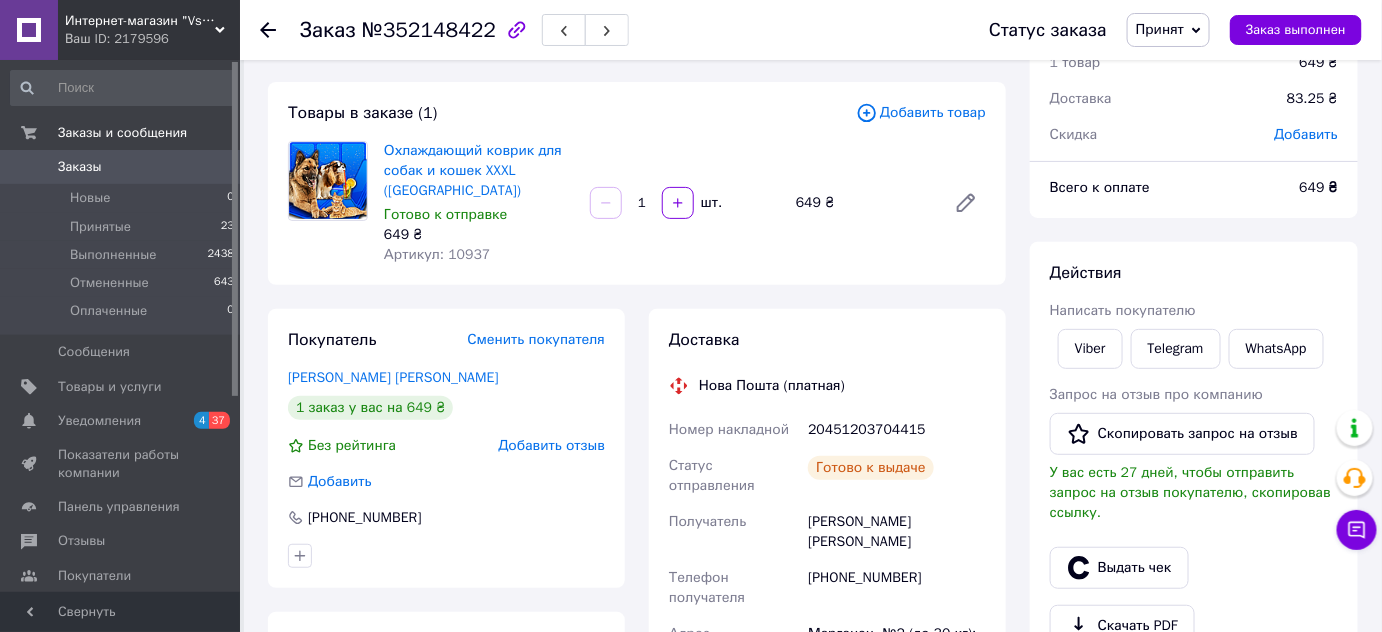 scroll, scrollTop: 0, scrollLeft: 0, axis: both 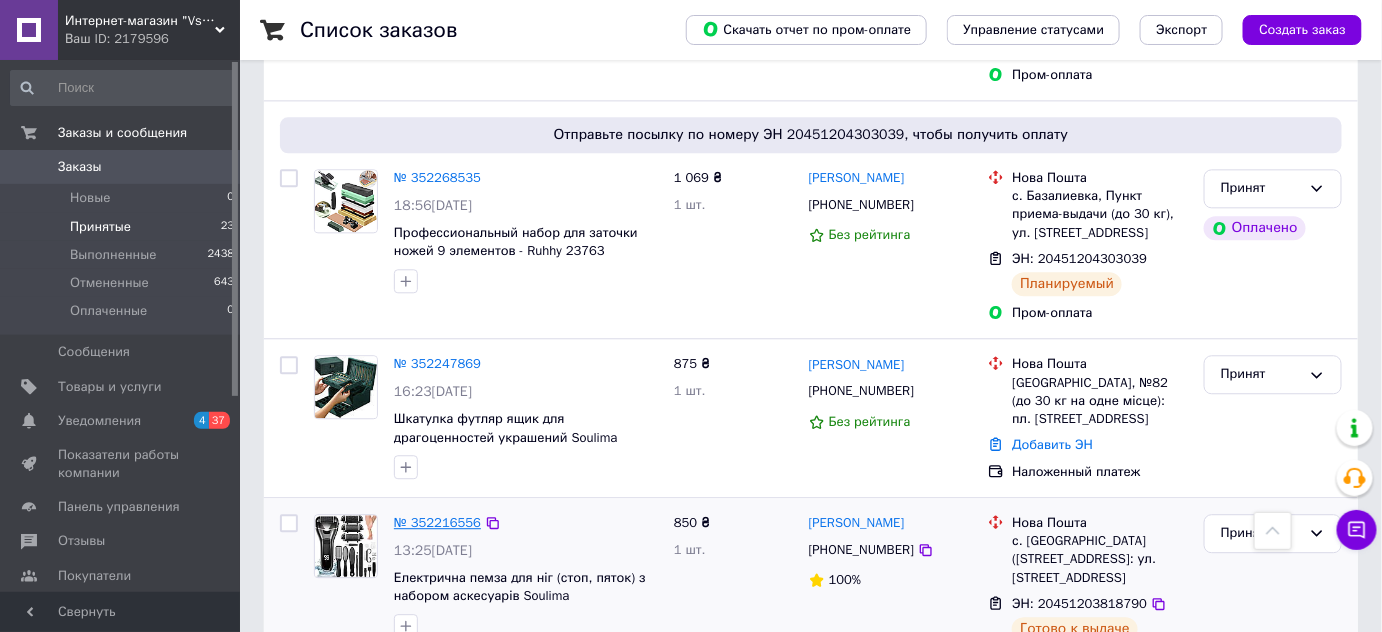 click on "№ 352216556" at bounding box center [437, 522] 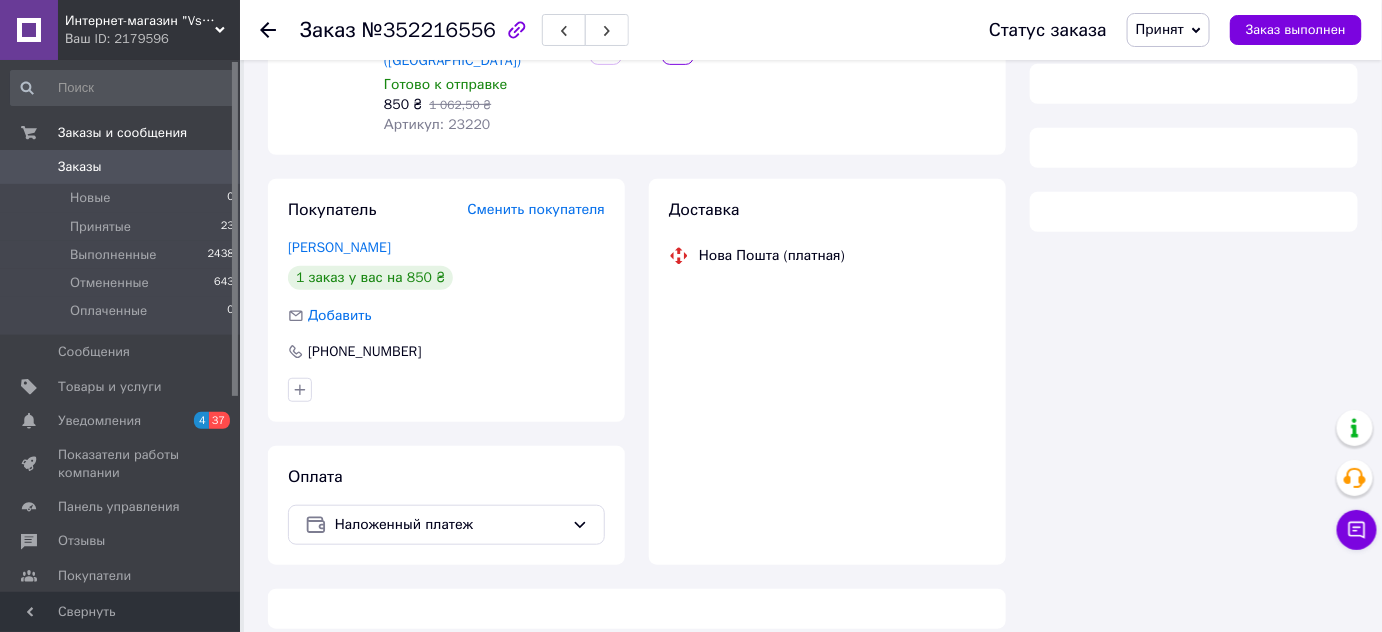 scroll, scrollTop: 689, scrollLeft: 0, axis: vertical 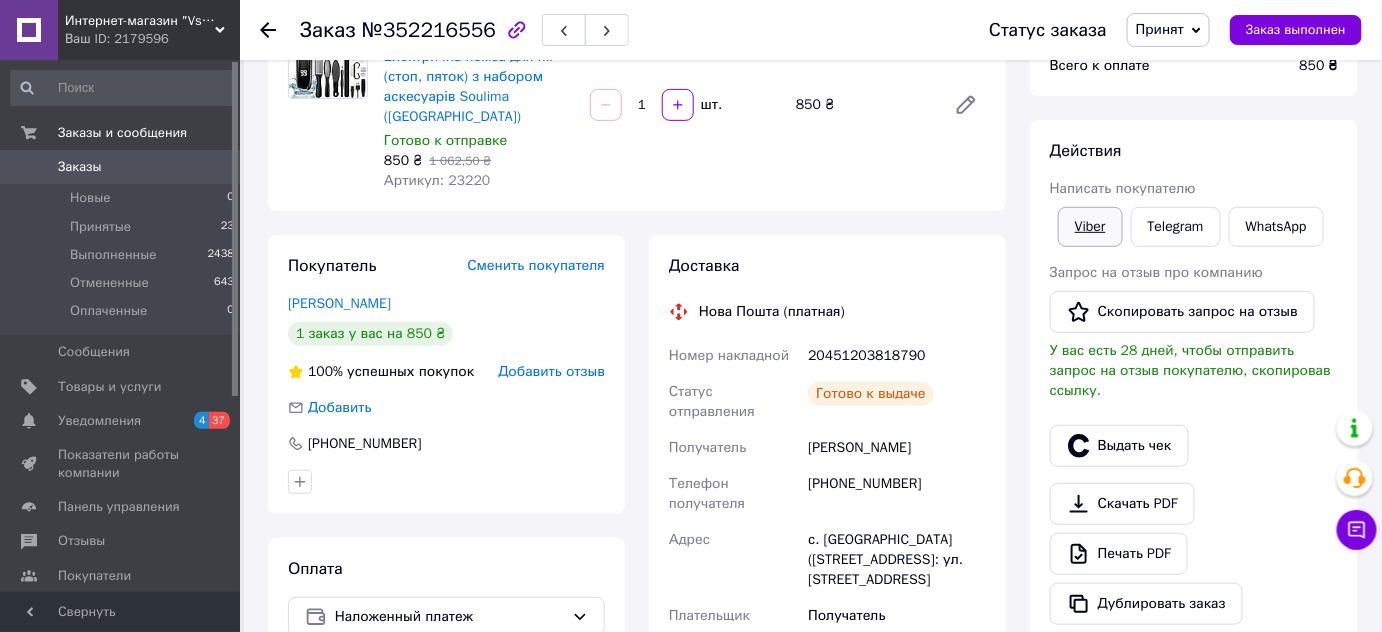 click on "Viber" at bounding box center [1090, 227] 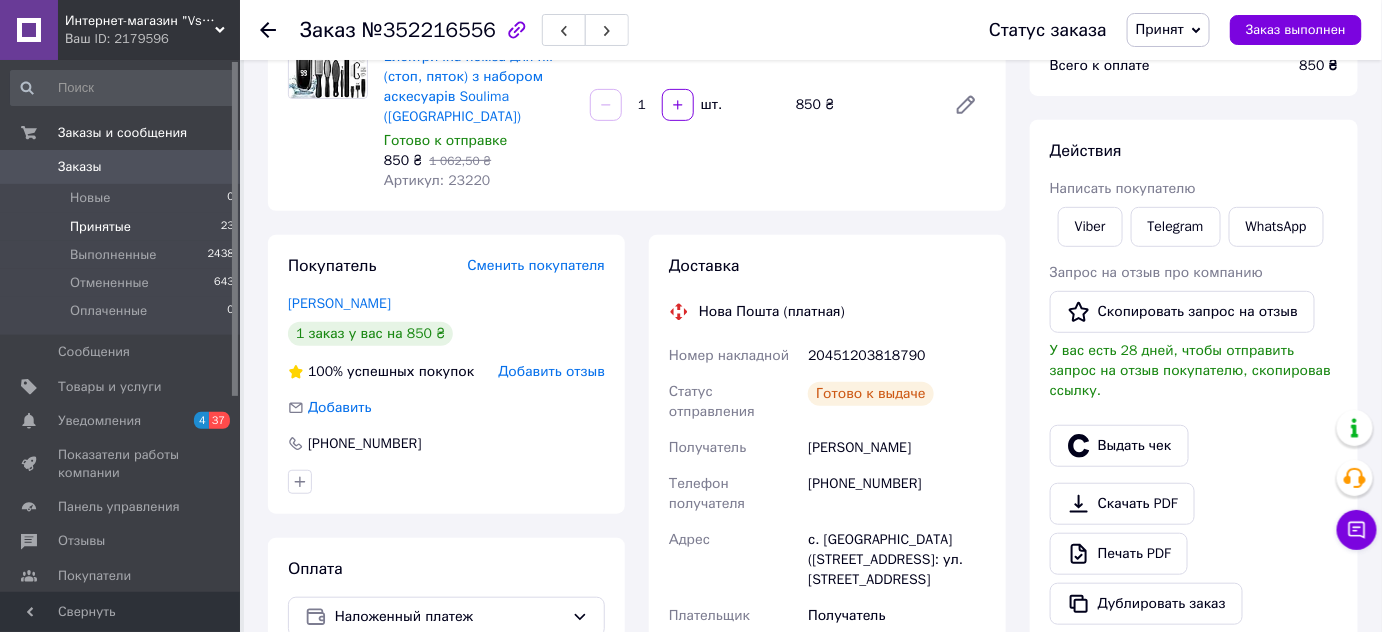 click on "Принятые" at bounding box center [100, 227] 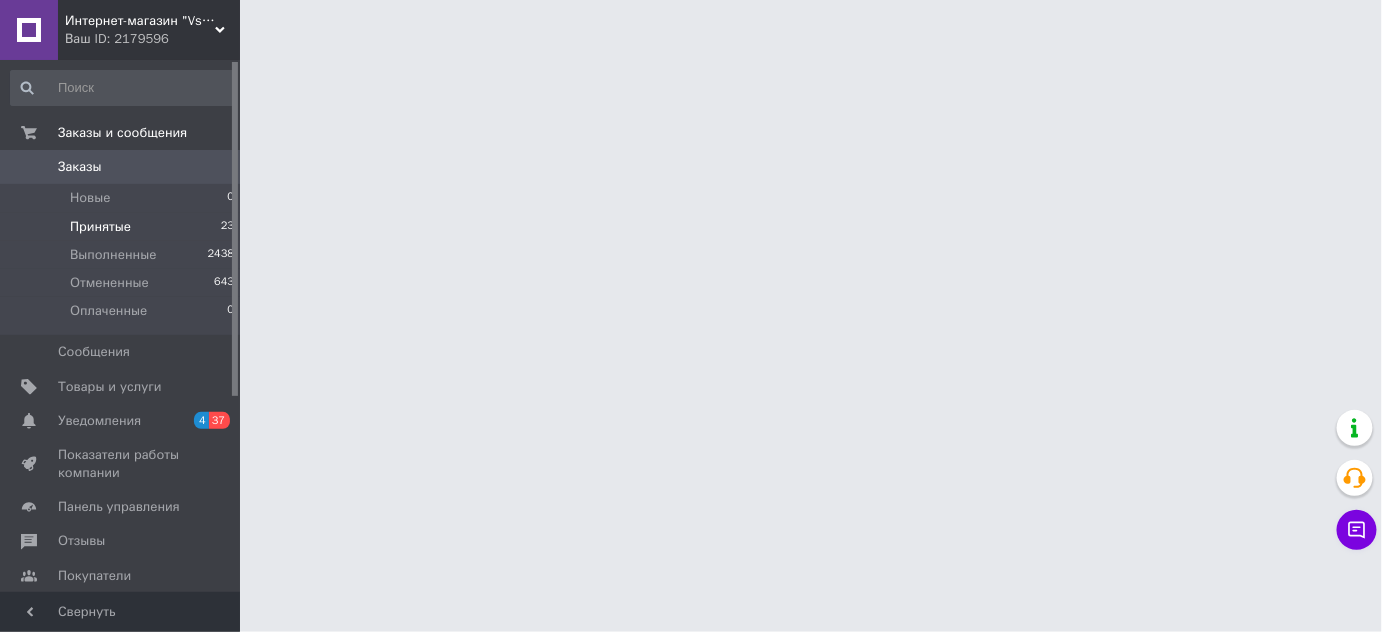 scroll, scrollTop: 0, scrollLeft: 0, axis: both 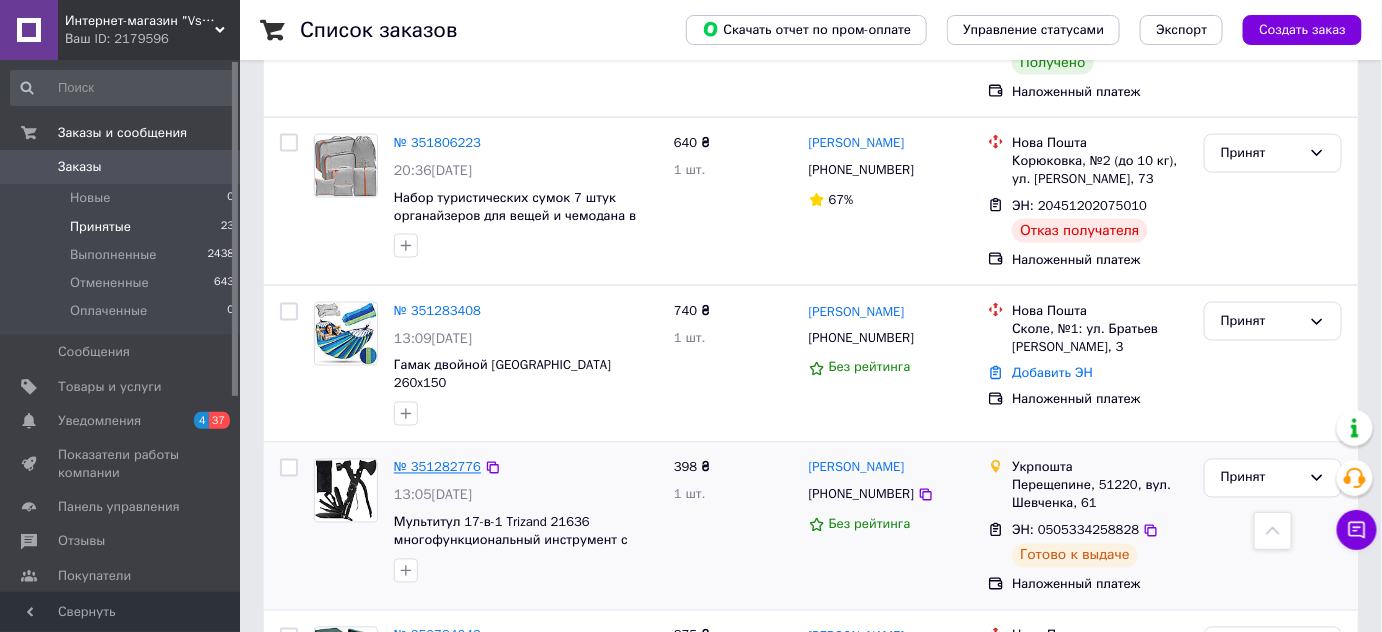 click on "№ 351282776" at bounding box center [437, 467] 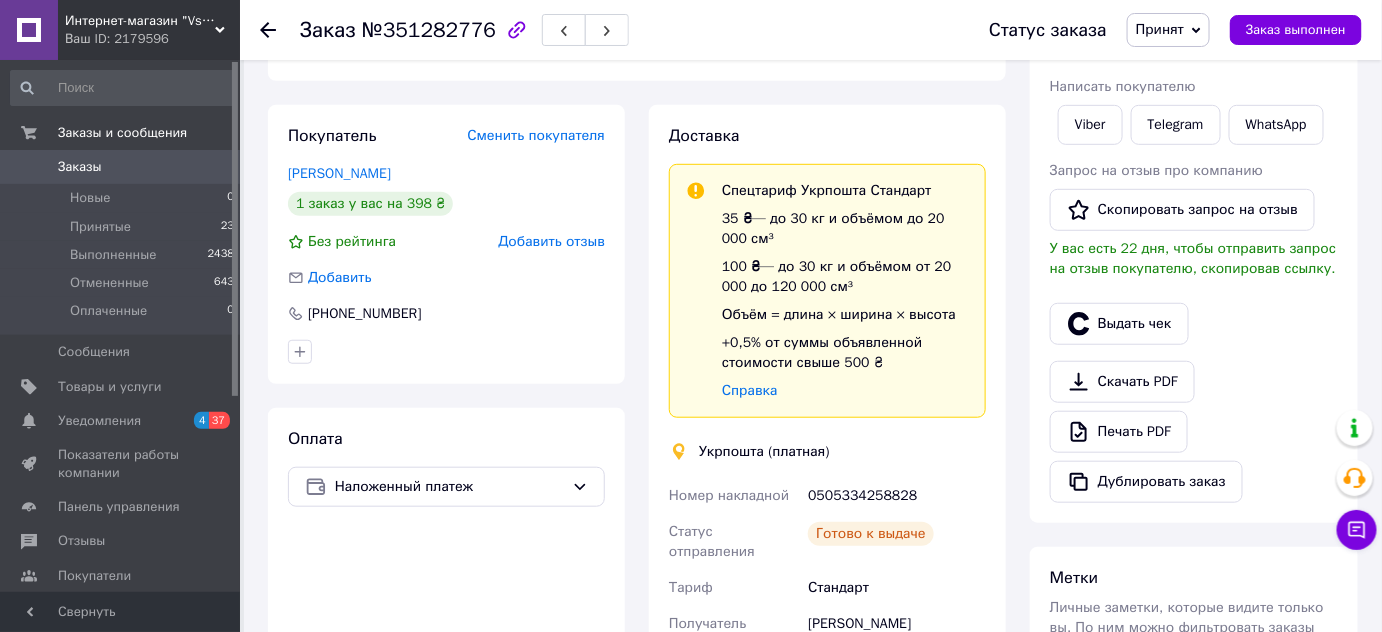 scroll, scrollTop: 310, scrollLeft: 0, axis: vertical 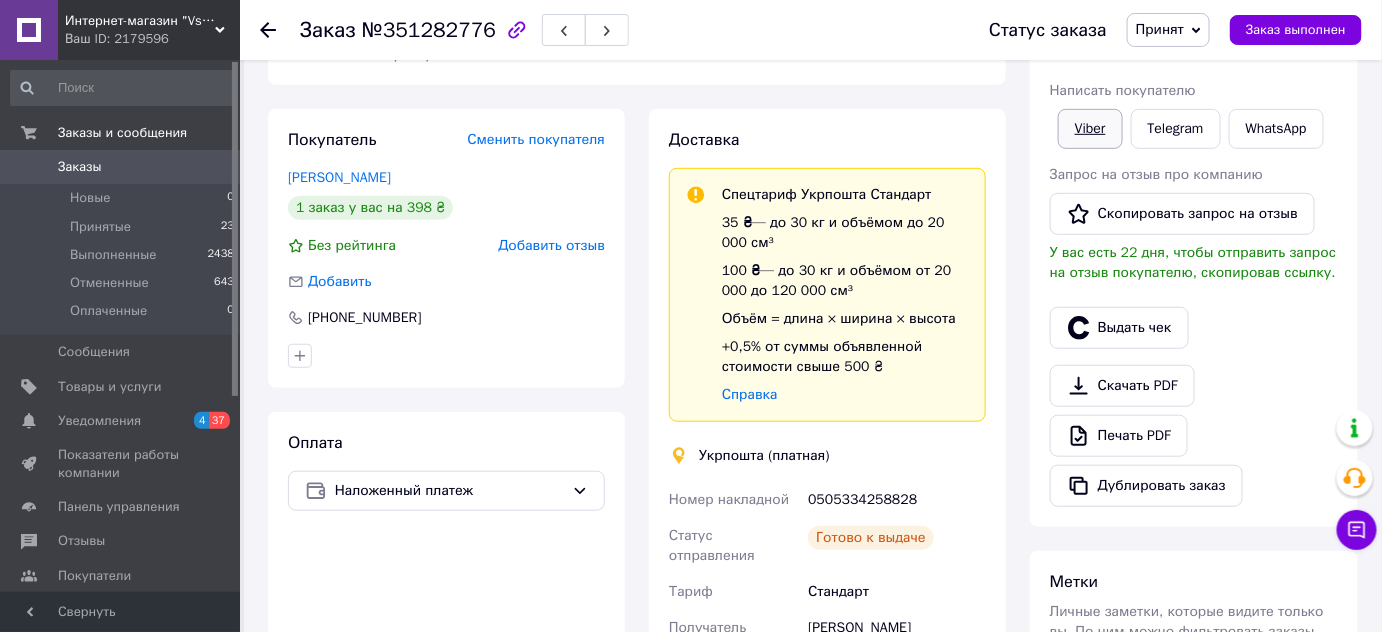 click on "Viber" at bounding box center [1090, 129] 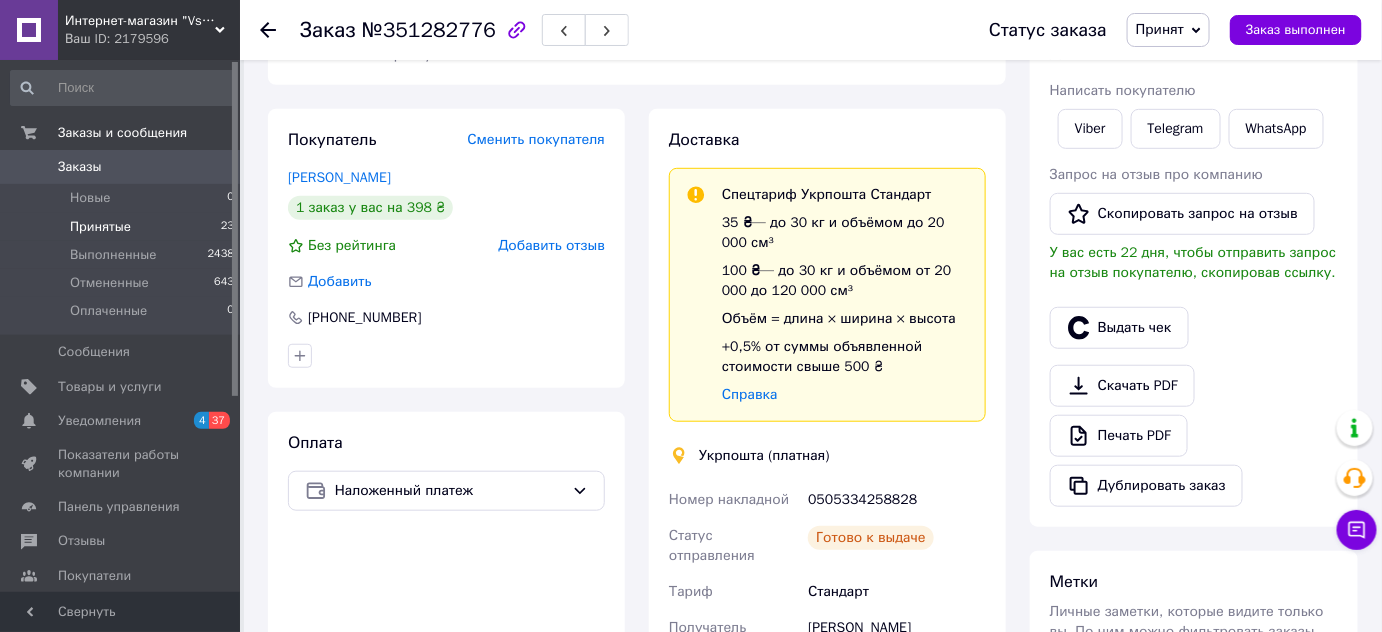 click on "Принятые" at bounding box center (100, 227) 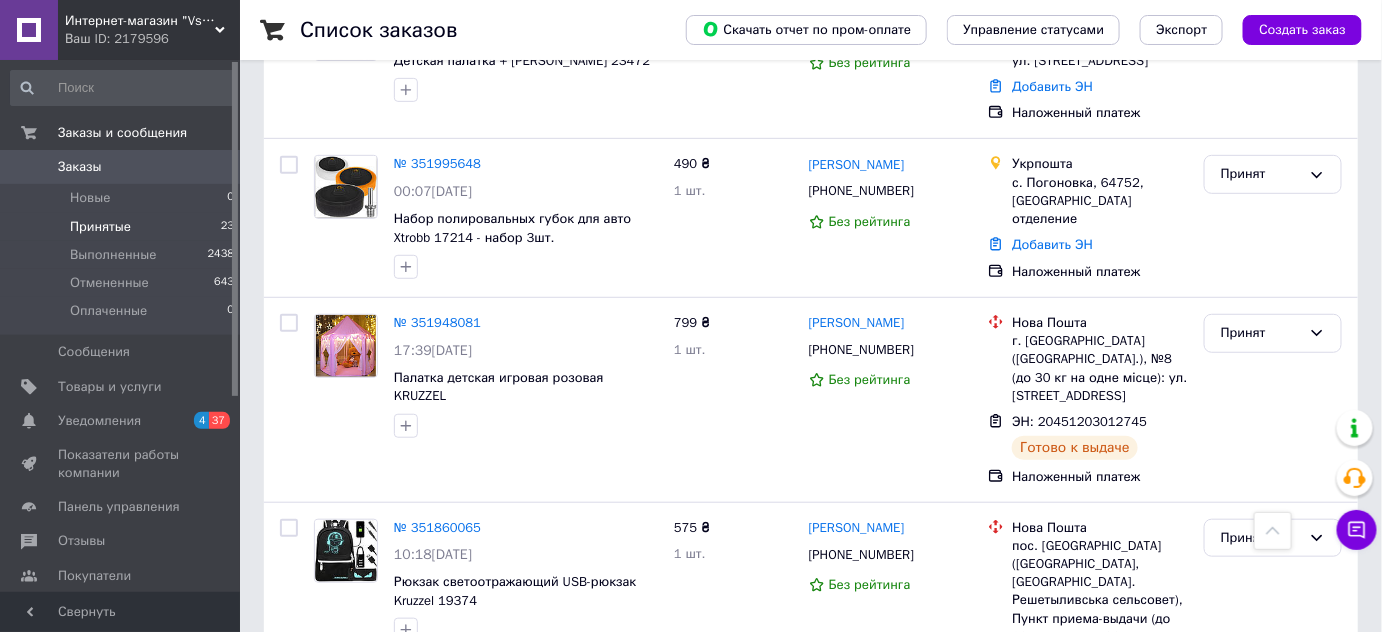 scroll, scrollTop: 2800, scrollLeft: 0, axis: vertical 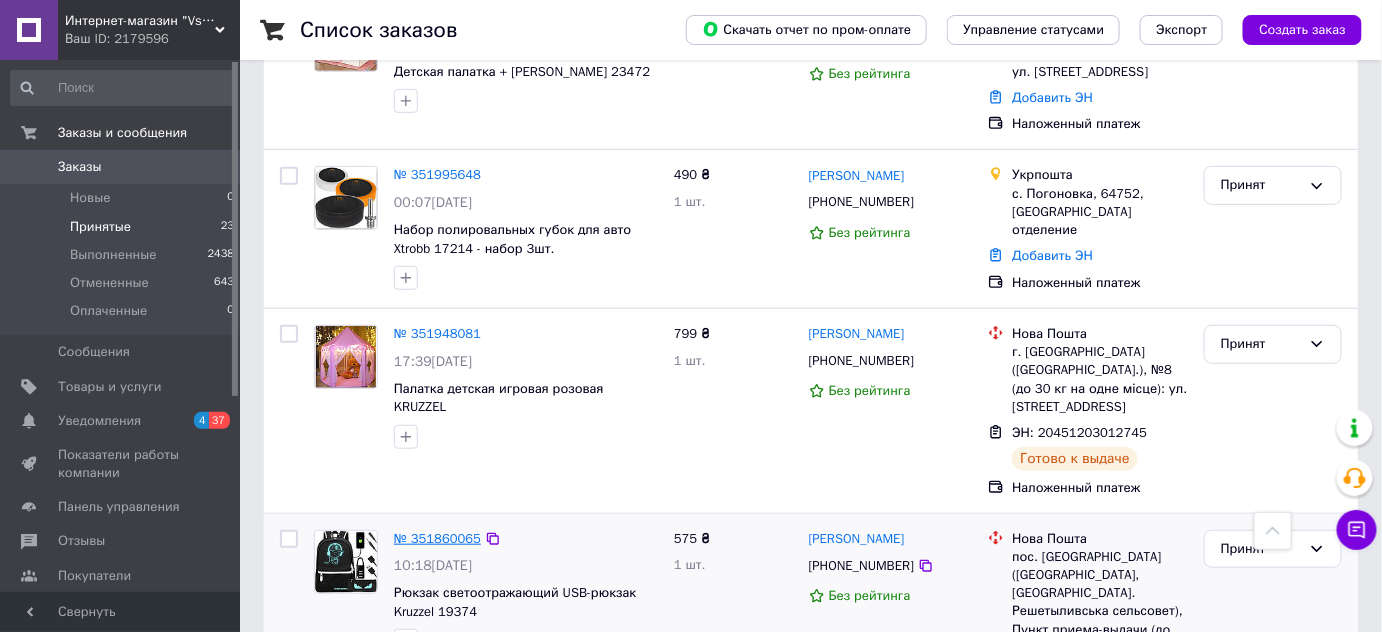 click on "№ 351860065" at bounding box center [437, 538] 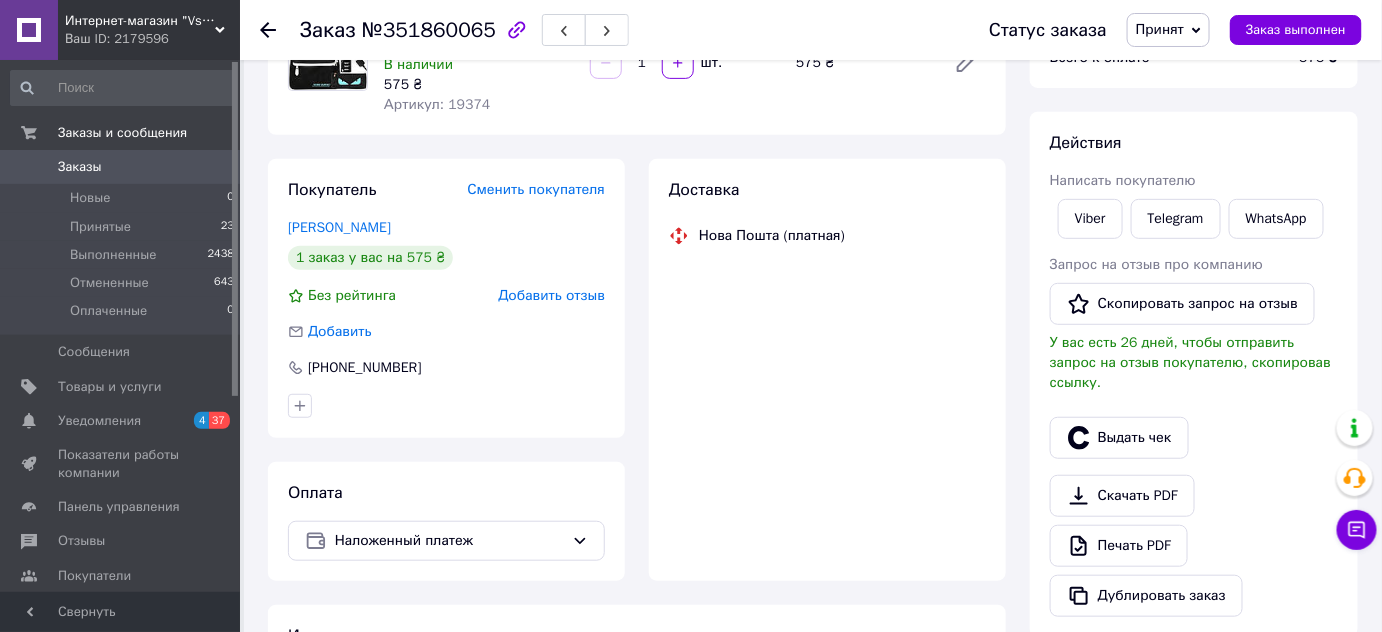 scroll, scrollTop: 689, scrollLeft: 0, axis: vertical 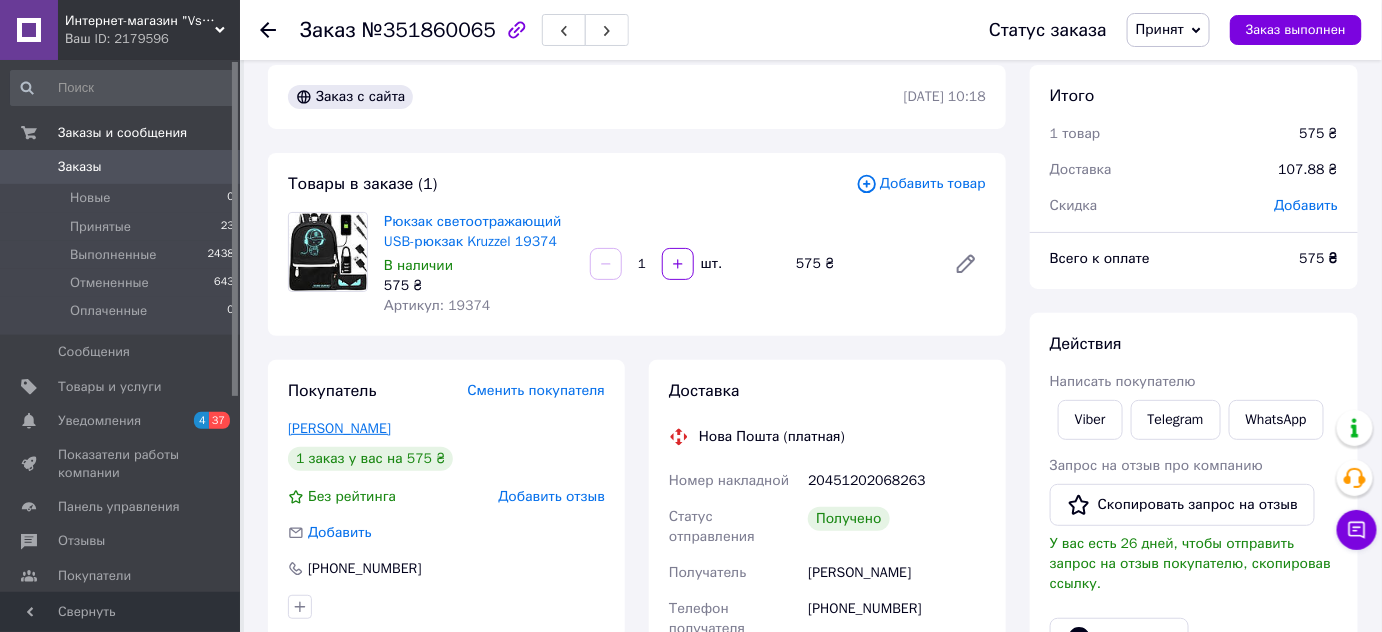 click on "[PERSON_NAME]" at bounding box center [339, 428] 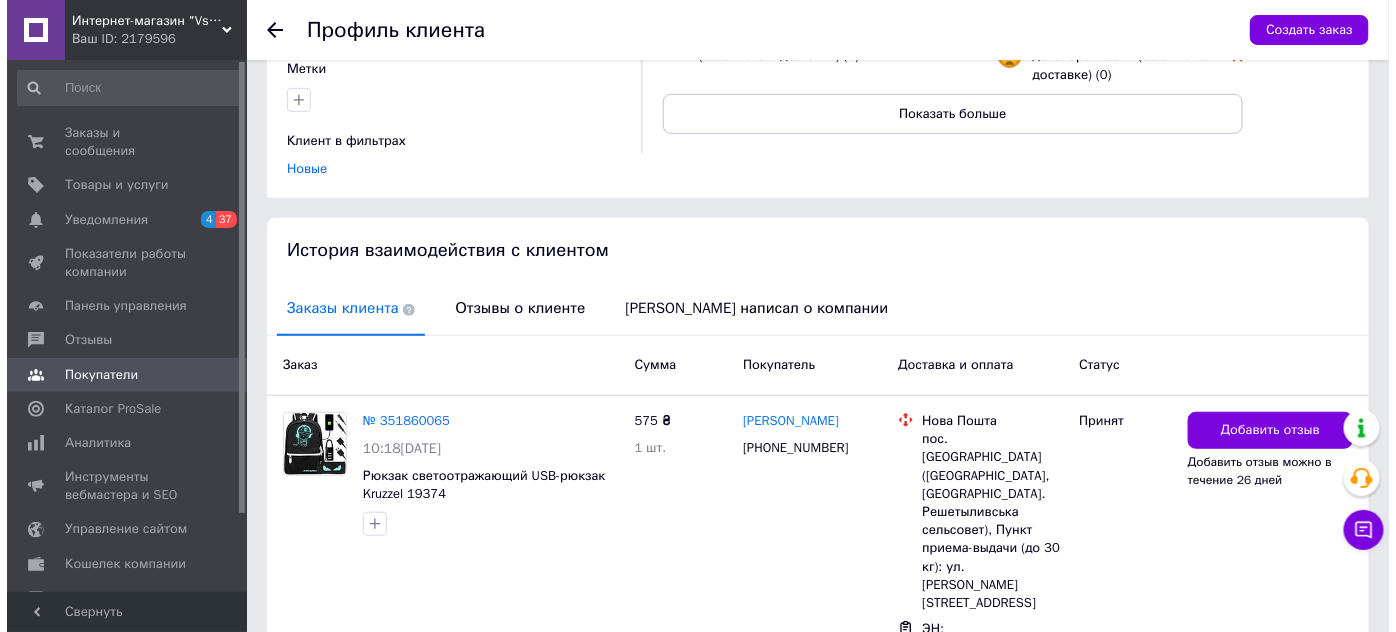 scroll, scrollTop: 383, scrollLeft: 0, axis: vertical 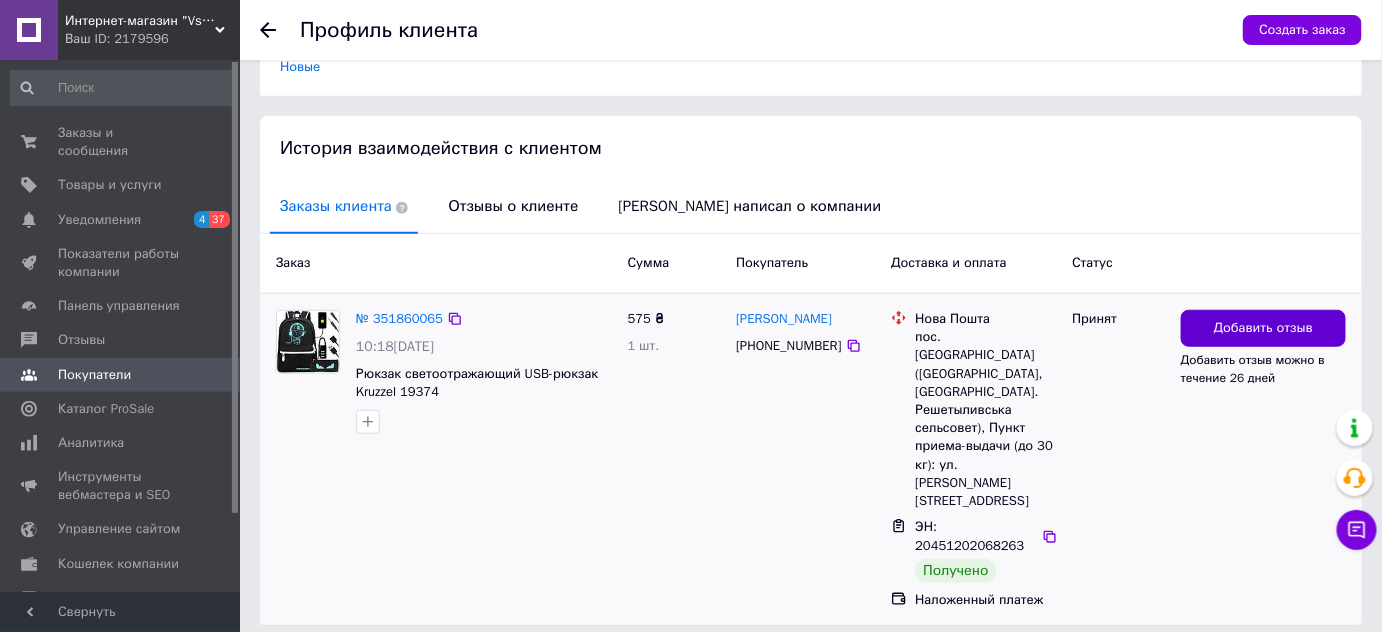 click on "Добавить отзыв" at bounding box center [1263, 328] 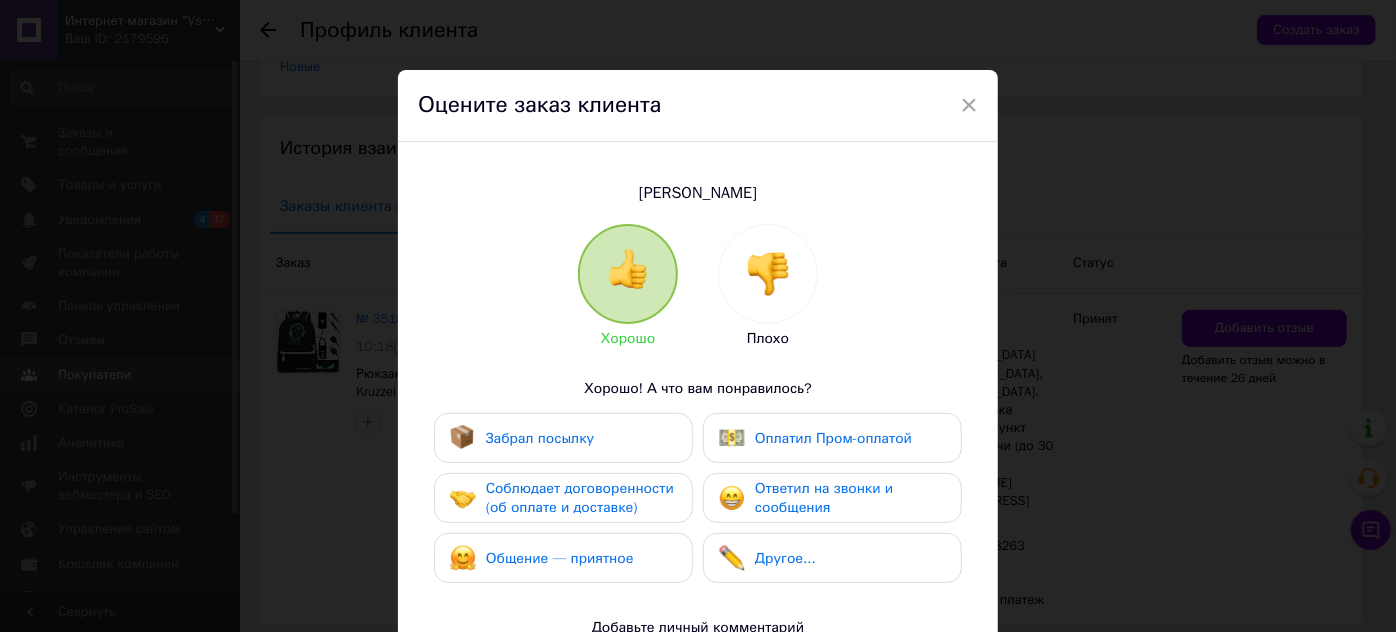 click on "Забрал посылку" at bounding box center (563, 438) 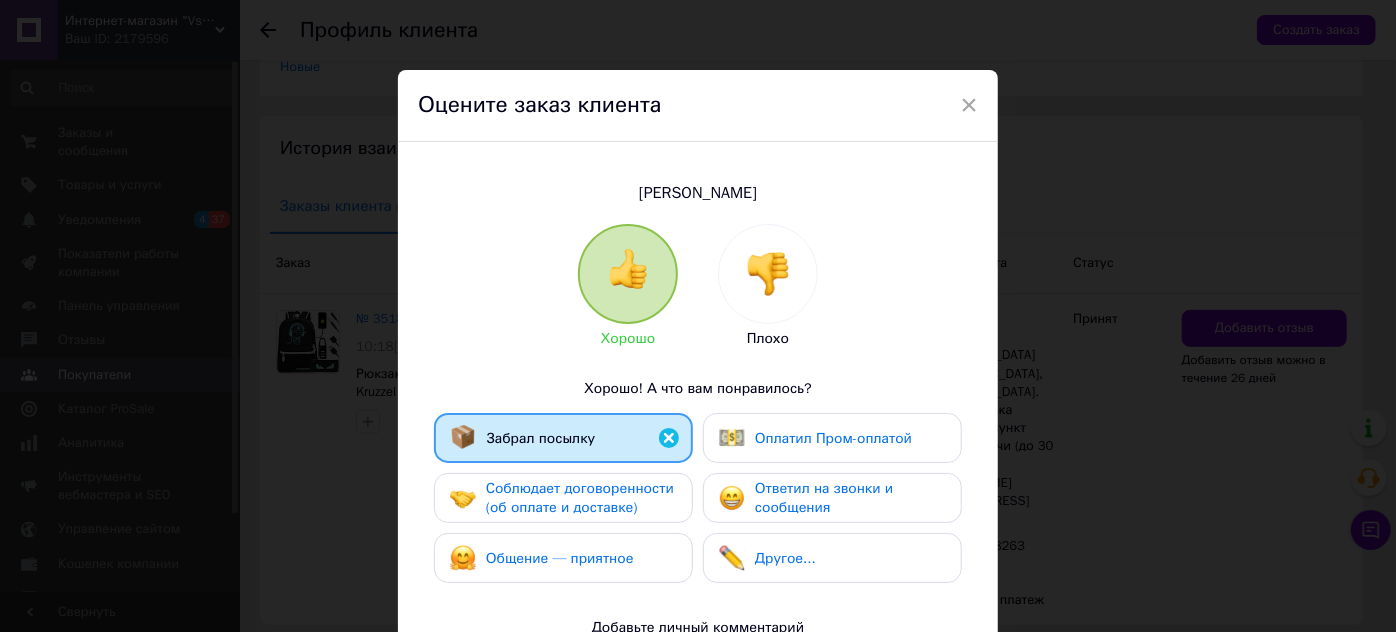 click on "Соблюдает договоренности (об оплате и доставке)" at bounding box center [581, 498] 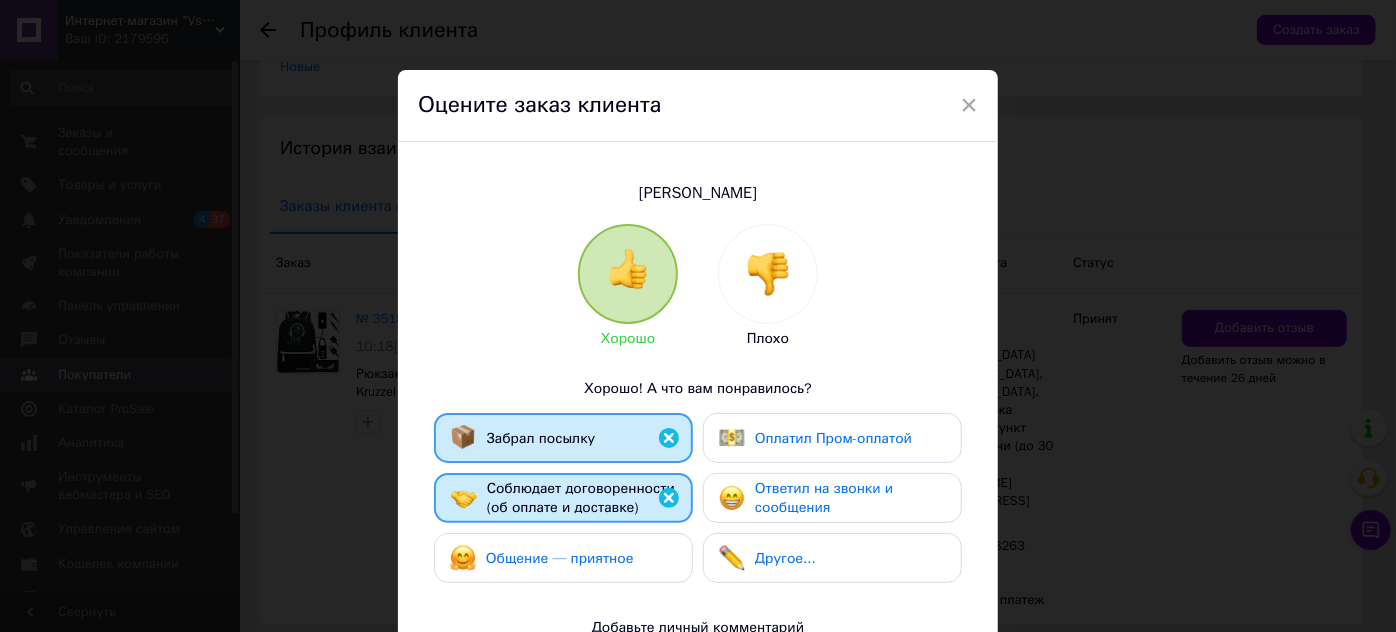 click on "Ответил на звонки и сообщения" at bounding box center [824, 498] 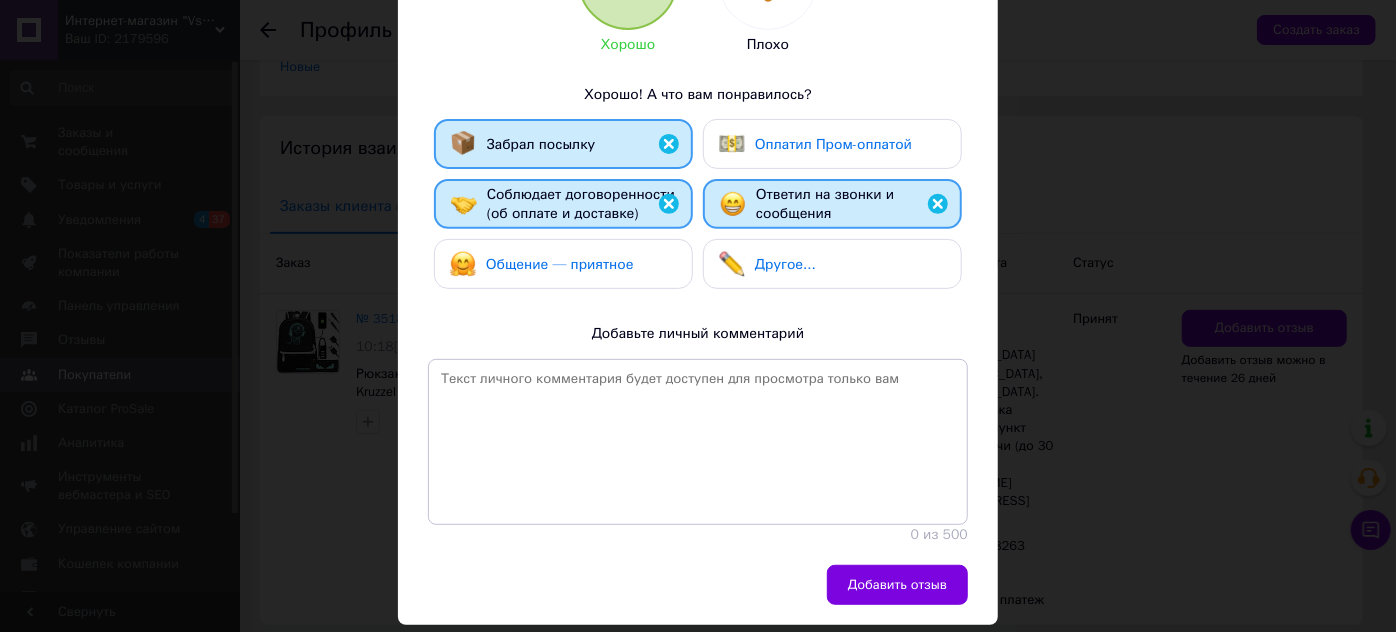scroll, scrollTop: 357, scrollLeft: 0, axis: vertical 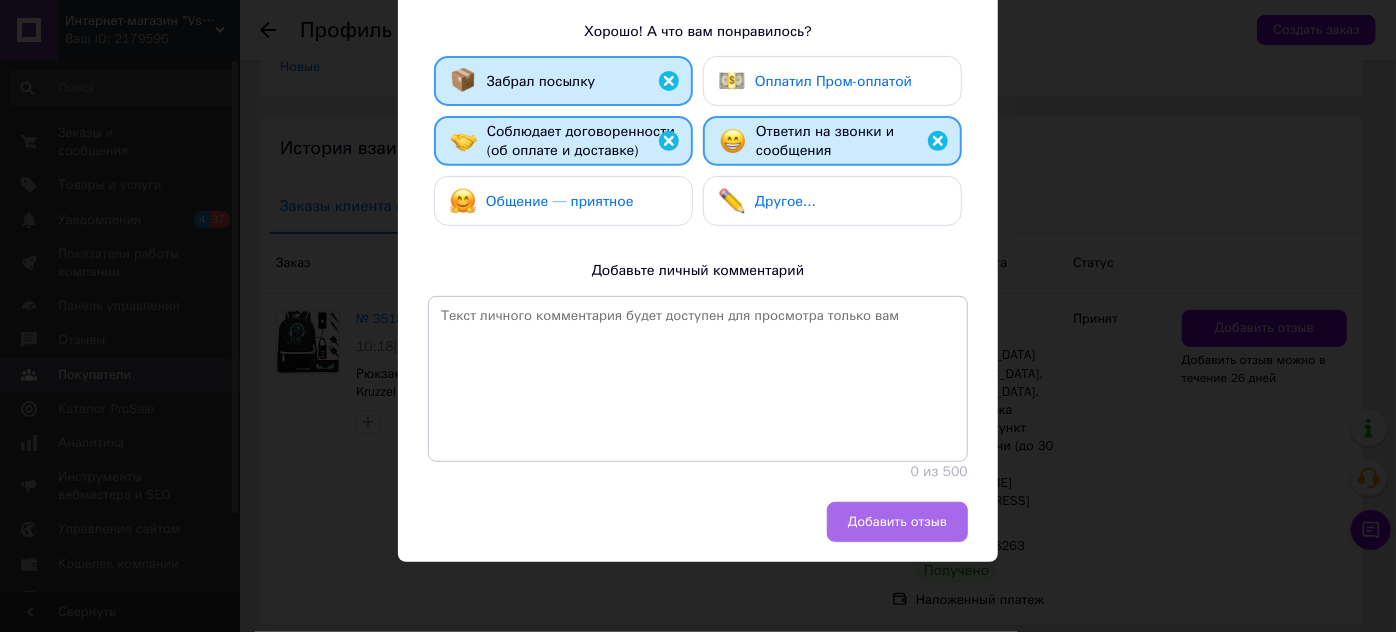 click on "Добавить отзыв" at bounding box center (897, 522) 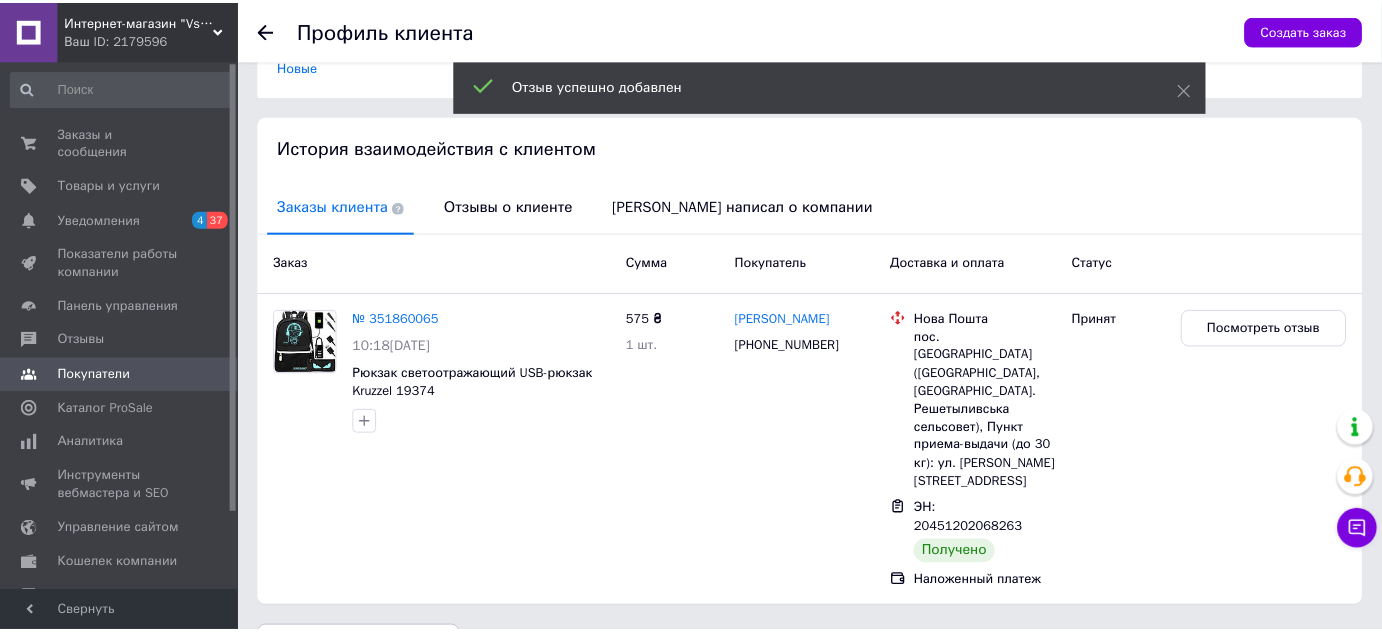 scroll, scrollTop: 364, scrollLeft: 0, axis: vertical 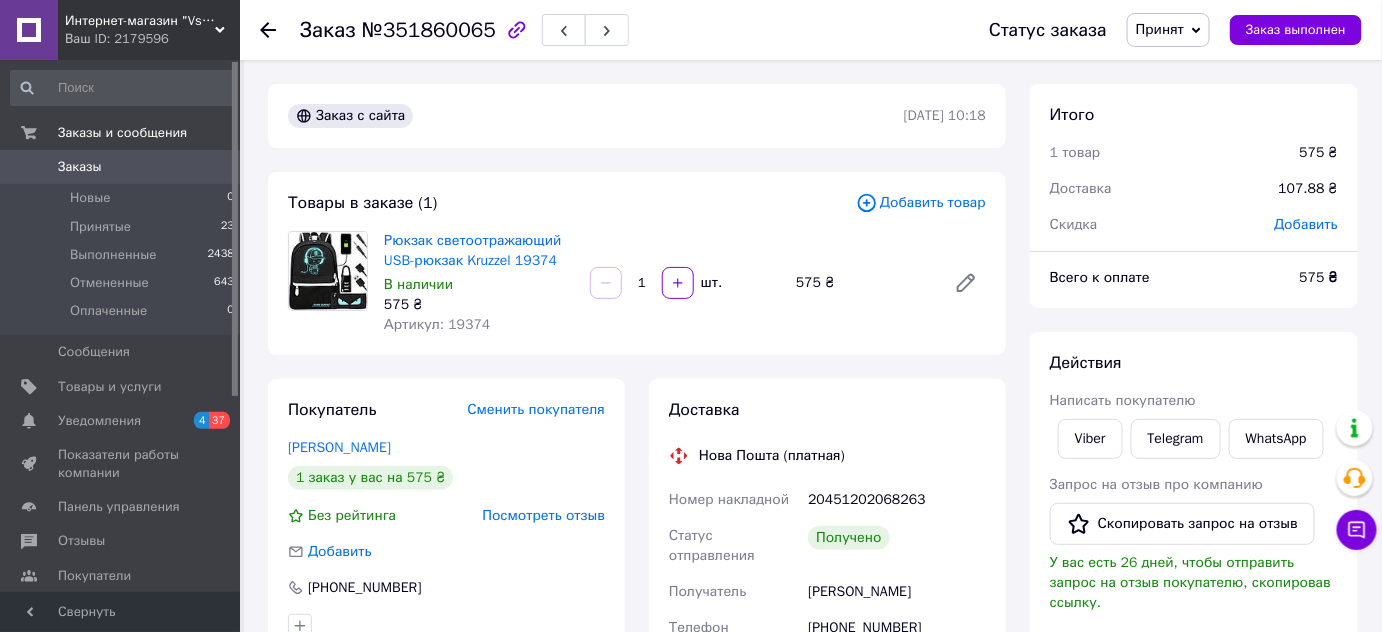 click on "Заказ с сайта" at bounding box center [594, 116] 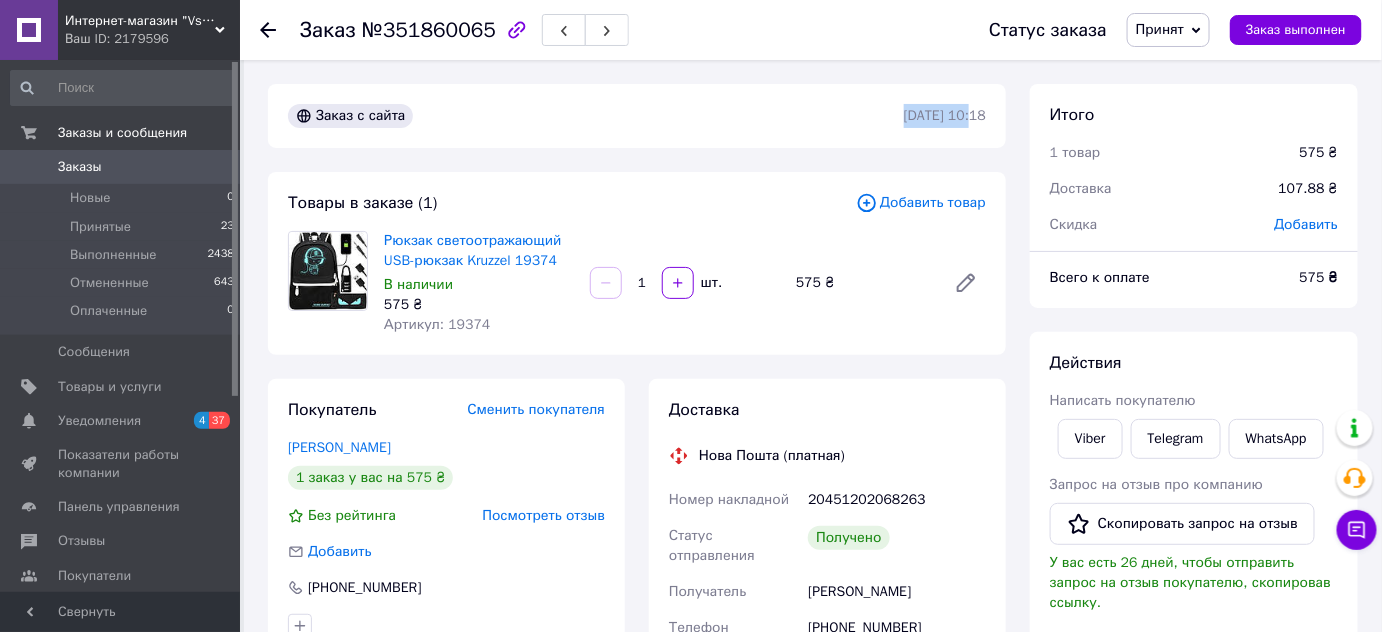 drag, startPoint x: 868, startPoint y: 118, endPoint x: 912, endPoint y: 123, distance: 44.28318 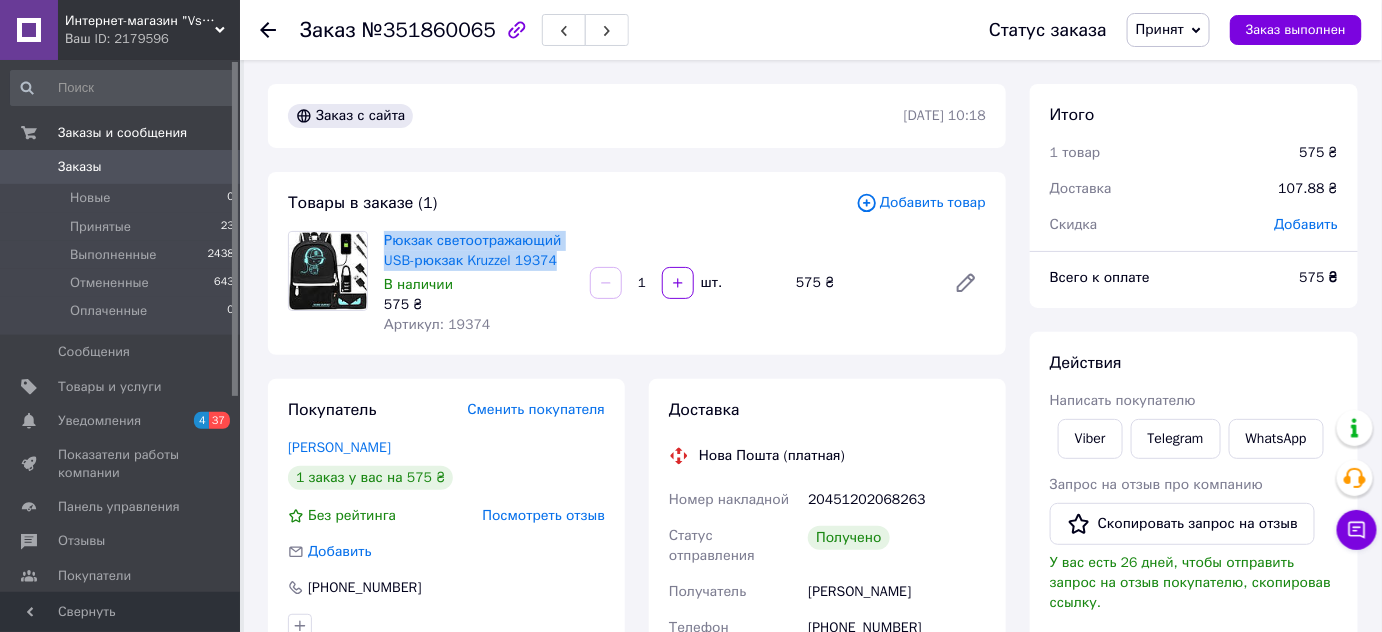 drag, startPoint x: 560, startPoint y: 256, endPoint x: 383, endPoint y: 239, distance: 177.81451 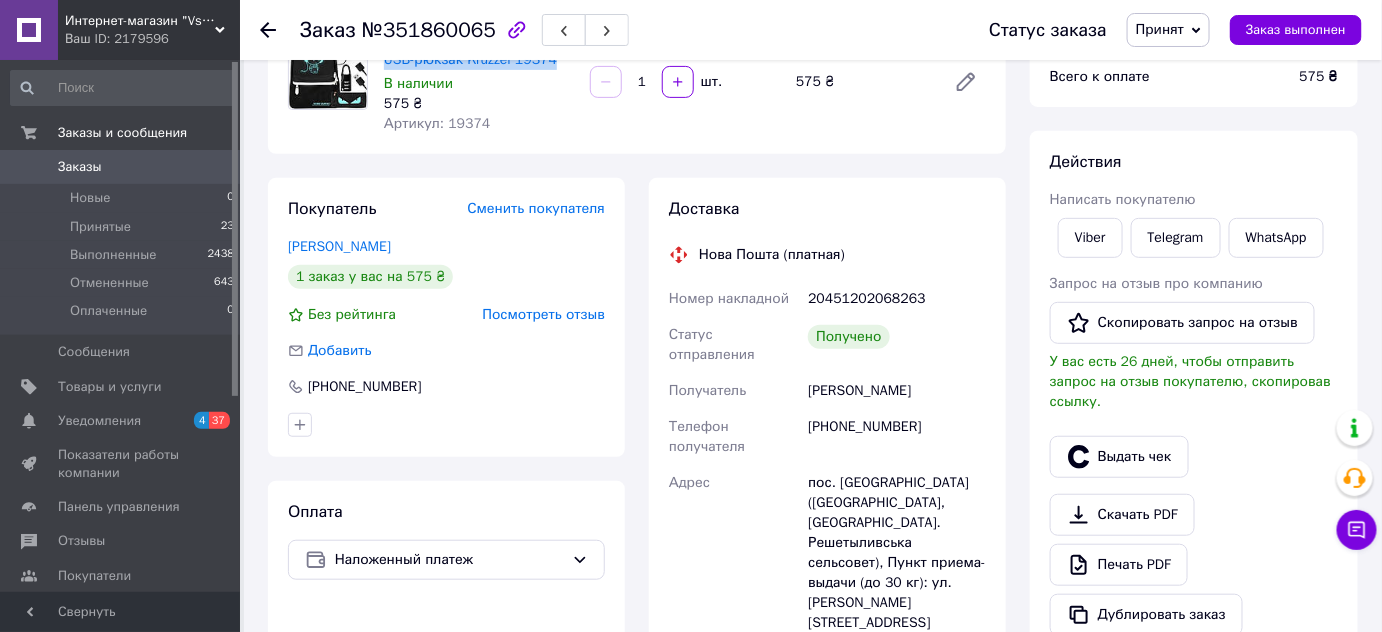 scroll, scrollTop: 213, scrollLeft: 0, axis: vertical 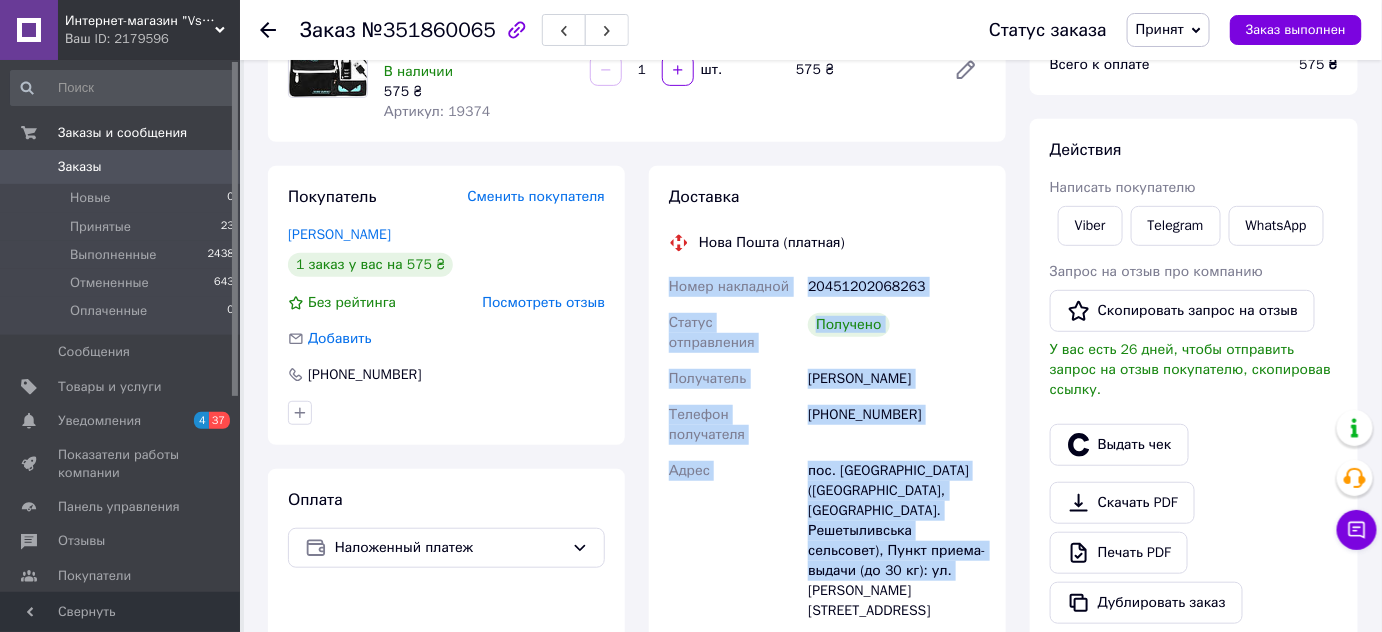 drag, startPoint x: 666, startPoint y: 285, endPoint x: 972, endPoint y: 554, distance: 407.4273 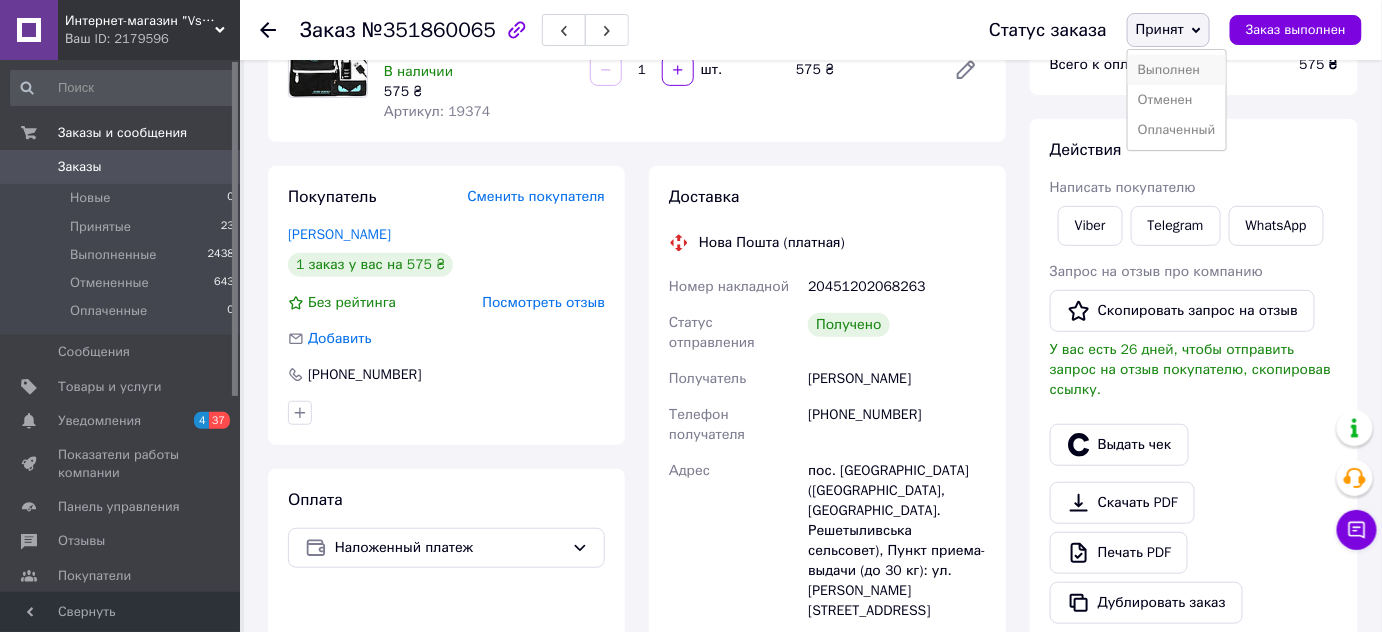 click on "Выполнен" at bounding box center (1177, 70) 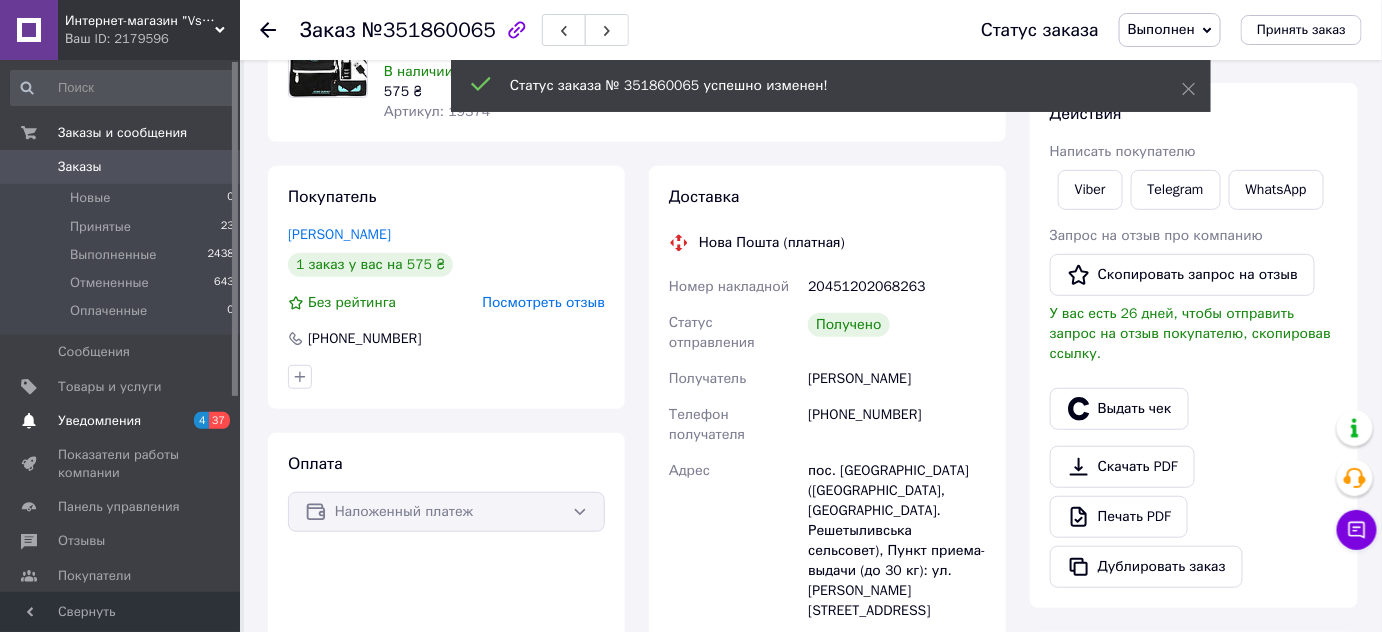 click on "Уведомления" at bounding box center (99, 421) 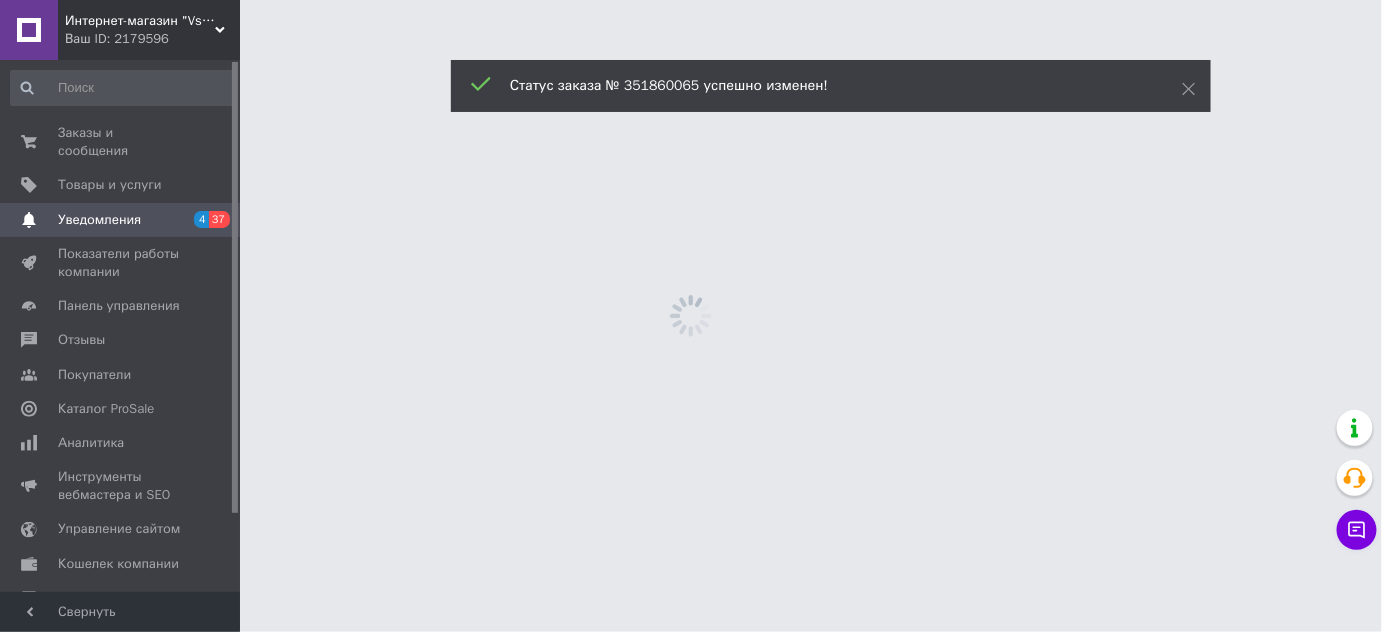 scroll, scrollTop: 0, scrollLeft: 0, axis: both 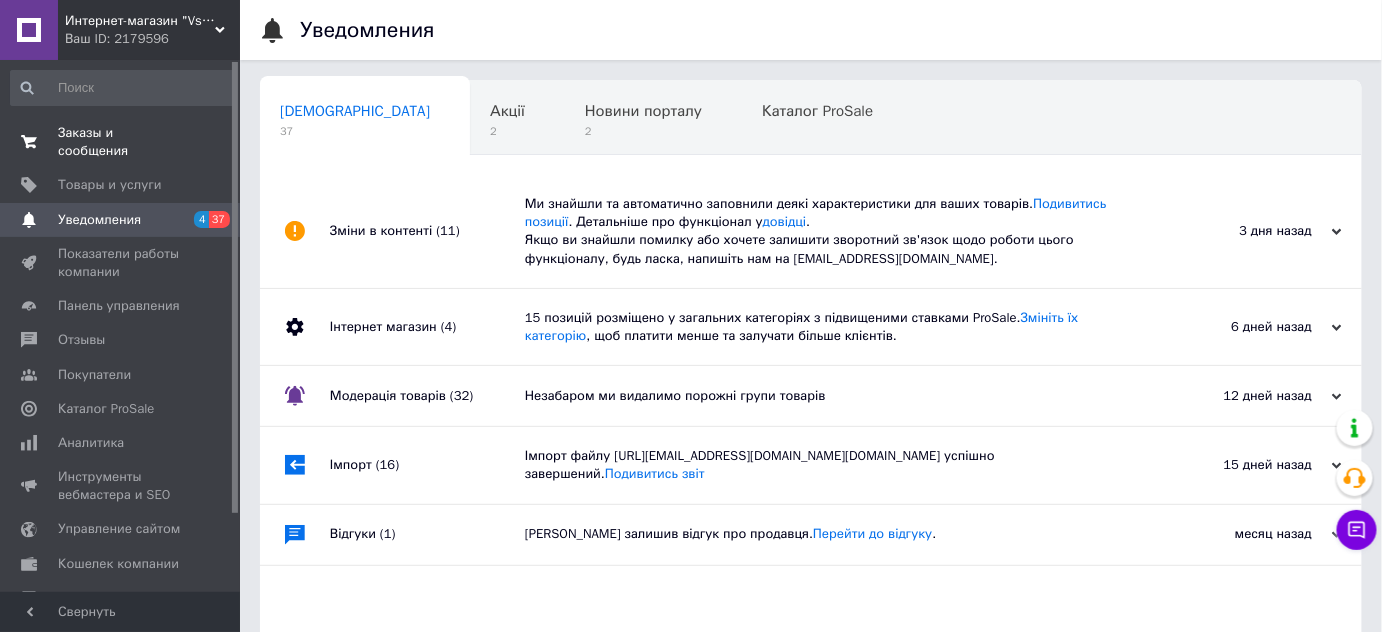 click on "Заказы и сообщения" at bounding box center [121, 142] 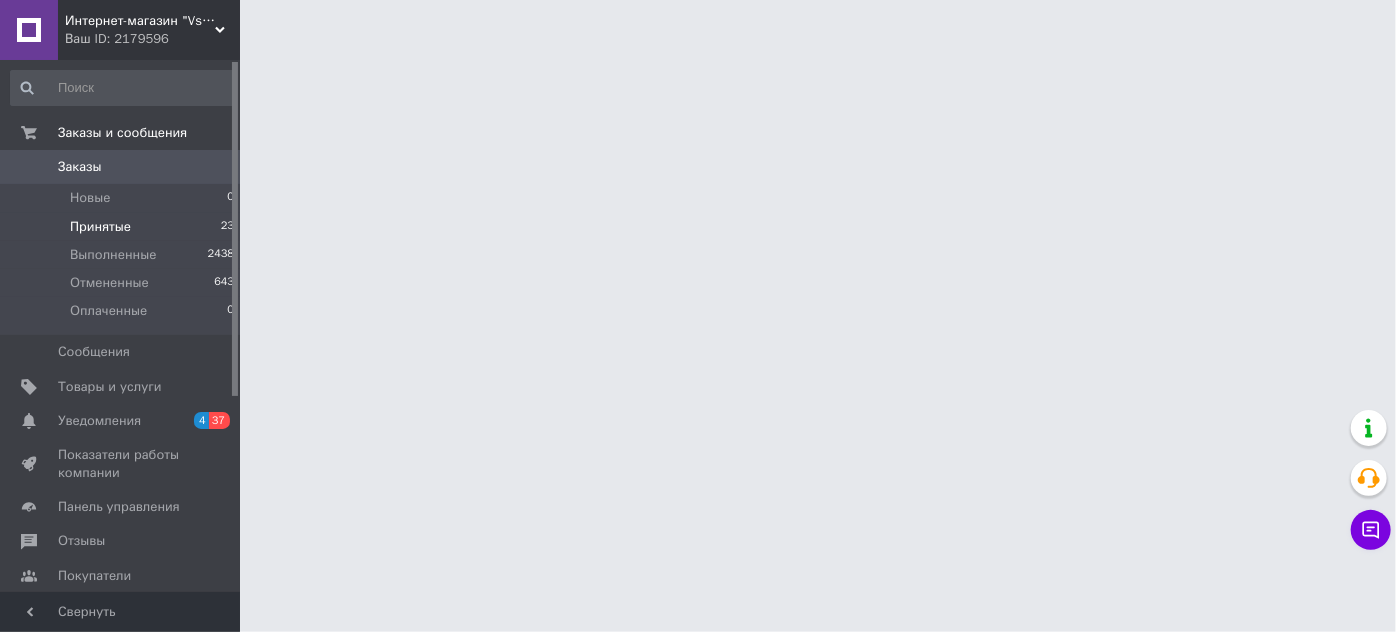 click on "Принятые" at bounding box center (100, 227) 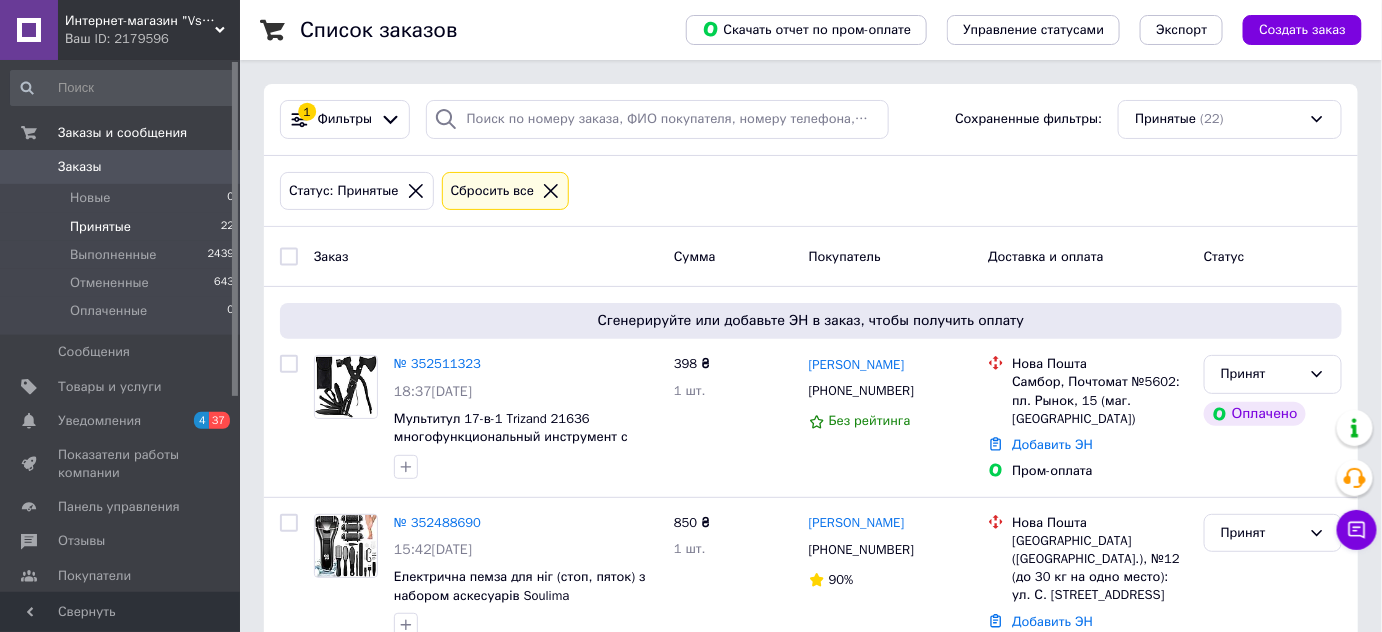 click on "Принятые" at bounding box center [100, 227] 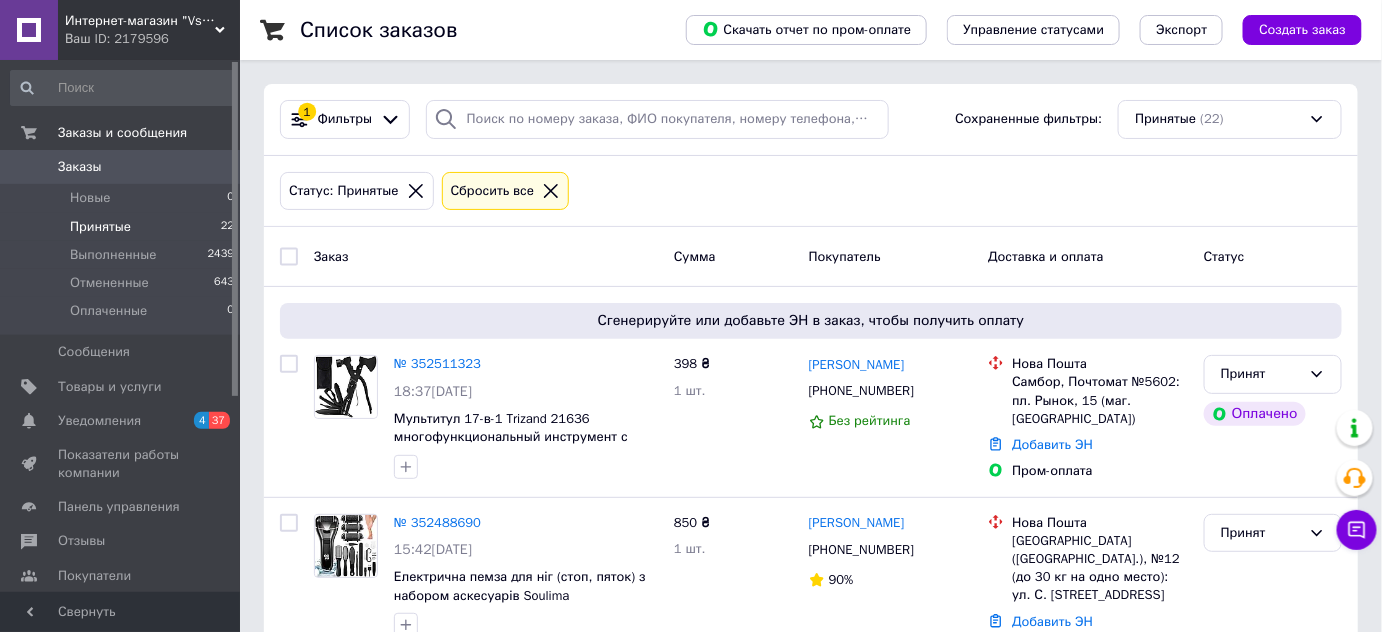 click on "Принятые" at bounding box center (100, 227) 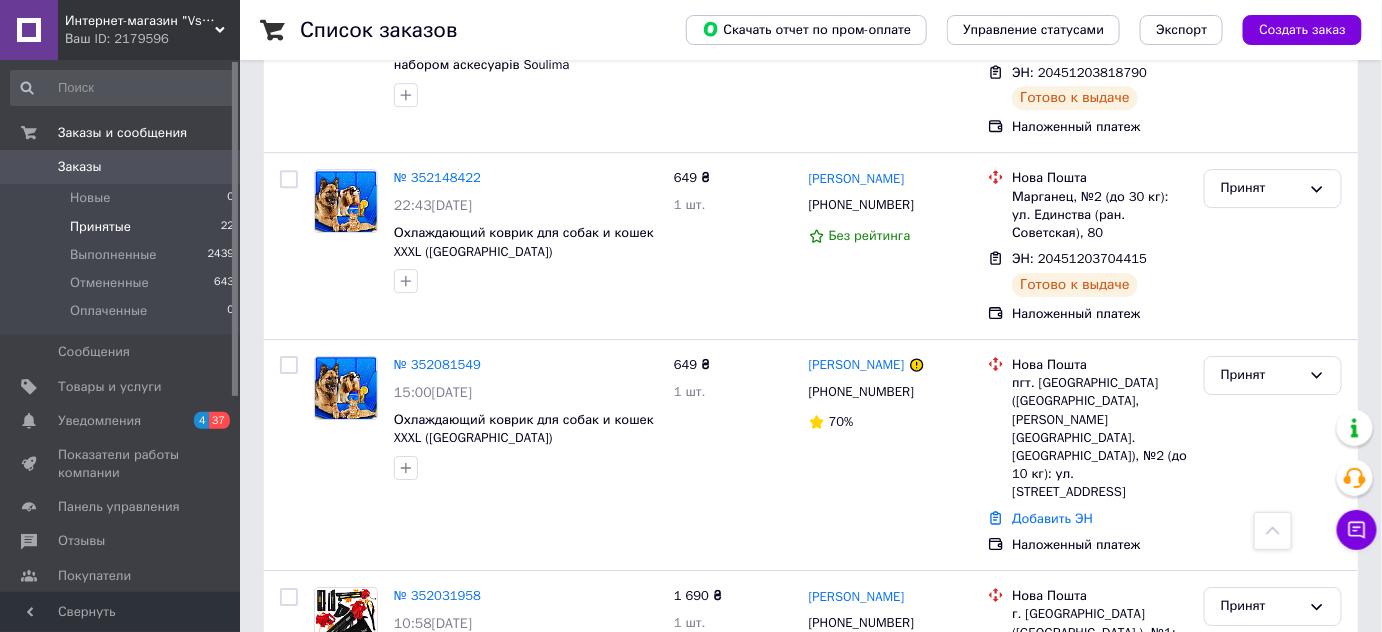 scroll, scrollTop: 2022, scrollLeft: 0, axis: vertical 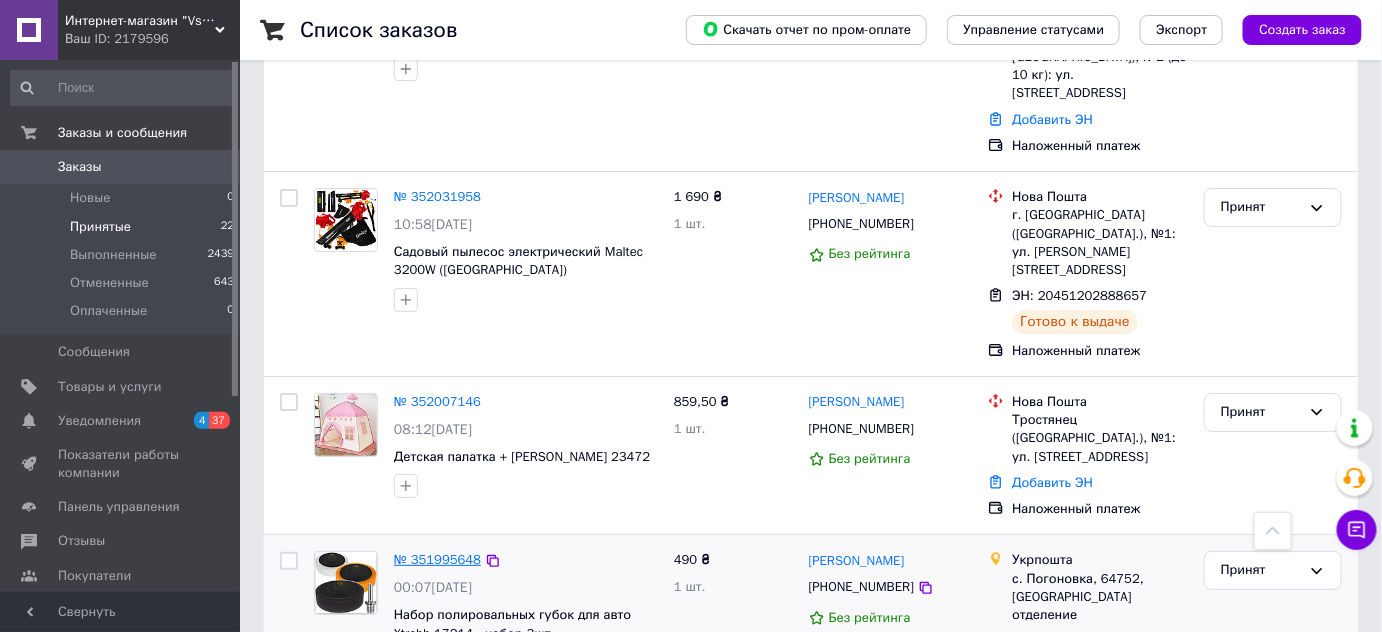 click on "№ 351995648" at bounding box center [437, 559] 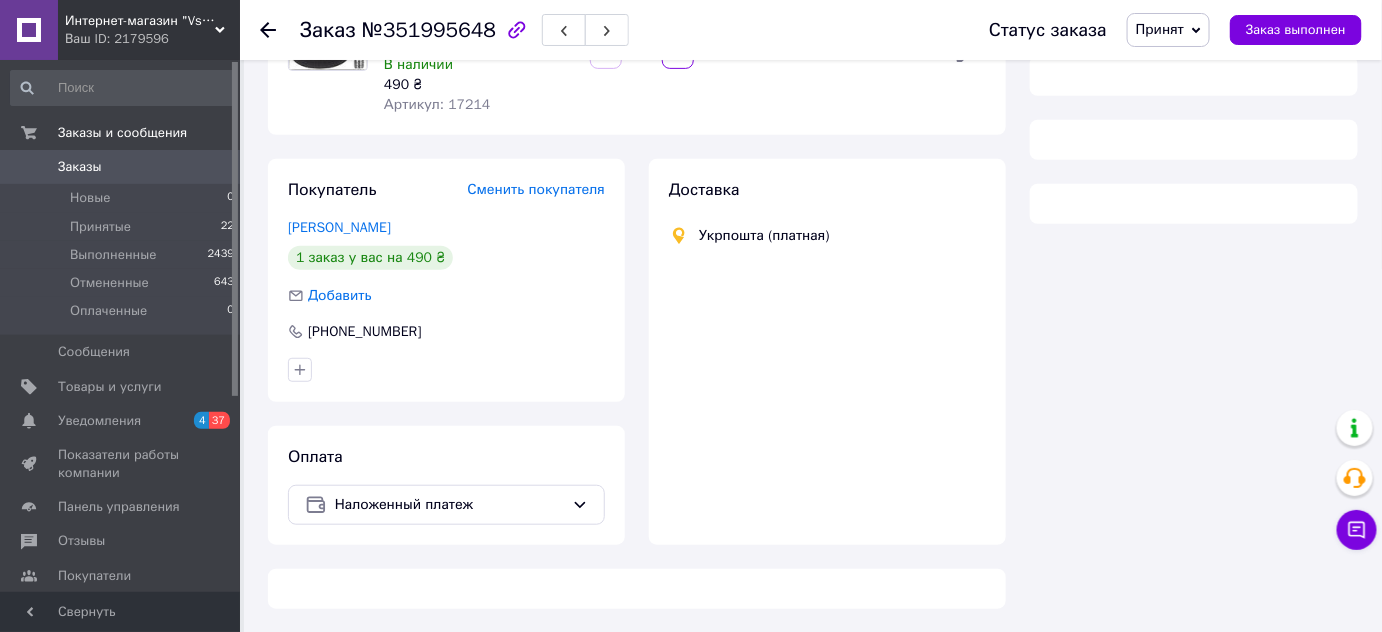 scroll, scrollTop: 977, scrollLeft: 0, axis: vertical 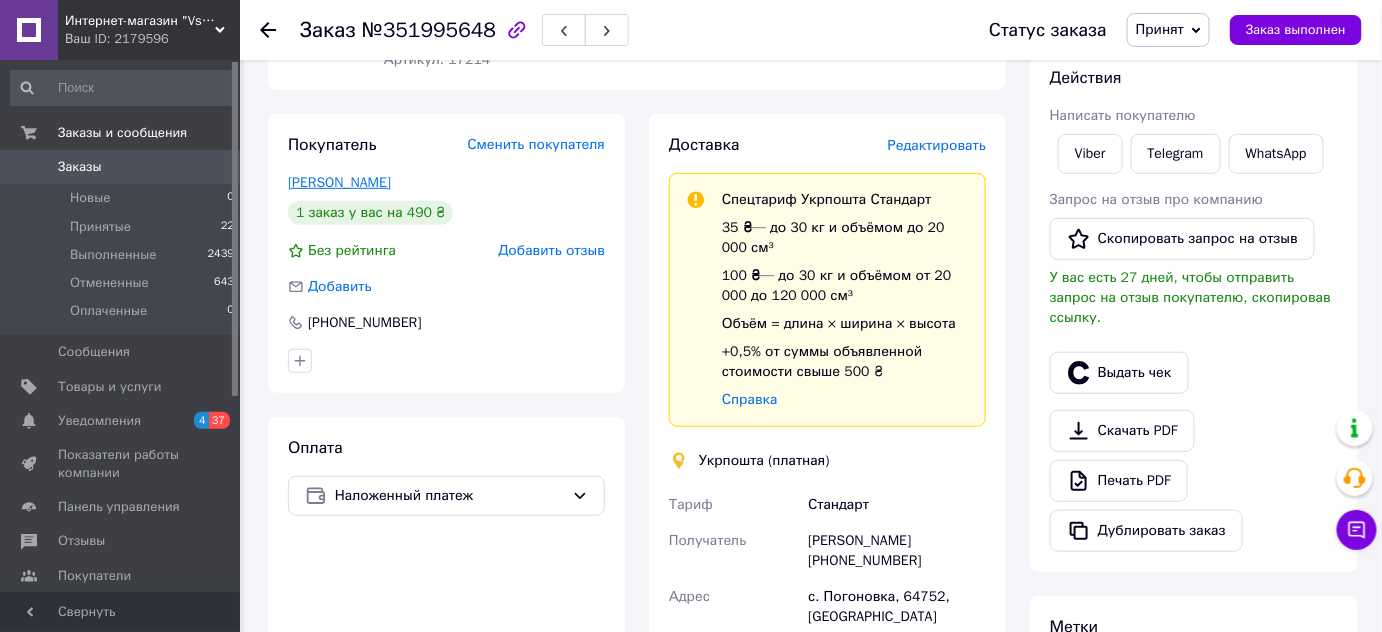 click on "[PERSON_NAME]" at bounding box center (339, 182) 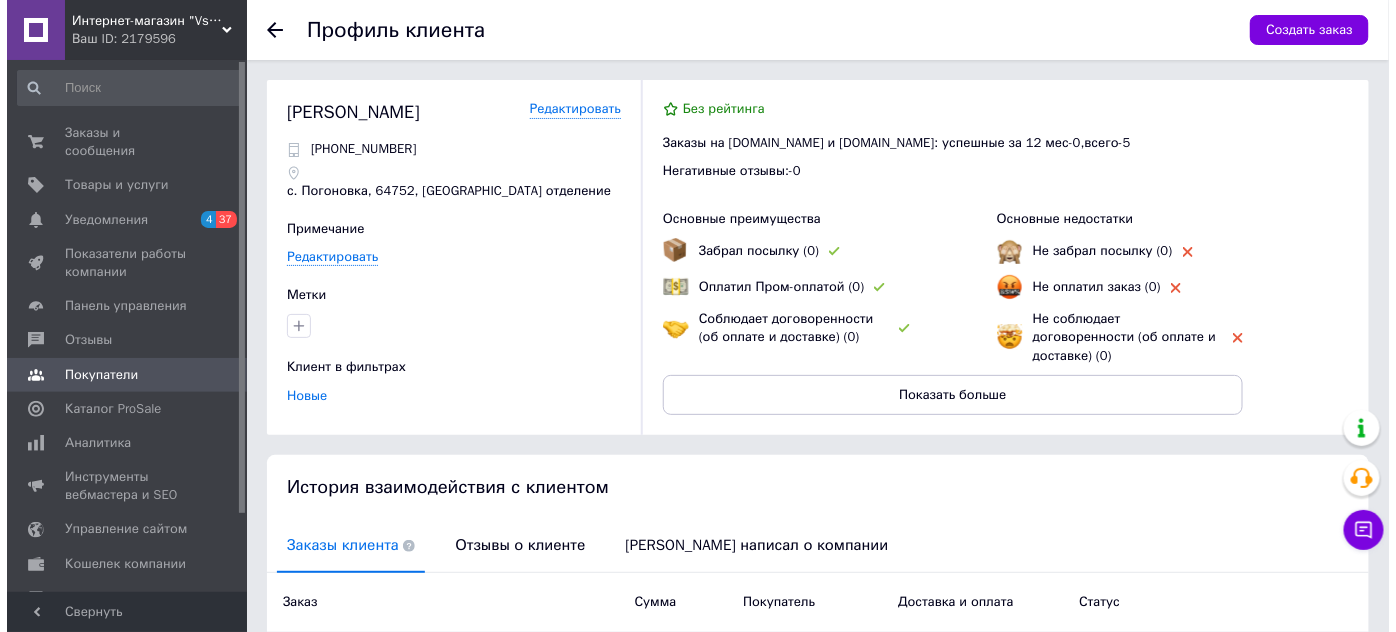 scroll, scrollTop: 80, scrollLeft: 0, axis: vertical 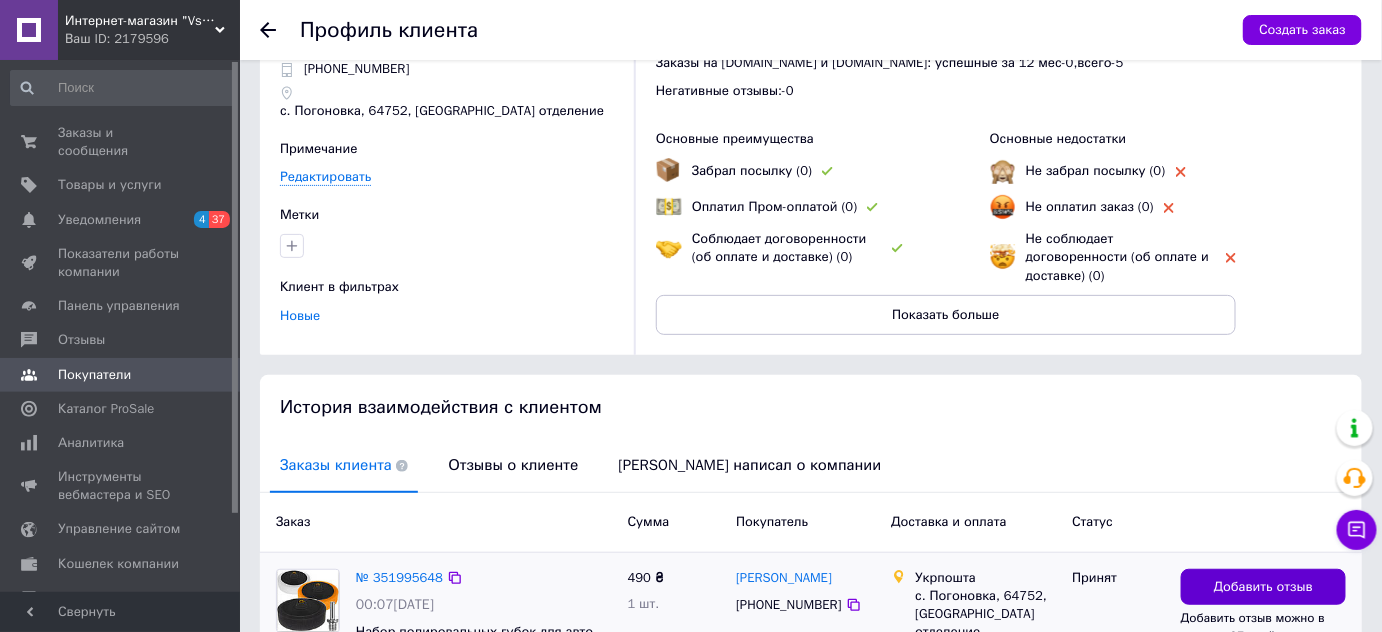 click on "Добавить отзыв" at bounding box center [1263, 587] 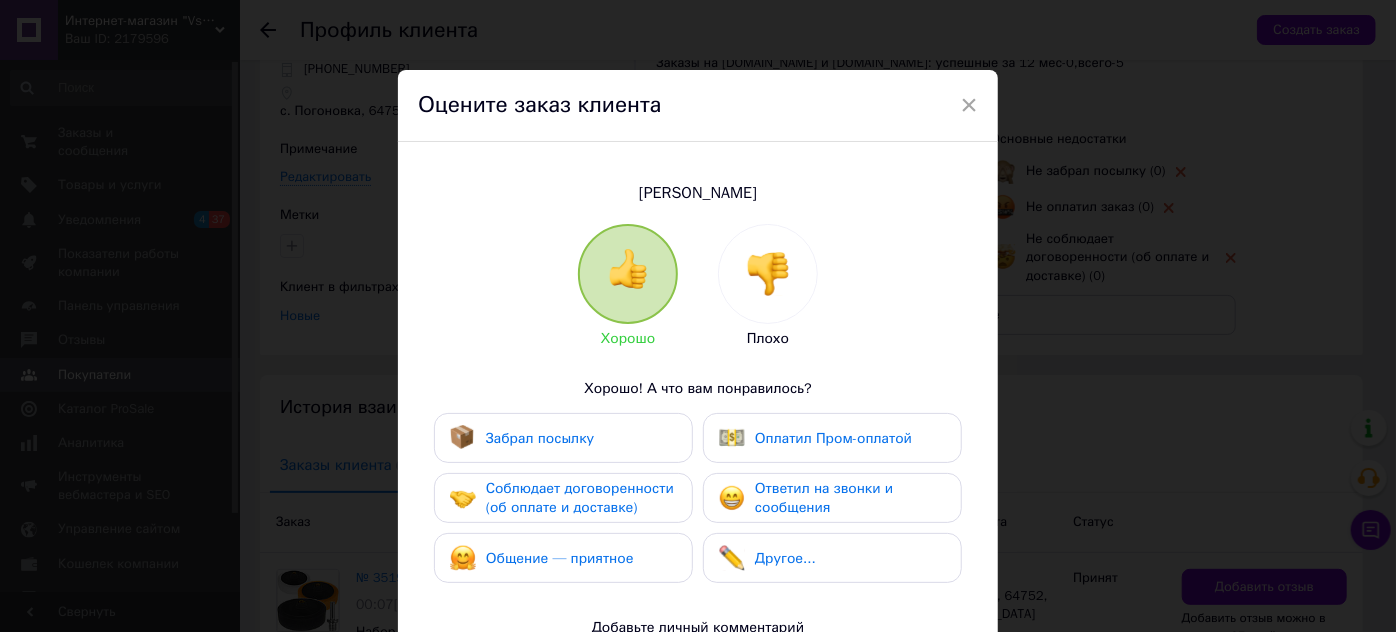 click at bounding box center [768, 274] 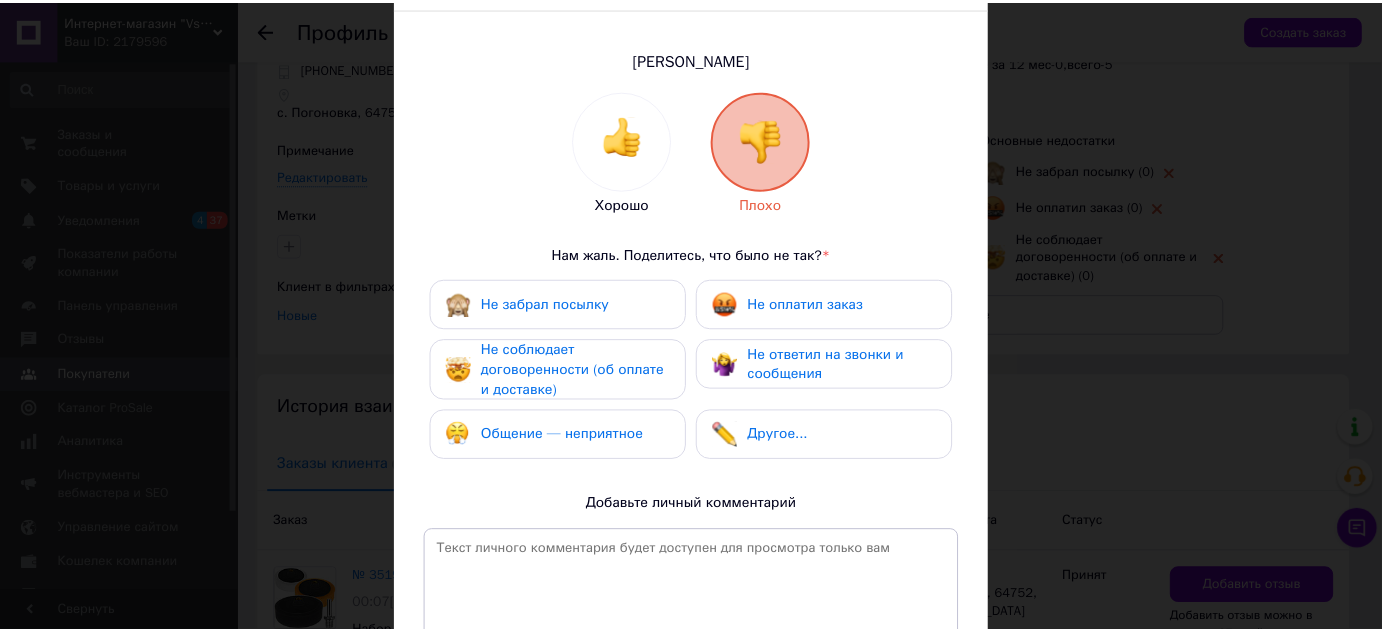 scroll, scrollTop: 349, scrollLeft: 0, axis: vertical 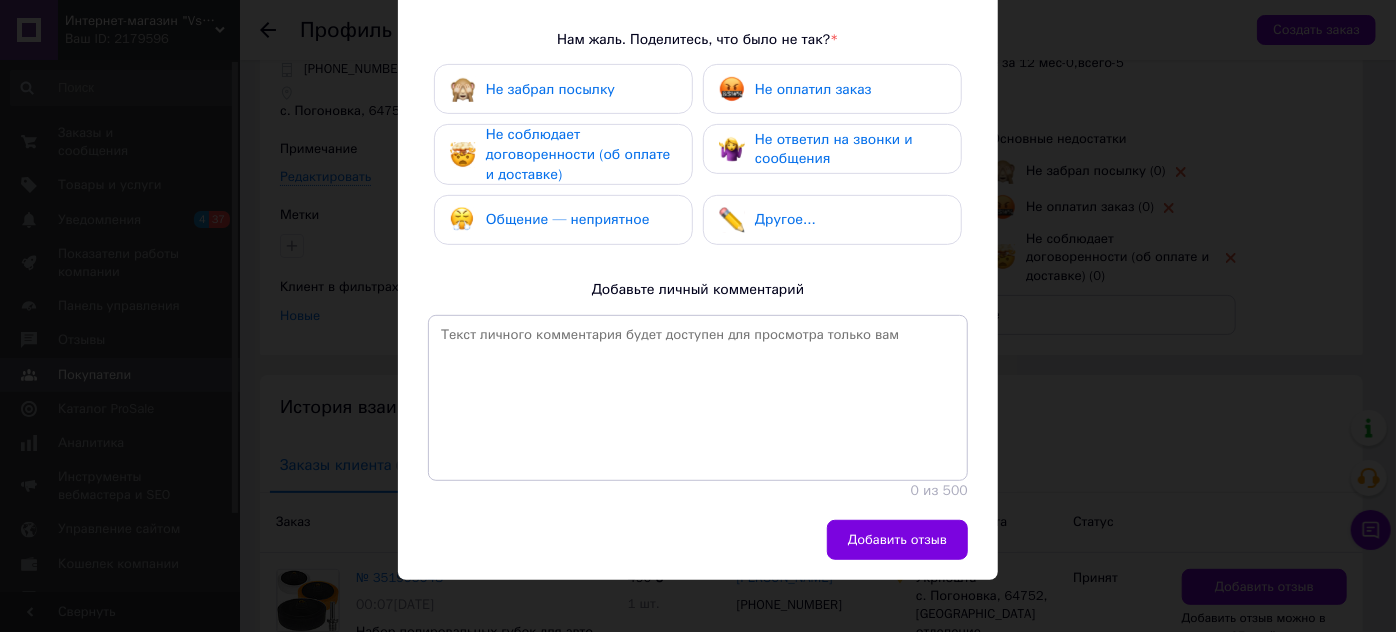 click on "Другое..." at bounding box center [767, 220] 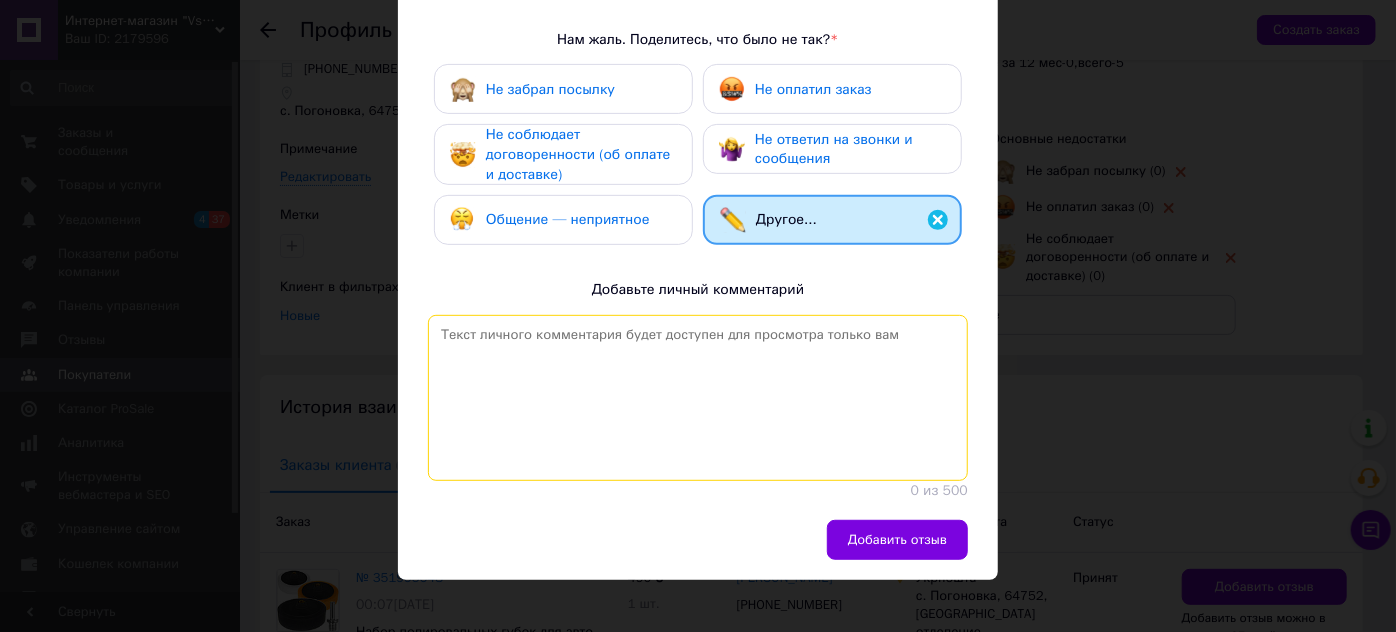 click at bounding box center [698, 398] 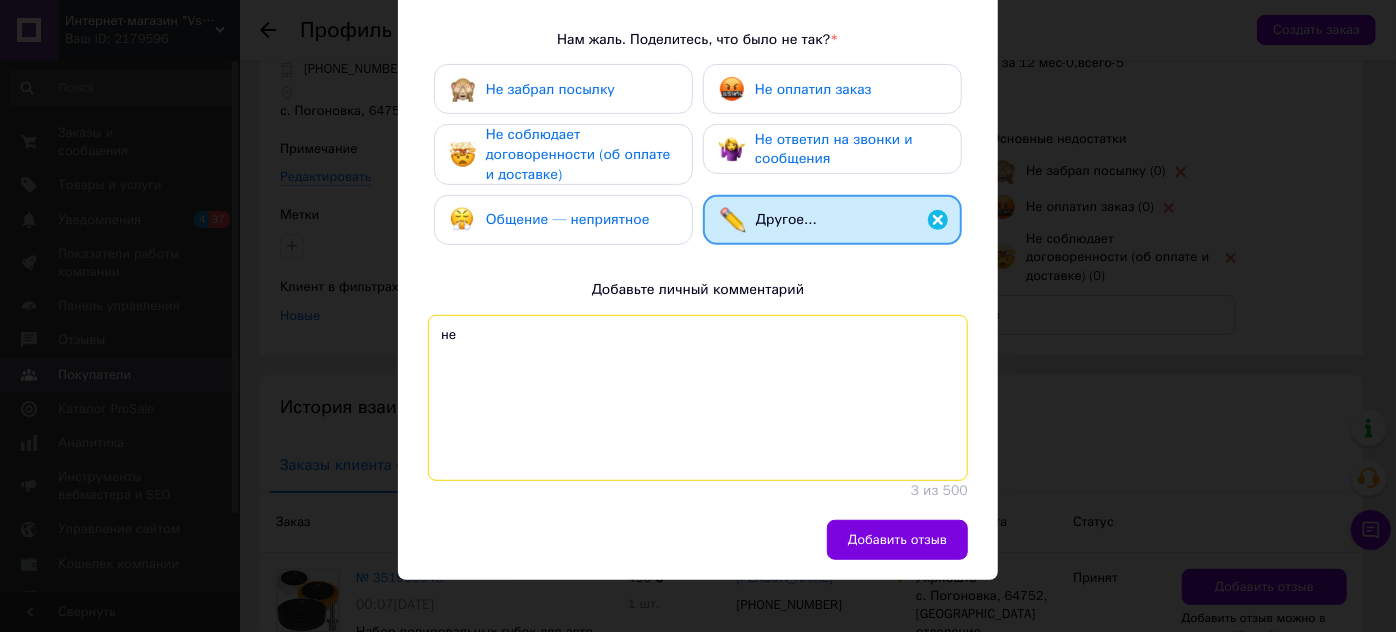 type on "н" 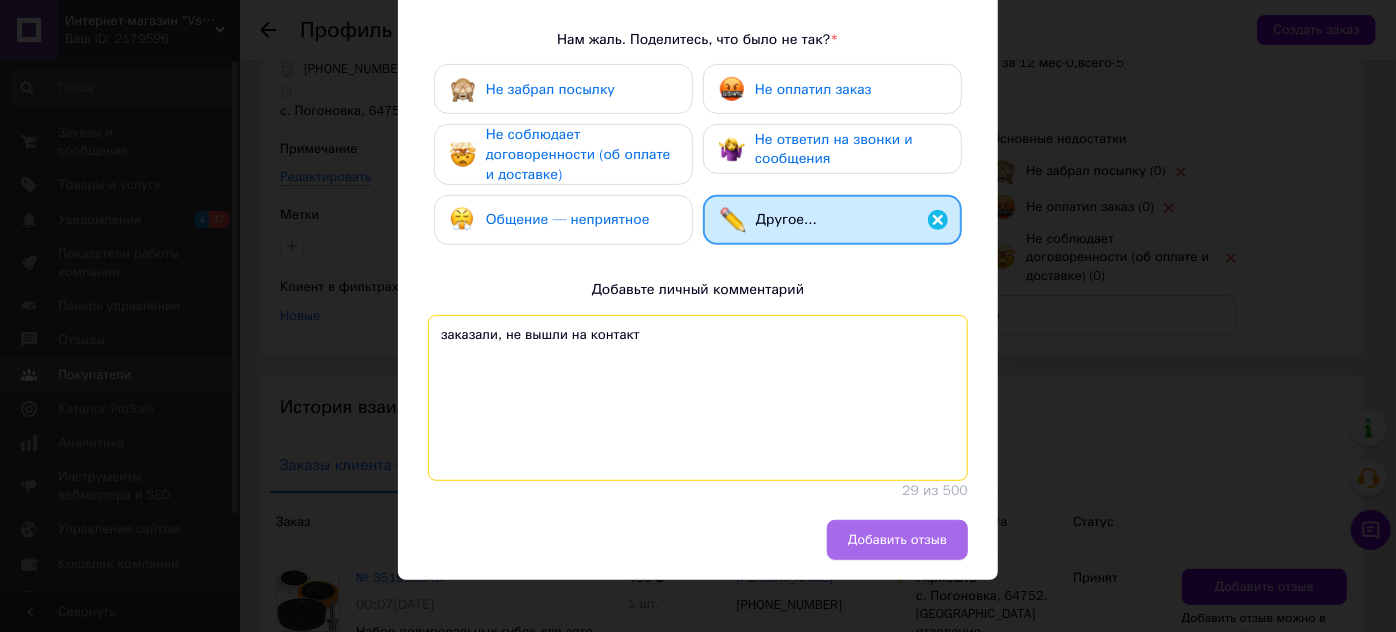 type on "заказали, не вышли на контакт" 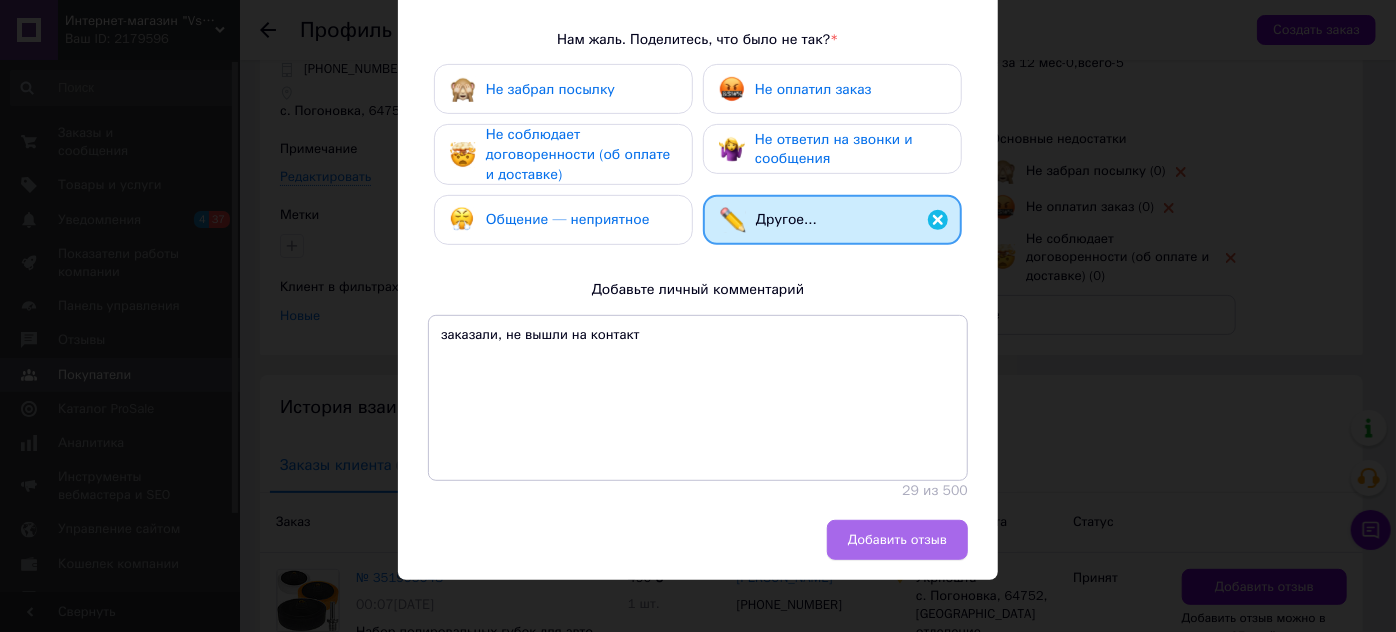 click on "Добавить отзыв" at bounding box center (897, 540) 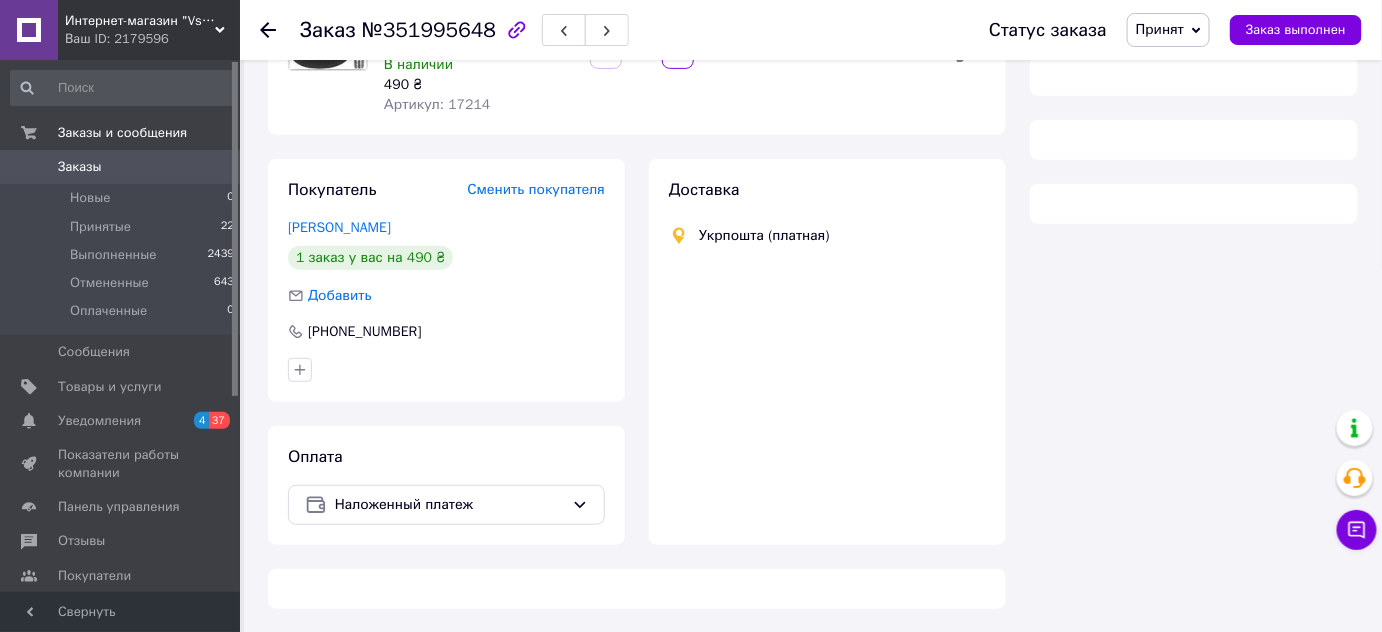 scroll, scrollTop: 282, scrollLeft: 0, axis: vertical 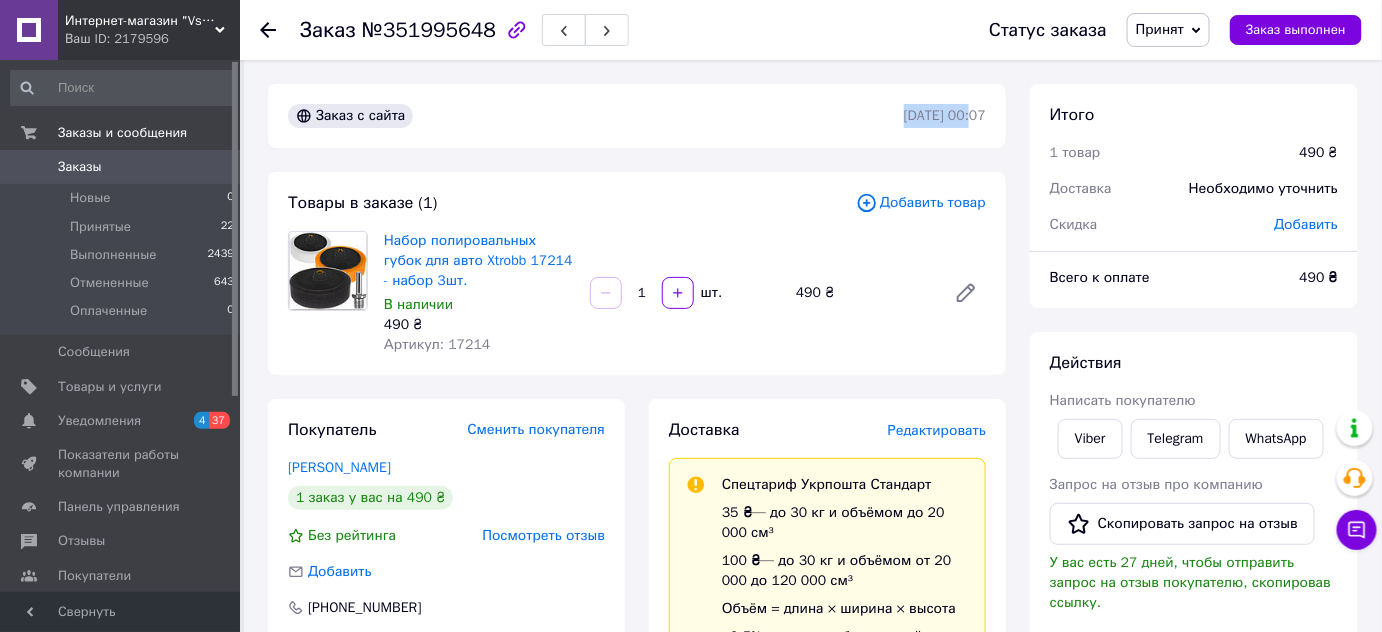 drag, startPoint x: 866, startPoint y: 120, endPoint x: 942, endPoint y: 120, distance: 76 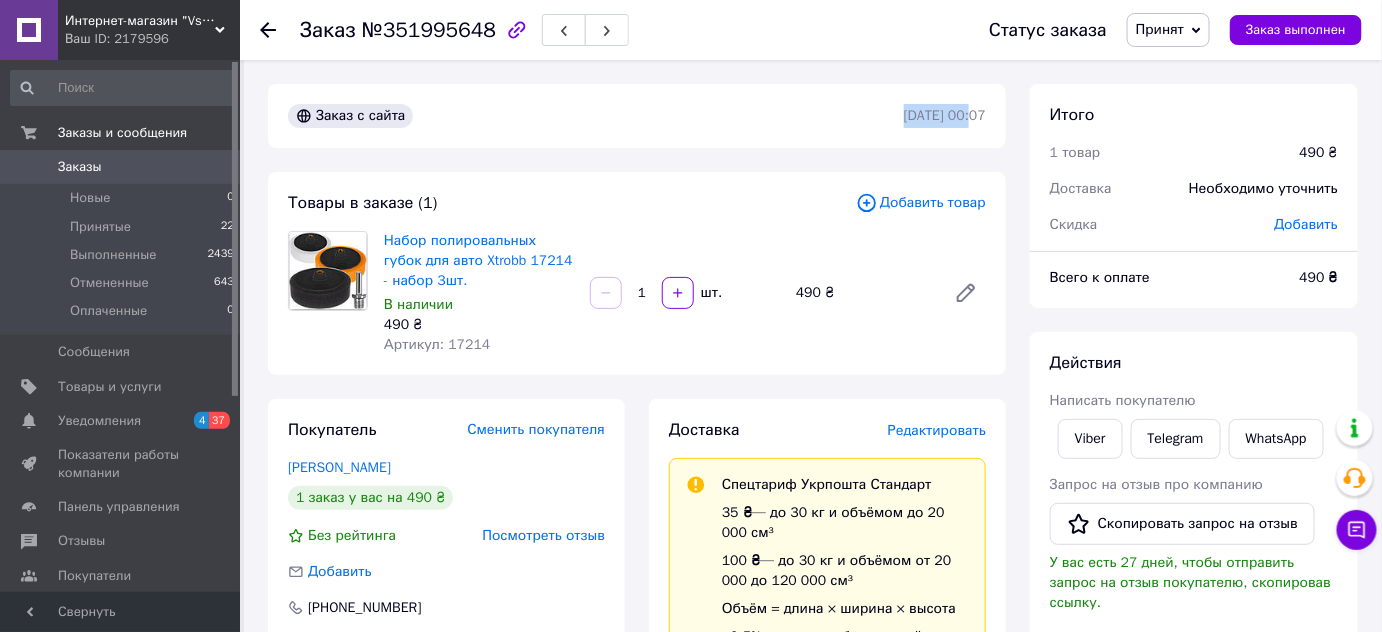 copy on "Заказ с сайта [DATE]" 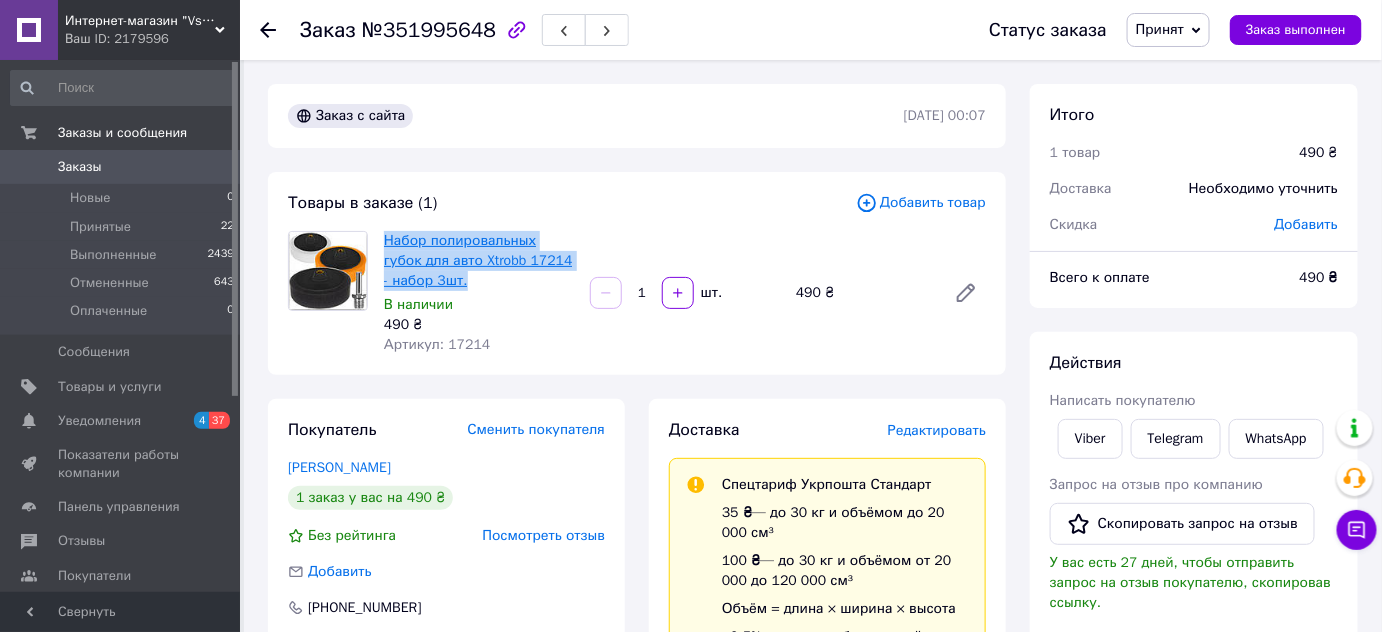 drag, startPoint x: 469, startPoint y: 284, endPoint x: 384, endPoint y: 239, distance: 96.17692 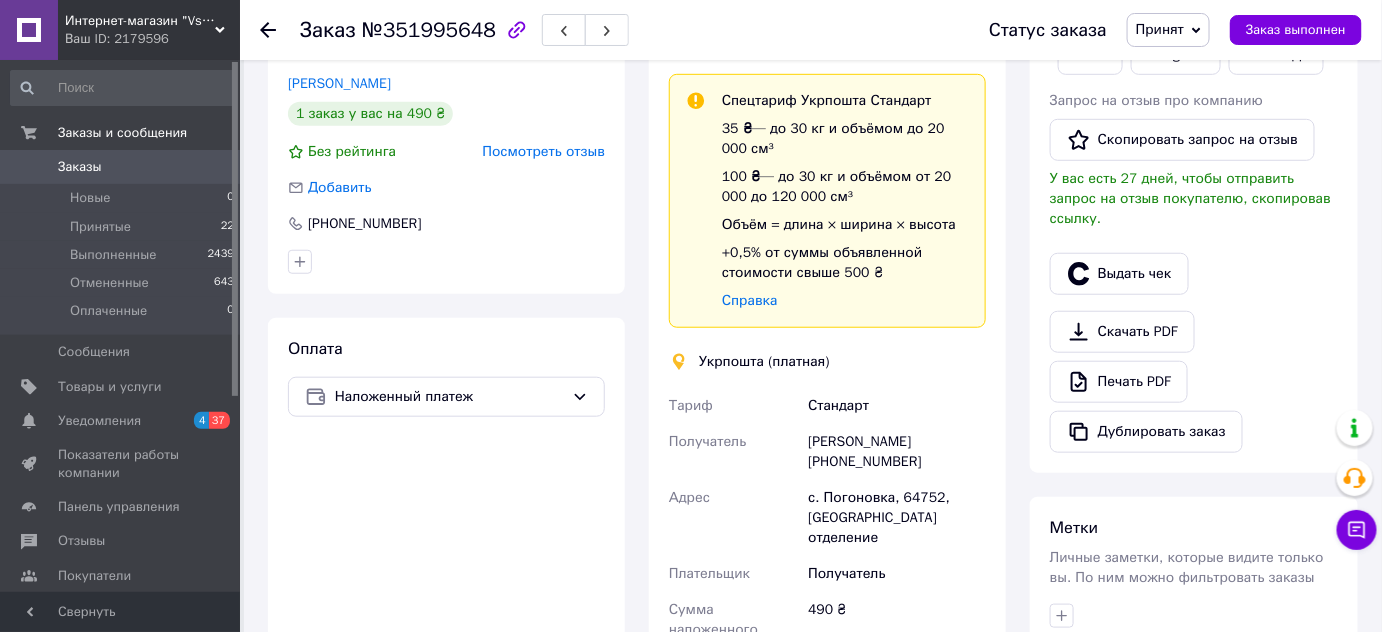 scroll, scrollTop: 456, scrollLeft: 0, axis: vertical 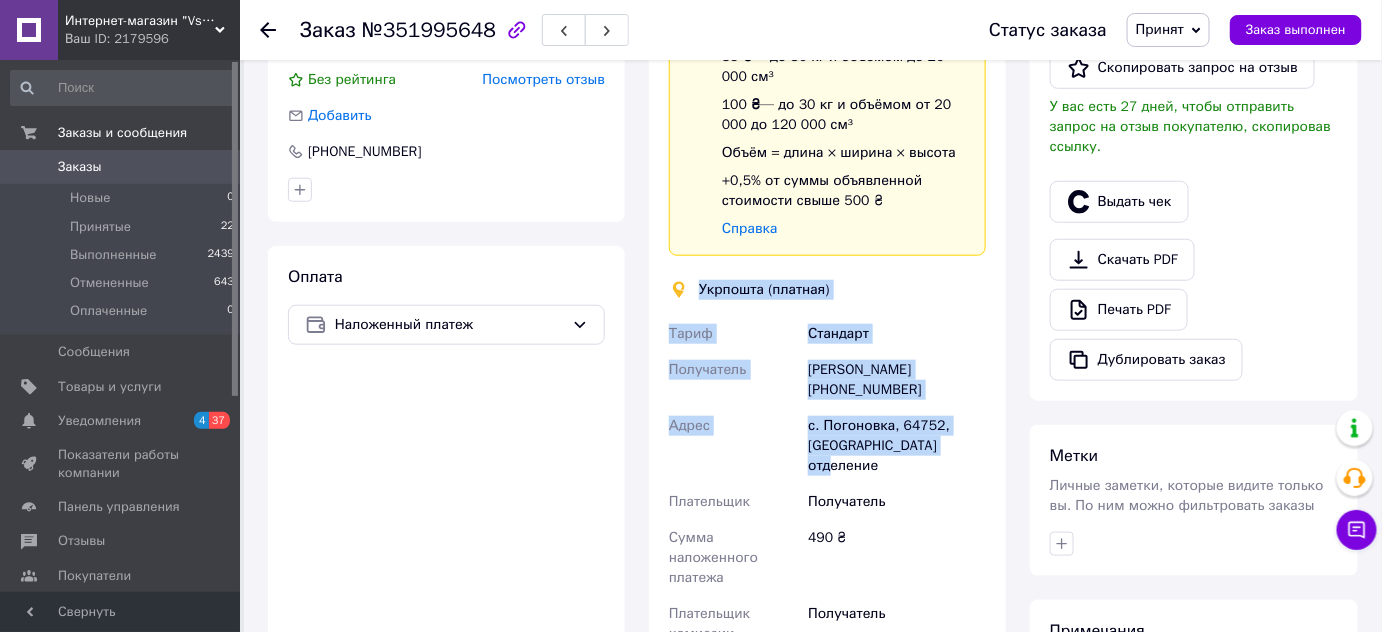 drag, startPoint x: 695, startPoint y: 286, endPoint x: 976, endPoint y: 453, distance: 326.87918 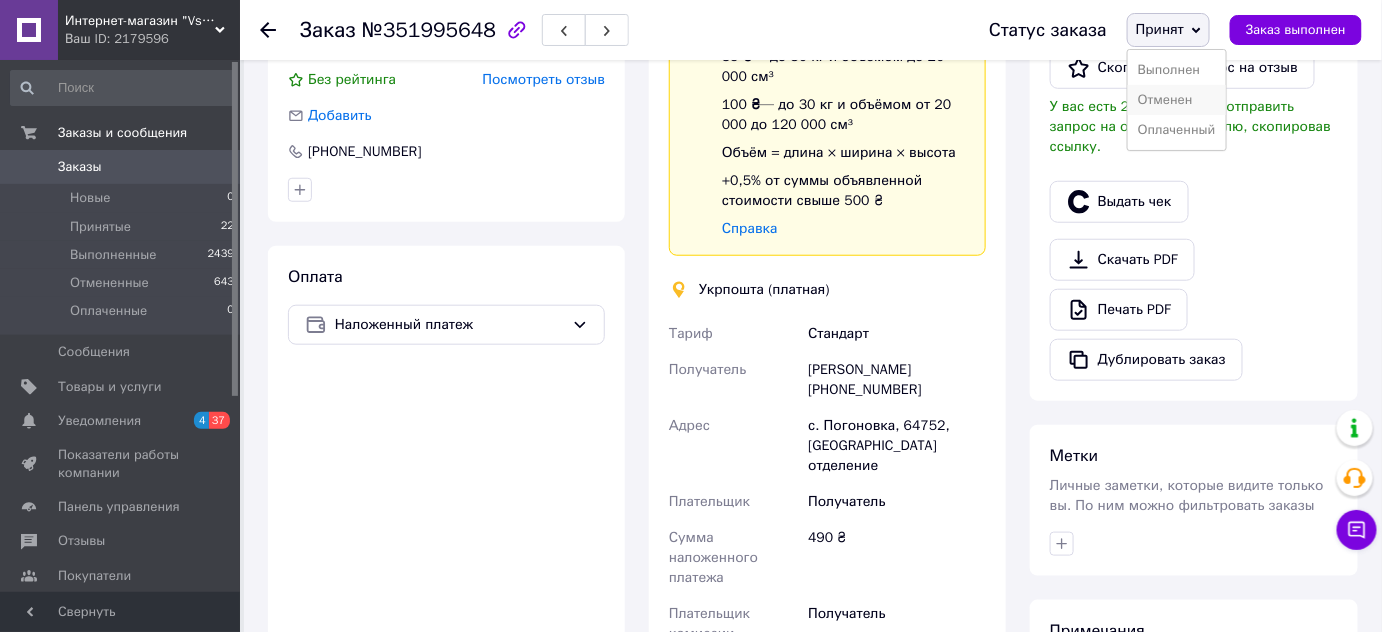 click on "Отменен" at bounding box center (1177, 100) 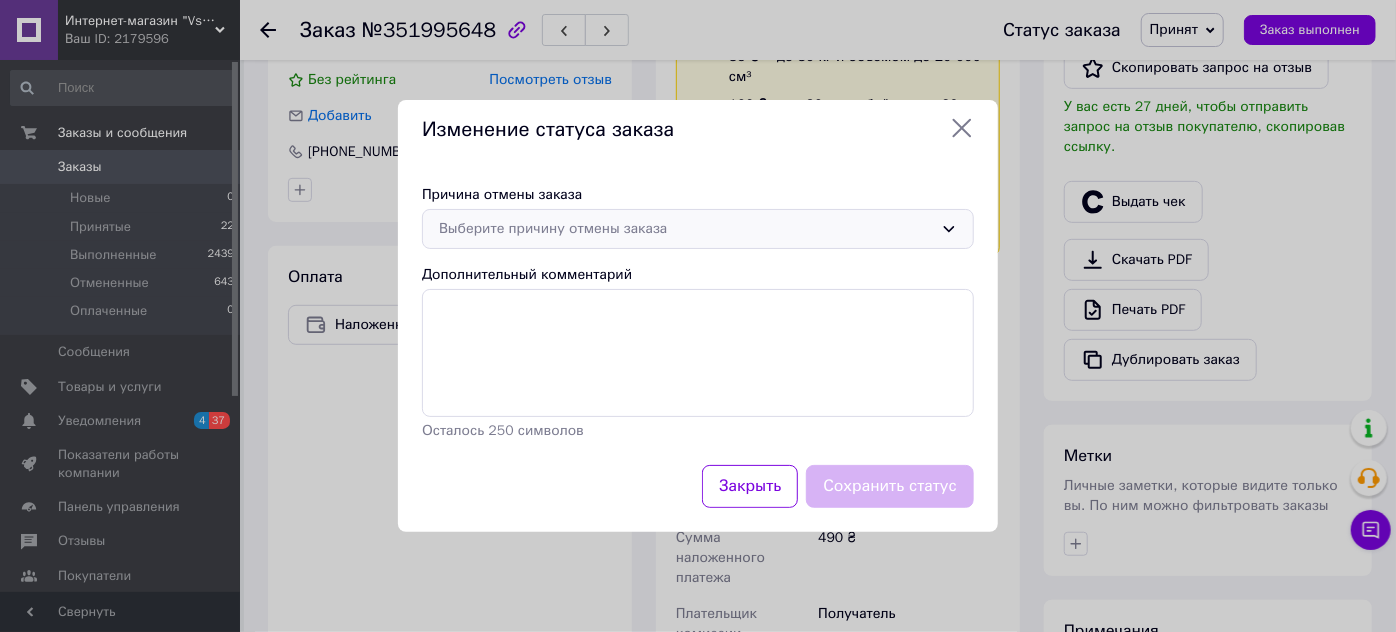 click on "Выберите причину отмены заказа" at bounding box center (686, 229) 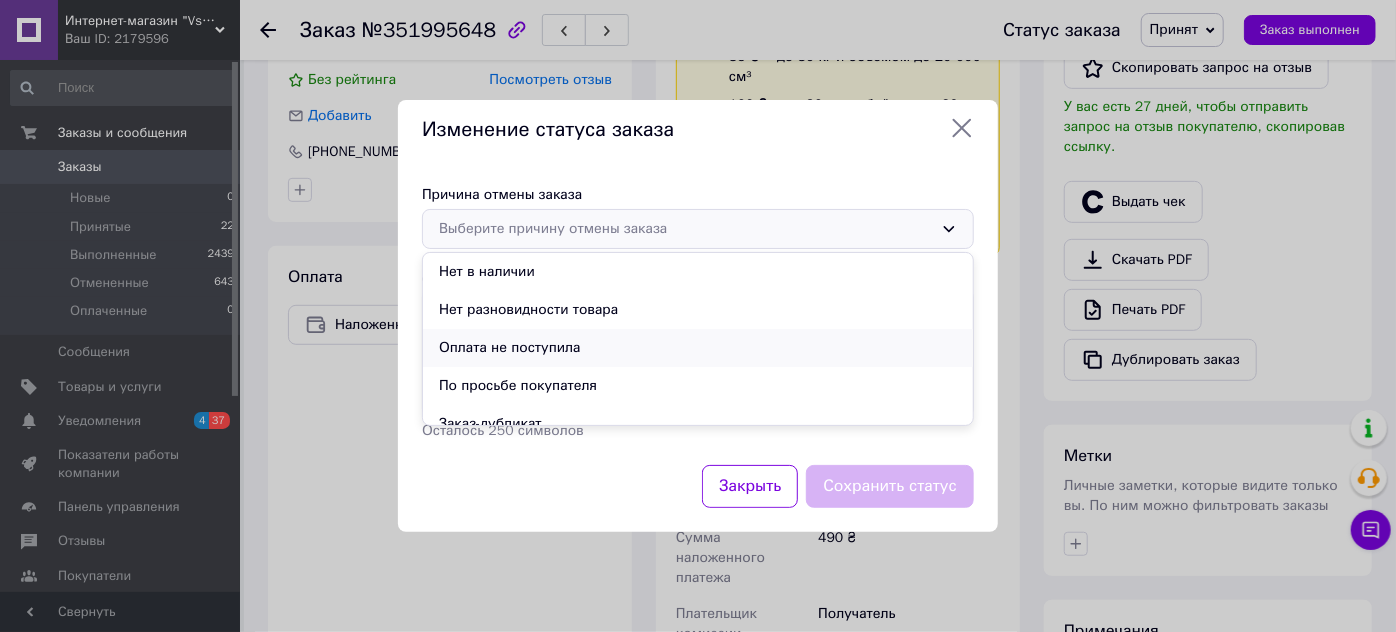 click on "Оплата не поступила" at bounding box center (698, 348) 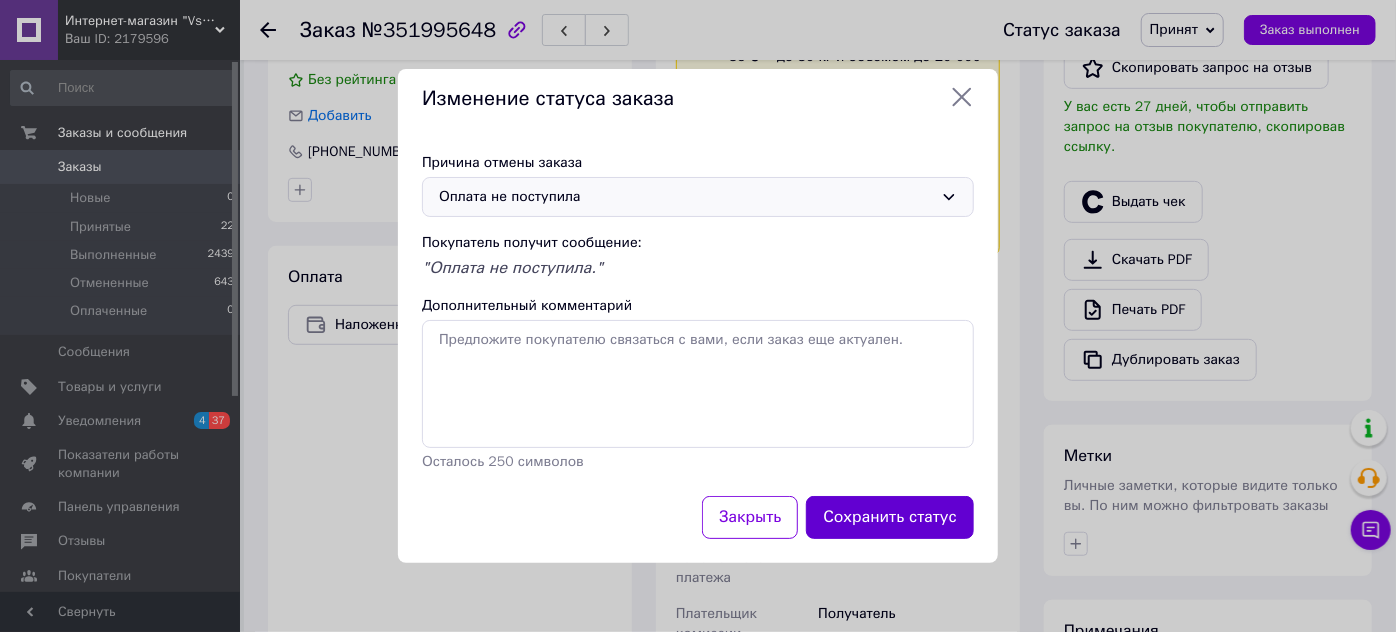 click on "Сохранить статус" at bounding box center (890, 517) 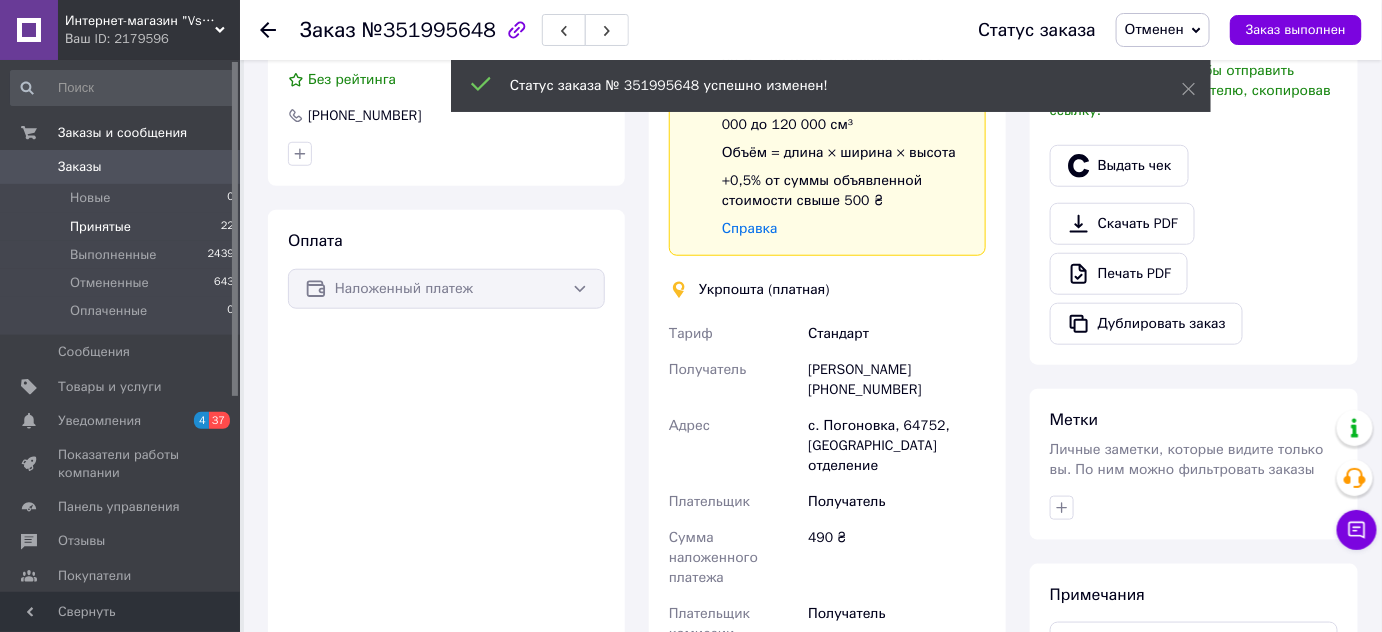 click on "Принятые 22" at bounding box center (123, 227) 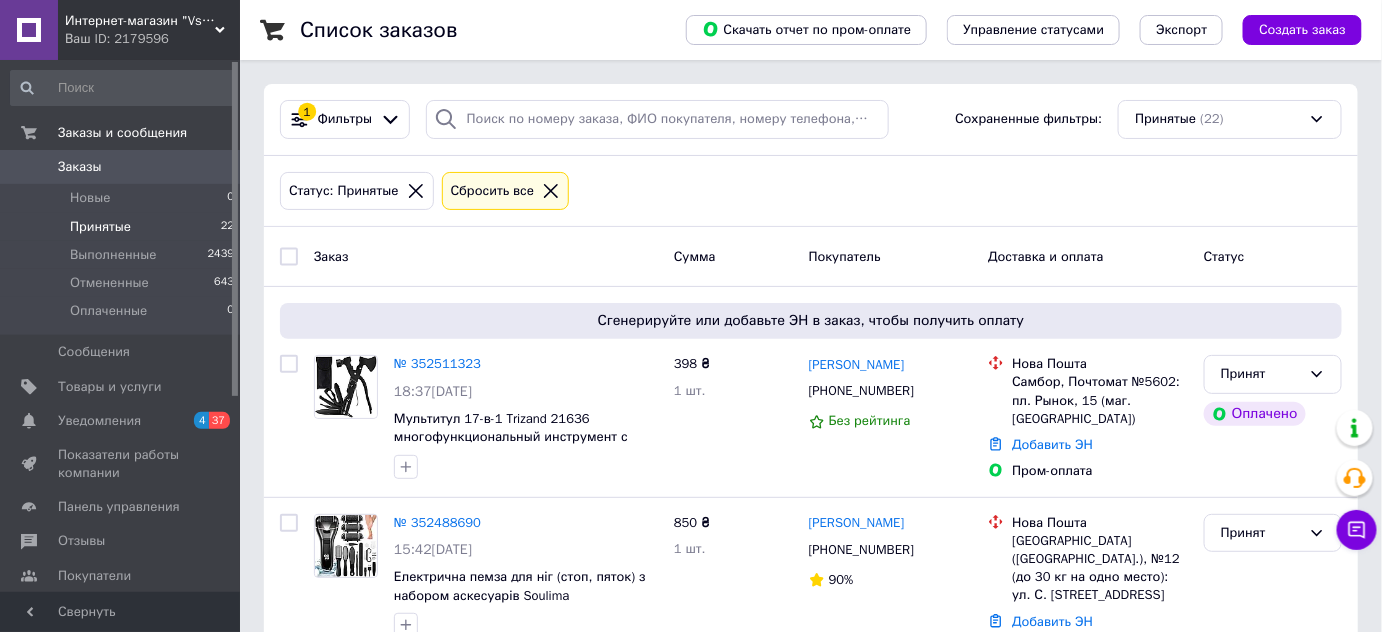 click on "Принятые" at bounding box center [100, 227] 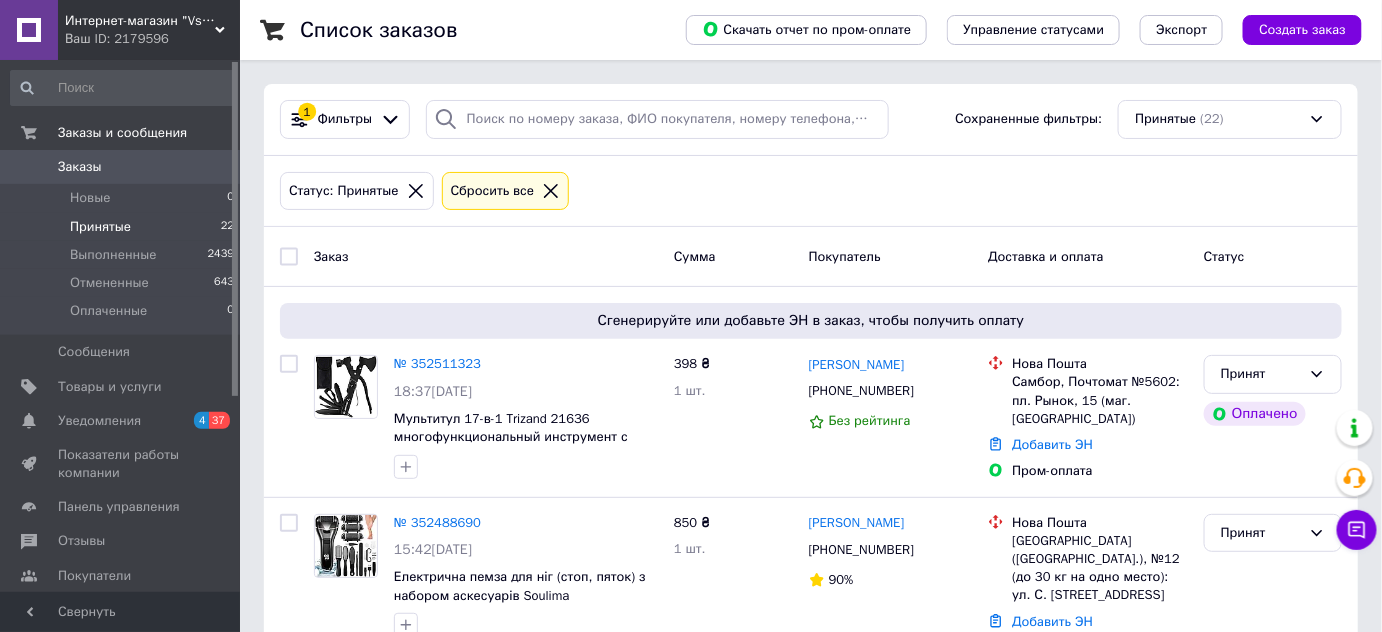 click on "Принятые" at bounding box center (100, 227) 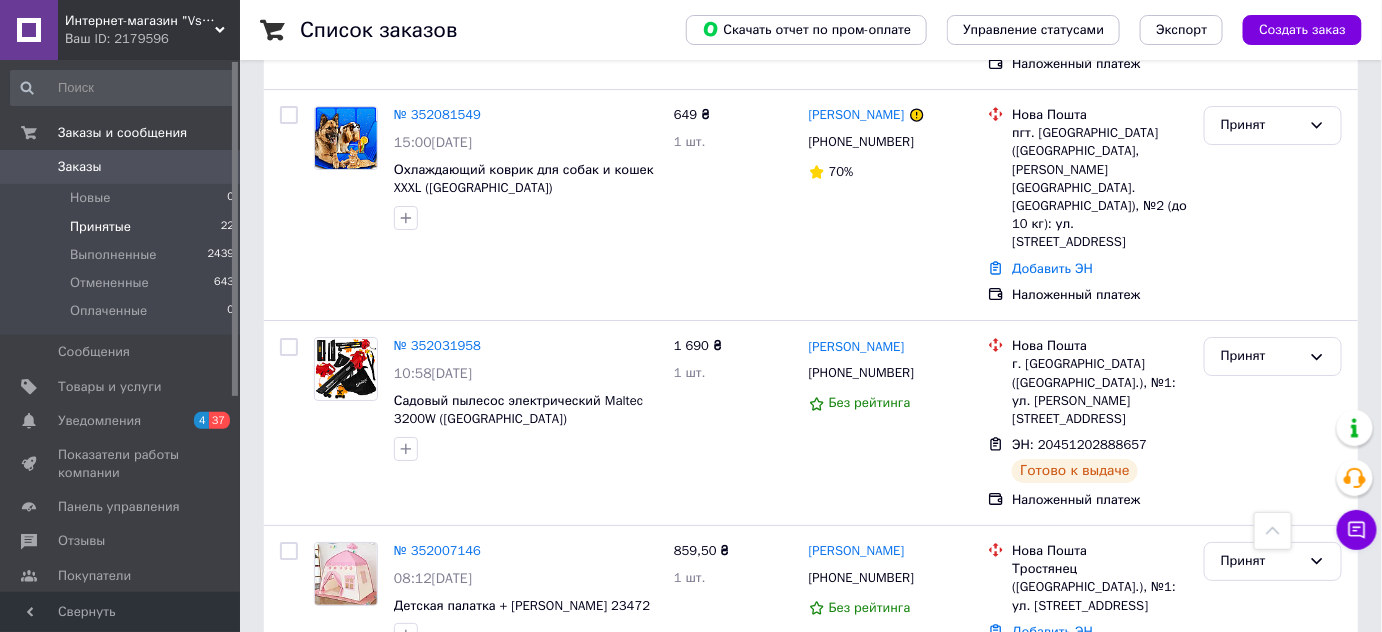 scroll, scrollTop: 2256, scrollLeft: 0, axis: vertical 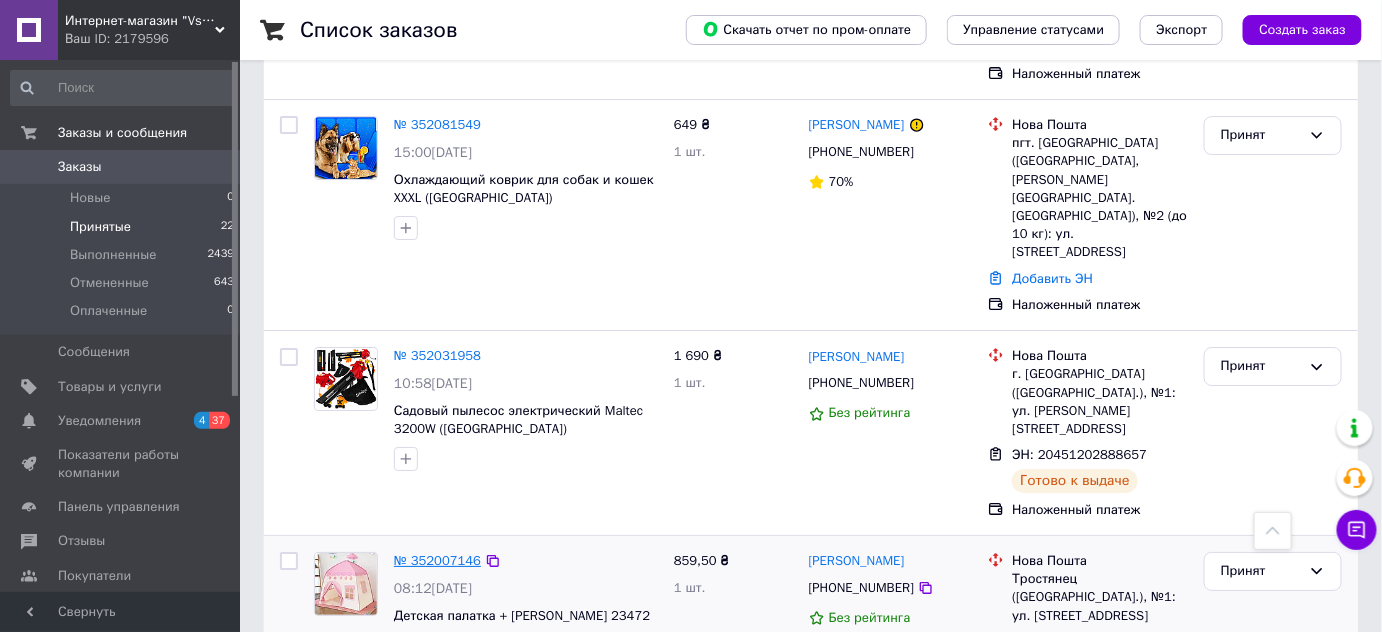 click on "№ 352007146" at bounding box center [437, 560] 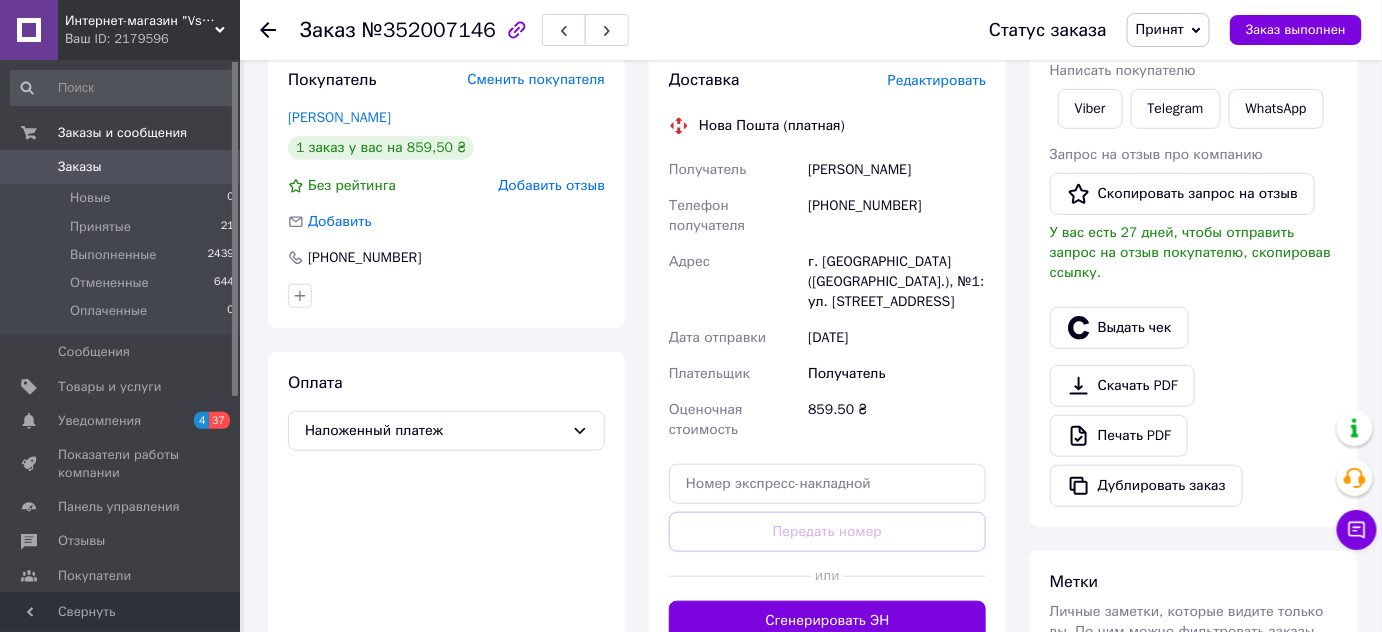 scroll, scrollTop: 0, scrollLeft: 0, axis: both 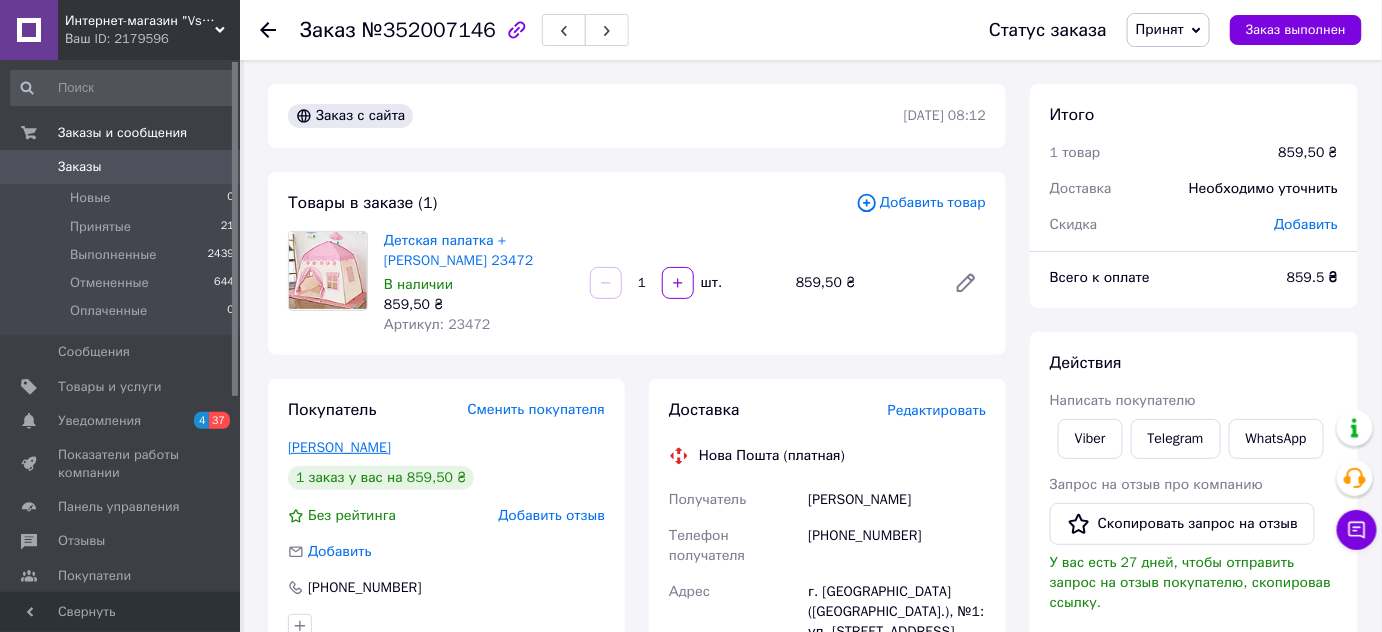 click on "[PERSON_NAME]" at bounding box center [339, 447] 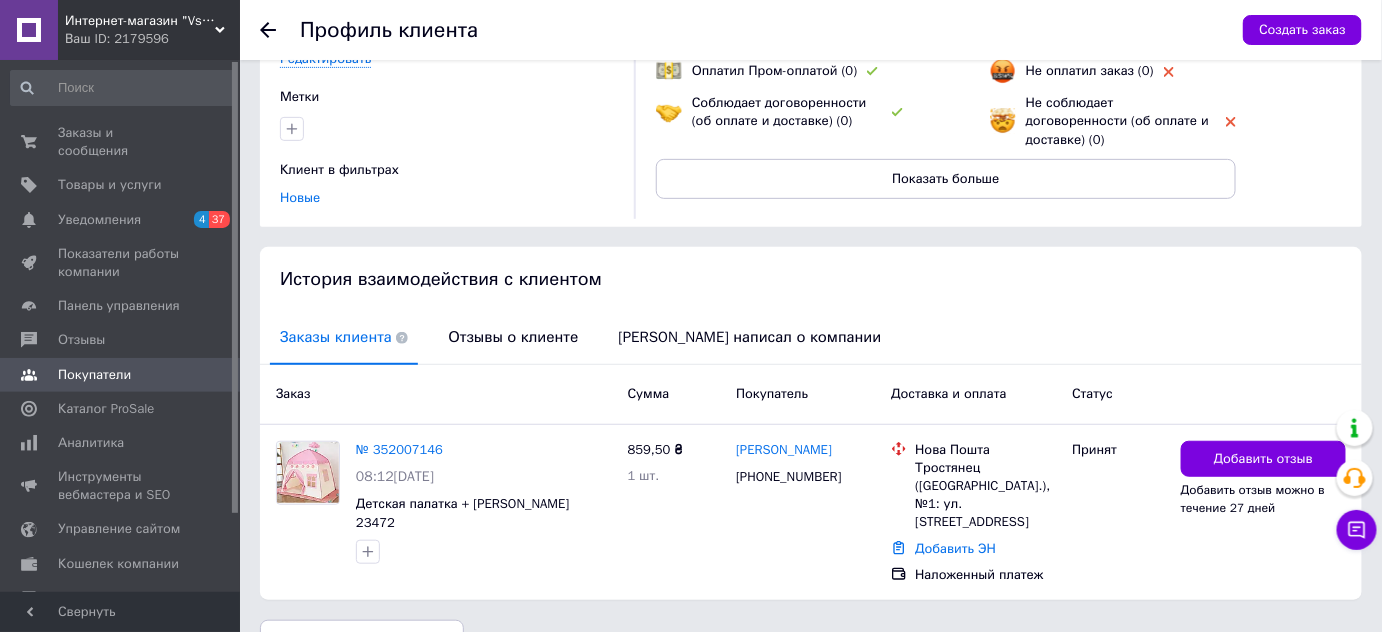 scroll, scrollTop: 226, scrollLeft: 0, axis: vertical 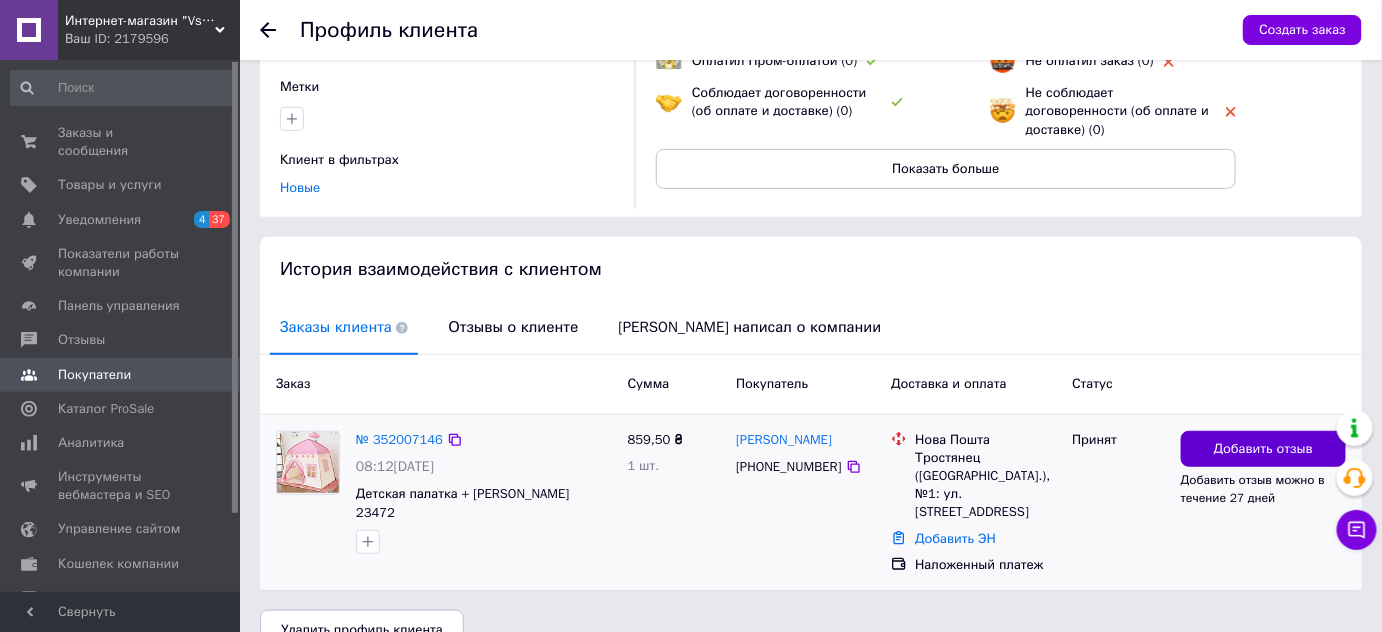 click on "Добавить отзыв" at bounding box center (1263, 449) 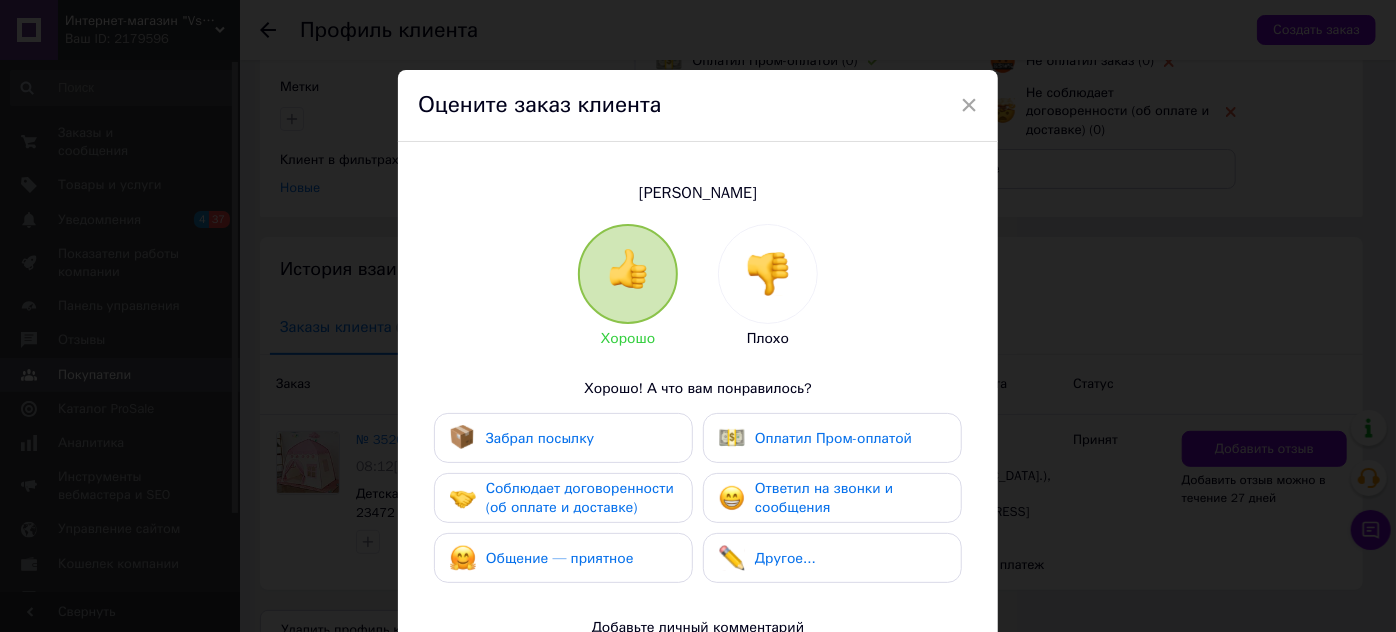 click on "Плохо" at bounding box center [768, 286] 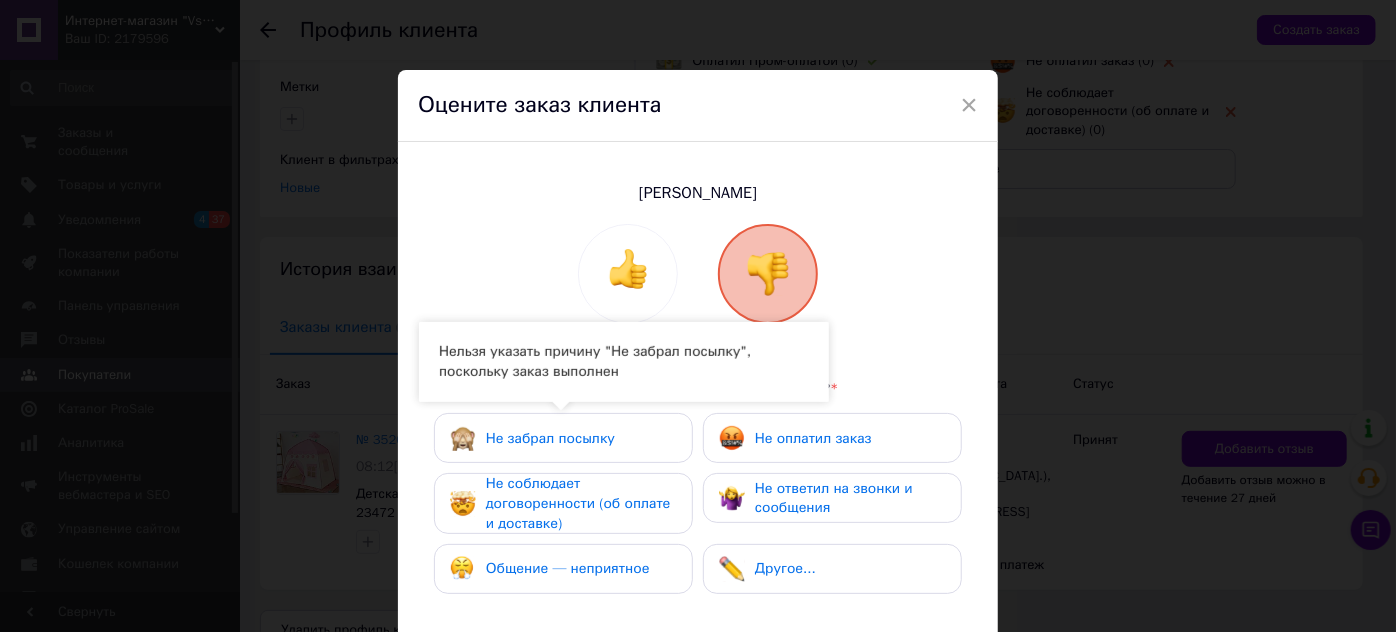 click on "Не забрал посылку" at bounding box center [563, 438] 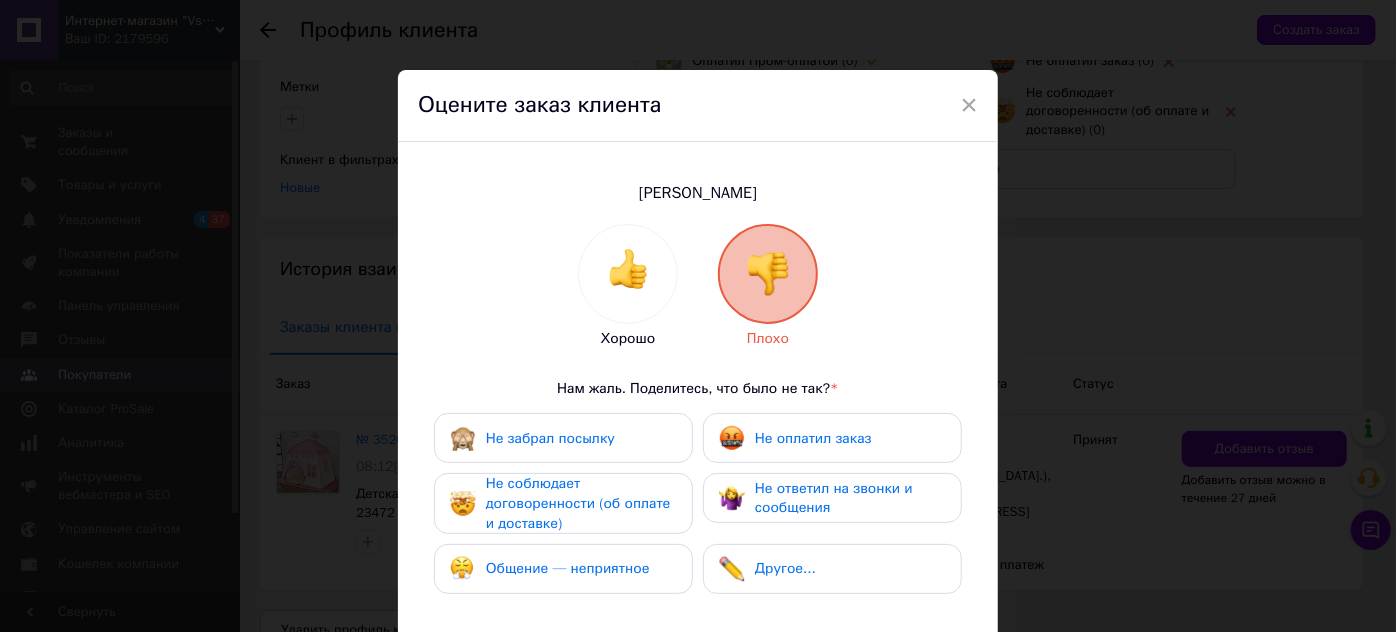 click on "Не забрал посылку" at bounding box center [563, 438] 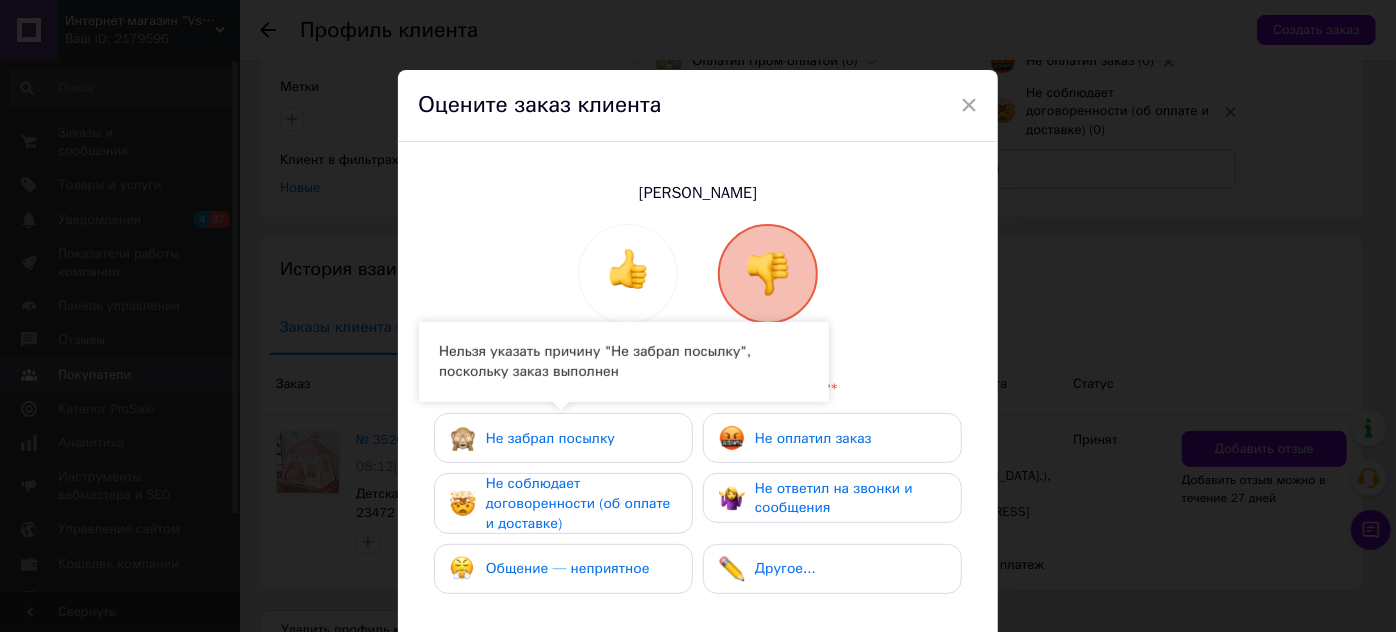 click on "Не соблюдает договоренности (об оплате и доставке)" at bounding box center [578, 503] 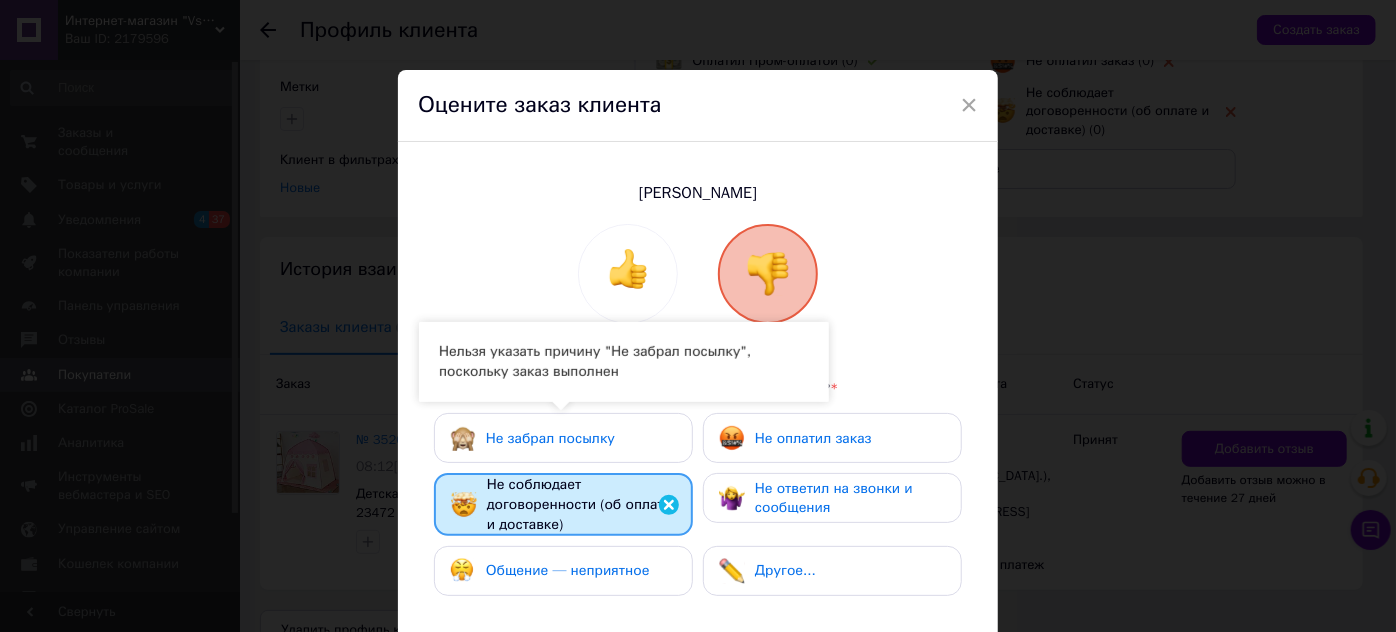 drag, startPoint x: 631, startPoint y: 502, endPoint x: 757, endPoint y: 472, distance: 129.5222 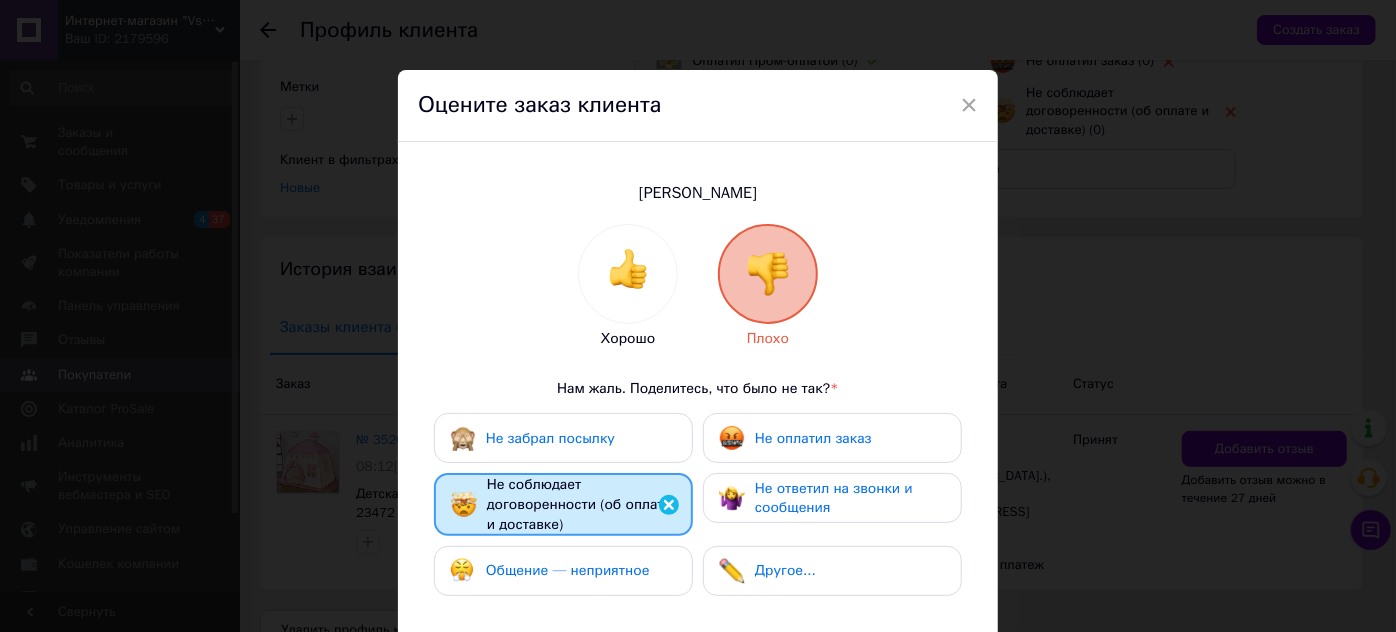 click on "Не оплатил заказ" at bounding box center [813, 438] 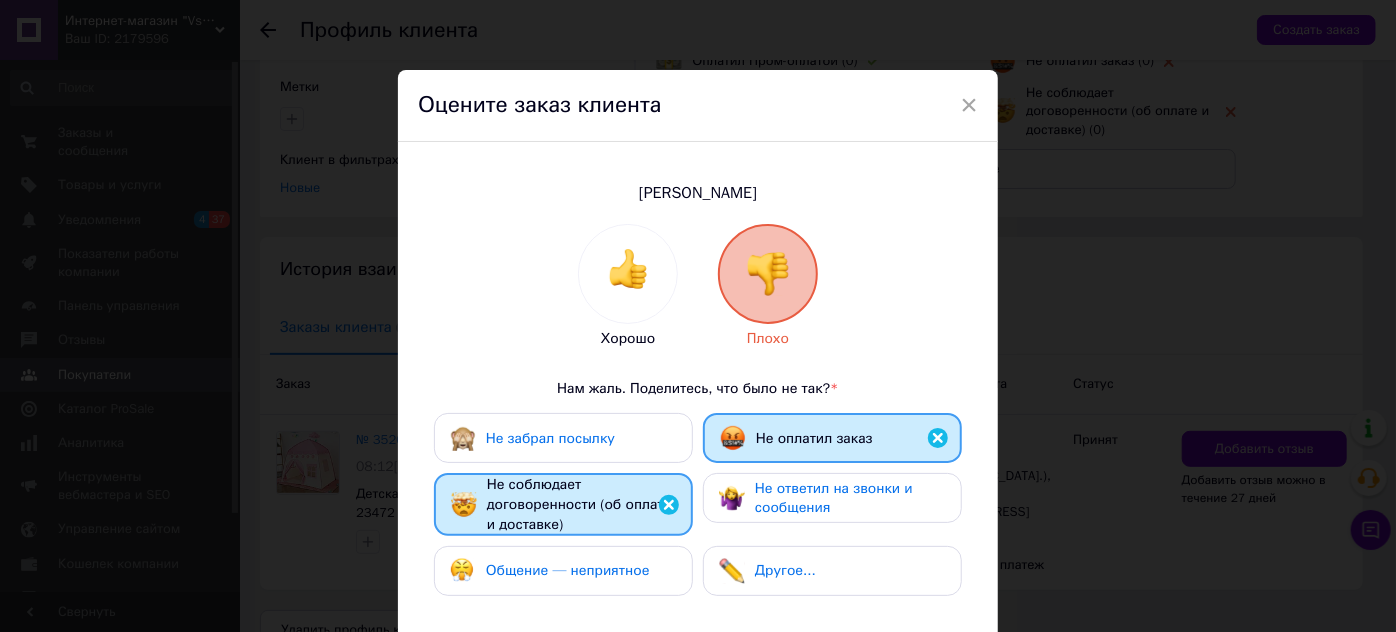 click on "Не соблюдает договоренности (об оплате и доставке)" at bounding box center [581, 504] 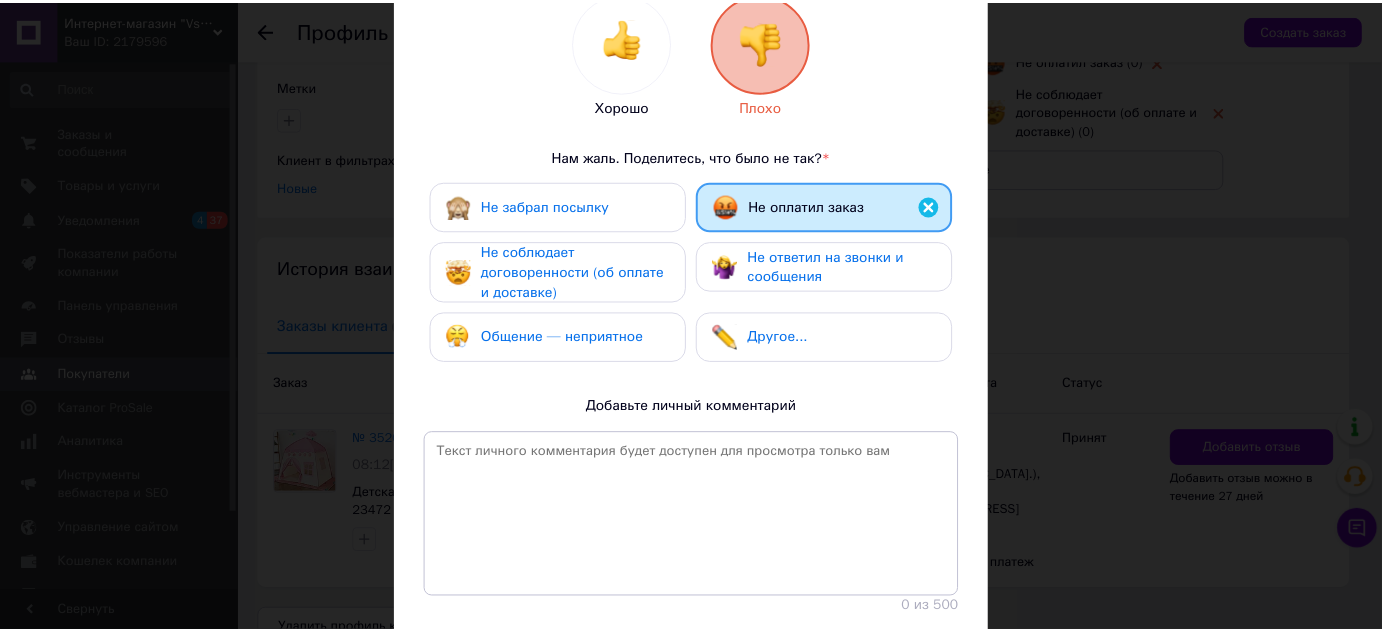 scroll, scrollTop: 367, scrollLeft: 0, axis: vertical 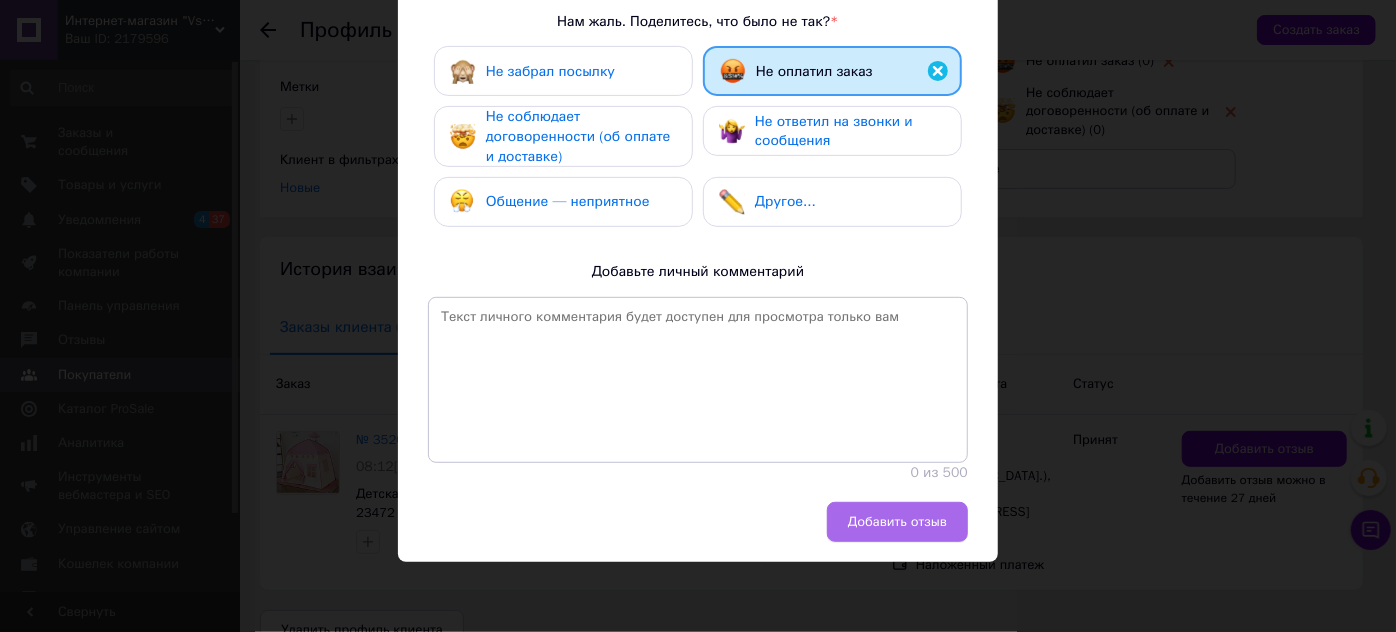 click on "Добавить отзыв" at bounding box center [897, 522] 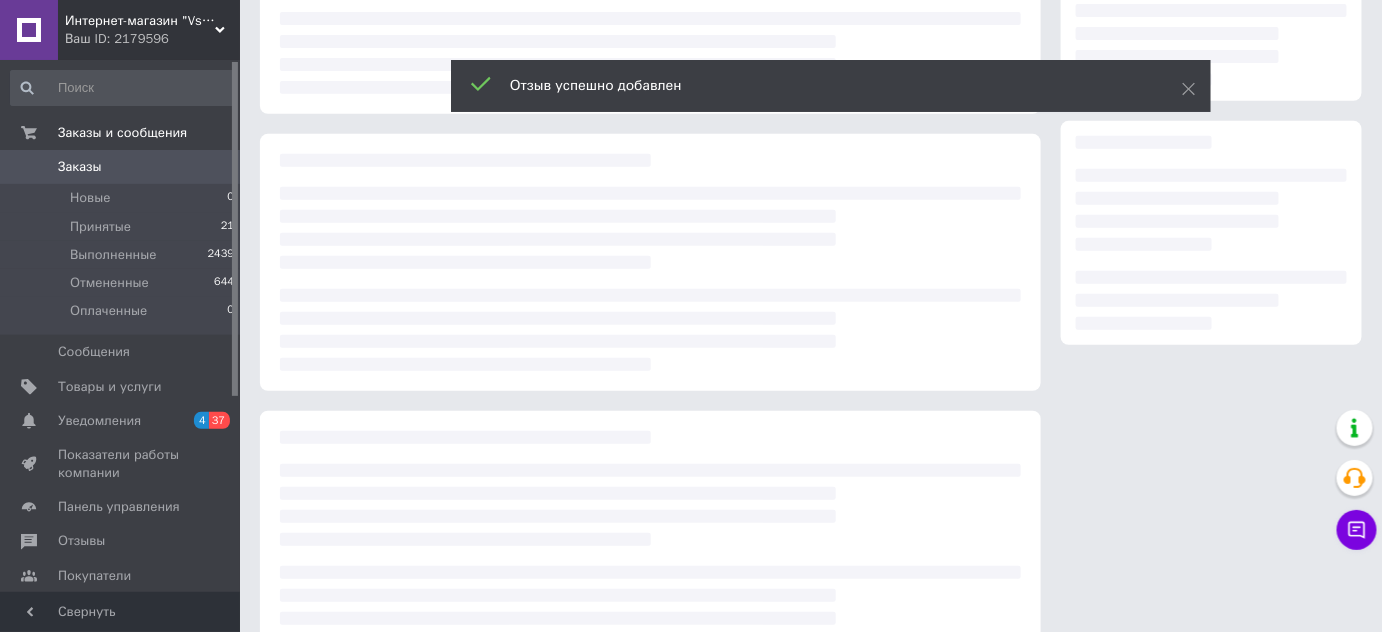 scroll, scrollTop: 0, scrollLeft: 0, axis: both 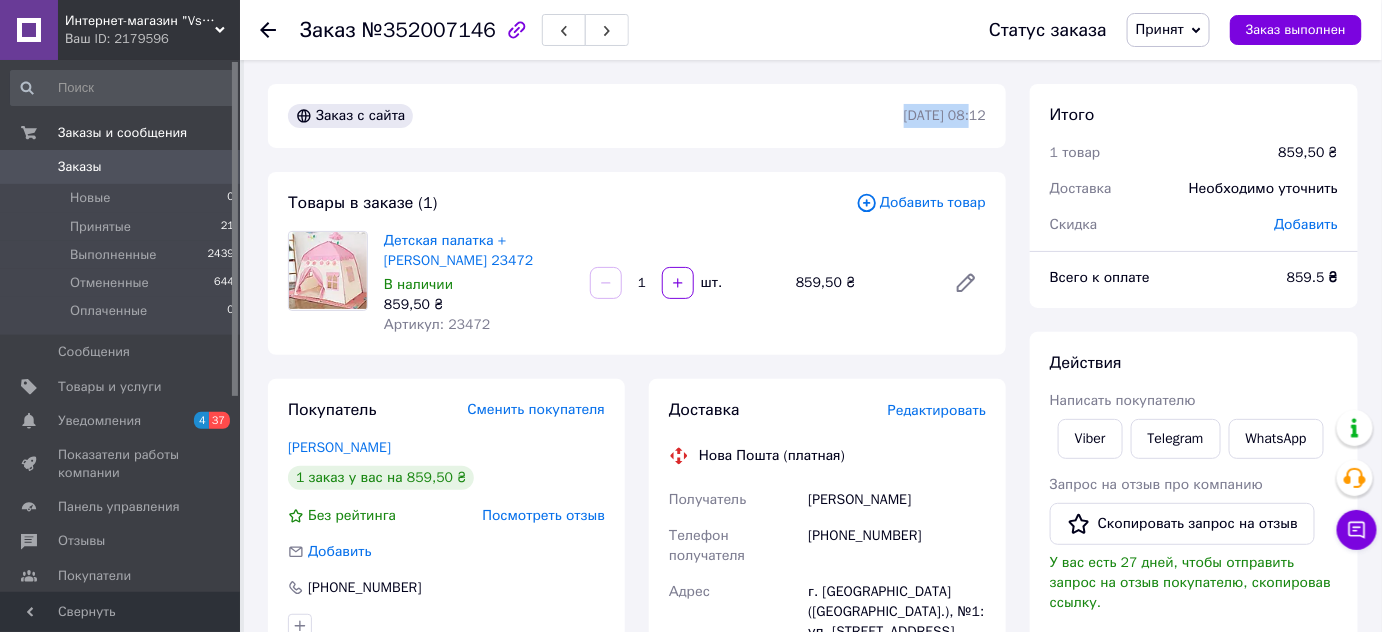drag, startPoint x: 844, startPoint y: 124, endPoint x: 941, endPoint y: 124, distance: 97 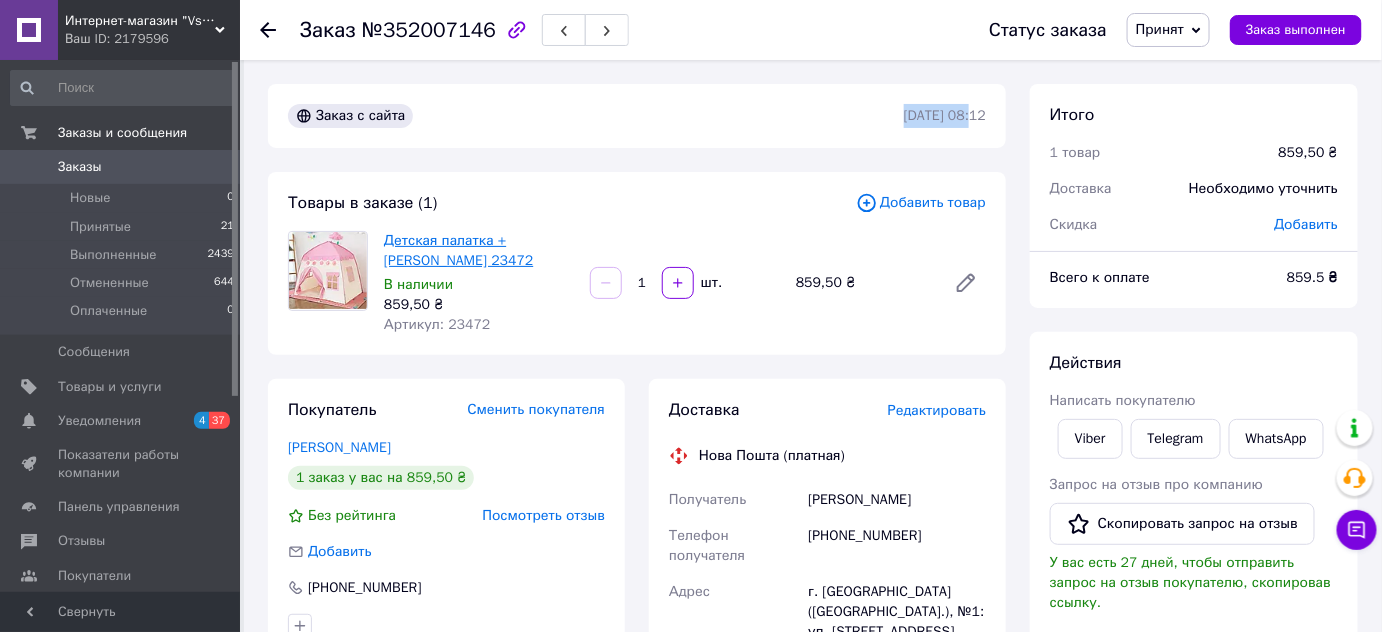 drag, startPoint x: 481, startPoint y: 270, endPoint x: 384, endPoint y: 242, distance: 100.96039 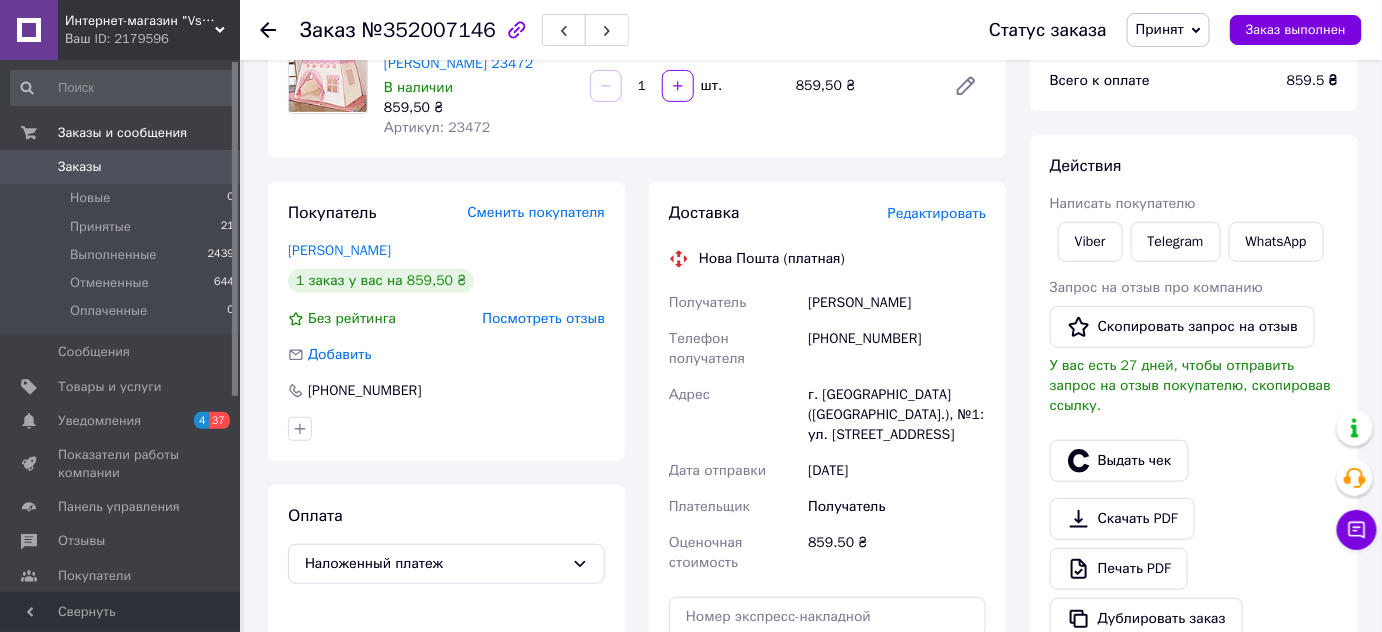 scroll, scrollTop: 333, scrollLeft: 0, axis: vertical 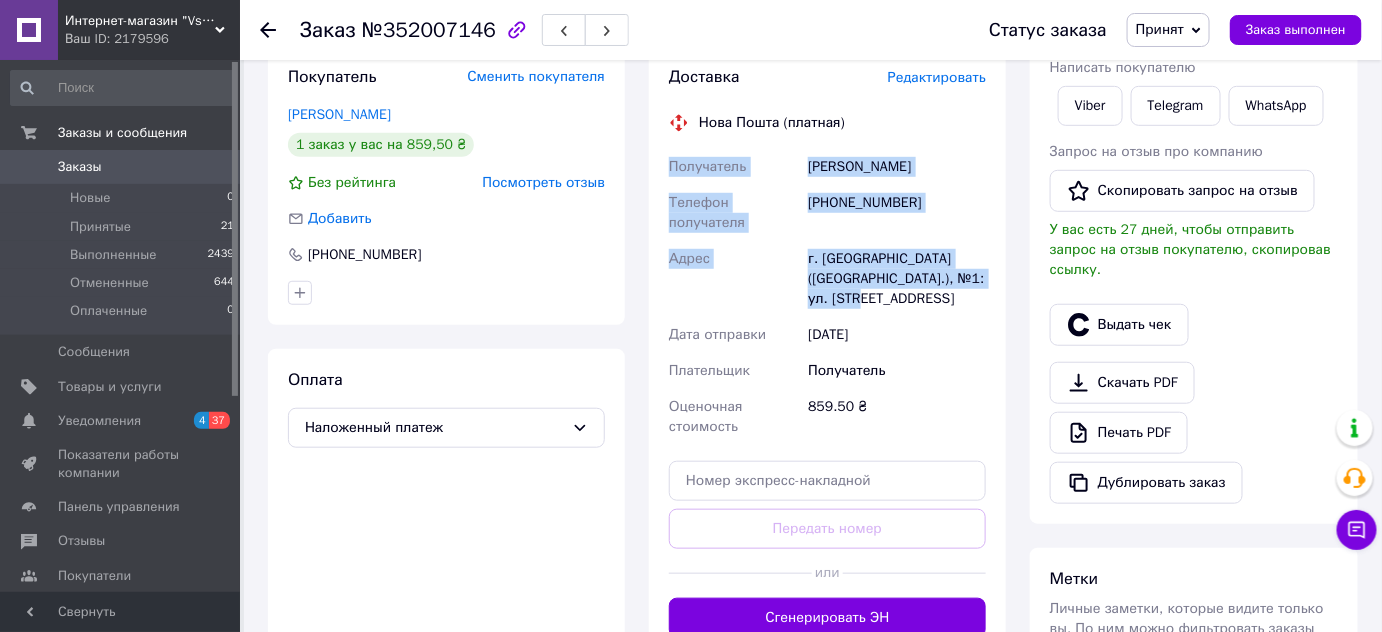 drag, startPoint x: 673, startPoint y: 167, endPoint x: 952, endPoint y: 313, distance: 314.89206 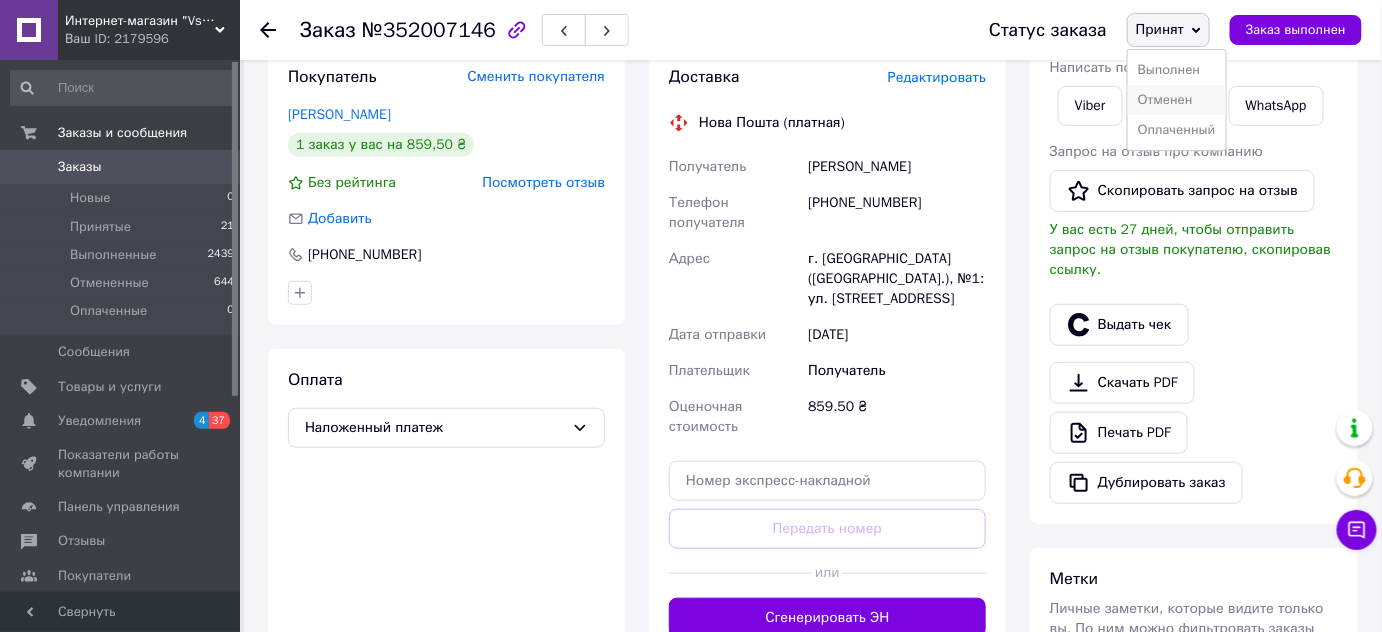 click on "Отменен" at bounding box center (1177, 100) 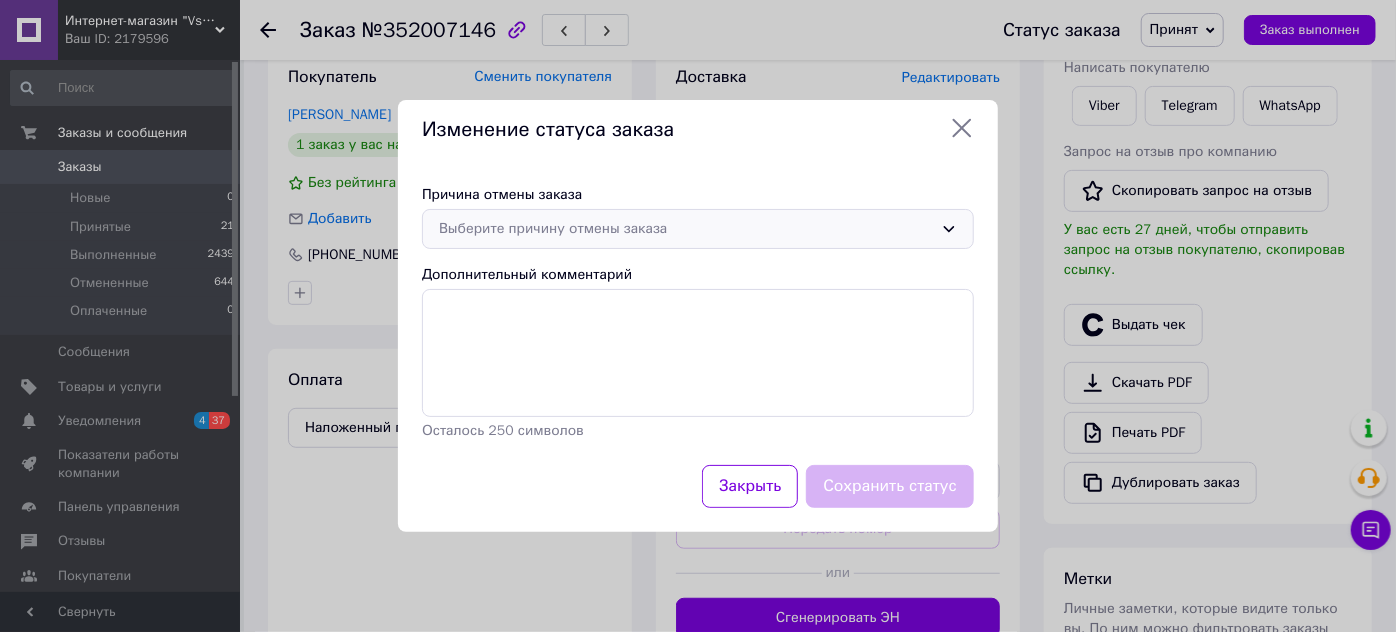 click on "Выберите причину отмены заказа" at bounding box center [686, 229] 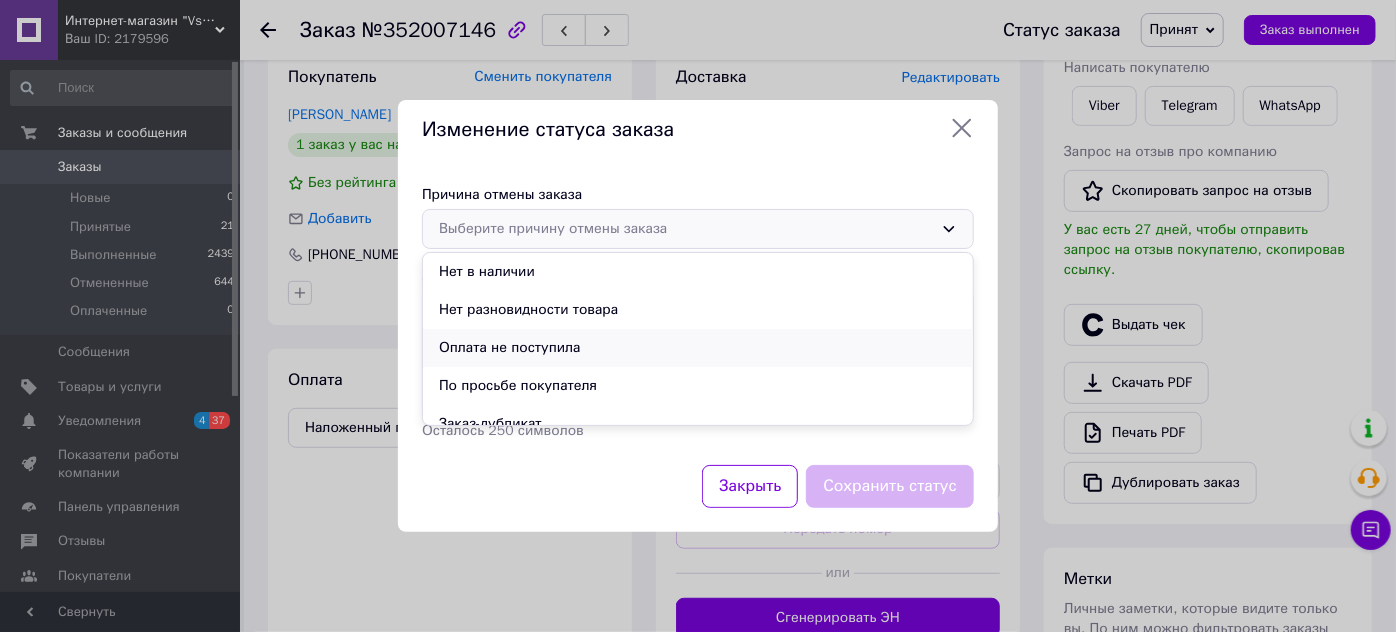 click on "Оплата не поступила" at bounding box center [698, 348] 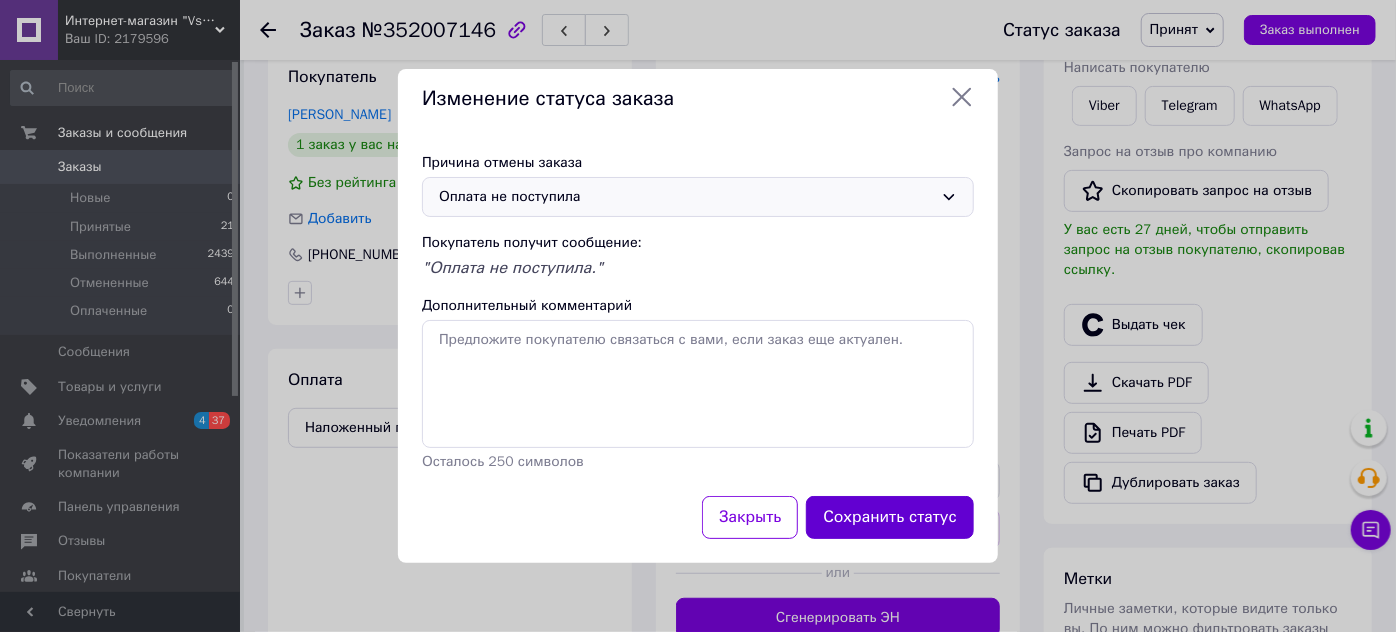 click on "Сохранить статус" at bounding box center [890, 517] 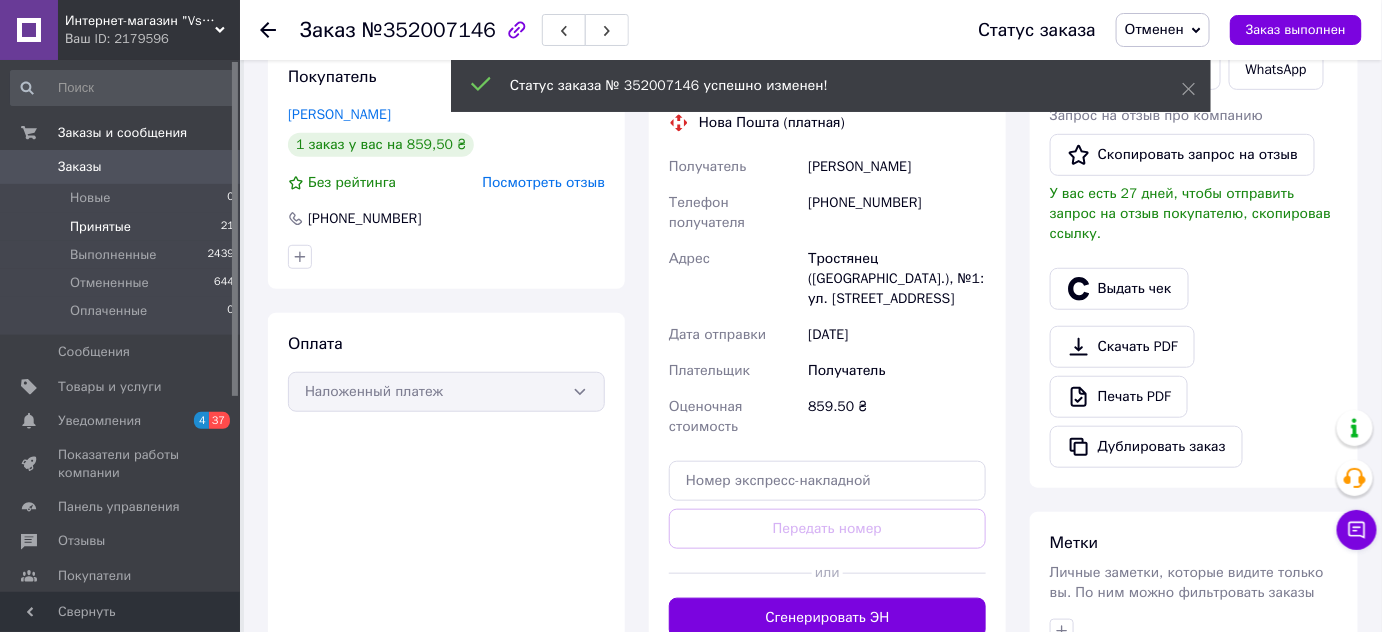 click on "Принятые" at bounding box center [100, 227] 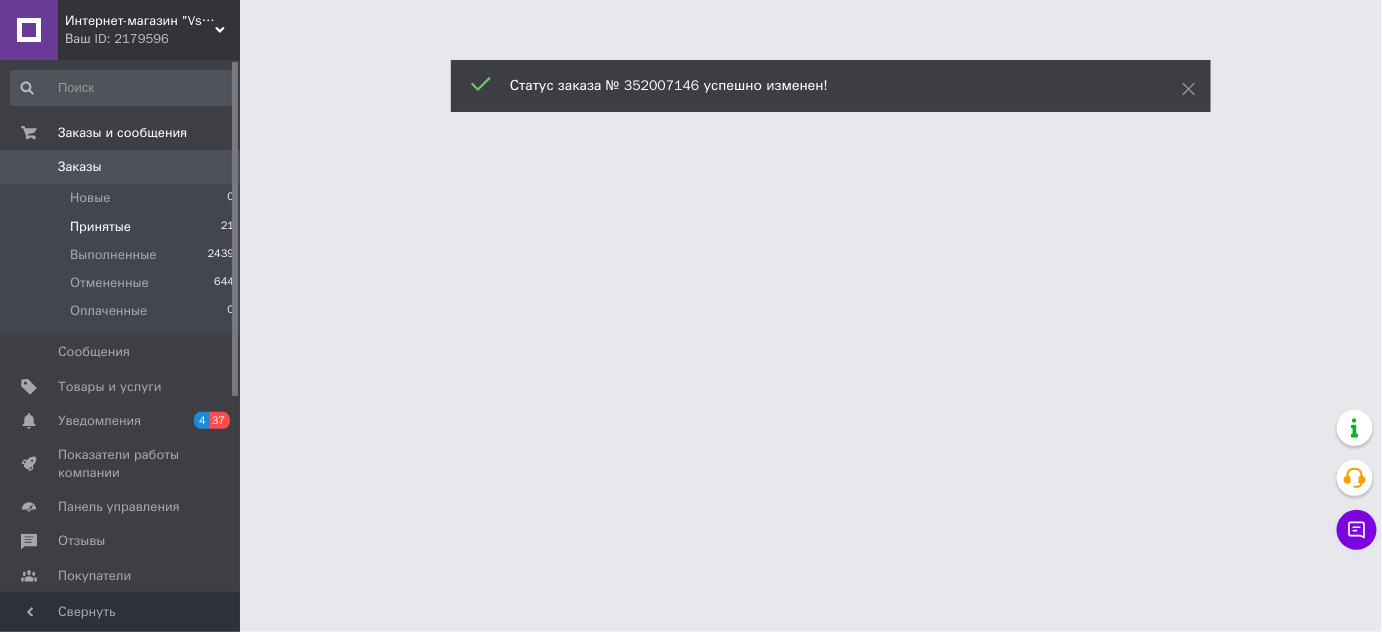 scroll, scrollTop: 0, scrollLeft: 0, axis: both 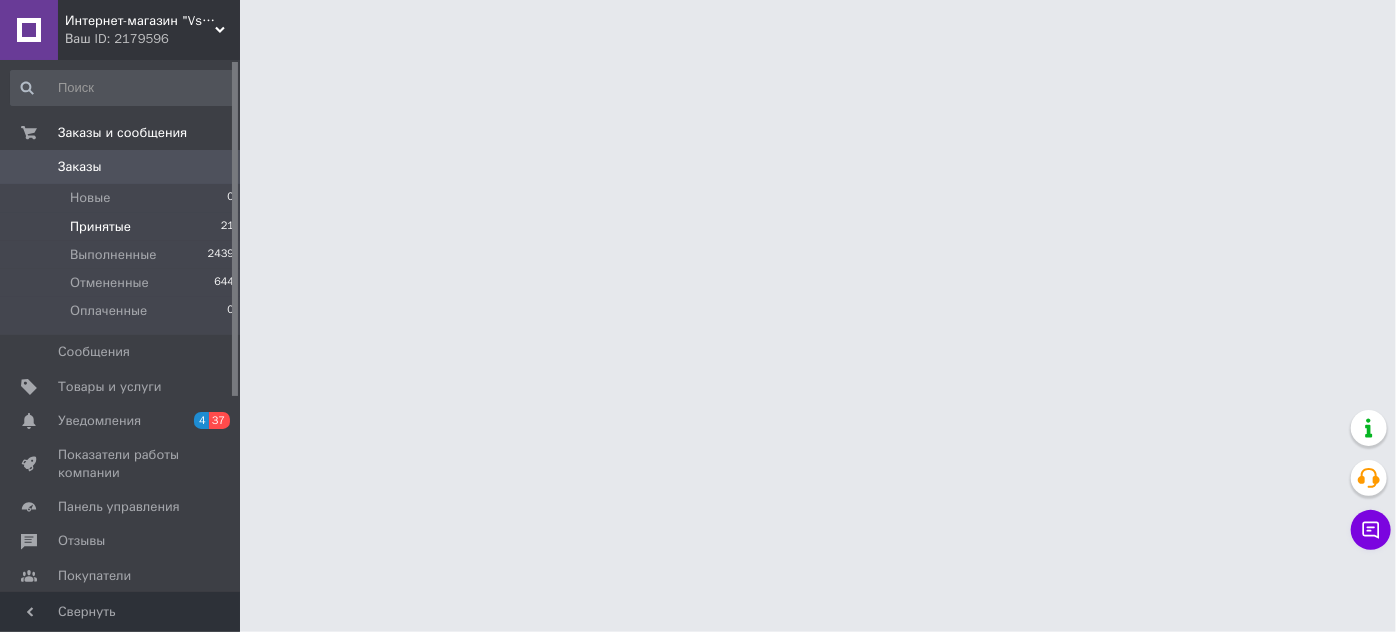 click on "Принятые" at bounding box center [100, 227] 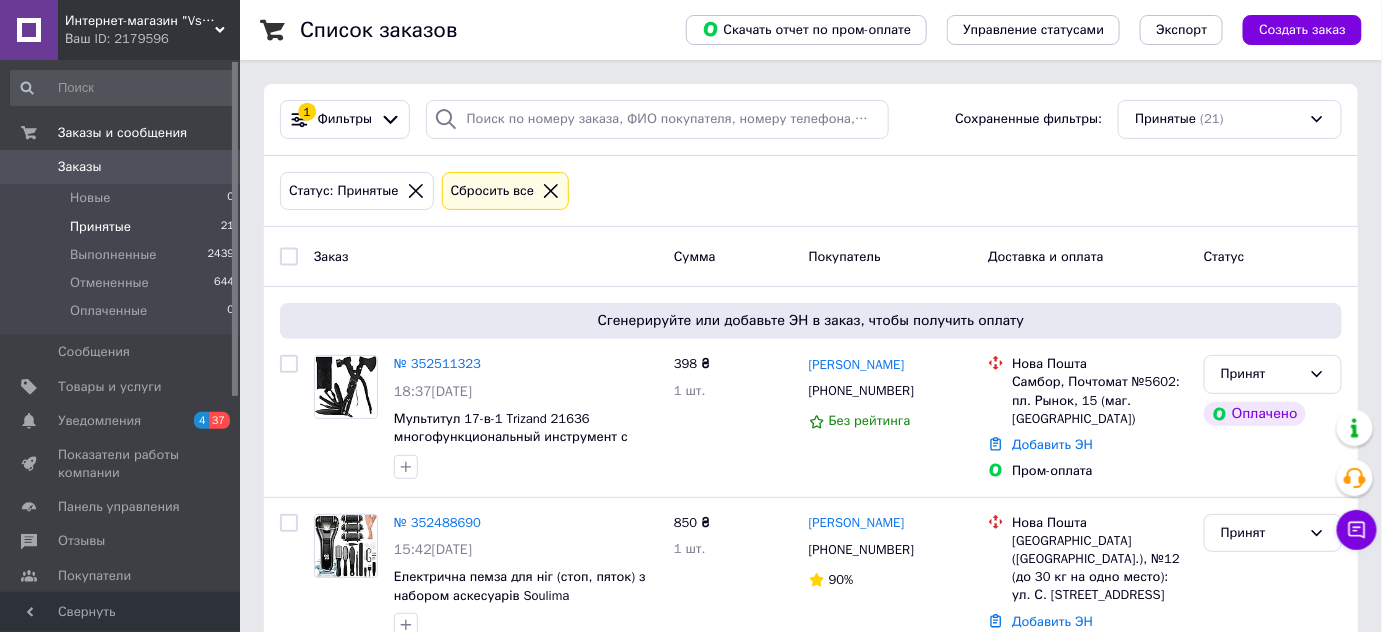click on "Принятые" at bounding box center [100, 227] 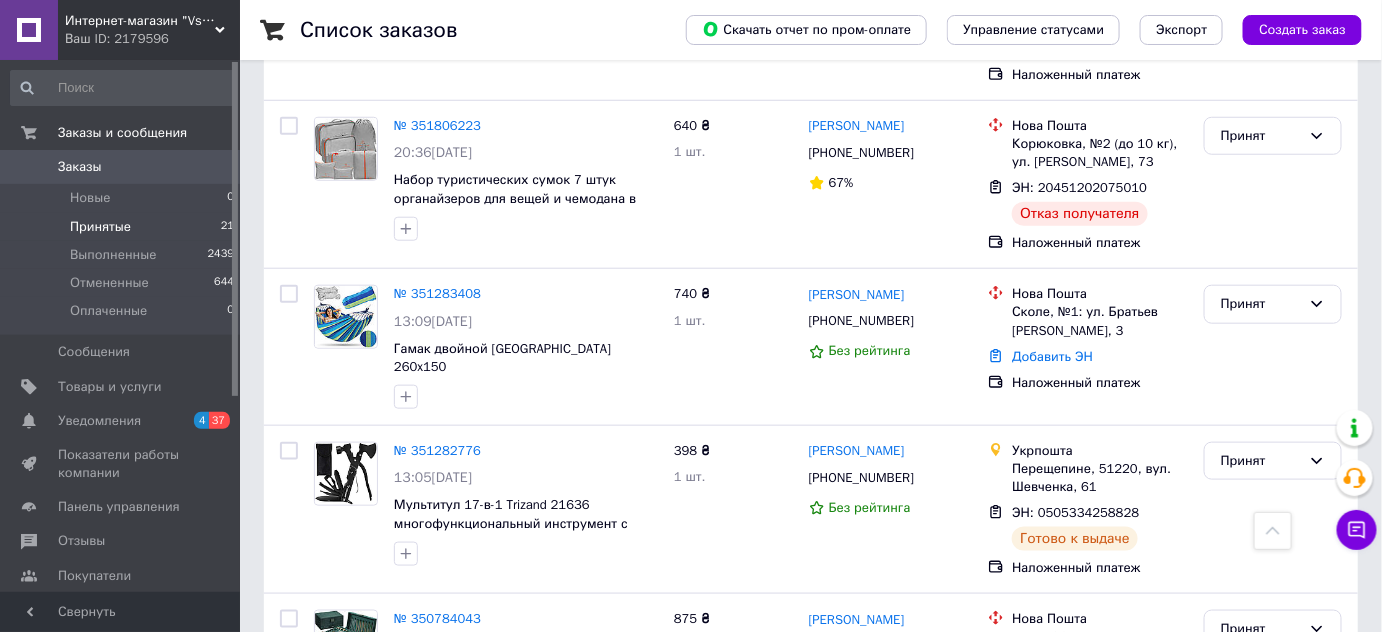 scroll, scrollTop: 3096, scrollLeft: 0, axis: vertical 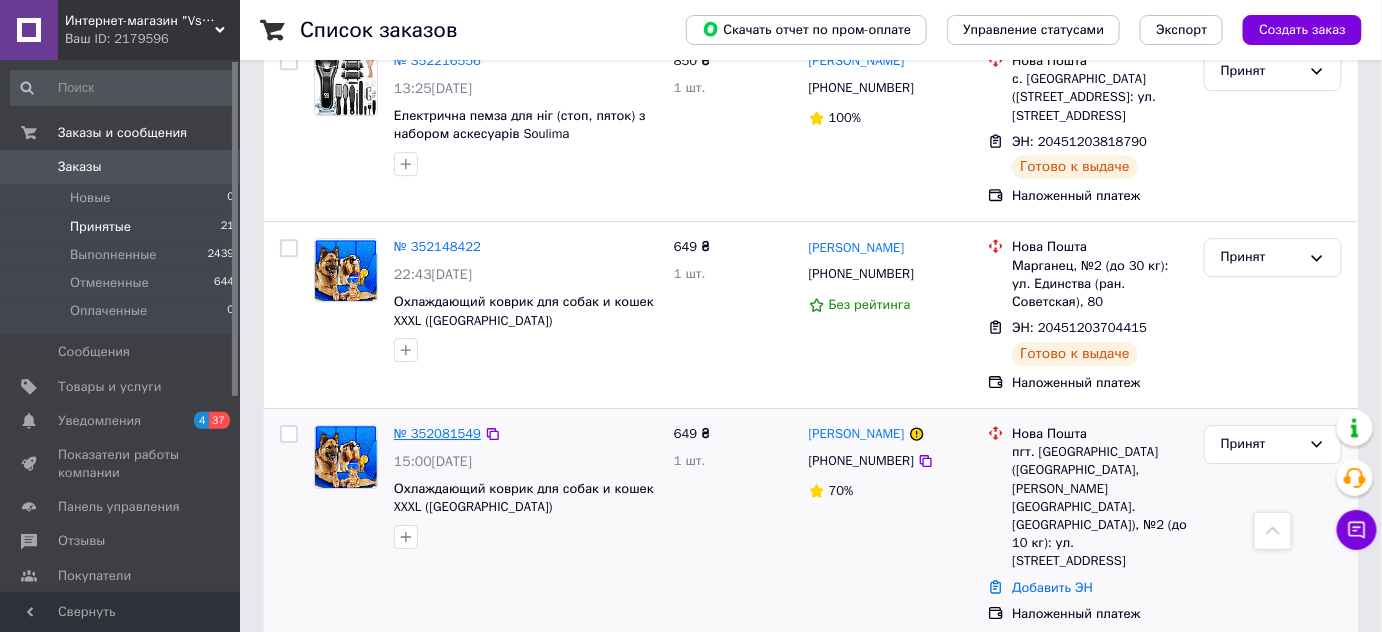 click on "№ 352081549" at bounding box center (437, 433) 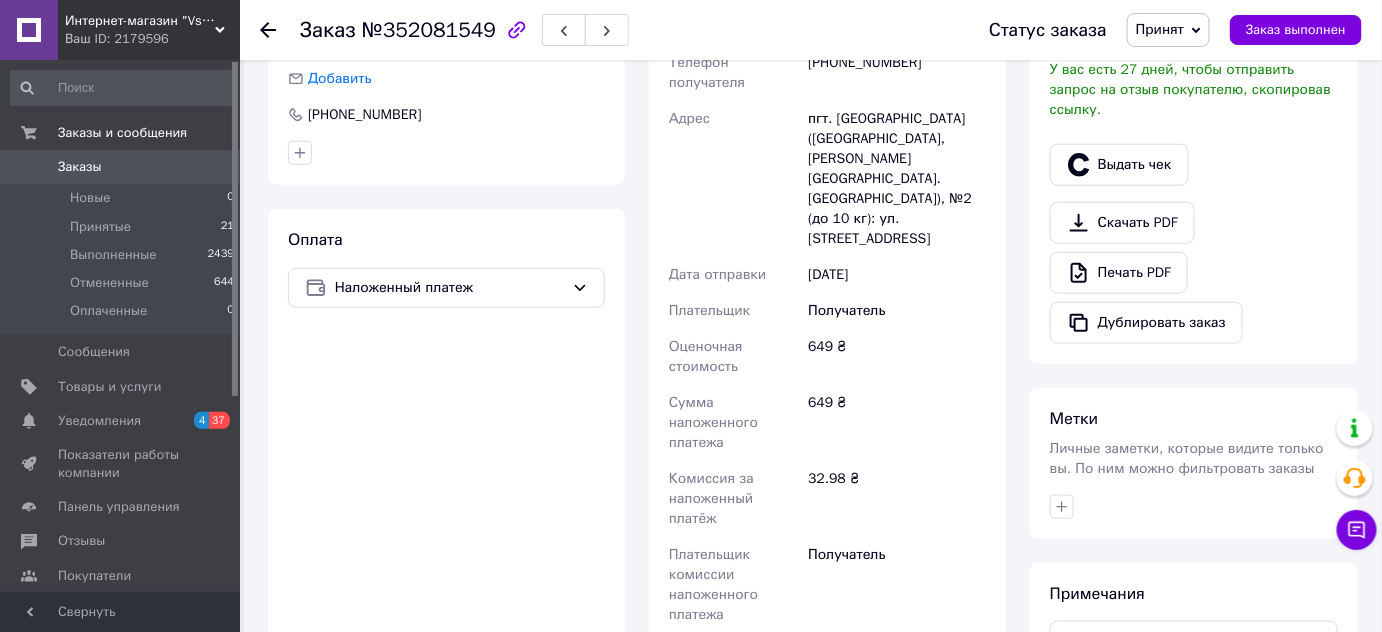 scroll, scrollTop: 0, scrollLeft: 0, axis: both 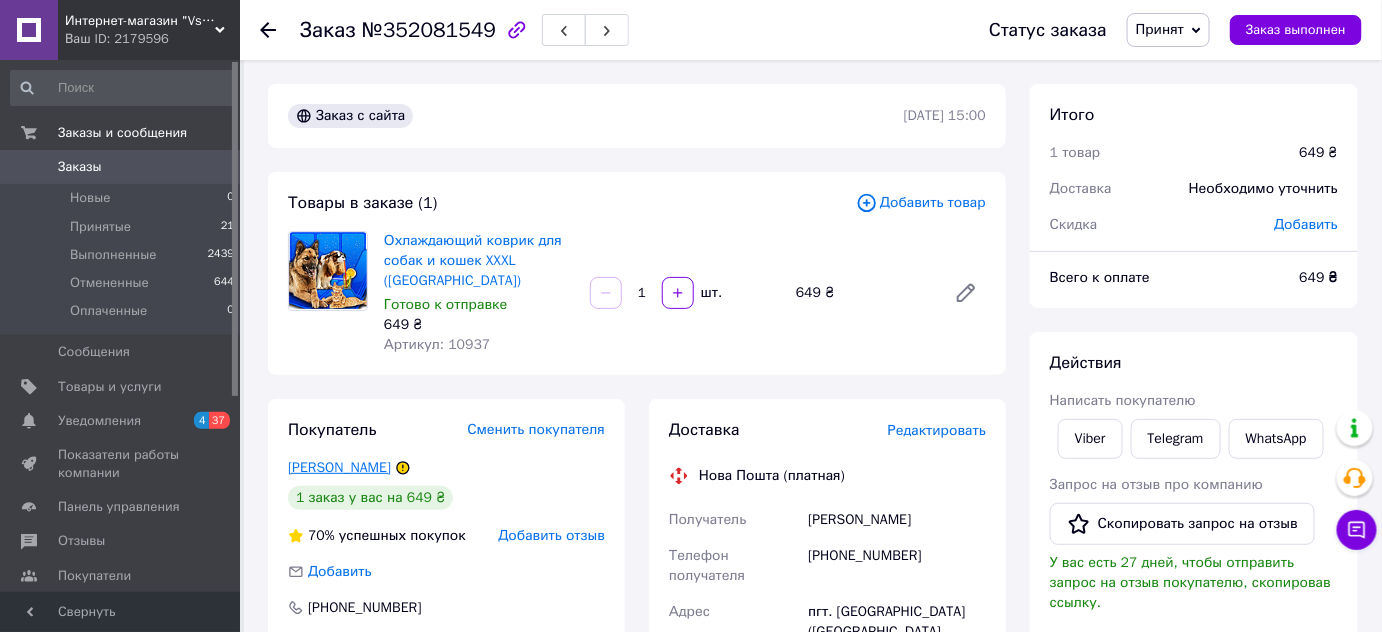 click on "[PERSON_NAME]" at bounding box center [339, 467] 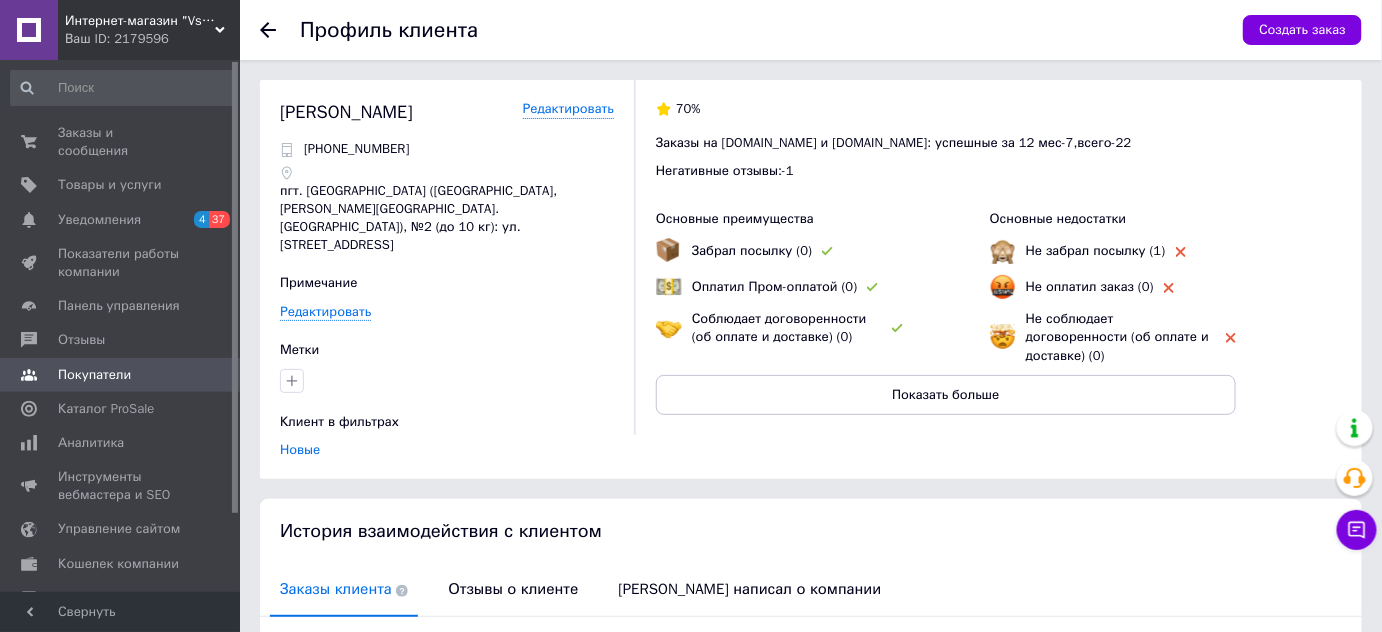 scroll, scrollTop: 25, scrollLeft: 0, axis: vertical 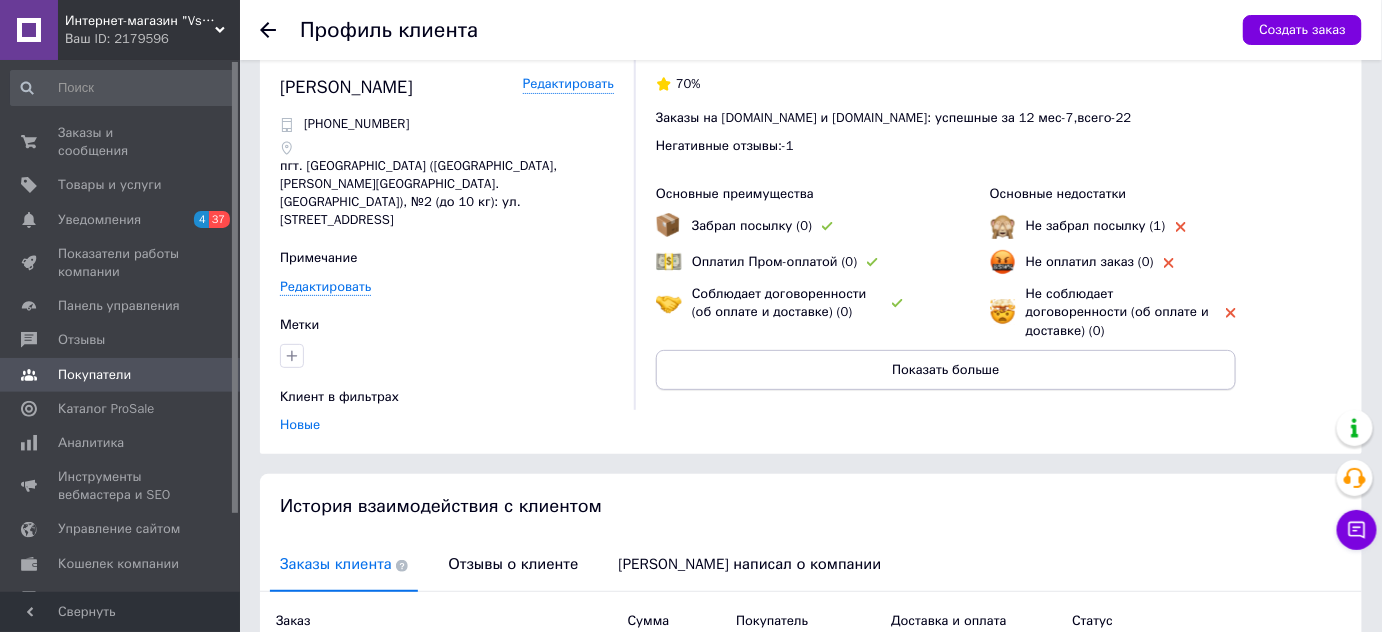 click on "Показать больше" at bounding box center (946, 370) 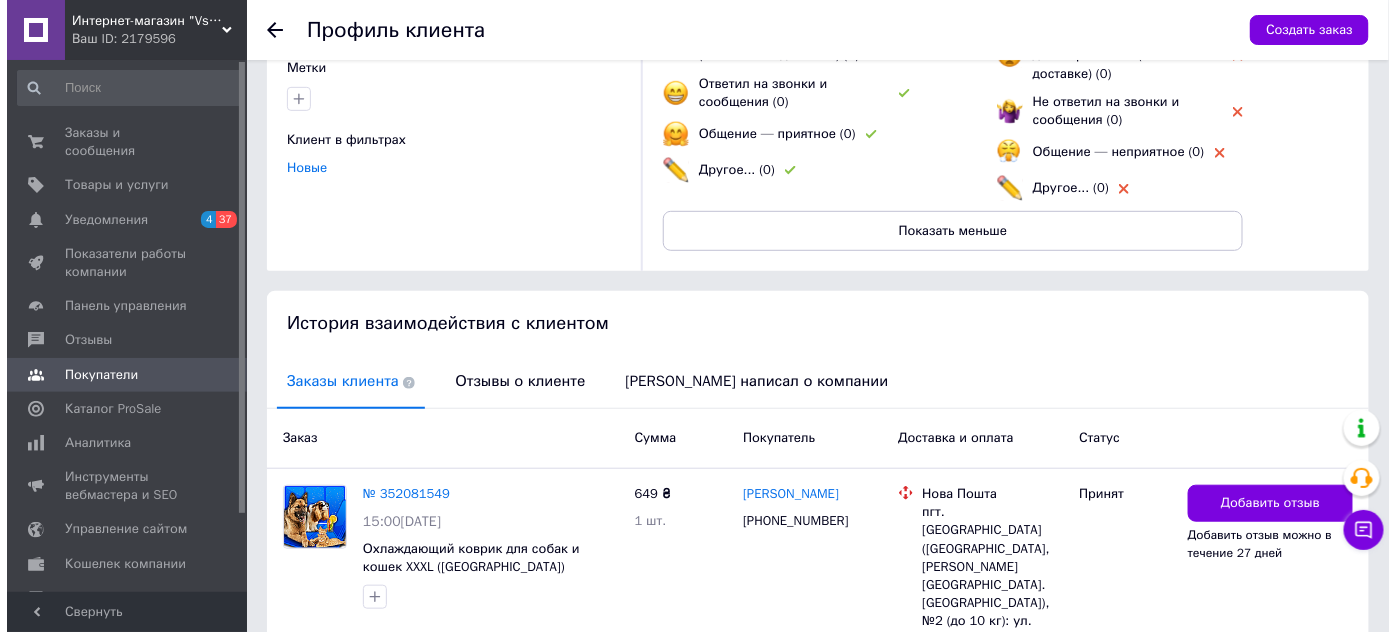 scroll, scrollTop: 392, scrollLeft: 0, axis: vertical 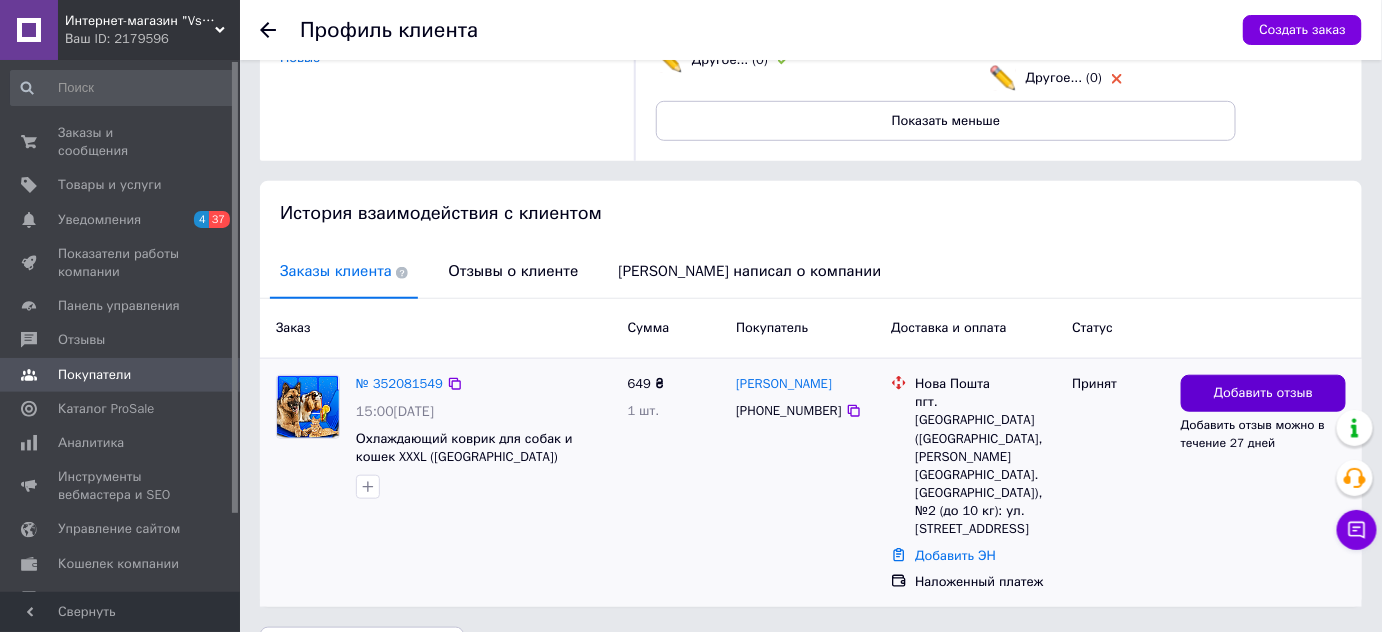 click on "Добавить отзыв" at bounding box center (1263, 393) 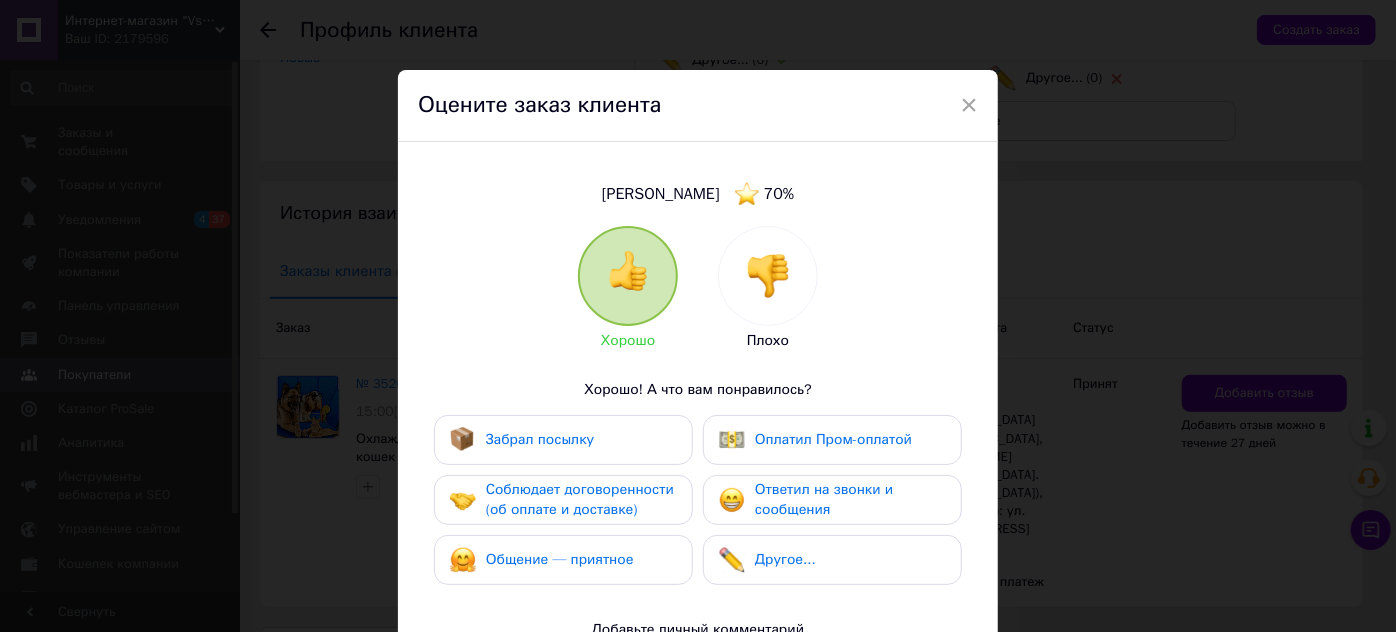 click at bounding box center [768, 276] 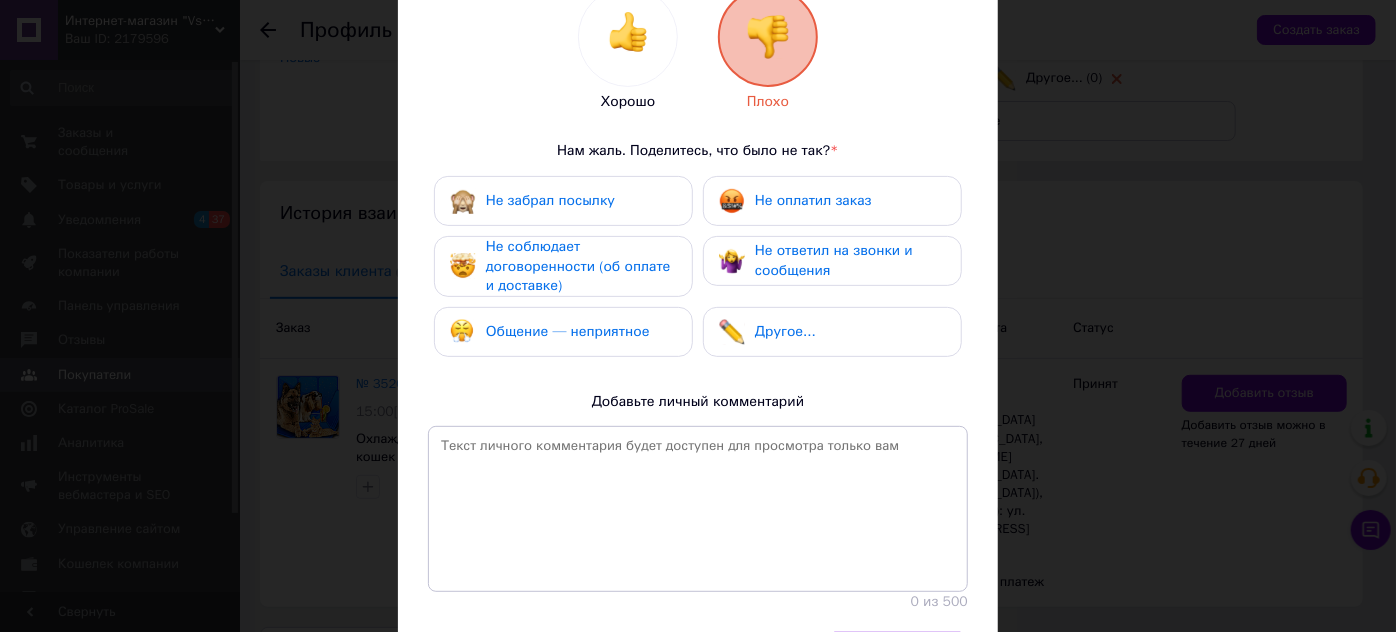 scroll, scrollTop: 243, scrollLeft: 0, axis: vertical 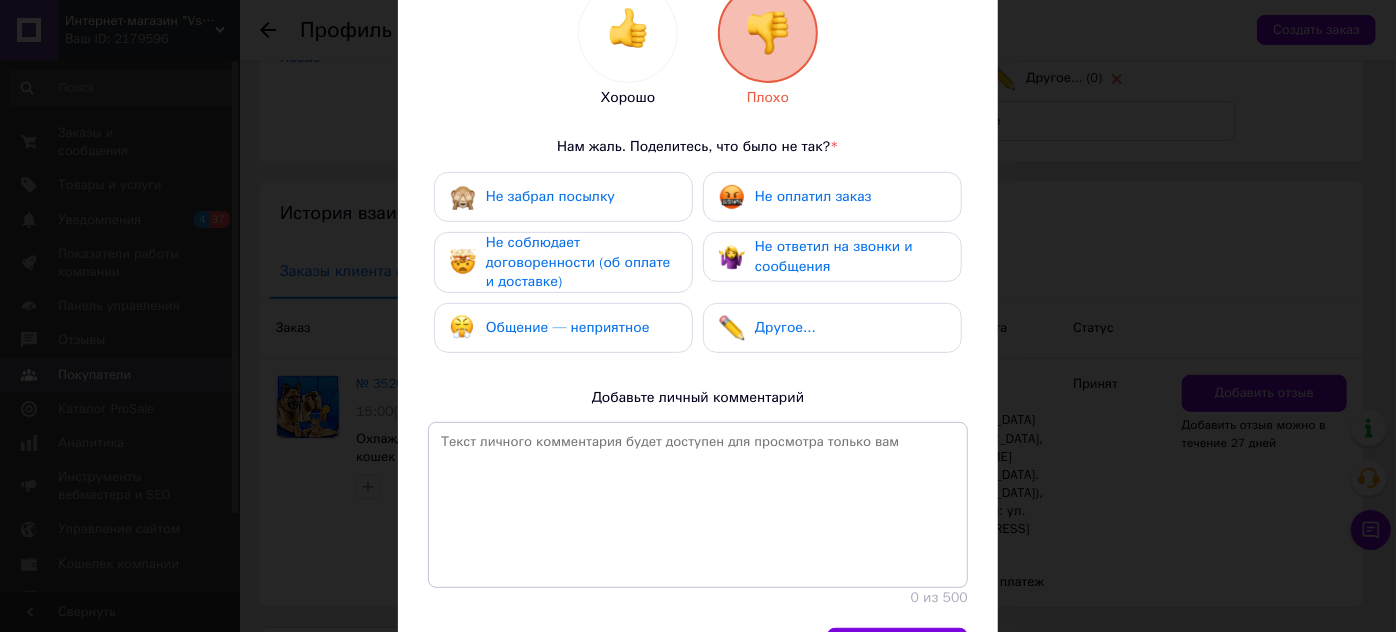 click on "Не оплатил заказ" at bounding box center [813, 196] 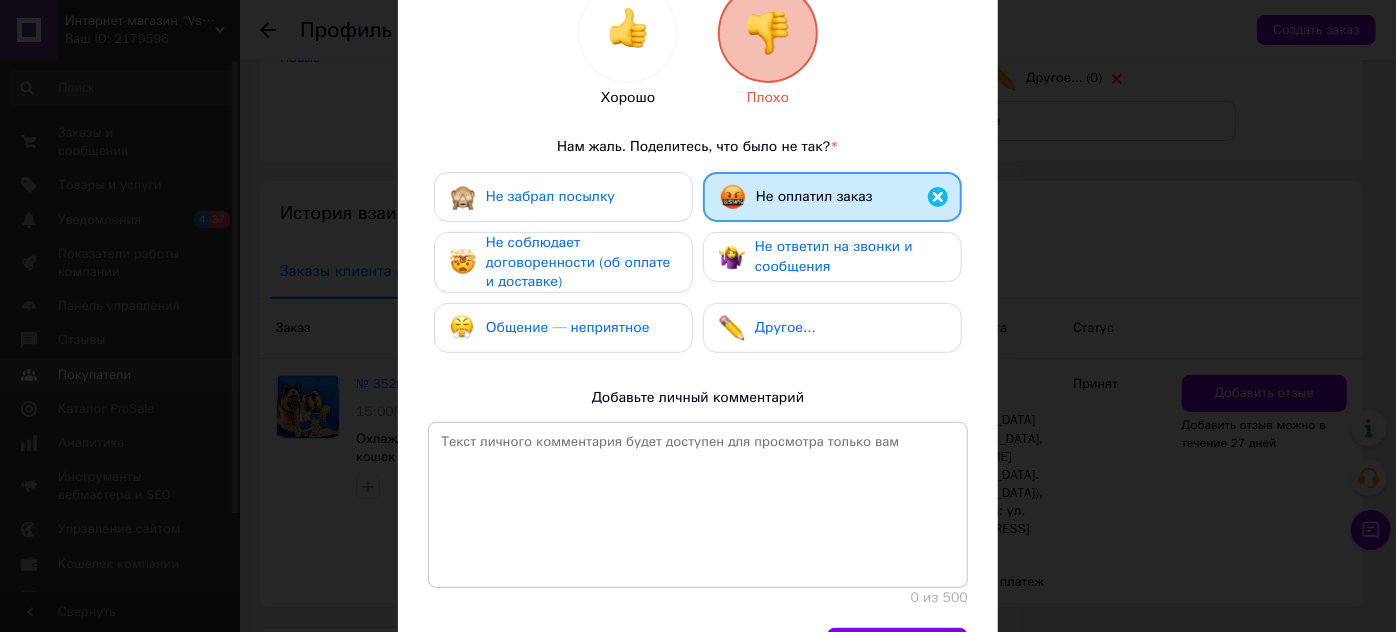 click on "Не ответил на звонки и сообщения" at bounding box center (834, 256) 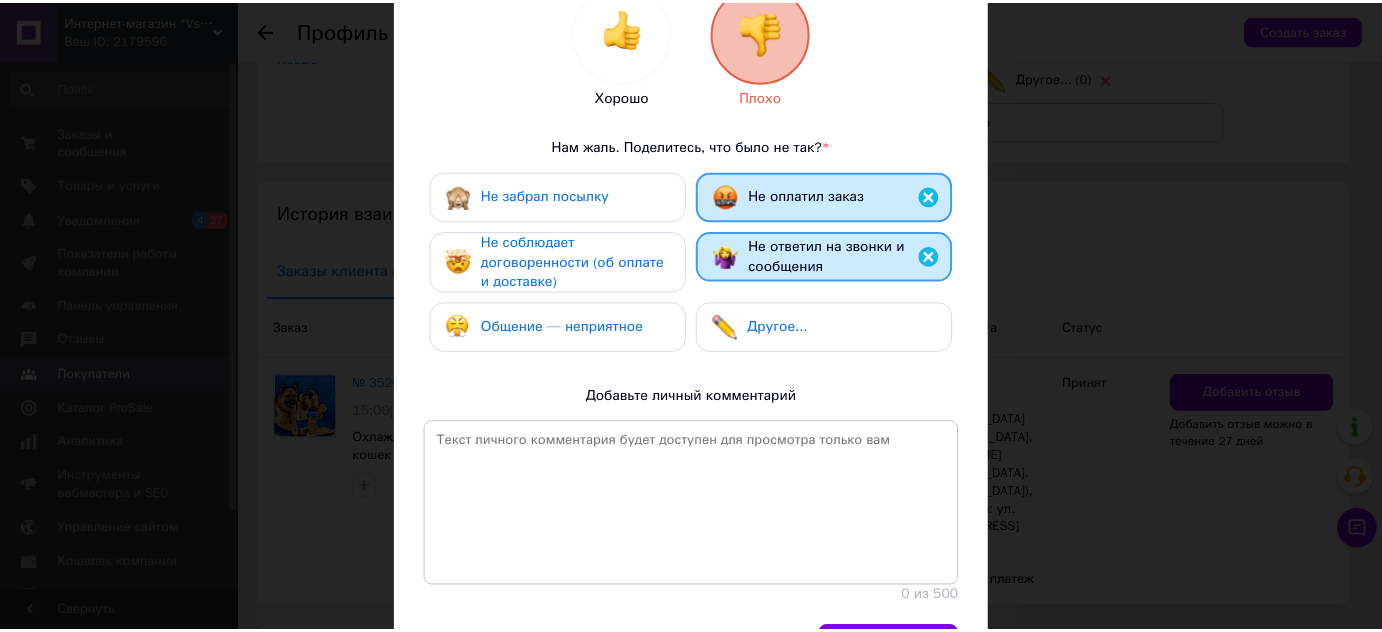 scroll, scrollTop: 369, scrollLeft: 0, axis: vertical 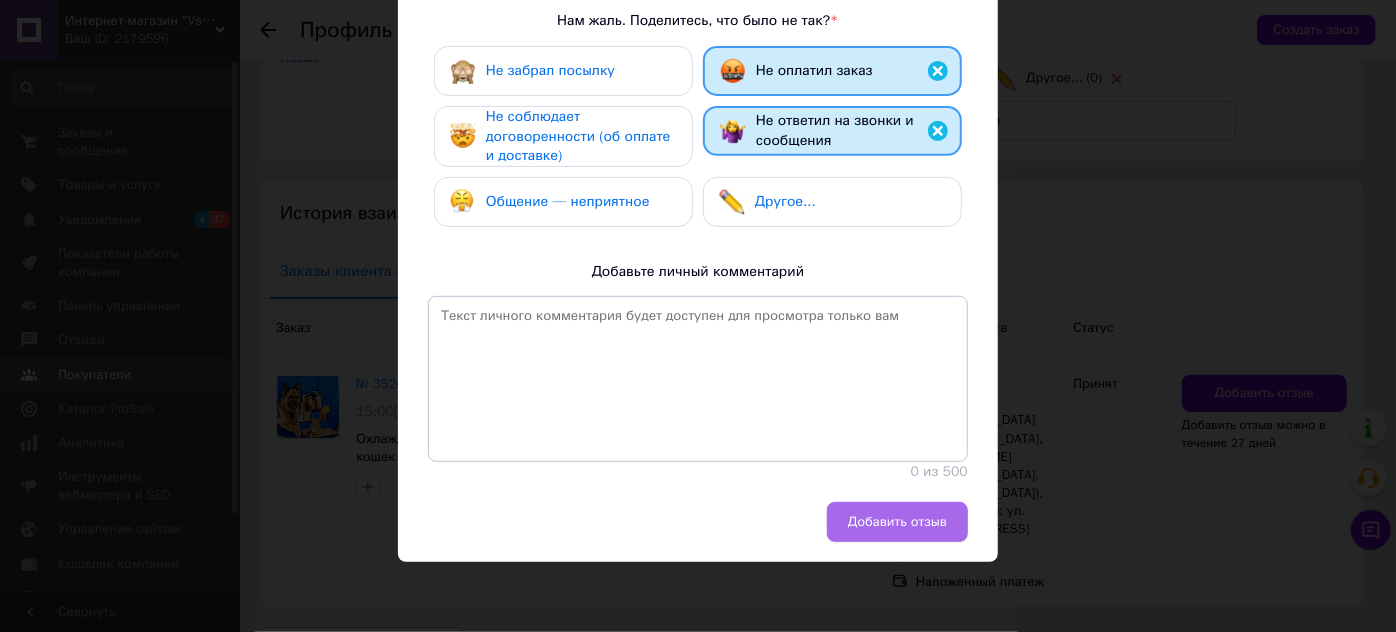 click on "Добавить отзыв" at bounding box center [897, 522] 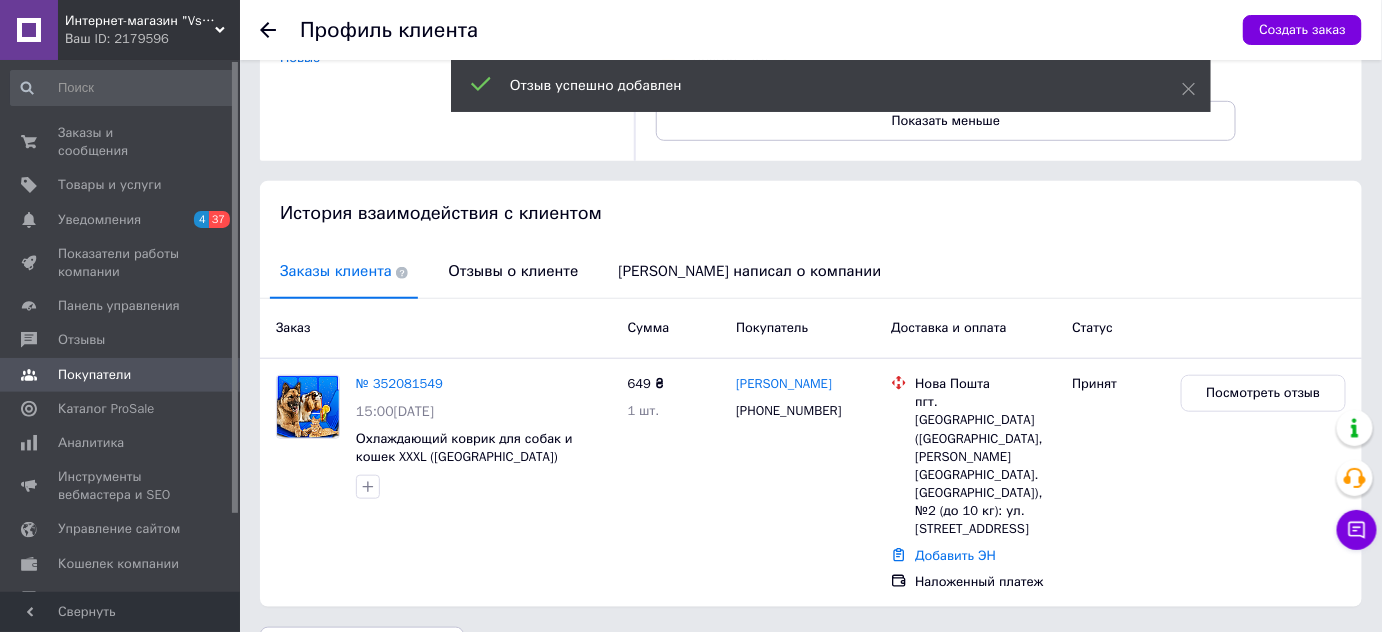 scroll, scrollTop: 0, scrollLeft: 0, axis: both 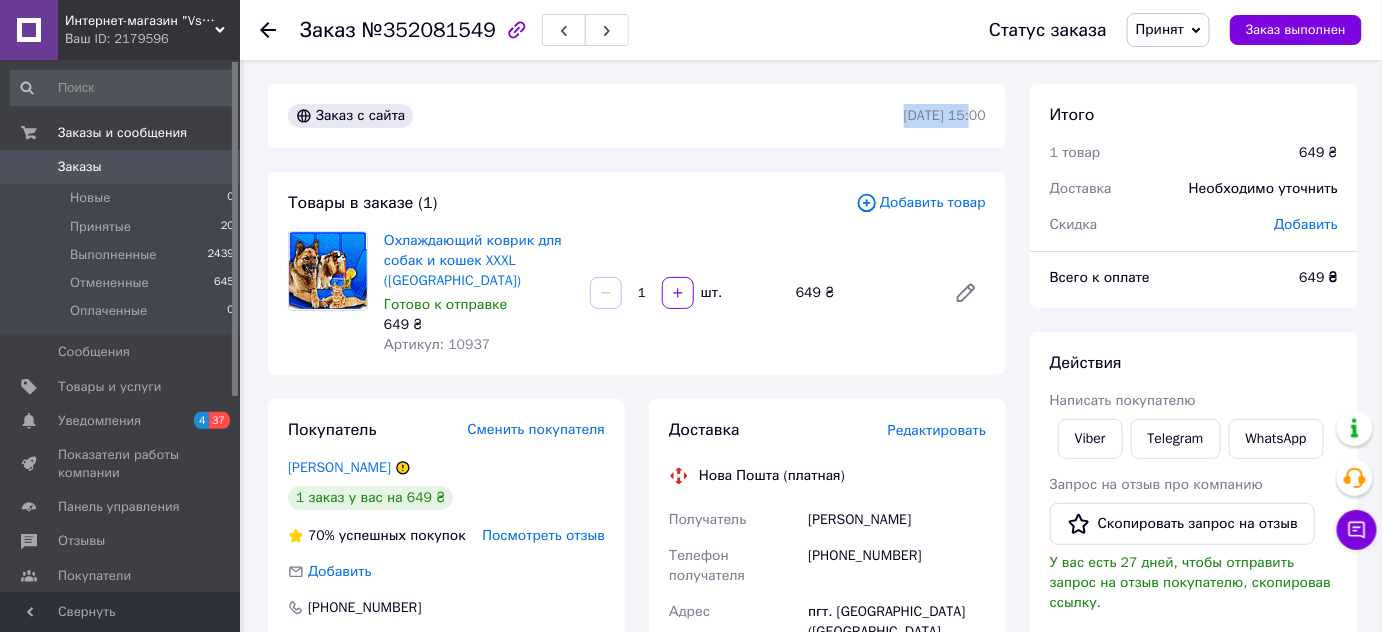 drag, startPoint x: 864, startPoint y: 122, endPoint x: 944, endPoint y: 123, distance: 80.00625 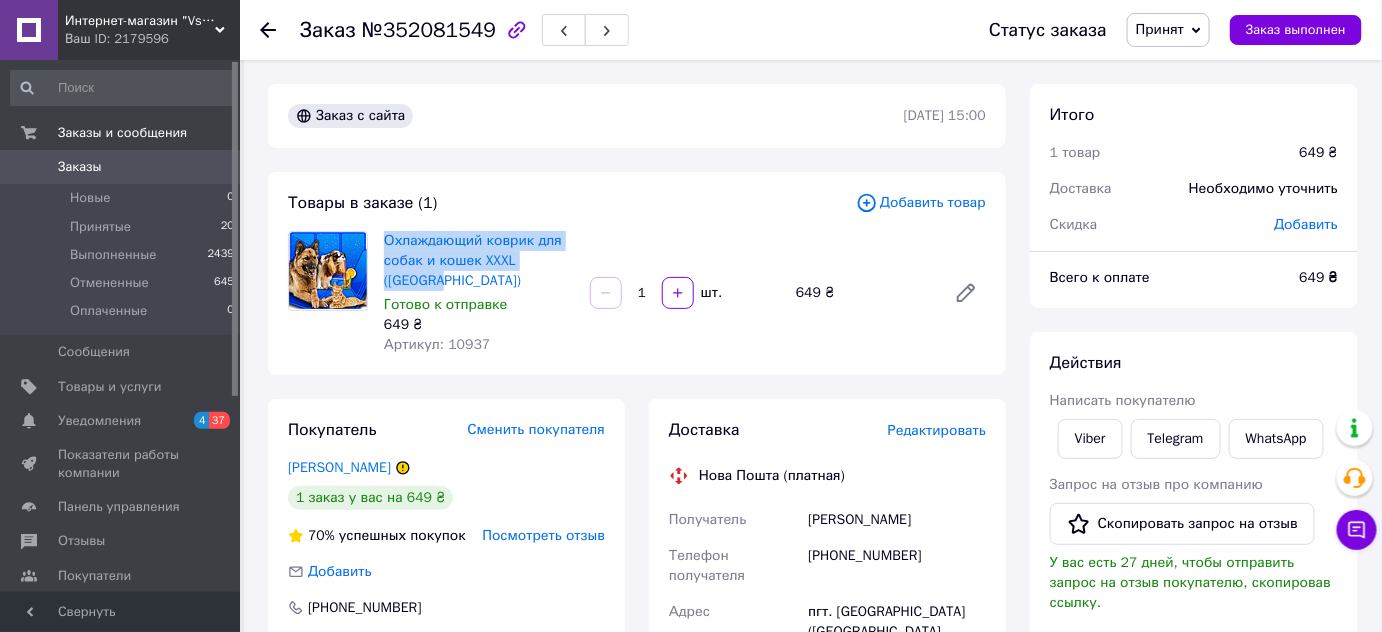 drag, startPoint x: 469, startPoint y: 286, endPoint x: 382, endPoint y: 237, distance: 99.849884 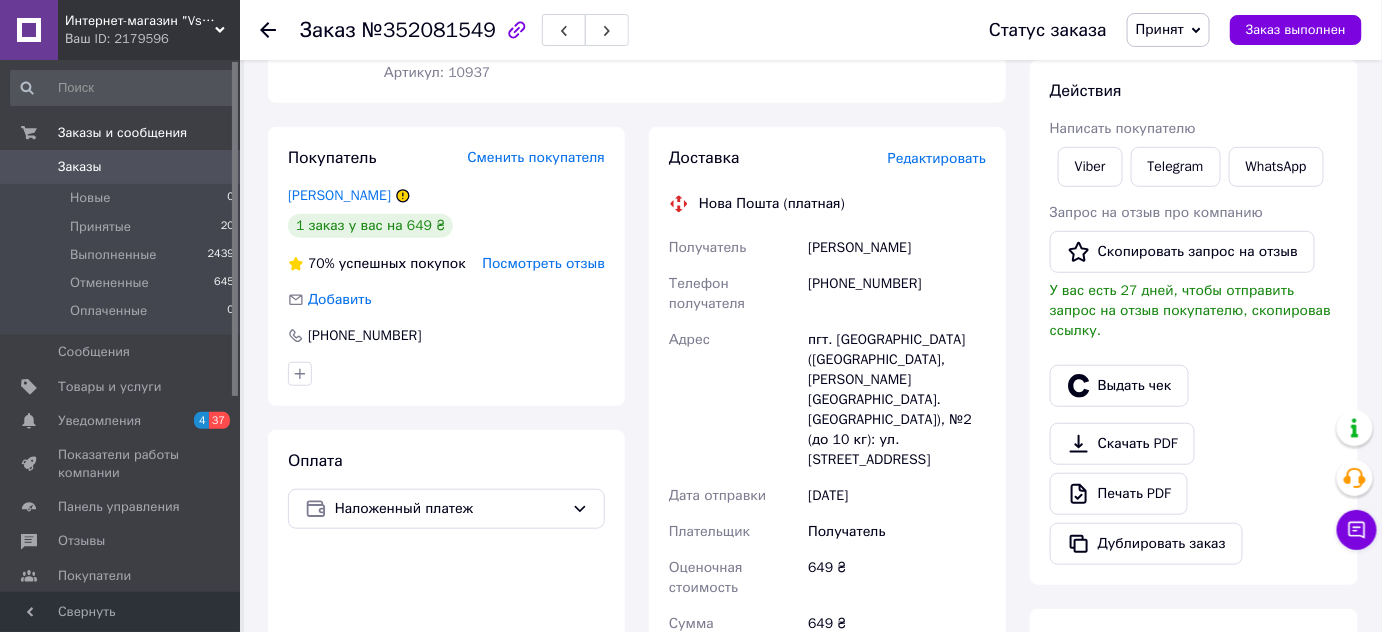 scroll, scrollTop: 320, scrollLeft: 0, axis: vertical 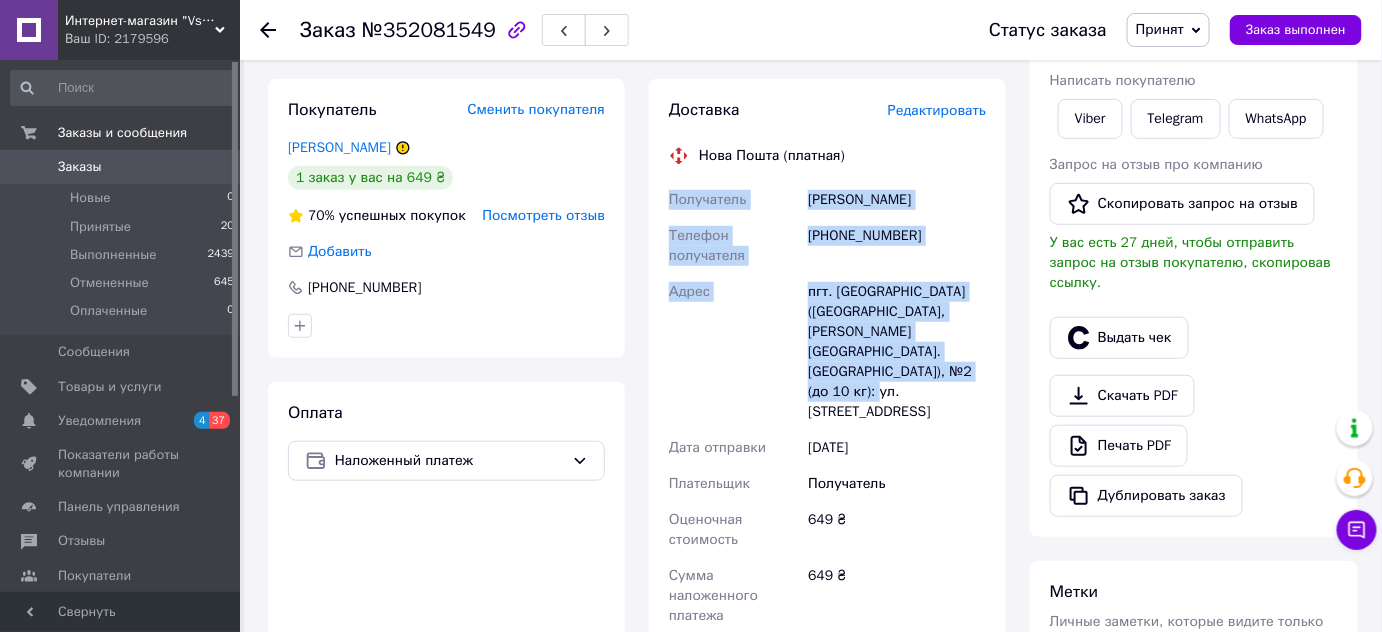 drag, startPoint x: 662, startPoint y: 203, endPoint x: 943, endPoint y: 383, distance: 333.70795 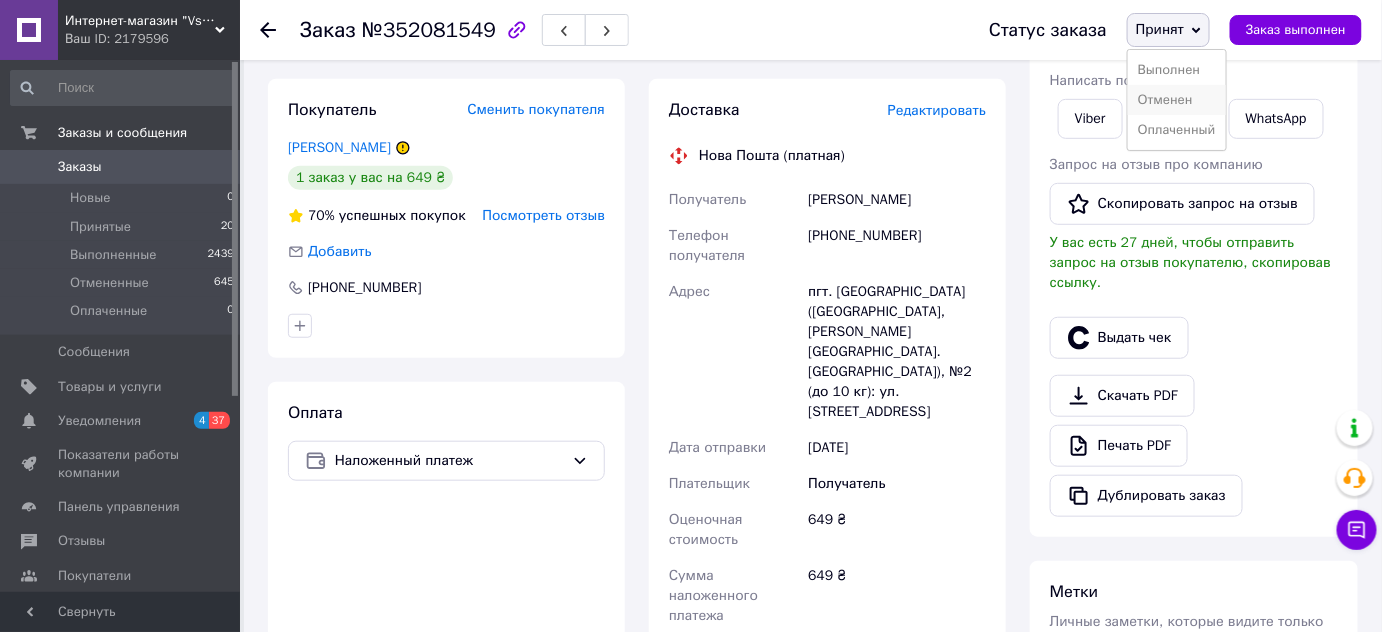 click on "Отменен" at bounding box center [1177, 100] 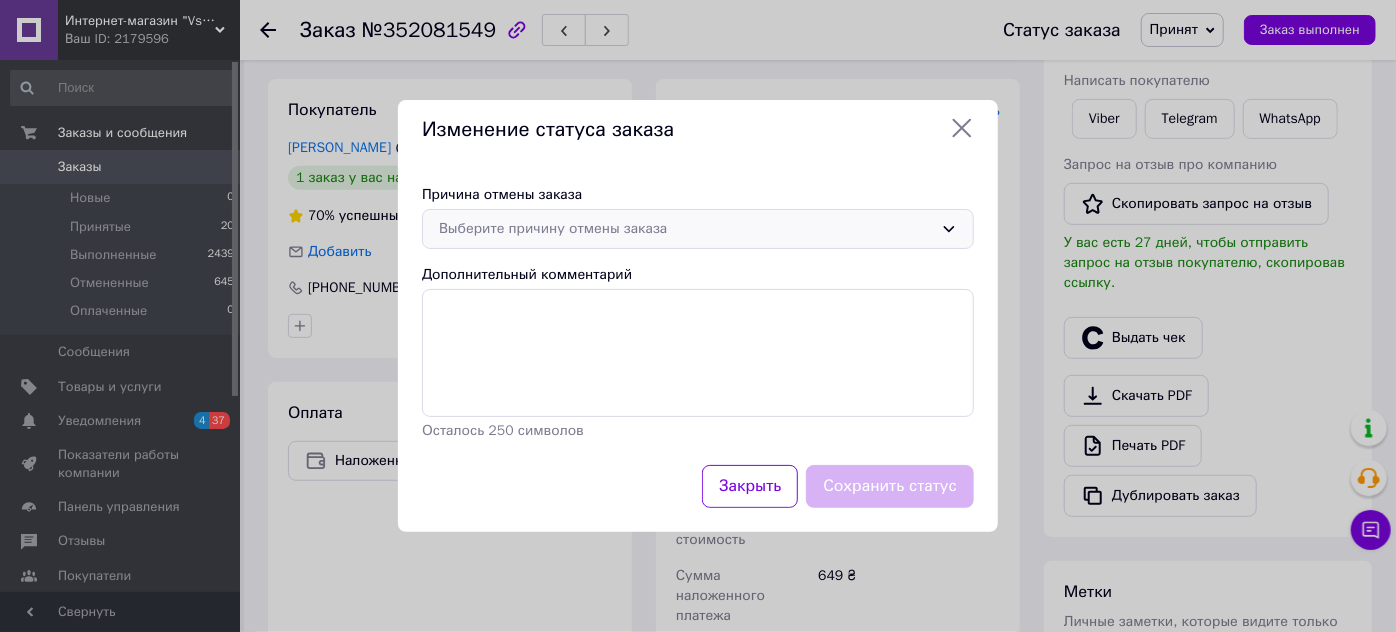 click on "Выберите причину отмены заказа" at bounding box center [686, 229] 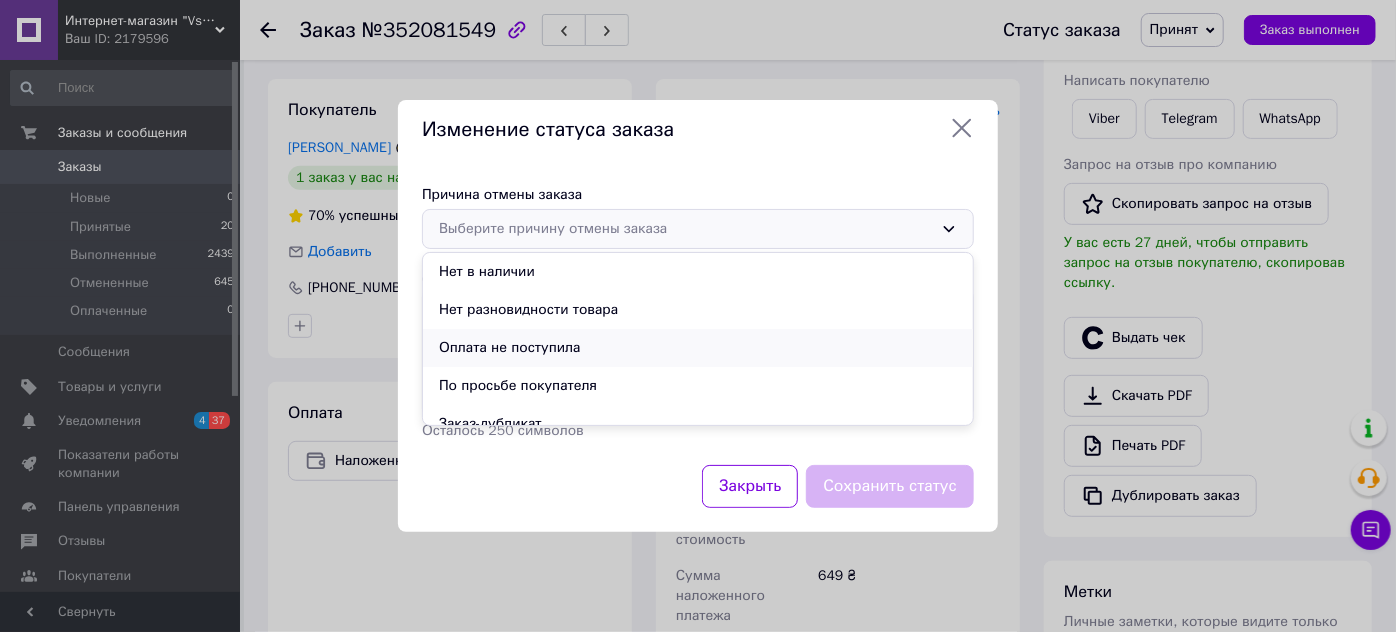 click on "Оплата не поступила" at bounding box center [698, 348] 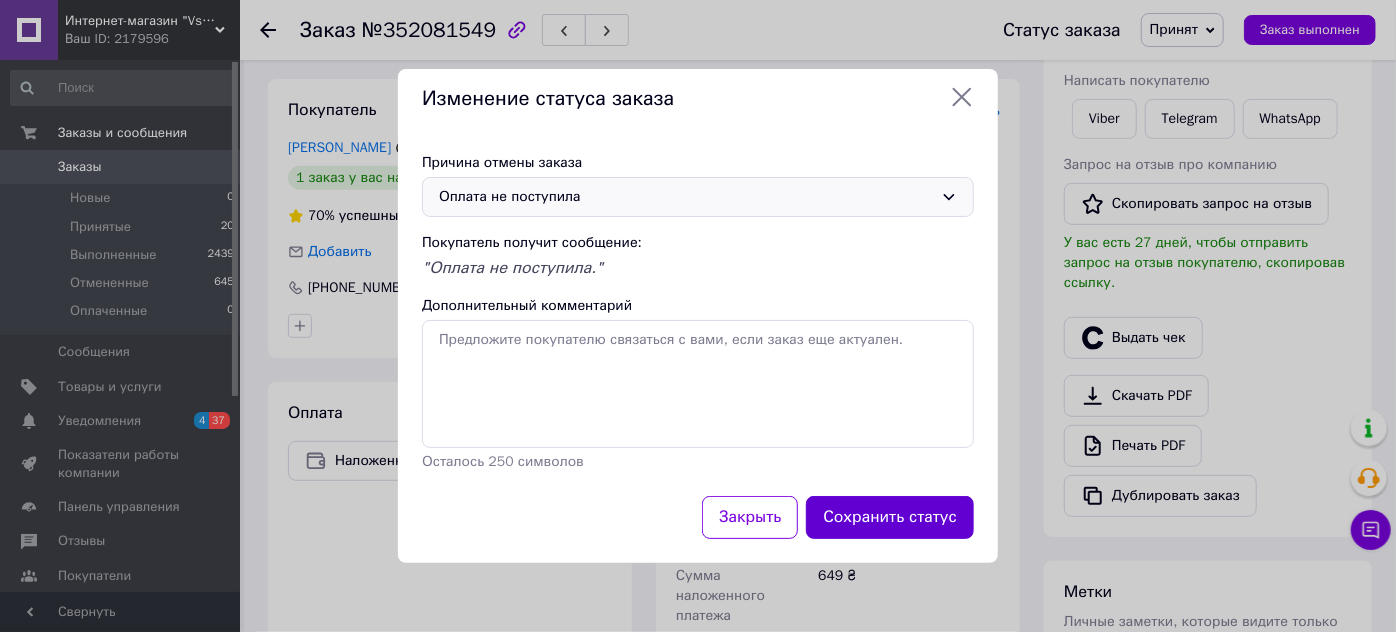 click on "Сохранить статус" at bounding box center (890, 517) 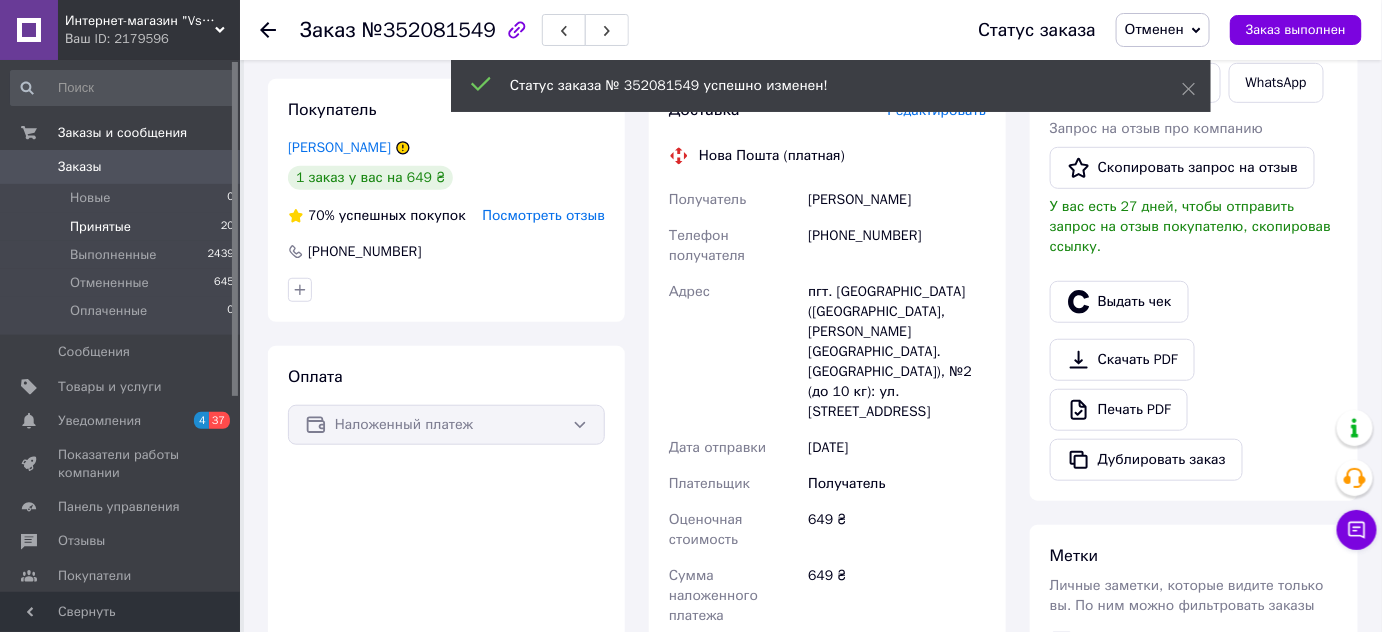 click on "Принятые 20" at bounding box center (123, 227) 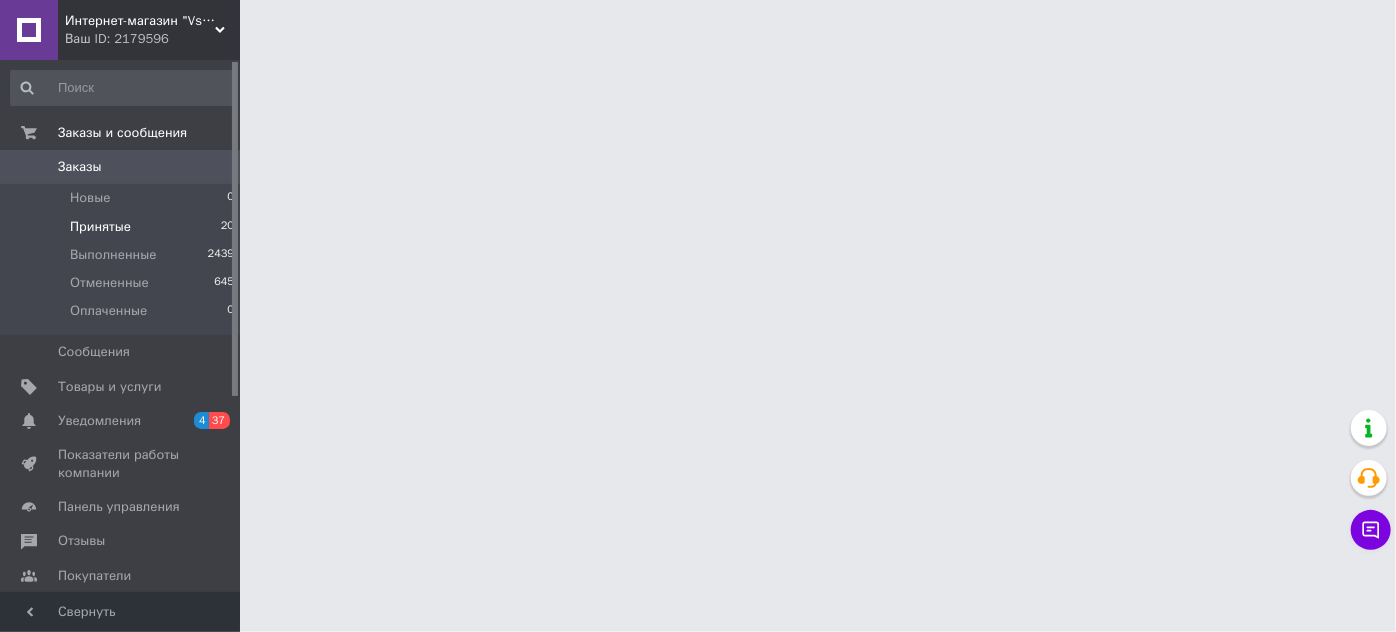 click on "Принятые 20" at bounding box center [123, 227] 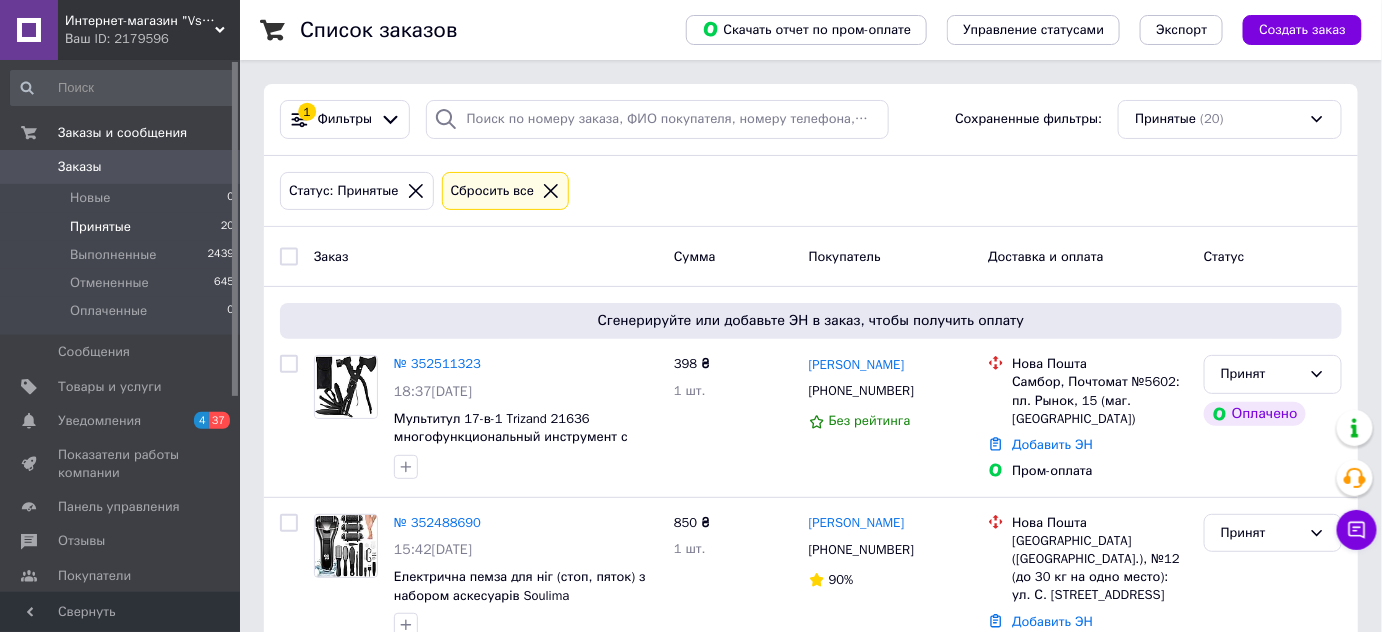 click on "Принятые 20" at bounding box center [123, 227] 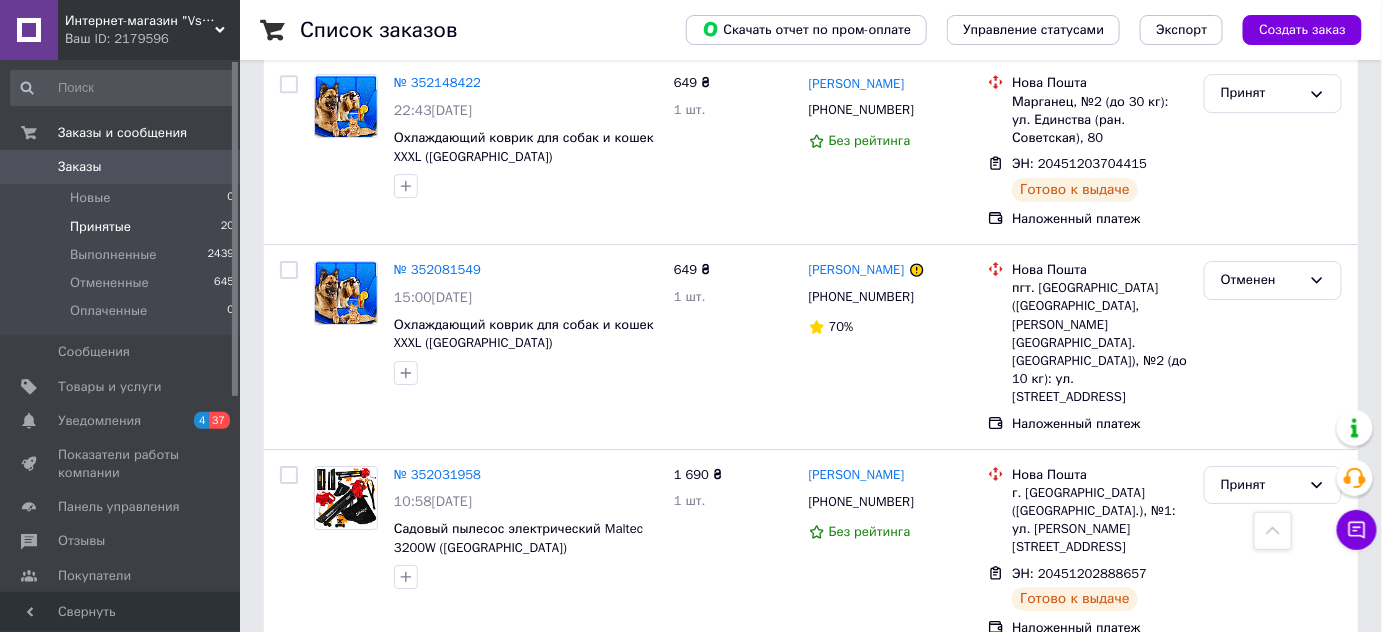scroll, scrollTop: 249, scrollLeft: 0, axis: vertical 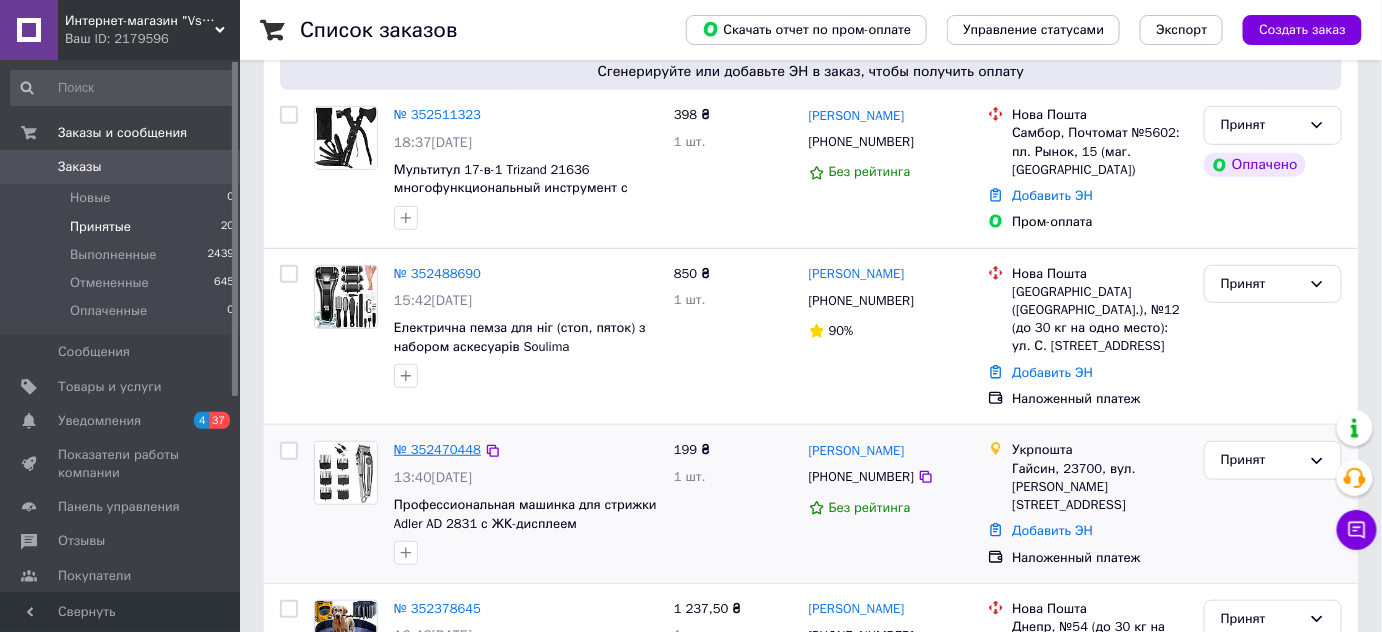 click on "№ 352470448" at bounding box center (437, 449) 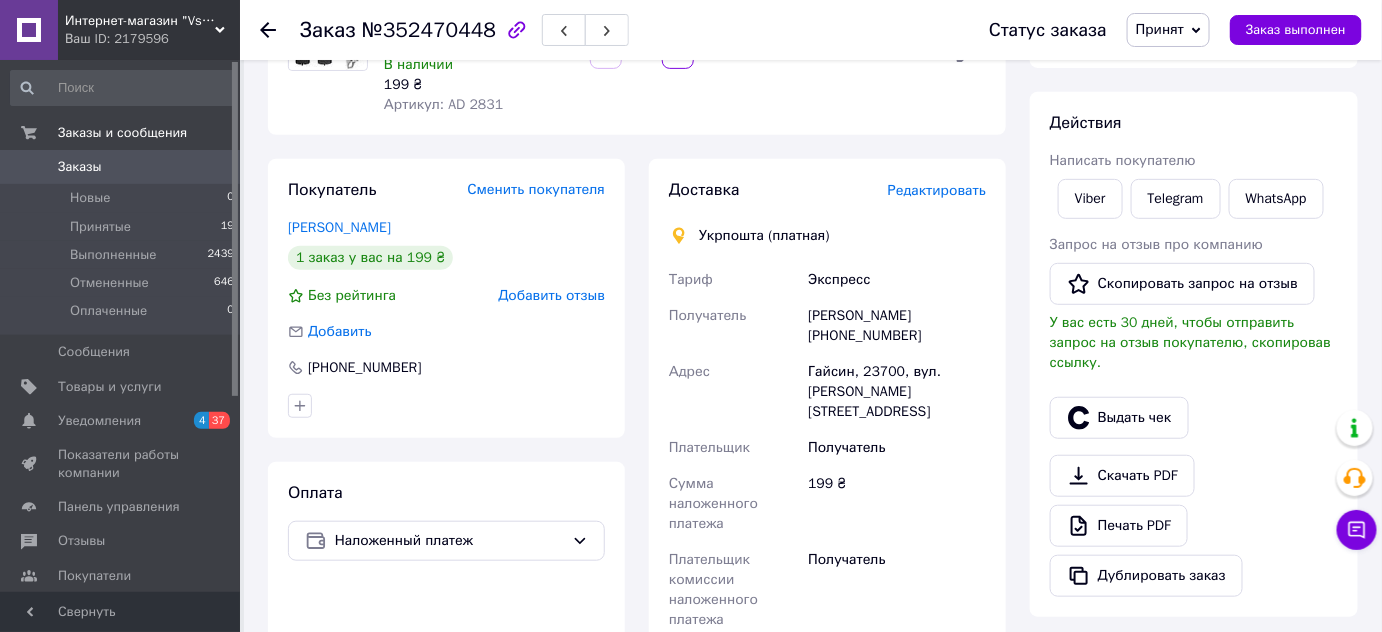 scroll, scrollTop: 249, scrollLeft: 0, axis: vertical 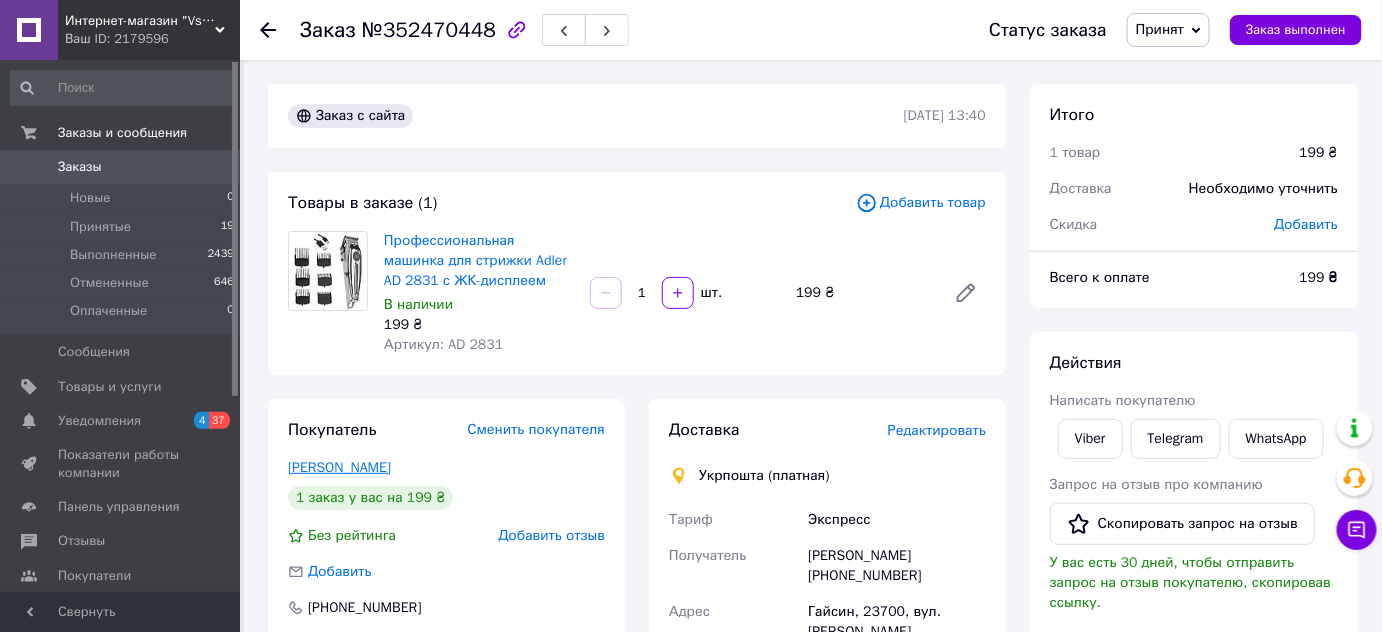 click on "[PERSON_NAME]" at bounding box center (339, 467) 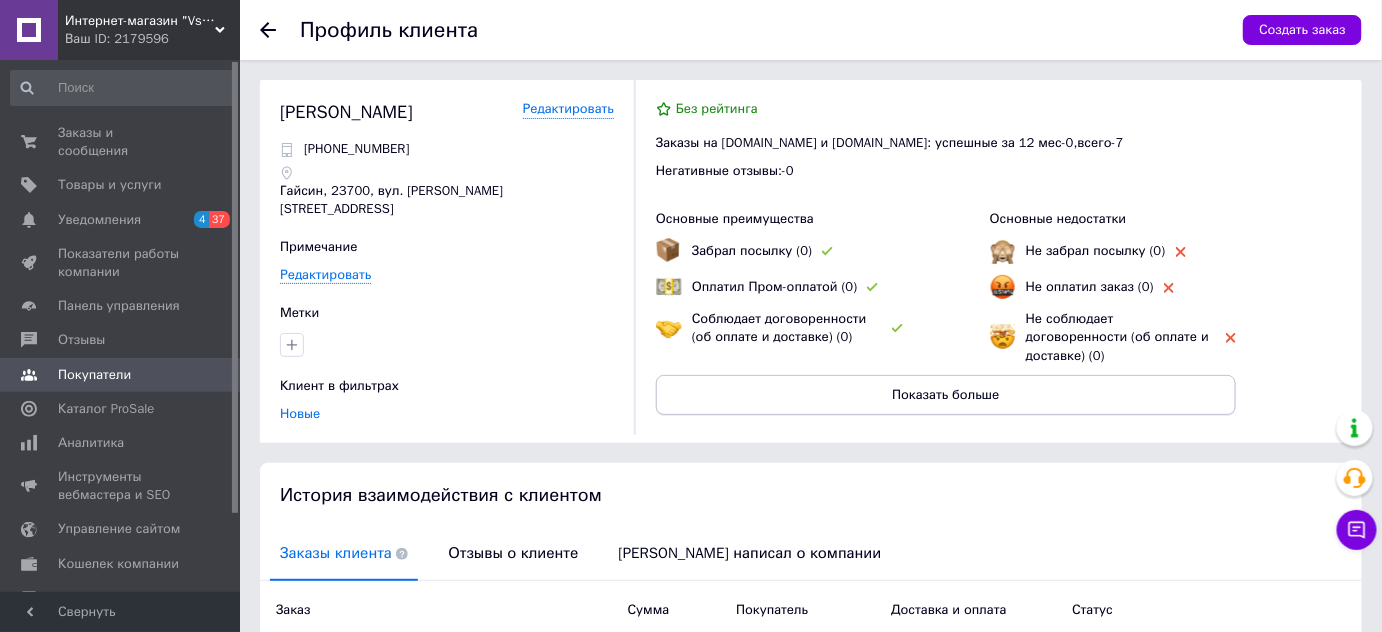click on "Показать больше" at bounding box center (946, 395) 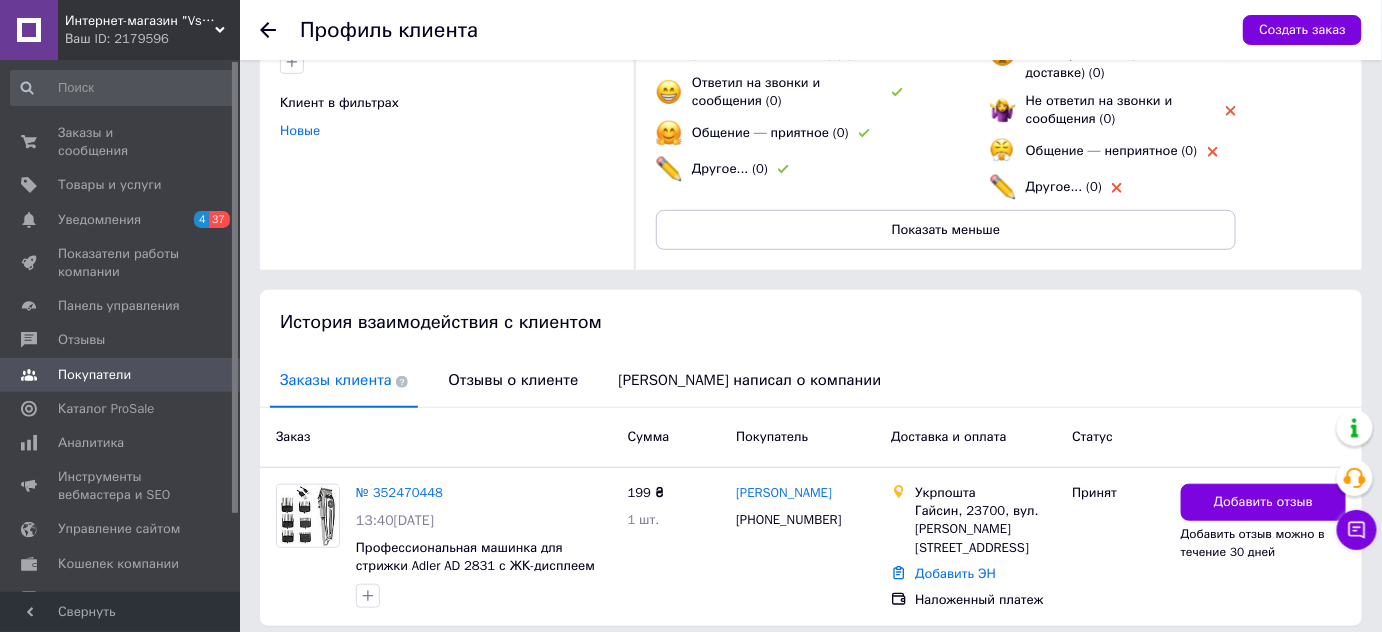 scroll, scrollTop: 315, scrollLeft: 0, axis: vertical 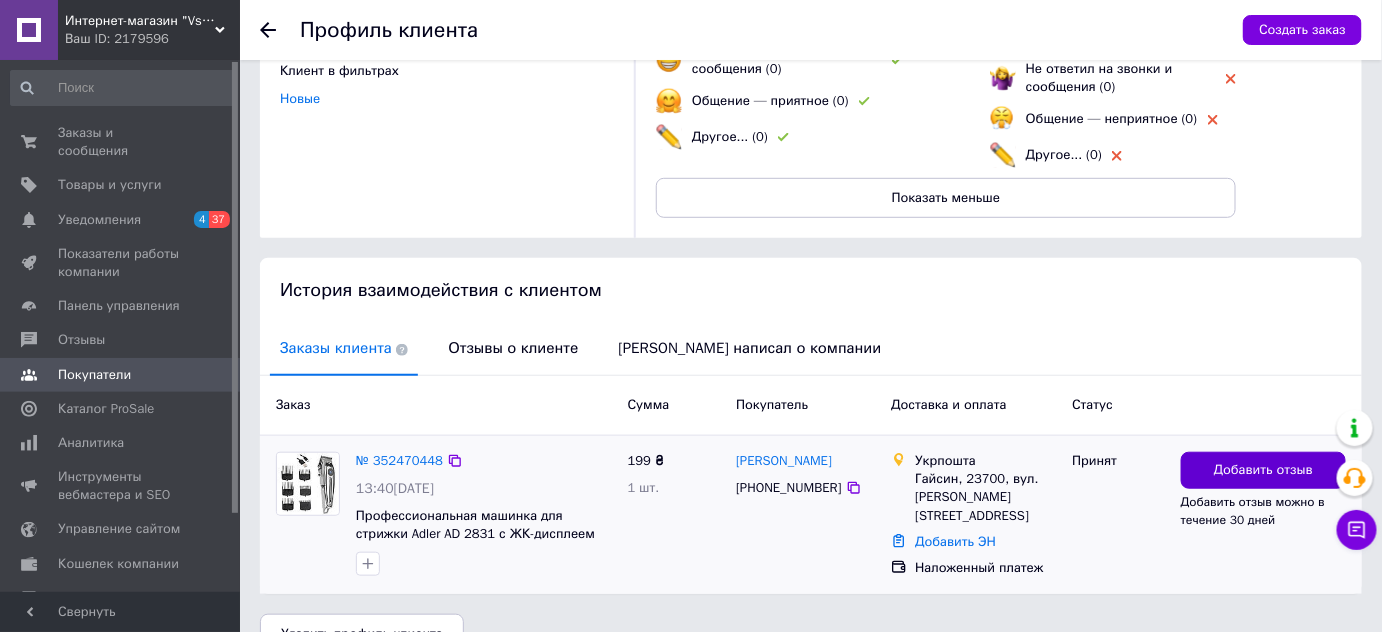 click on "Добавить отзыв" at bounding box center (1263, 470) 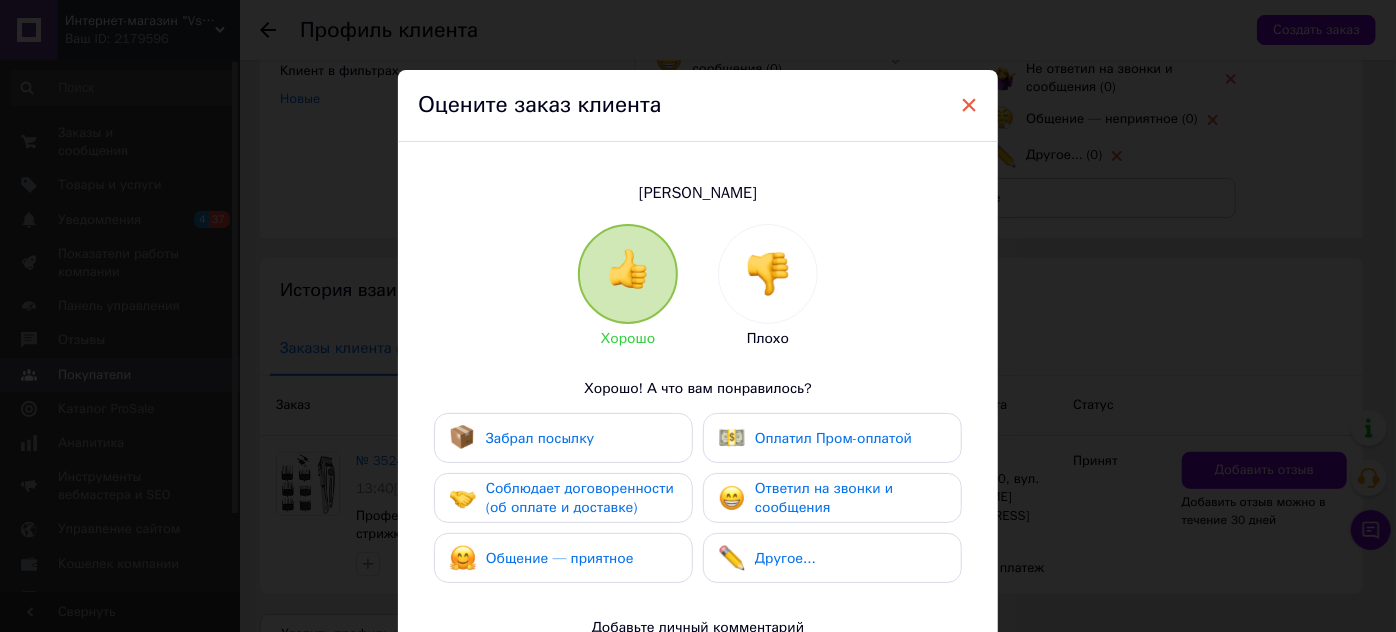 click on "×" at bounding box center (969, 105) 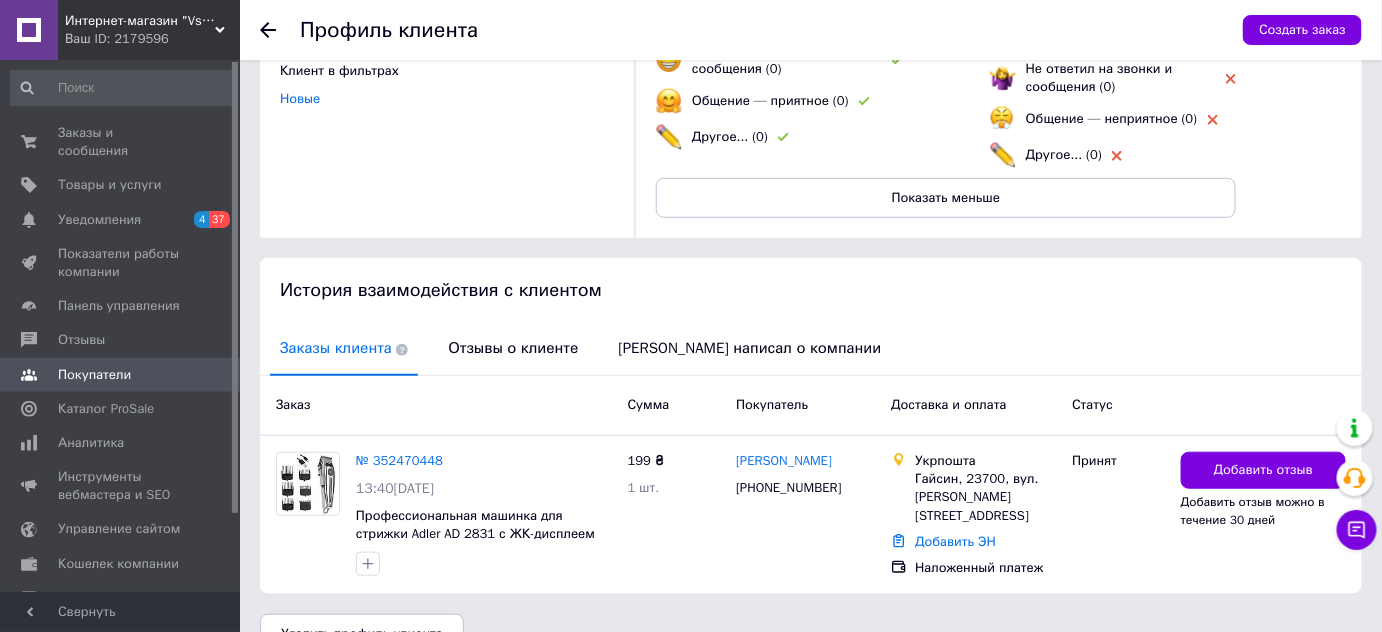 scroll, scrollTop: 0, scrollLeft: 0, axis: both 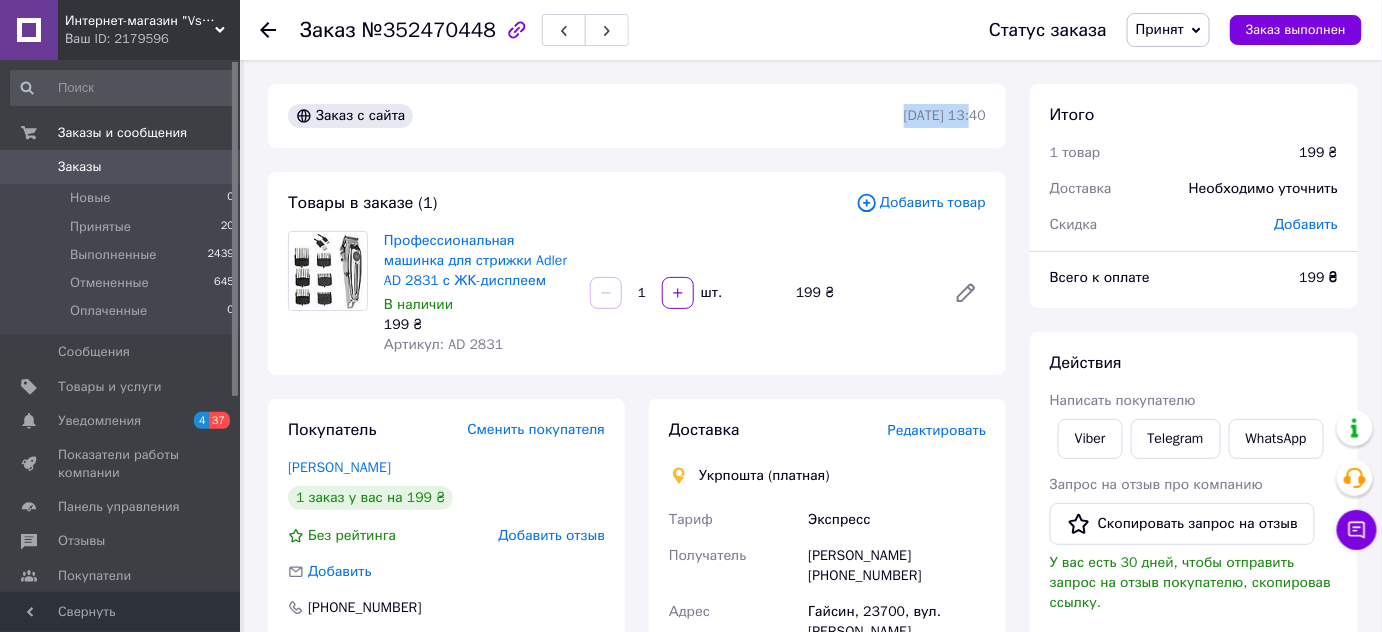 drag, startPoint x: 872, startPoint y: 123, endPoint x: 943, endPoint y: 124, distance: 71.00704 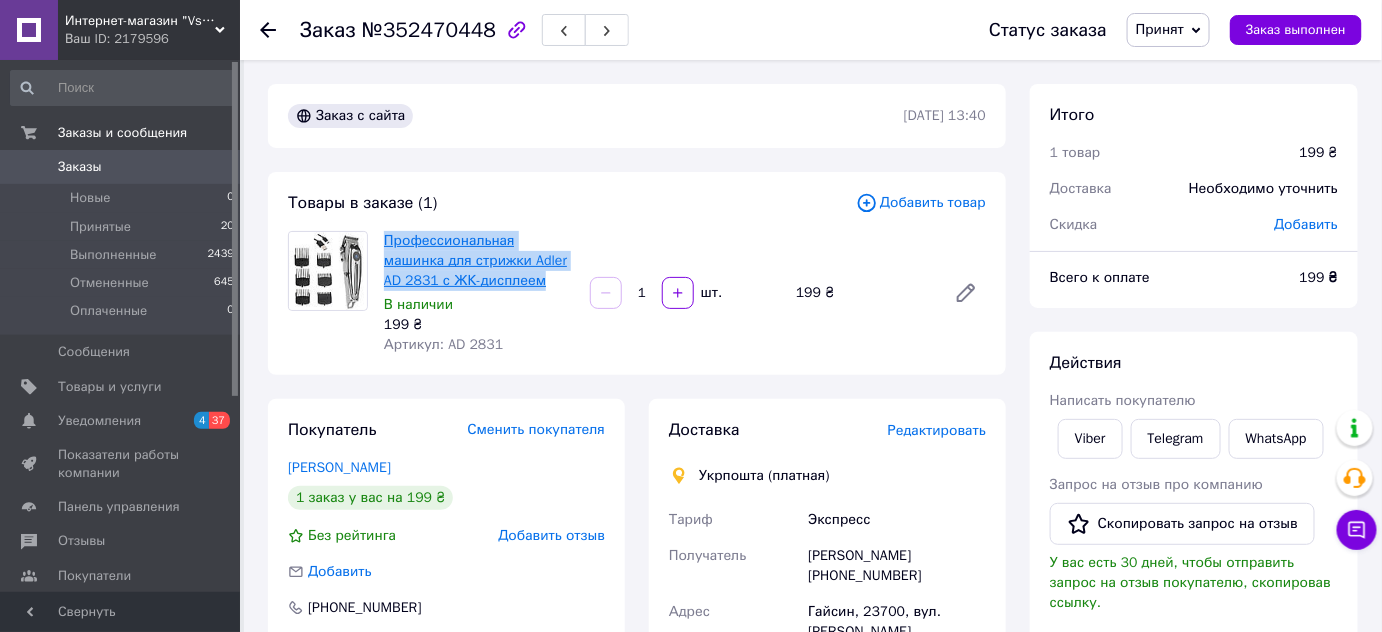 drag, startPoint x: 484, startPoint y: 278, endPoint x: 384, endPoint y: 241, distance: 106.62551 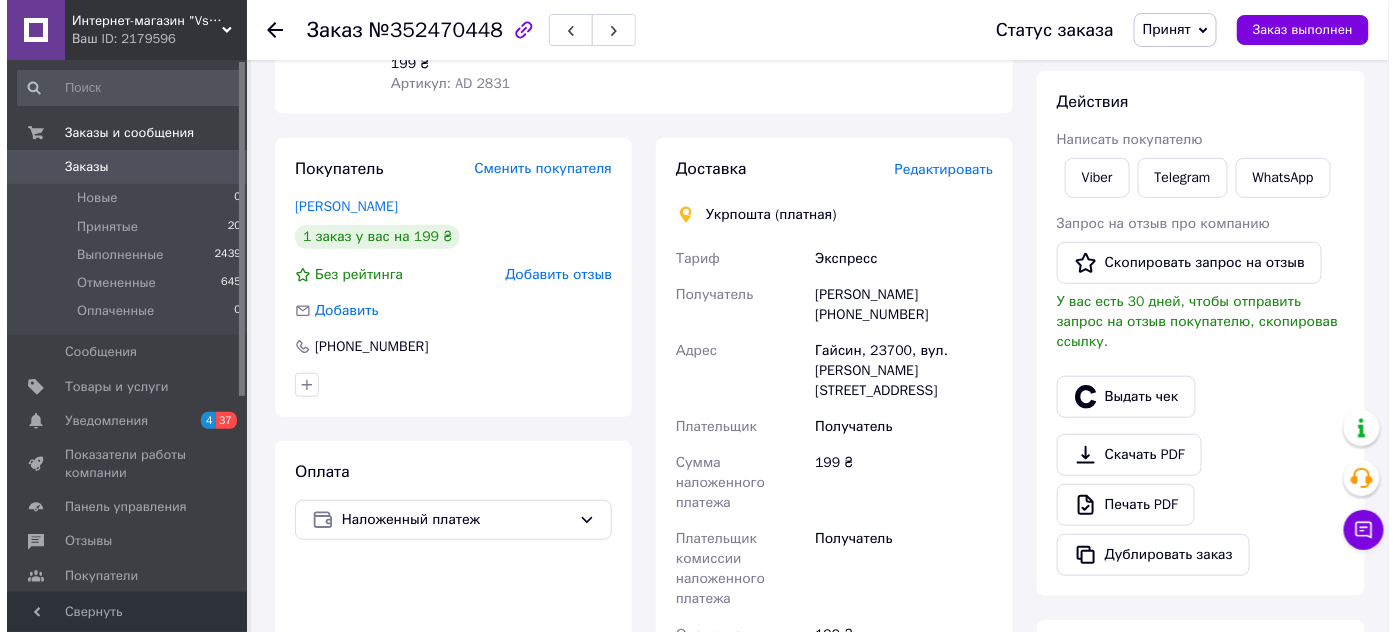 scroll, scrollTop: 272, scrollLeft: 0, axis: vertical 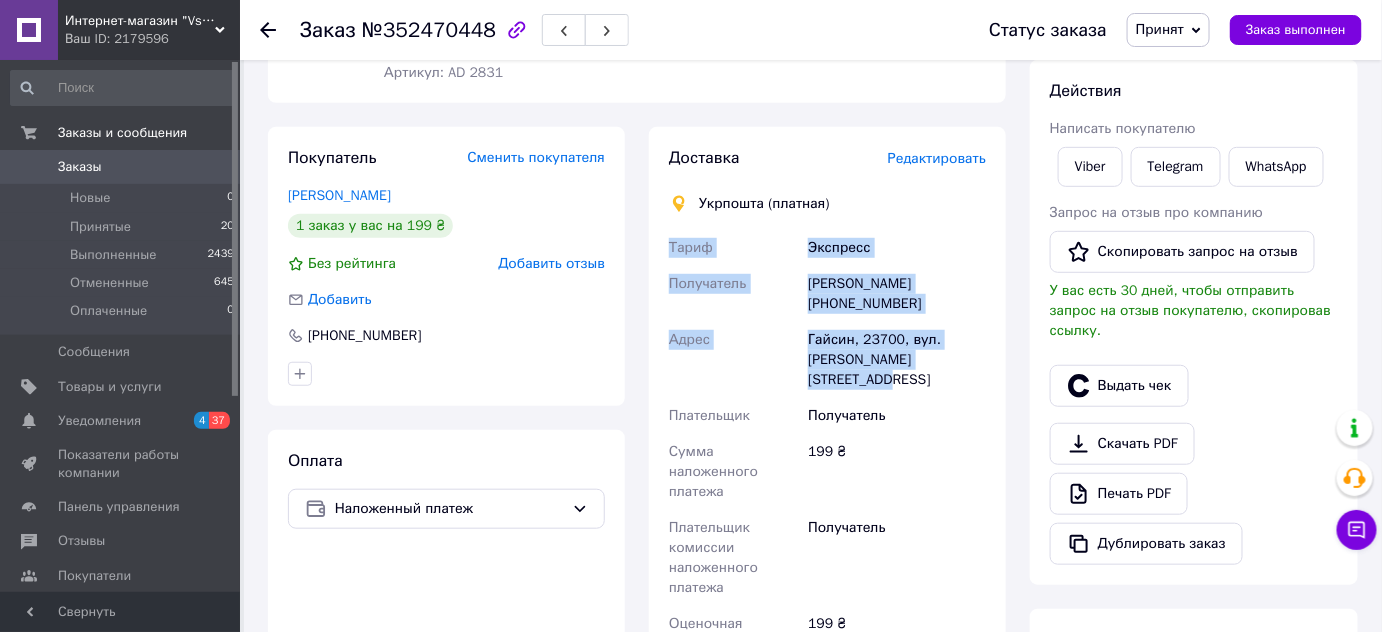 drag, startPoint x: 667, startPoint y: 248, endPoint x: 986, endPoint y: 358, distance: 337.43295 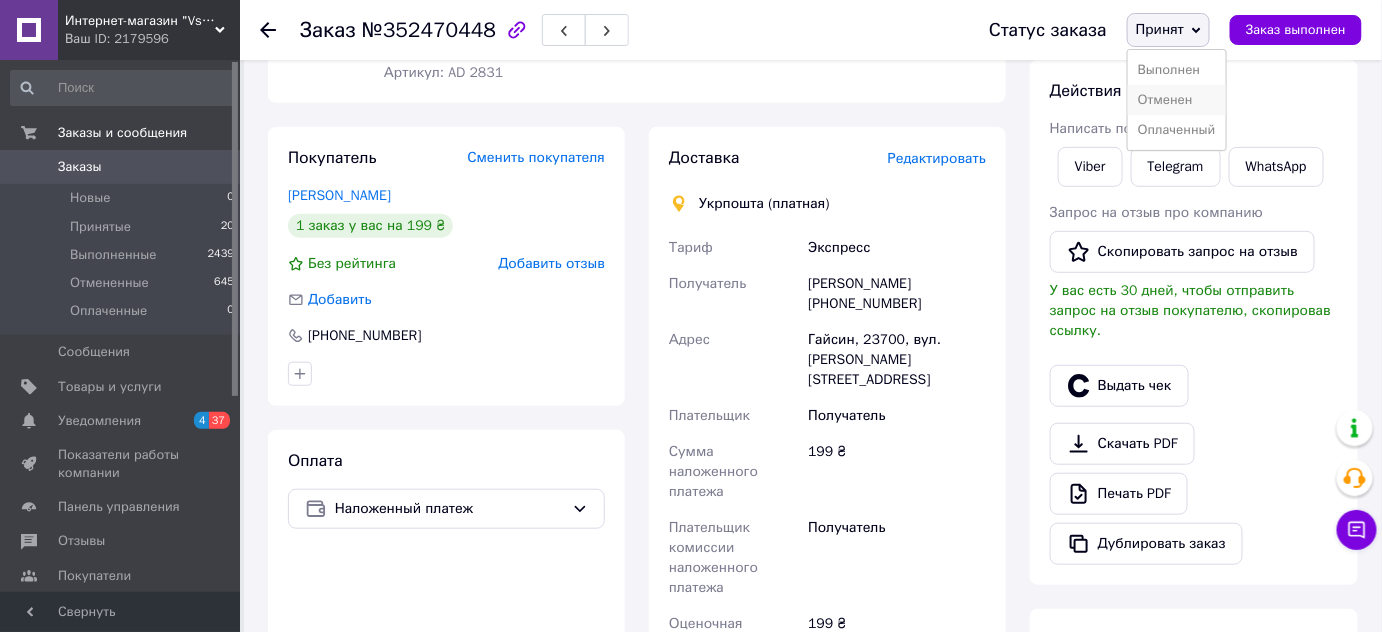 click on "Отменен" at bounding box center (1177, 100) 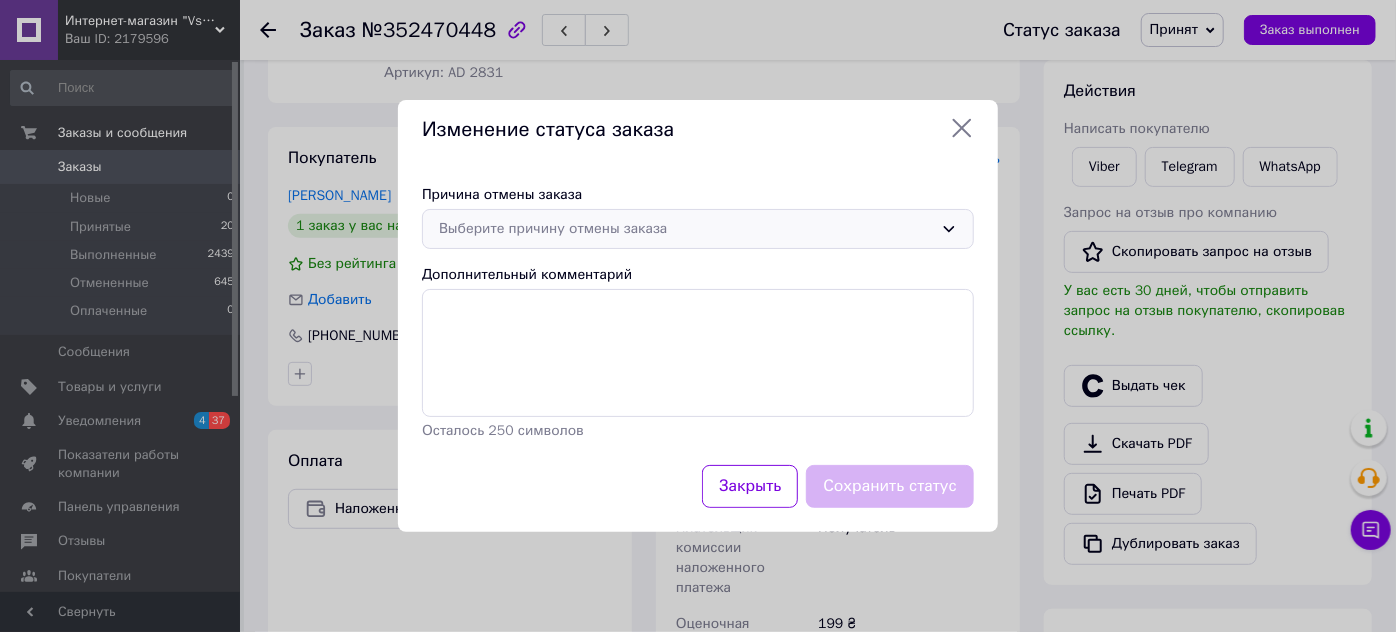 click on "Выберите причину отмены заказа" at bounding box center [686, 229] 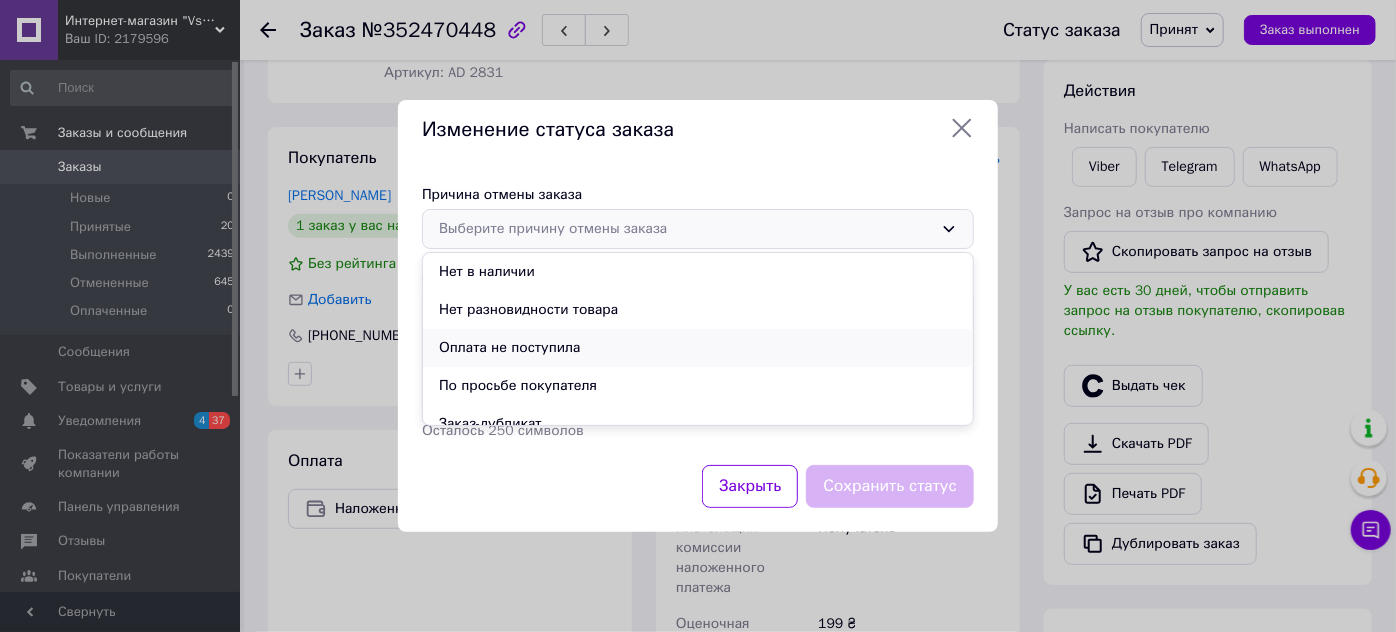click on "Оплата не поступила" at bounding box center (698, 348) 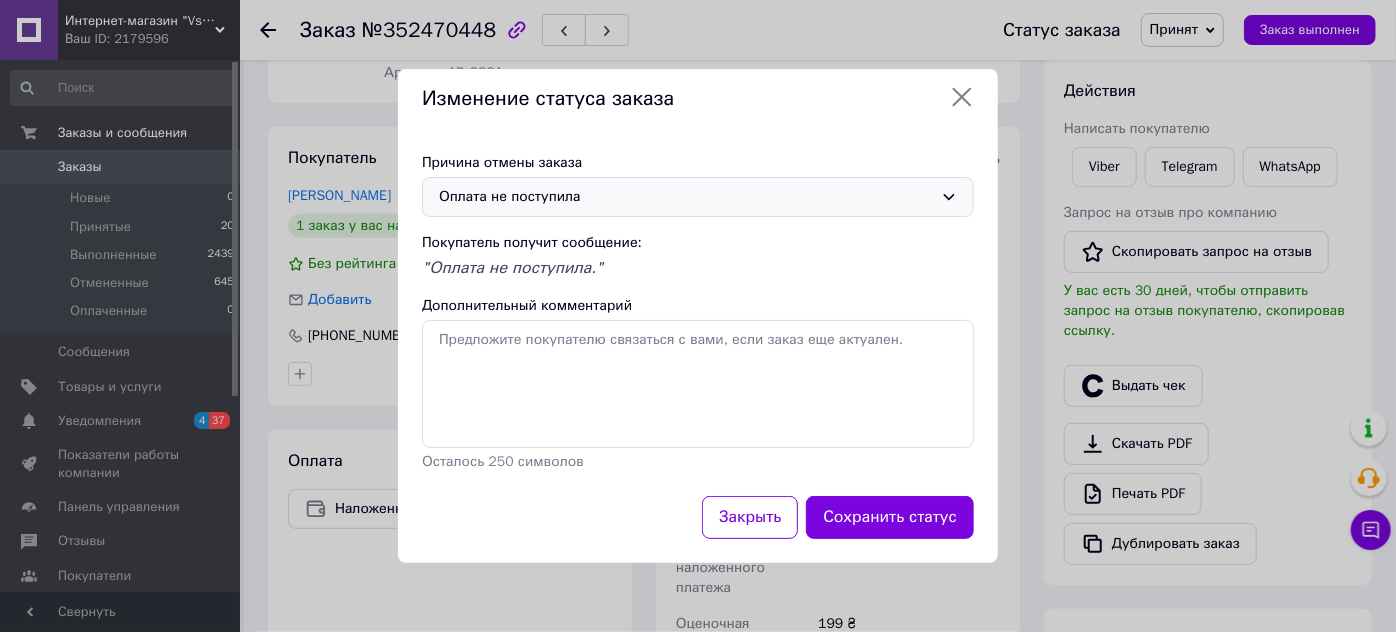 click on "Оплата не поступила" at bounding box center [686, 197] 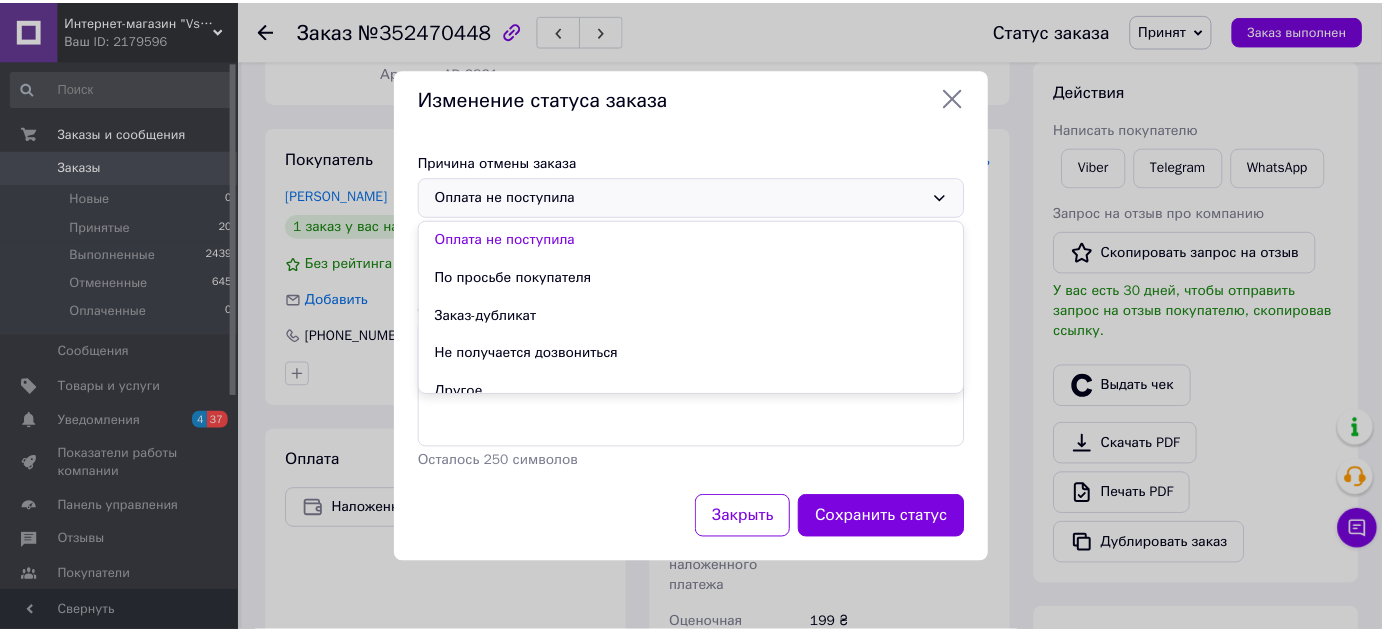 scroll, scrollTop: 0, scrollLeft: 0, axis: both 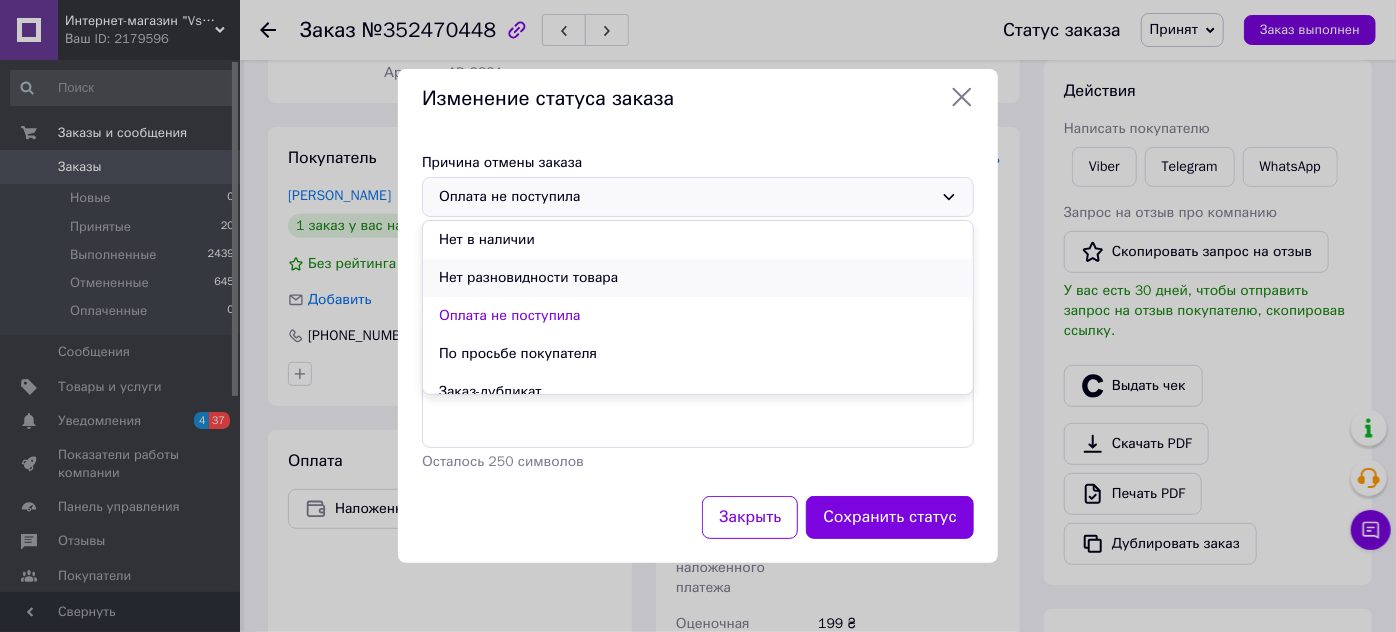 click on "Нет разновидности товара" at bounding box center (698, 278) 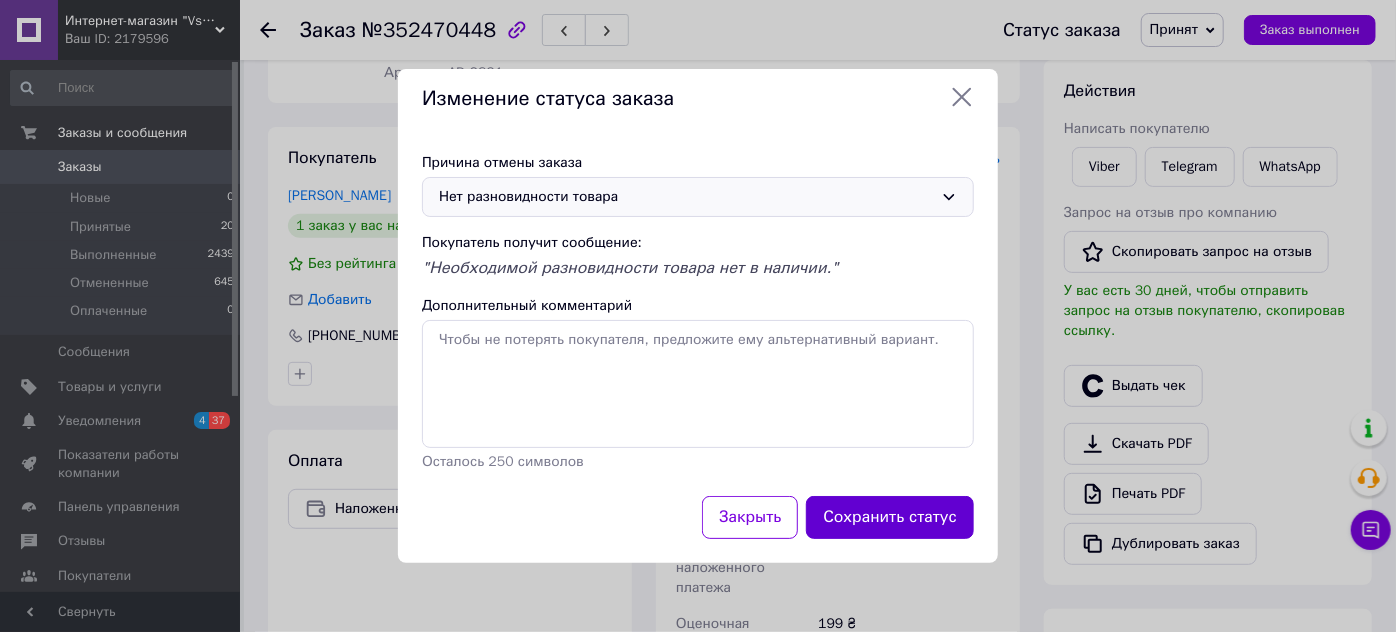 click on "Сохранить статус" at bounding box center [890, 517] 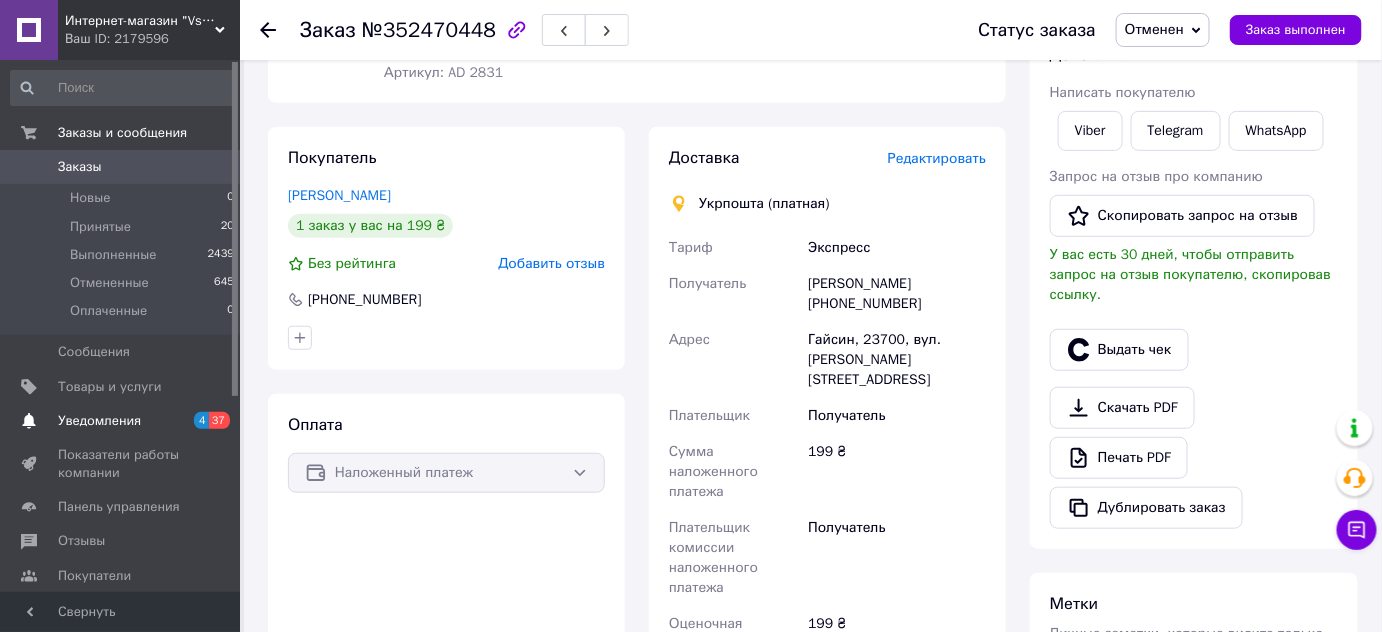 click on "Уведомления 4 37" at bounding box center (123, 421) 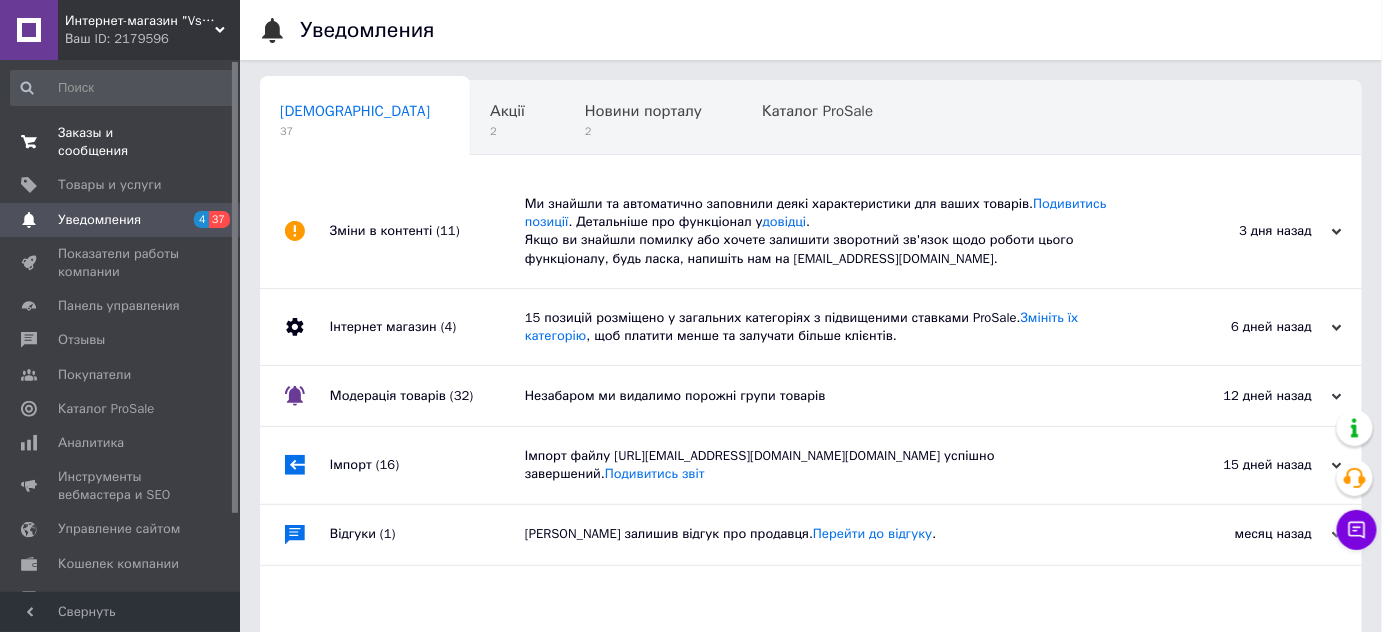 click on "Заказы и сообщения" at bounding box center (121, 142) 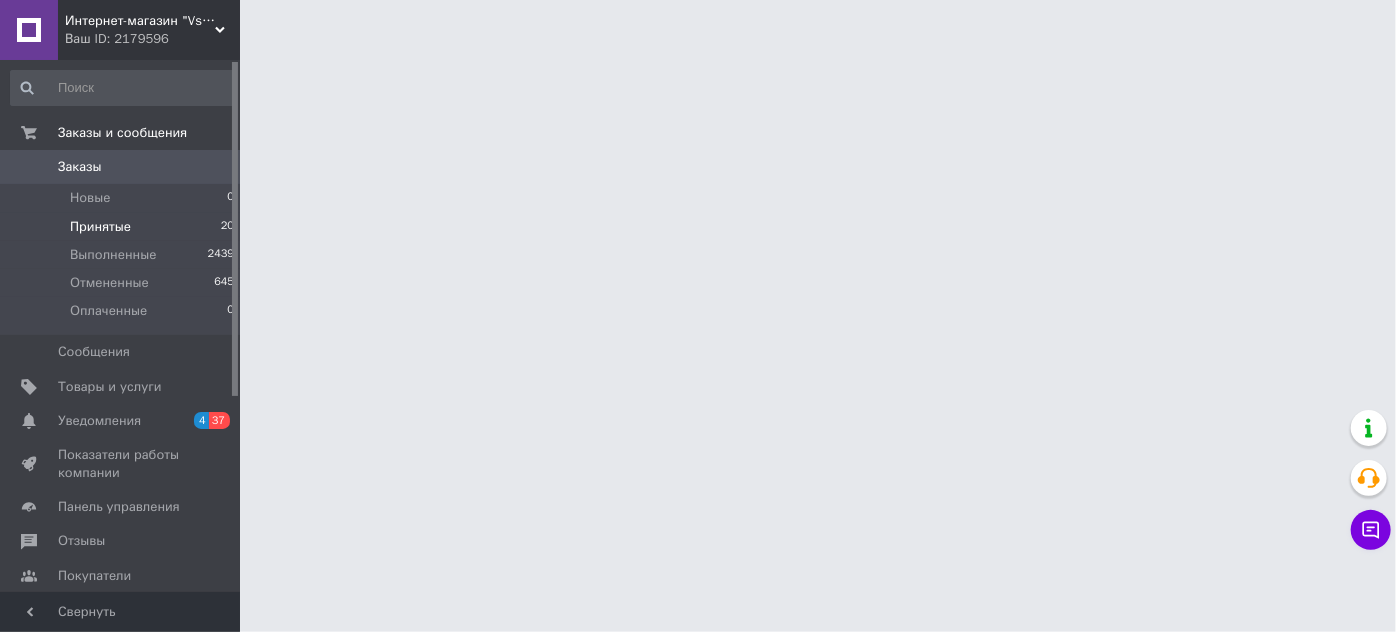 click on "Принятые 20" at bounding box center [123, 227] 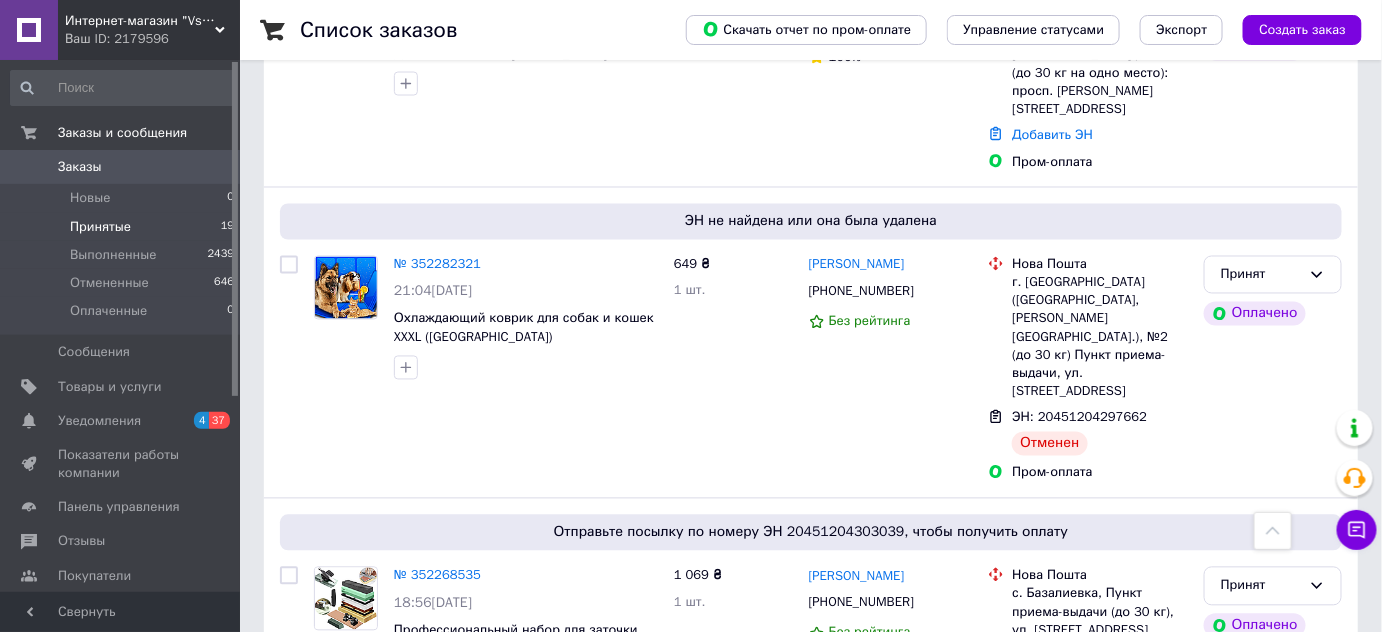scroll, scrollTop: 1122, scrollLeft: 0, axis: vertical 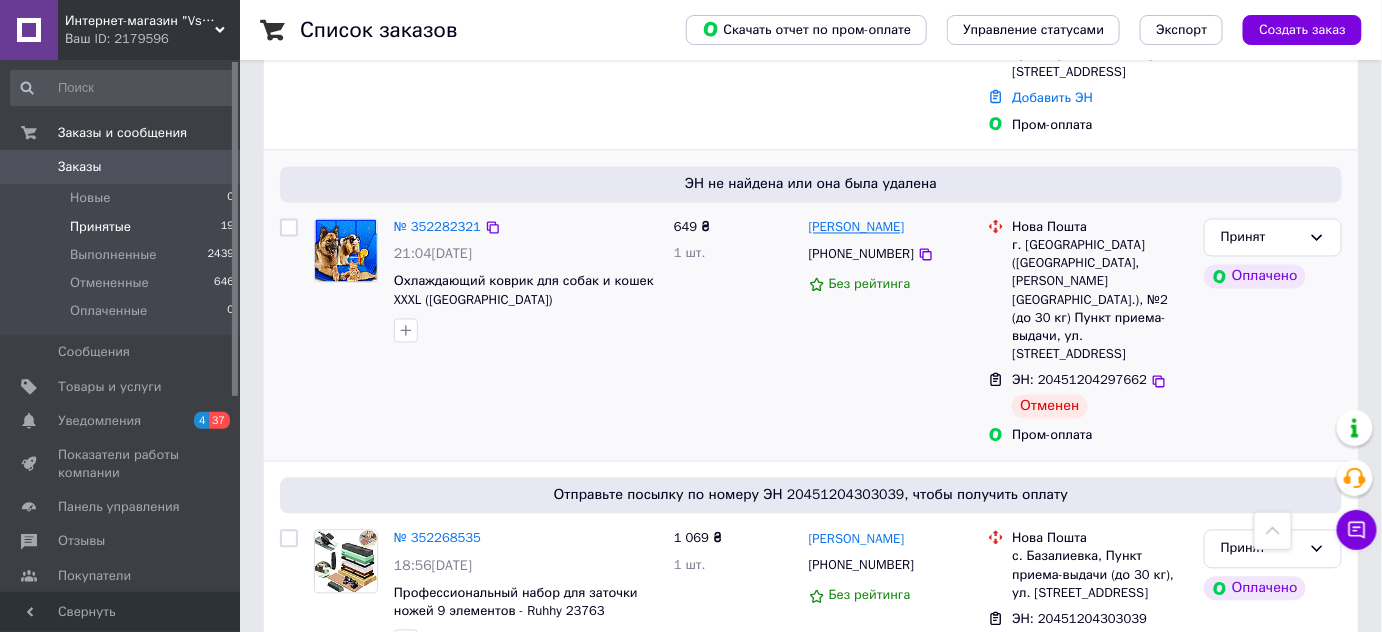 drag, startPoint x: 955, startPoint y: 151, endPoint x: 810, endPoint y: 153, distance: 145.0138 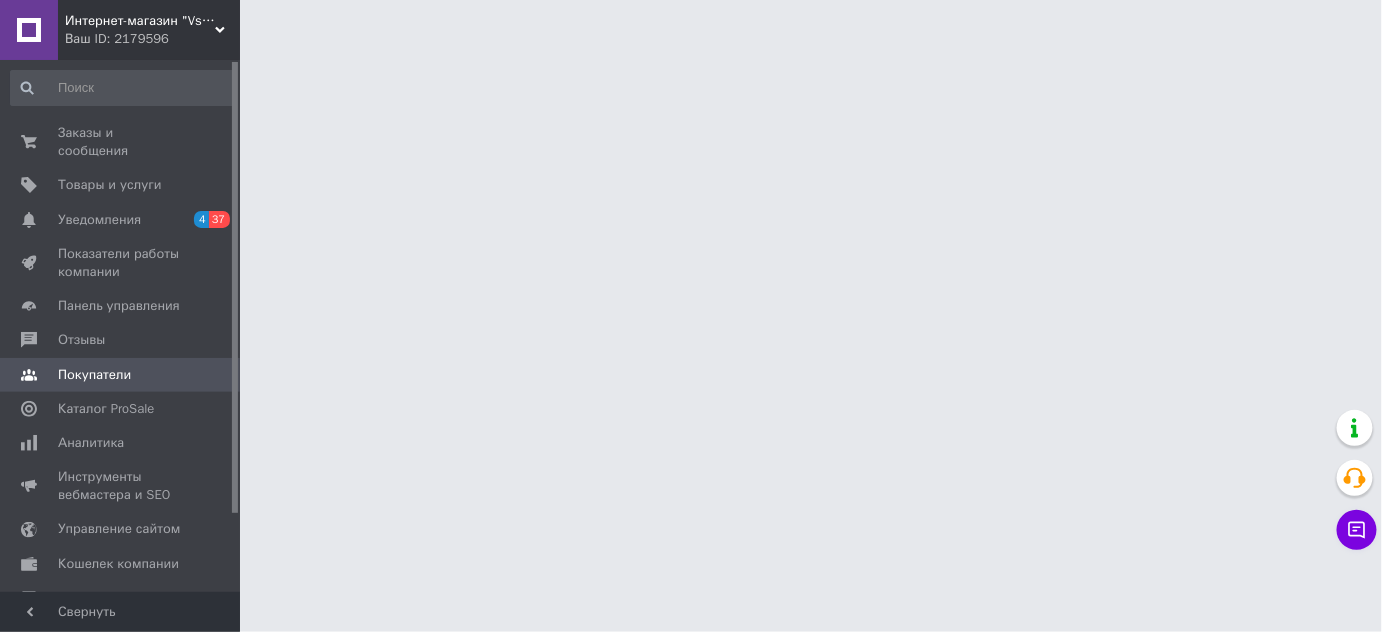scroll, scrollTop: 0, scrollLeft: 0, axis: both 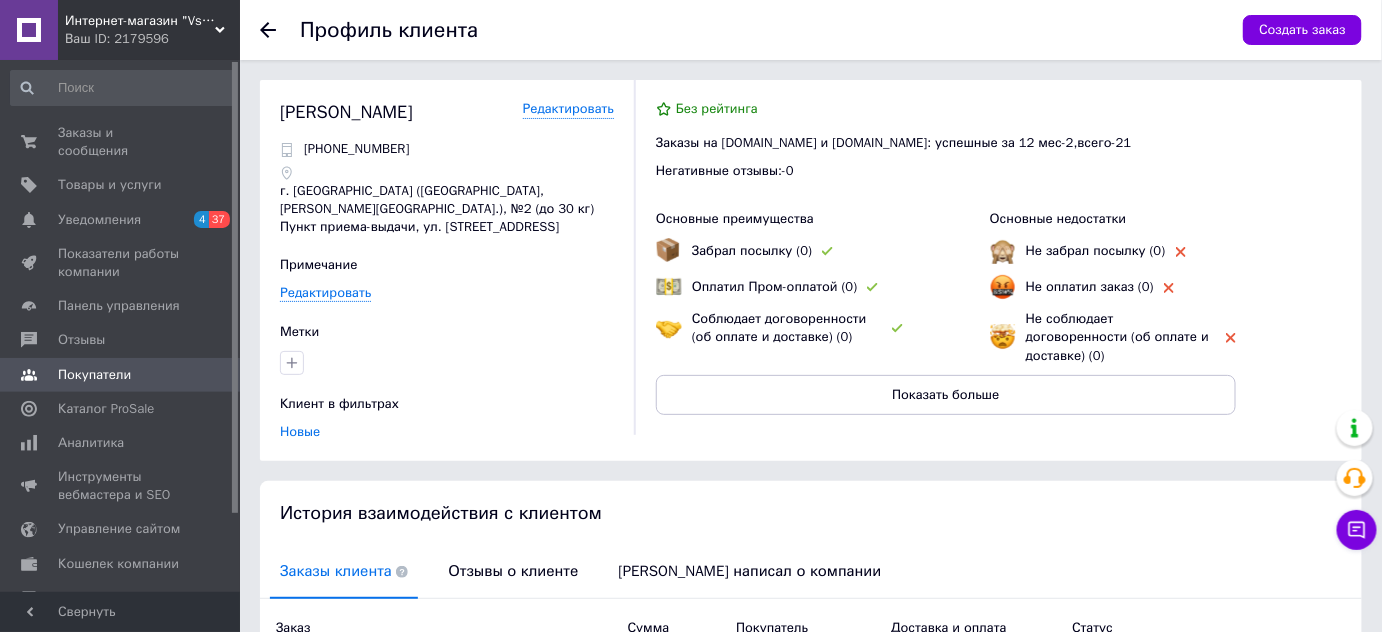 drag, startPoint x: 810, startPoint y: 153, endPoint x: 261, endPoint y: 117, distance: 550.1791 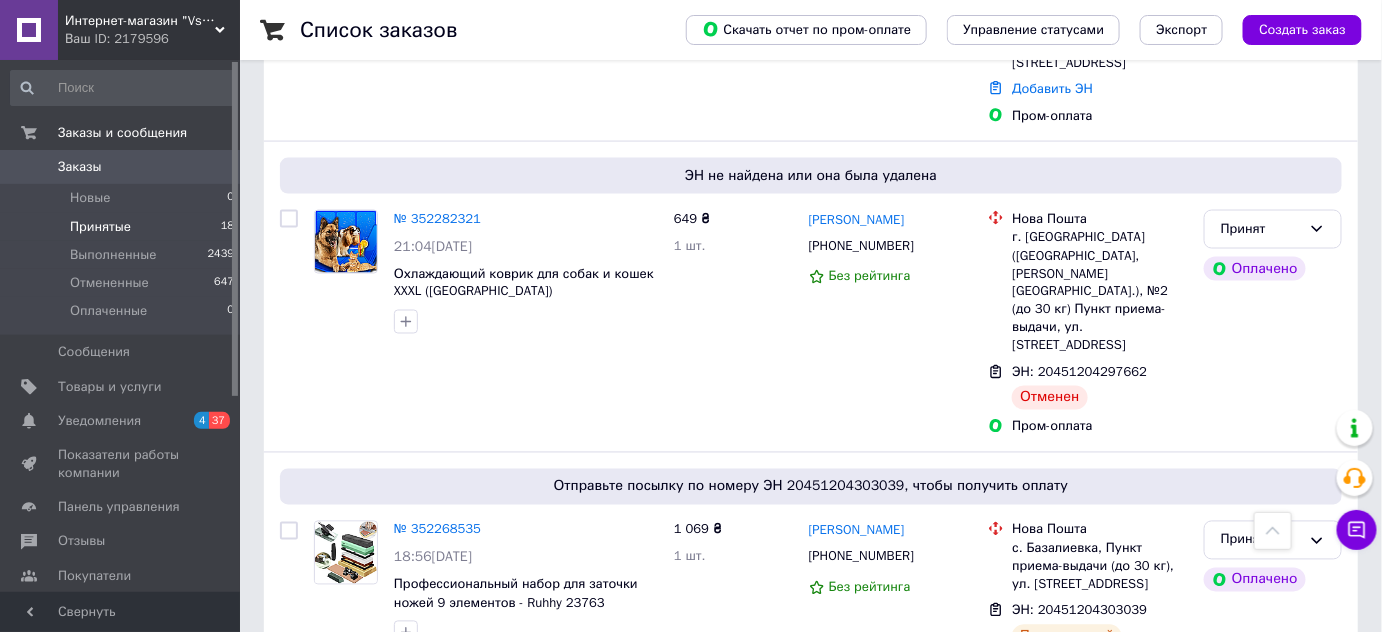 scroll, scrollTop: 996, scrollLeft: 0, axis: vertical 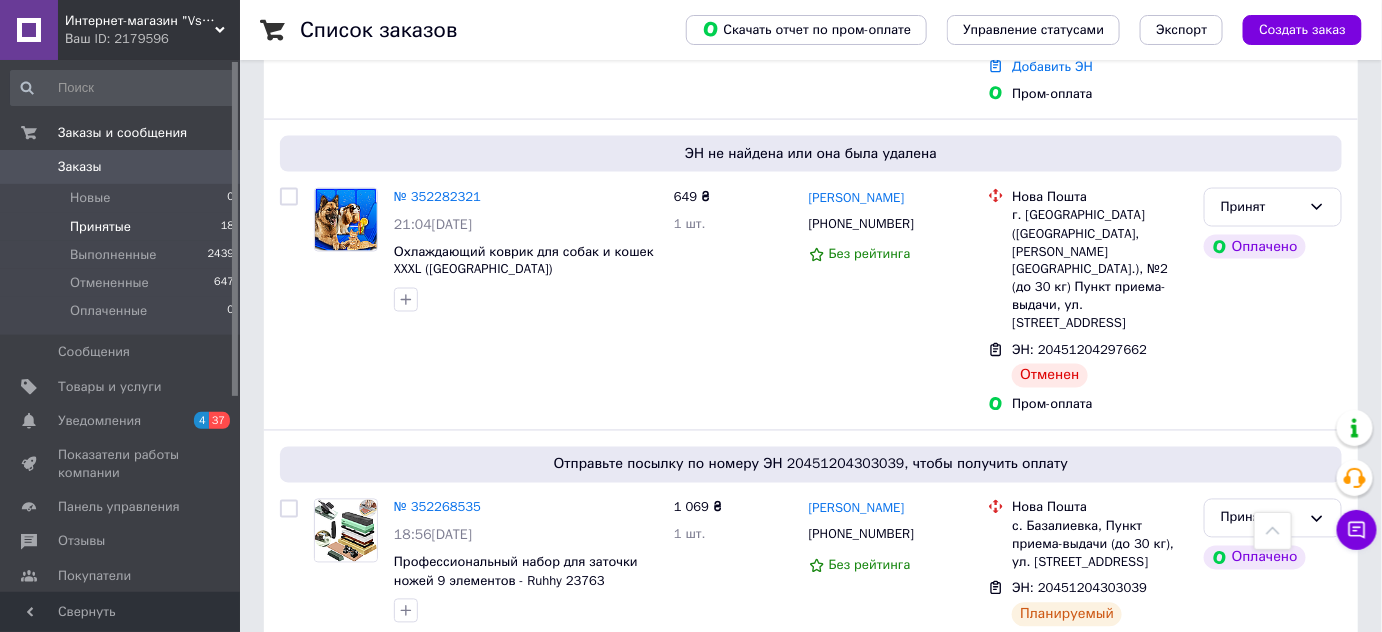 click on "Принятые" at bounding box center (100, 227) 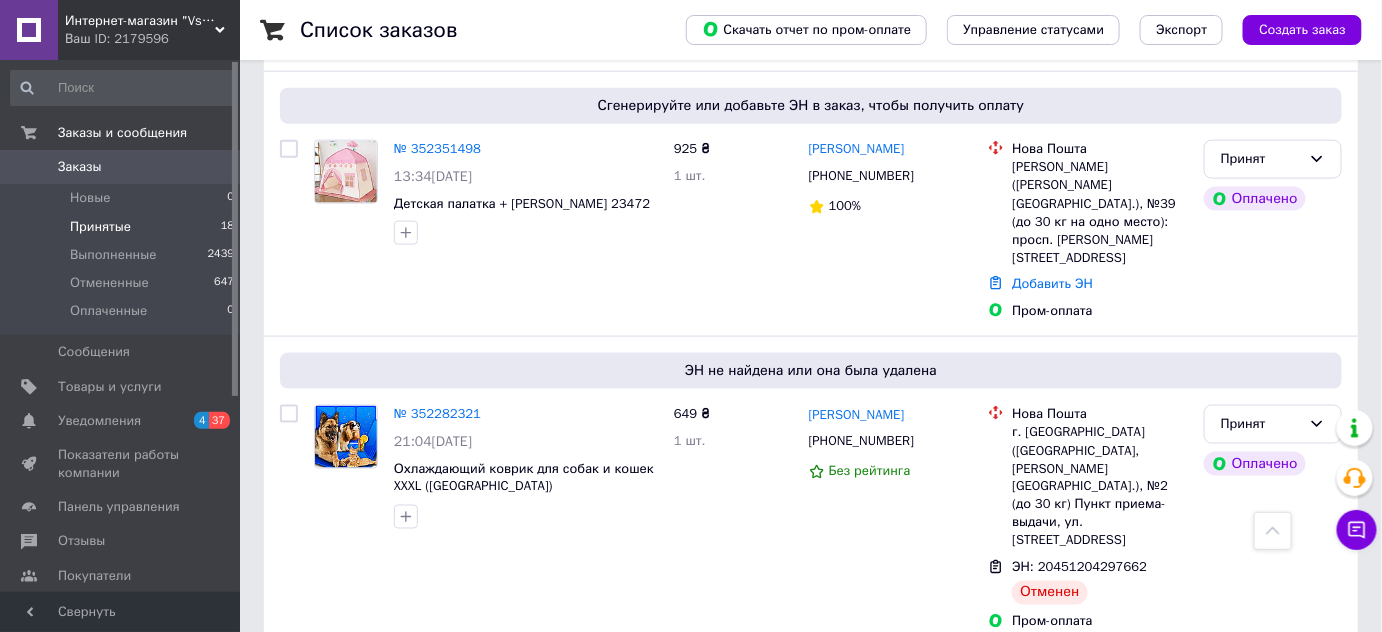 scroll, scrollTop: 770, scrollLeft: 0, axis: vertical 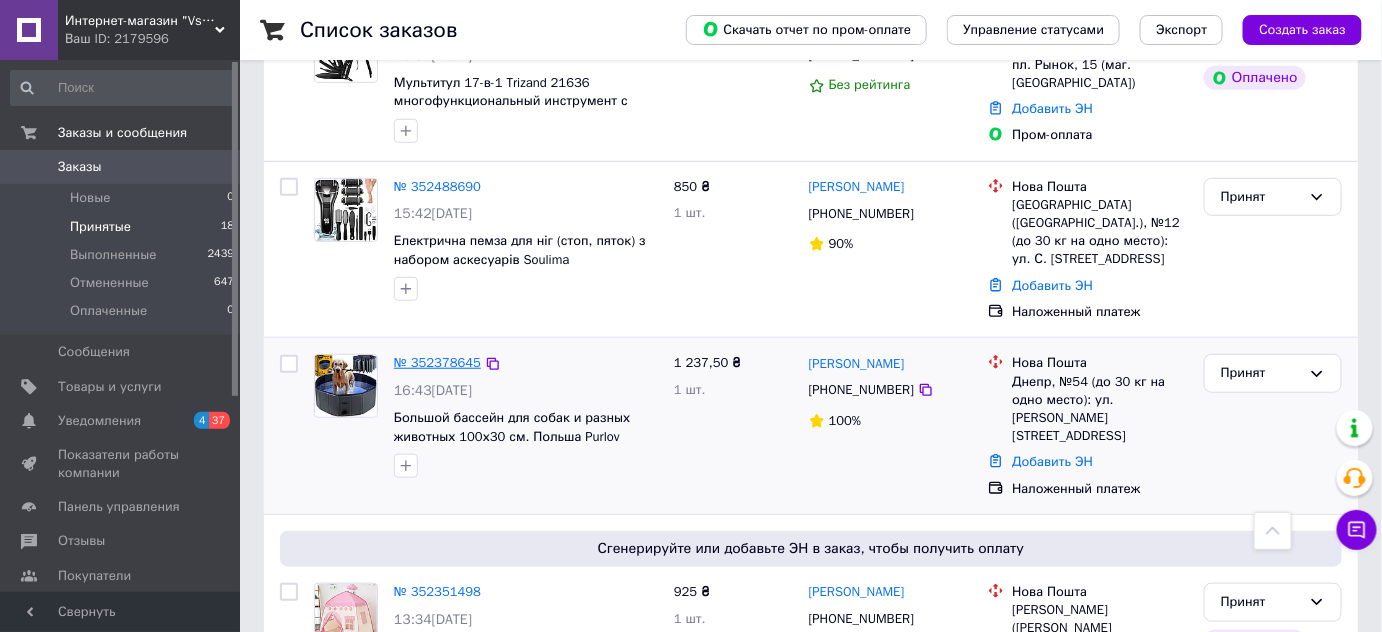 click on "№ 352378645" at bounding box center [437, 362] 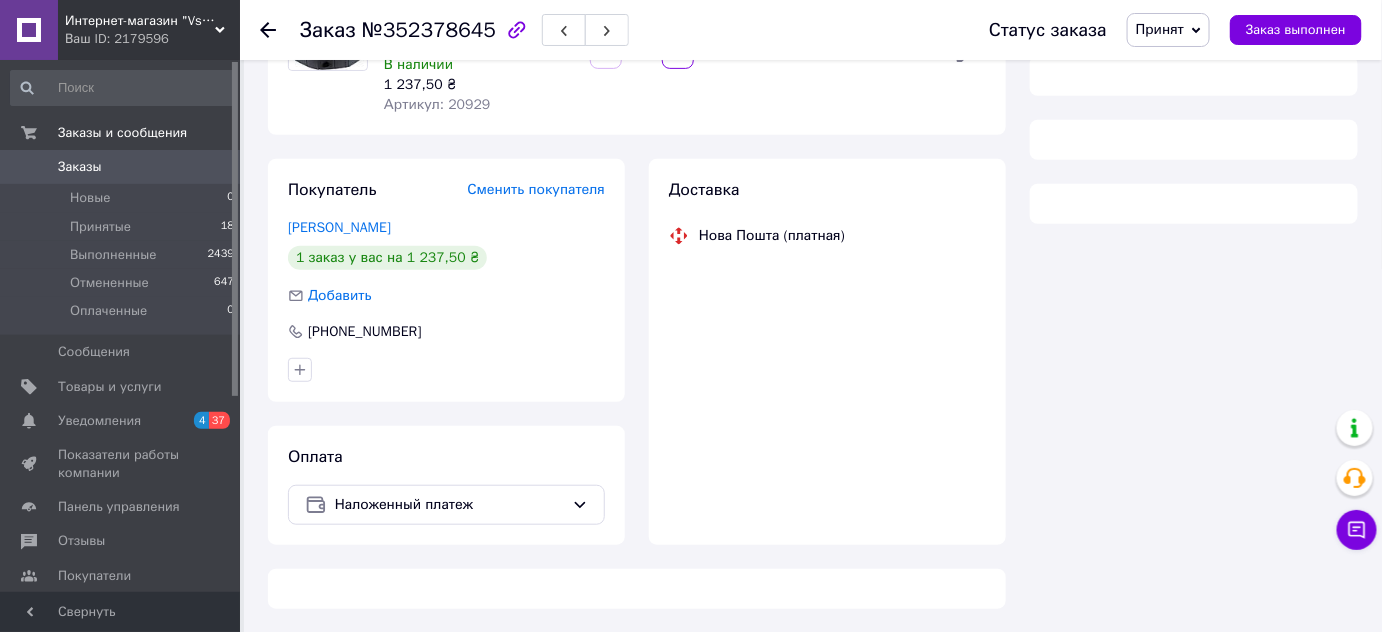 scroll, scrollTop: 336, scrollLeft: 0, axis: vertical 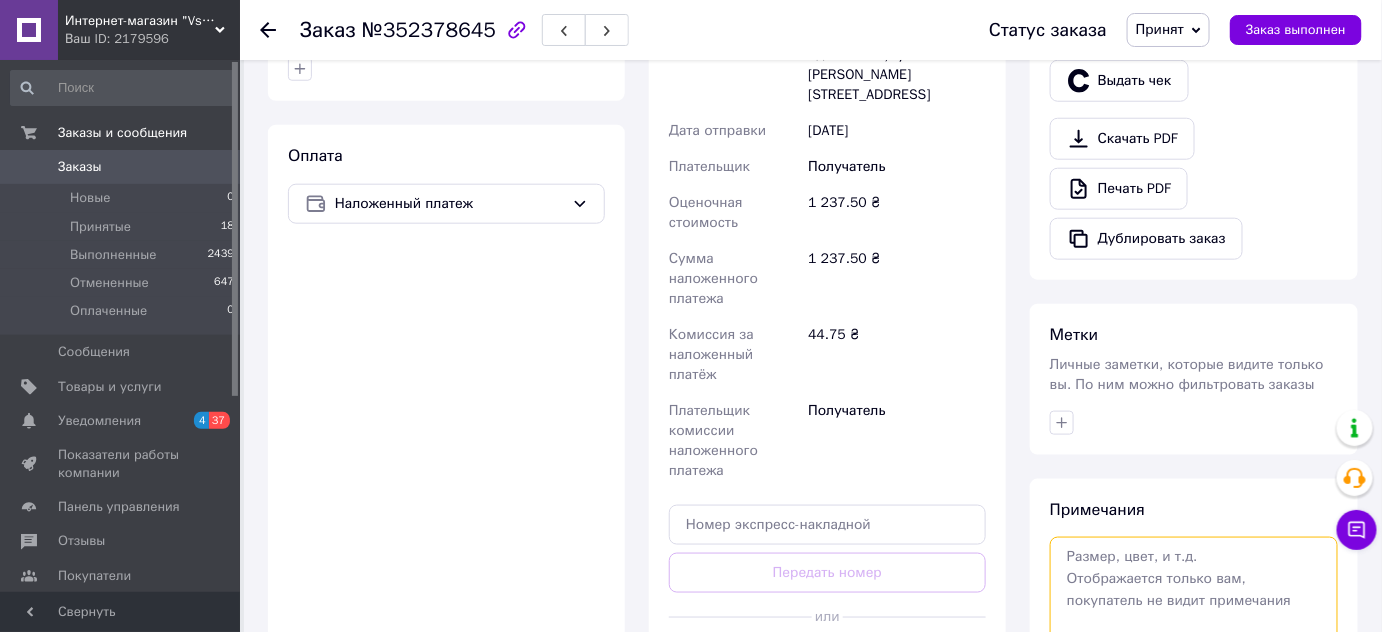 click at bounding box center [1194, 590] 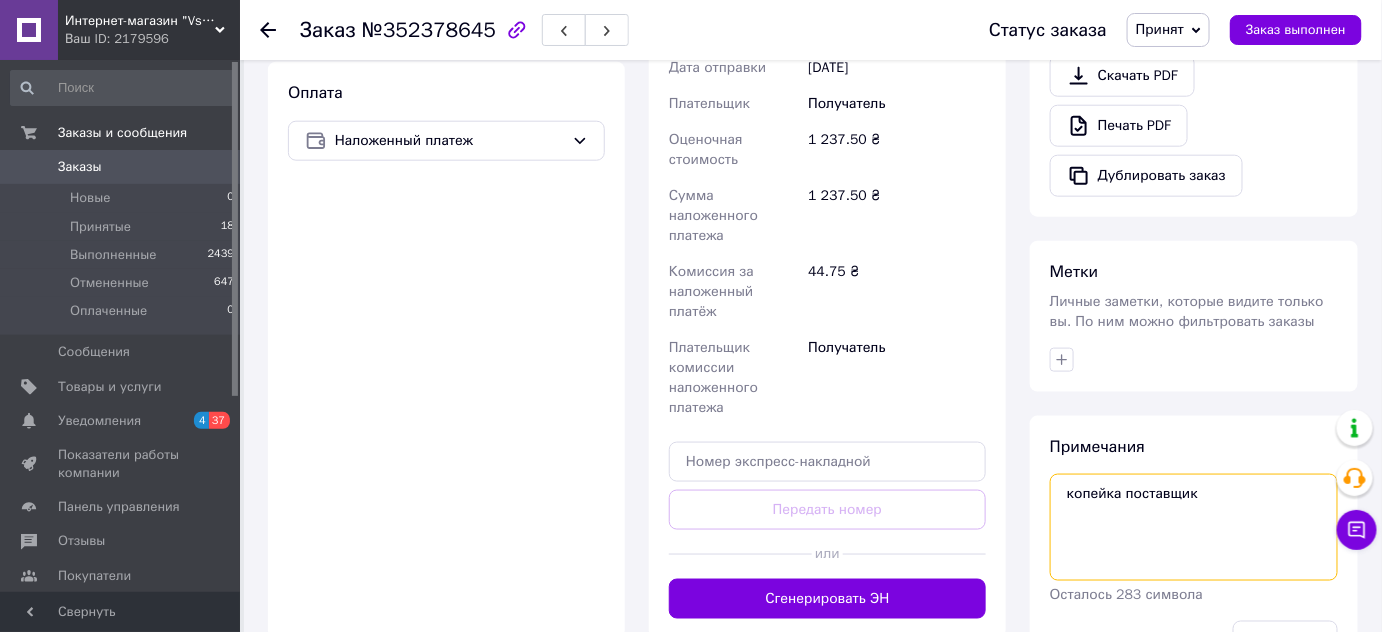 scroll, scrollTop: 840, scrollLeft: 0, axis: vertical 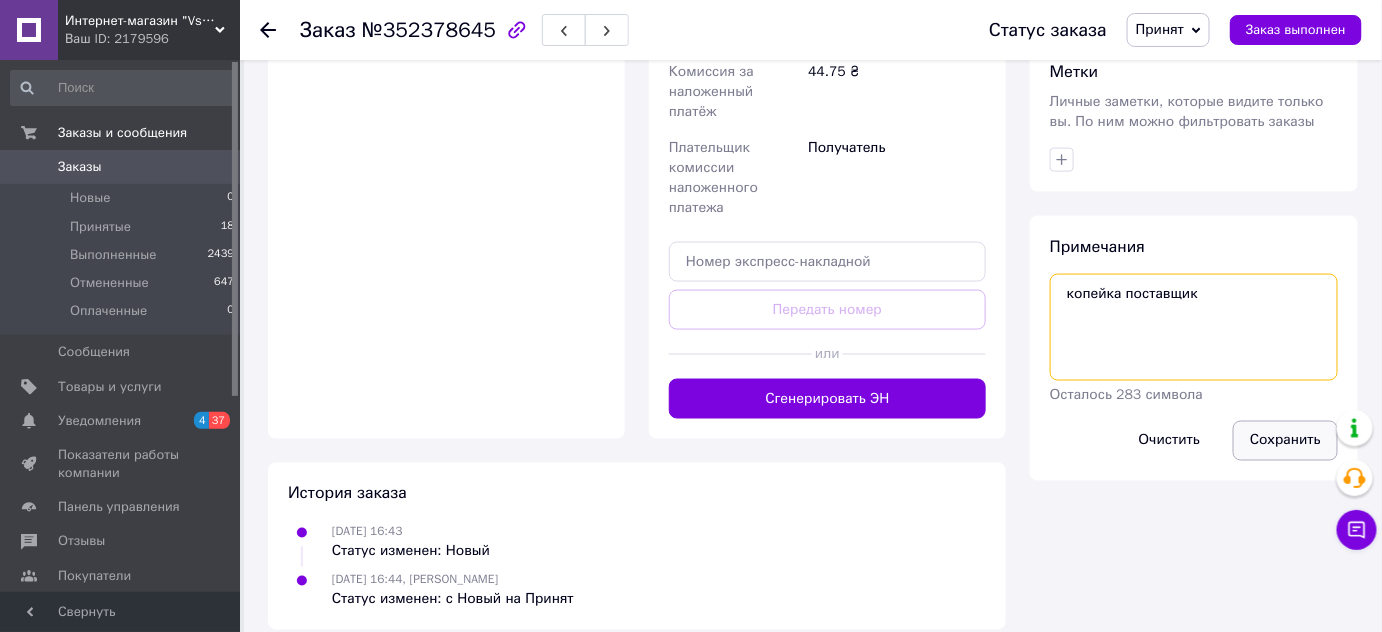 type on "копейка поставщик" 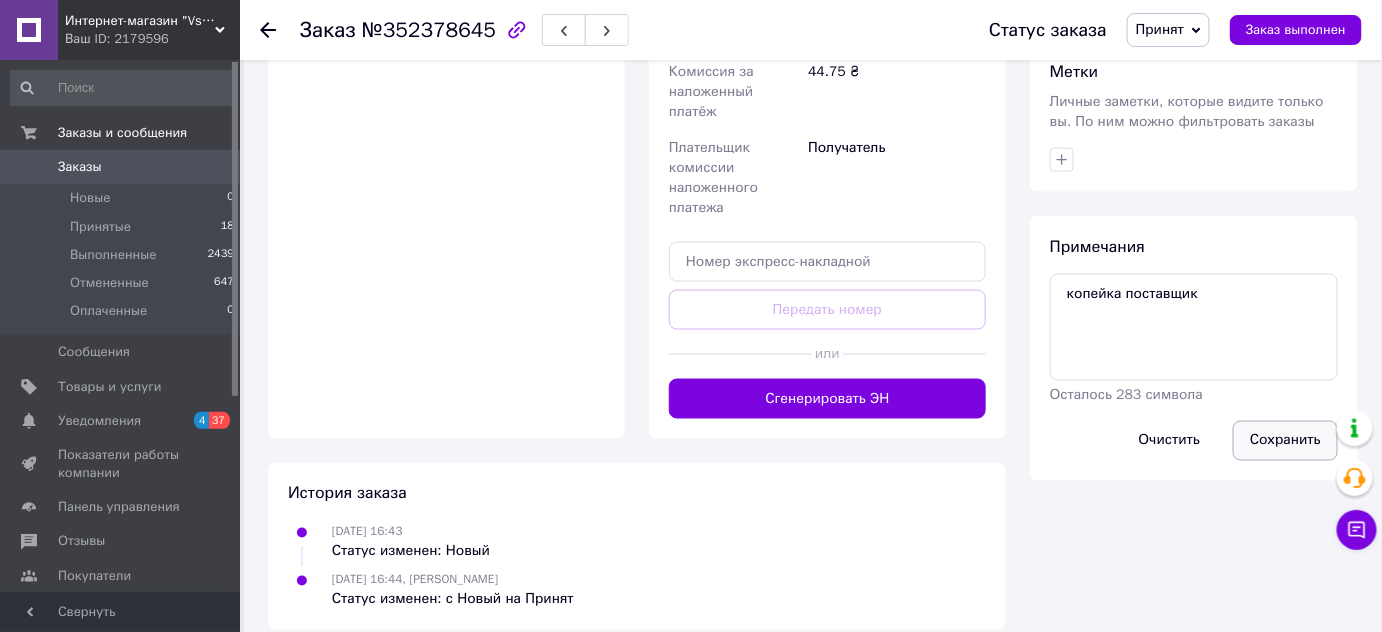 click on "Сохранить" at bounding box center (1285, 441) 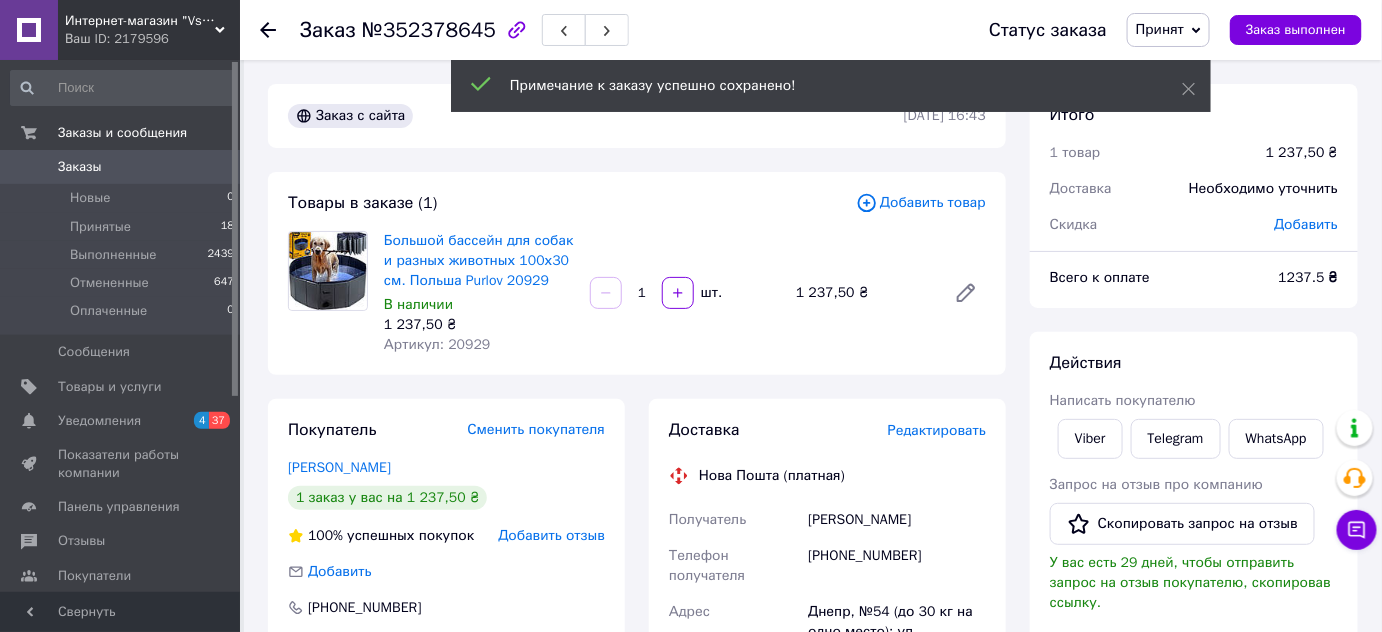 scroll, scrollTop: 0, scrollLeft: 0, axis: both 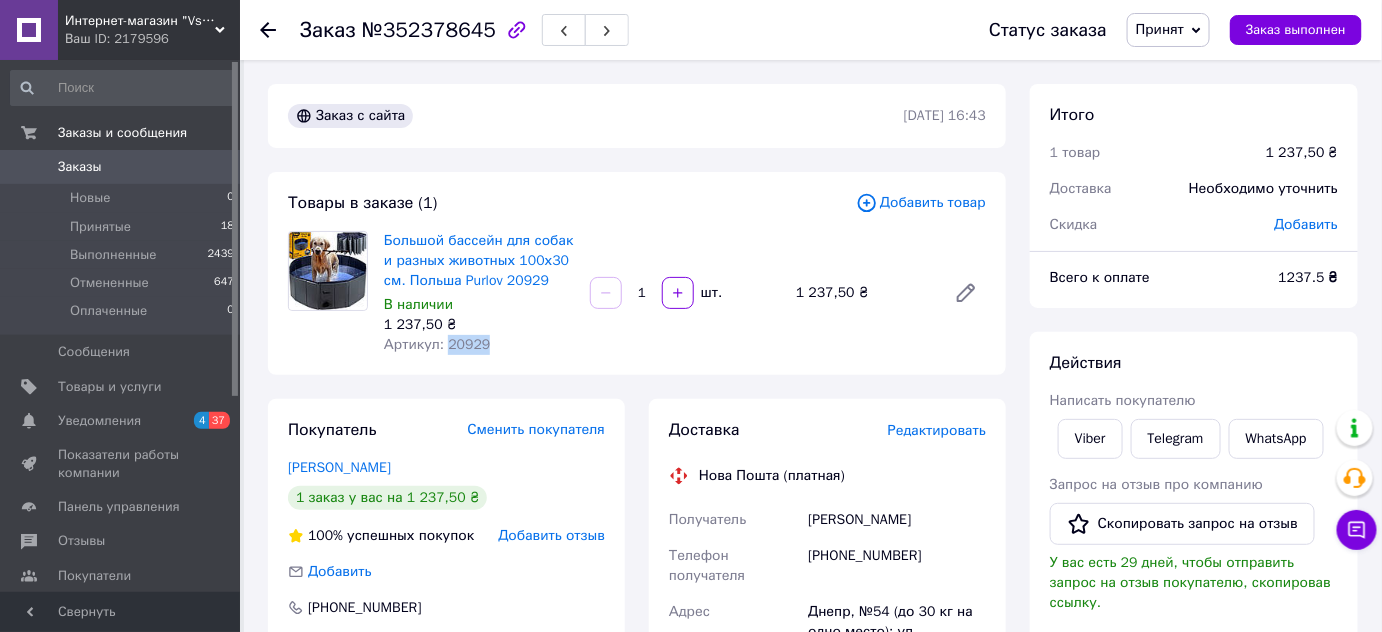 drag, startPoint x: 517, startPoint y: 343, endPoint x: 442, endPoint y: 345, distance: 75.026665 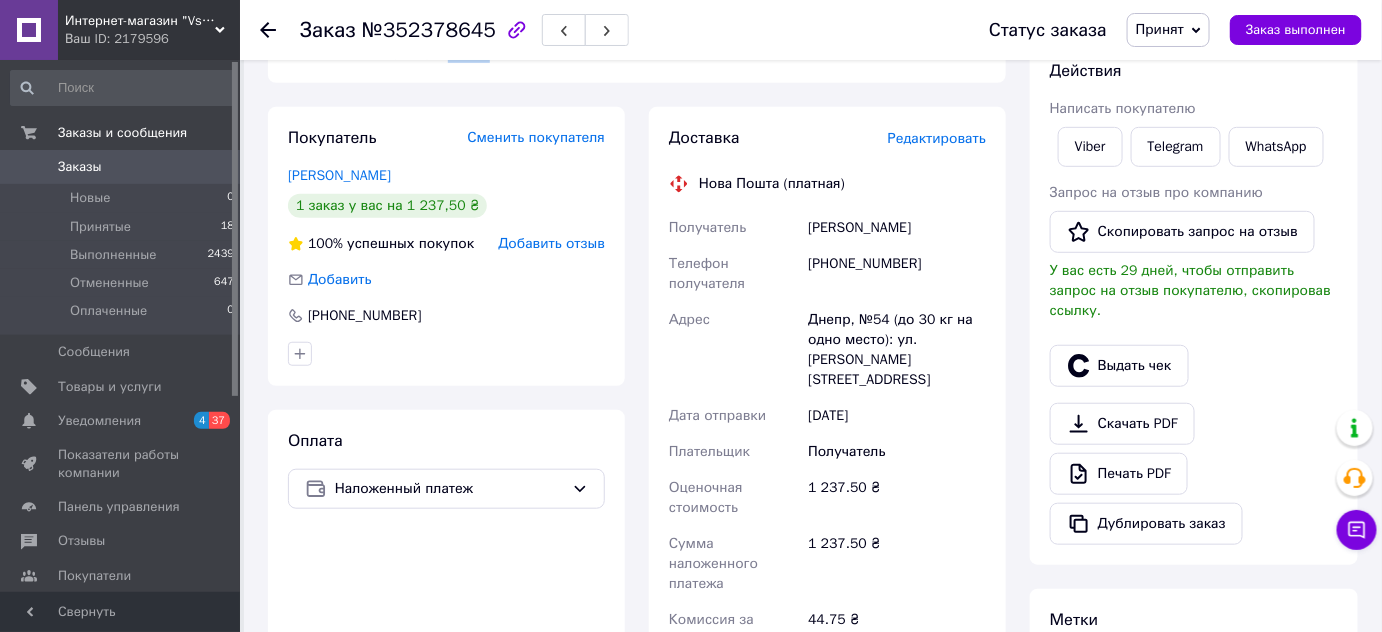 scroll, scrollTop: 378, scrollLeft: 0, axis: vertical 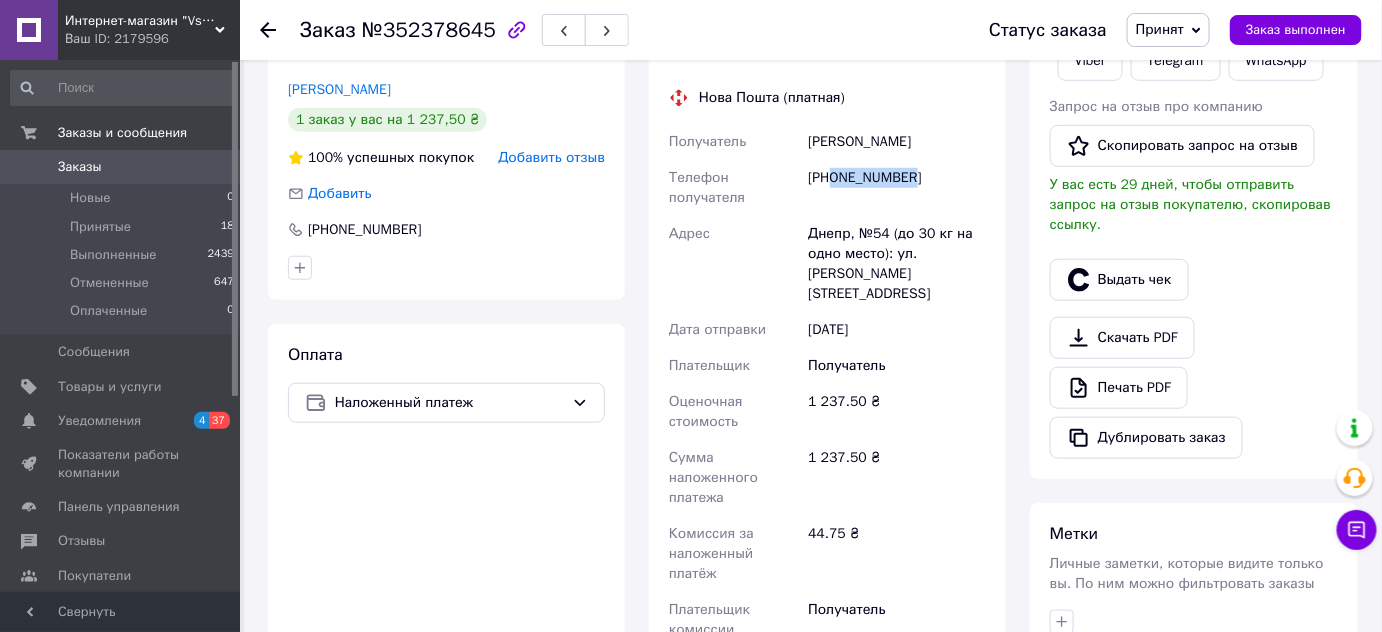 drag, startPoint x: 921, startPoint y: 179, endPoint x: 835, endPoint y: 179, distance: 86 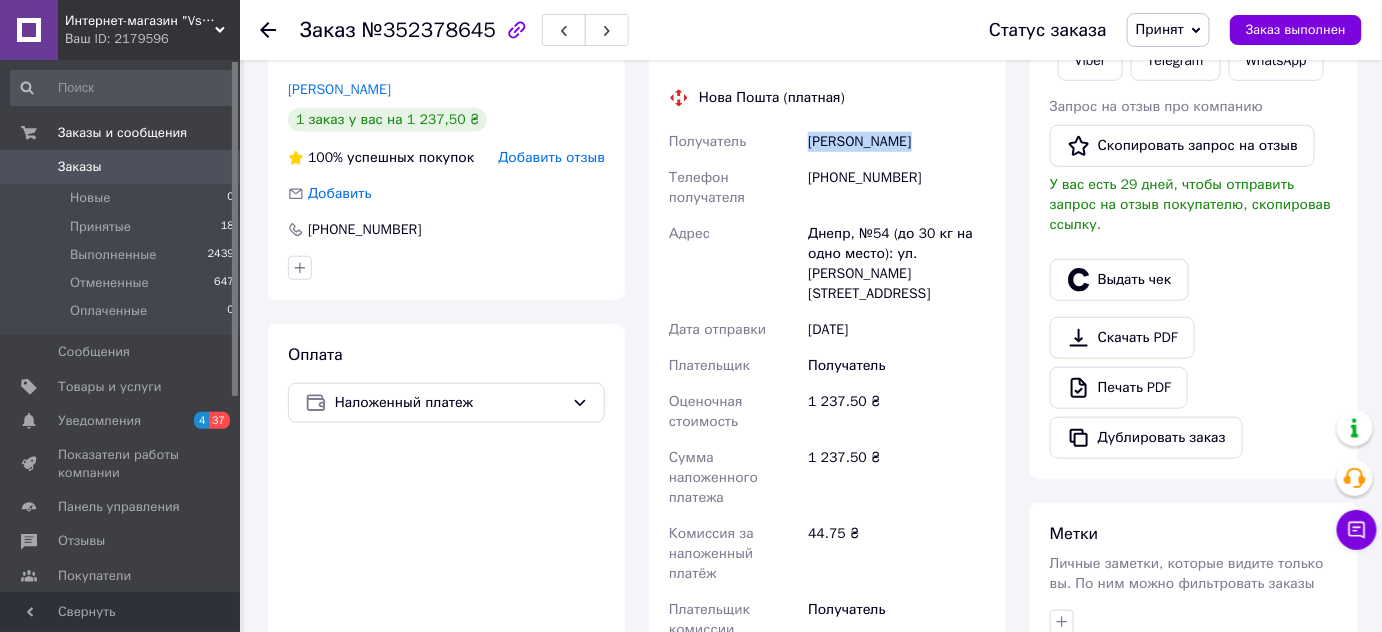 drag, startPoint x: 921, startPoint y: 148, endPoint x: 810, endPoint y: 138, distance: 111.44954 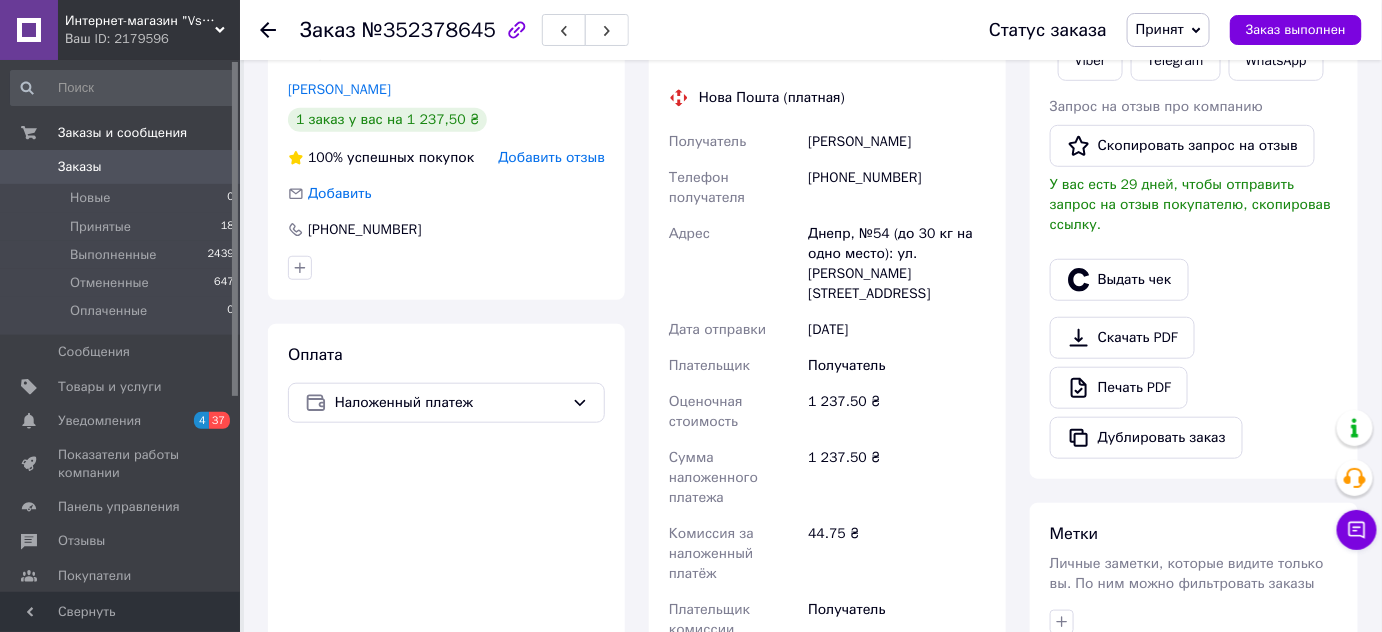 click on "Днепр, №54 (до 30 кг на одно место): ул. [PERSON_NAME][STREET_ADDRESS]" at bounding box center (897, 264) 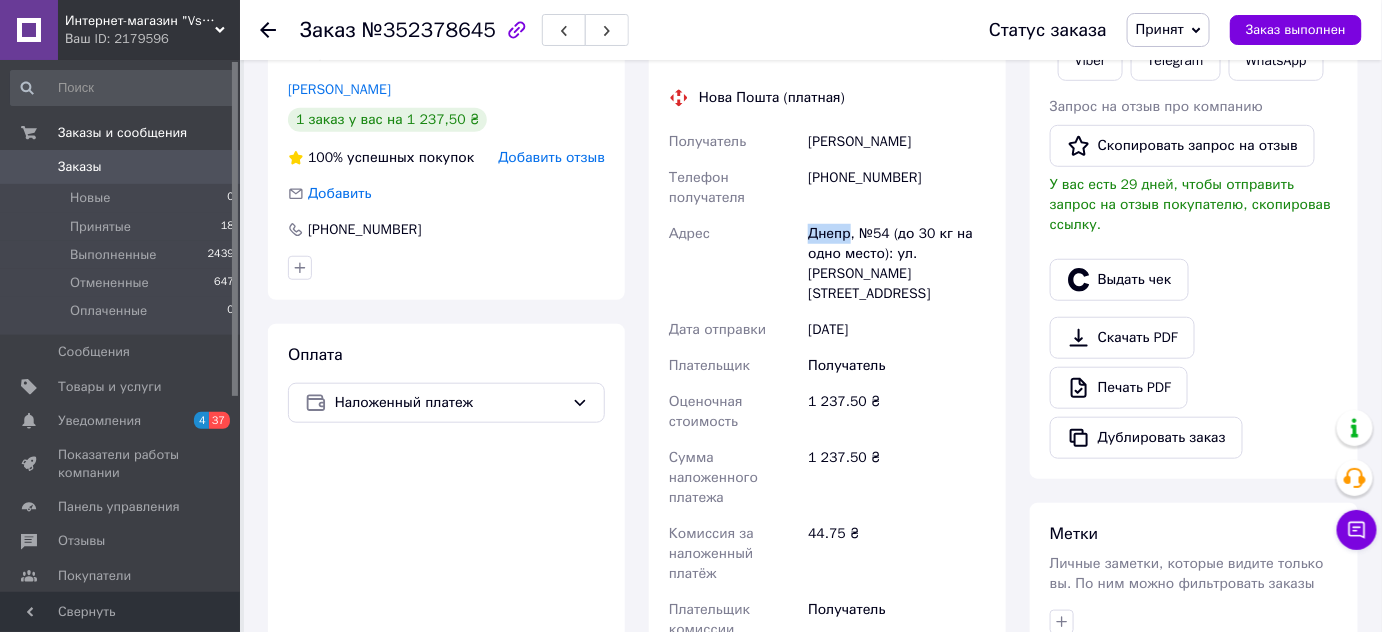 drag, startPoint x: 808, startPoint y: 235, endPoint x: 850, endPoint y: 236, distance: 42.0119 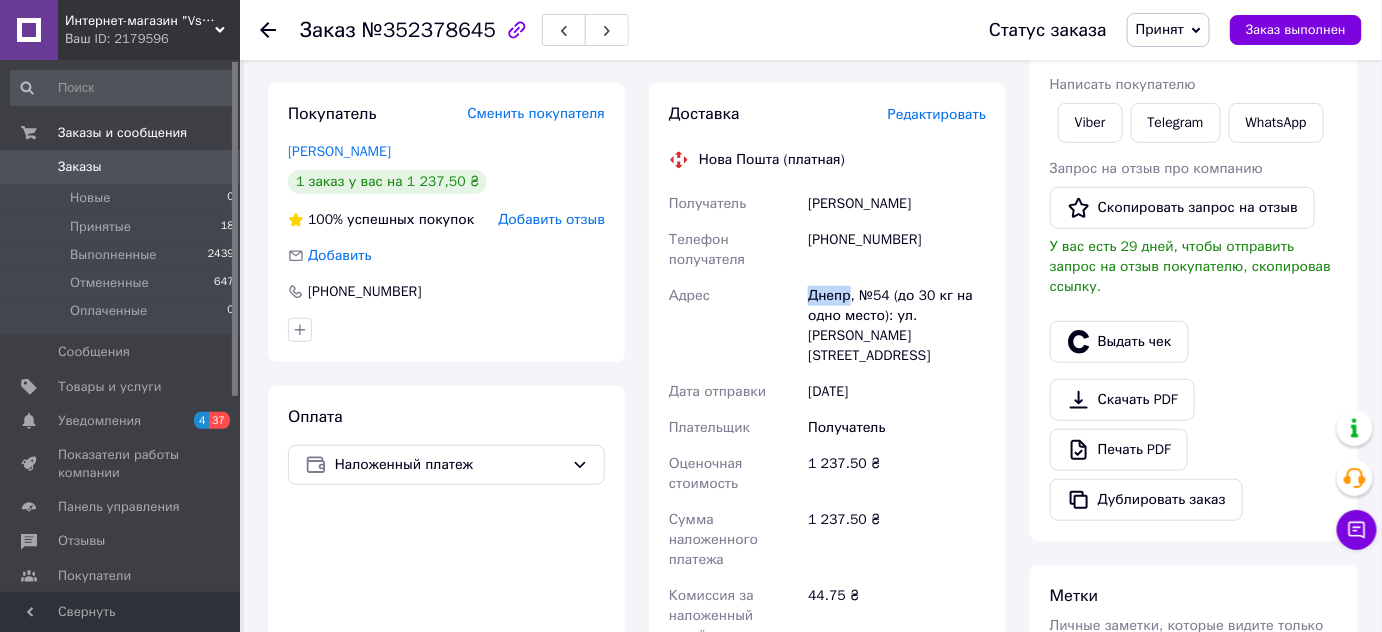 scroll, scrollTop: 281, scrollLeft: 0, axis: vertical 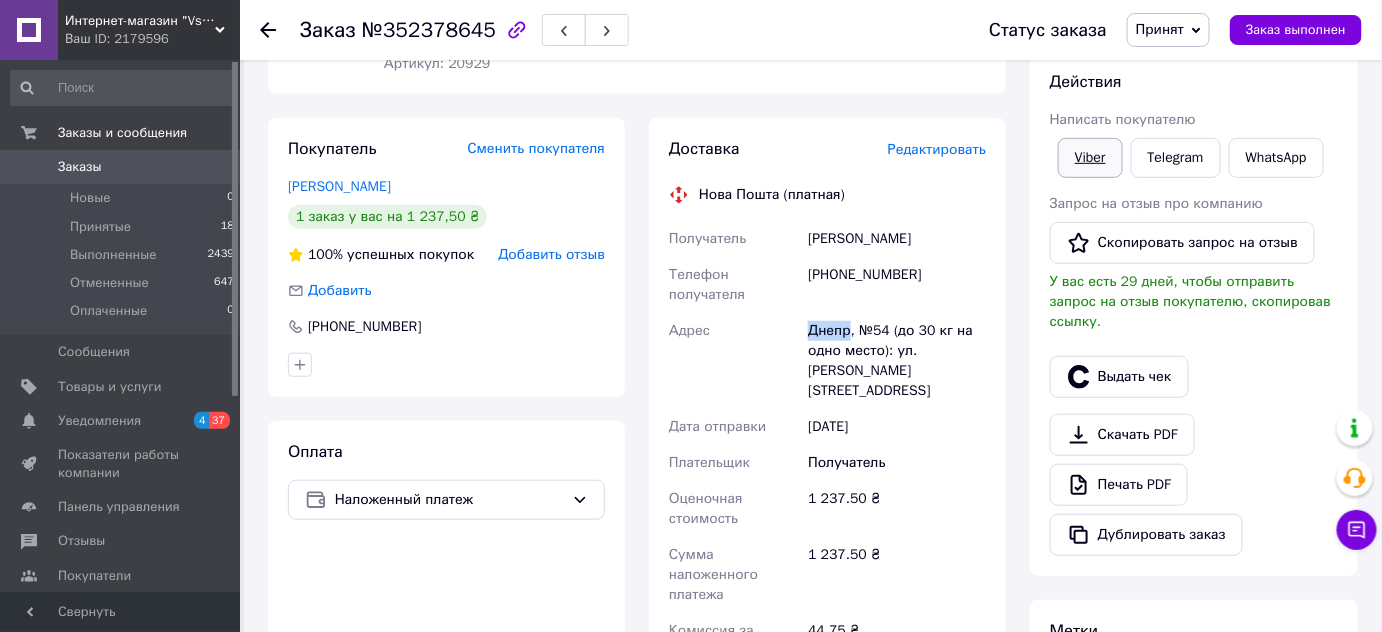 click on "Viber" at bounding box center [1090, 158] 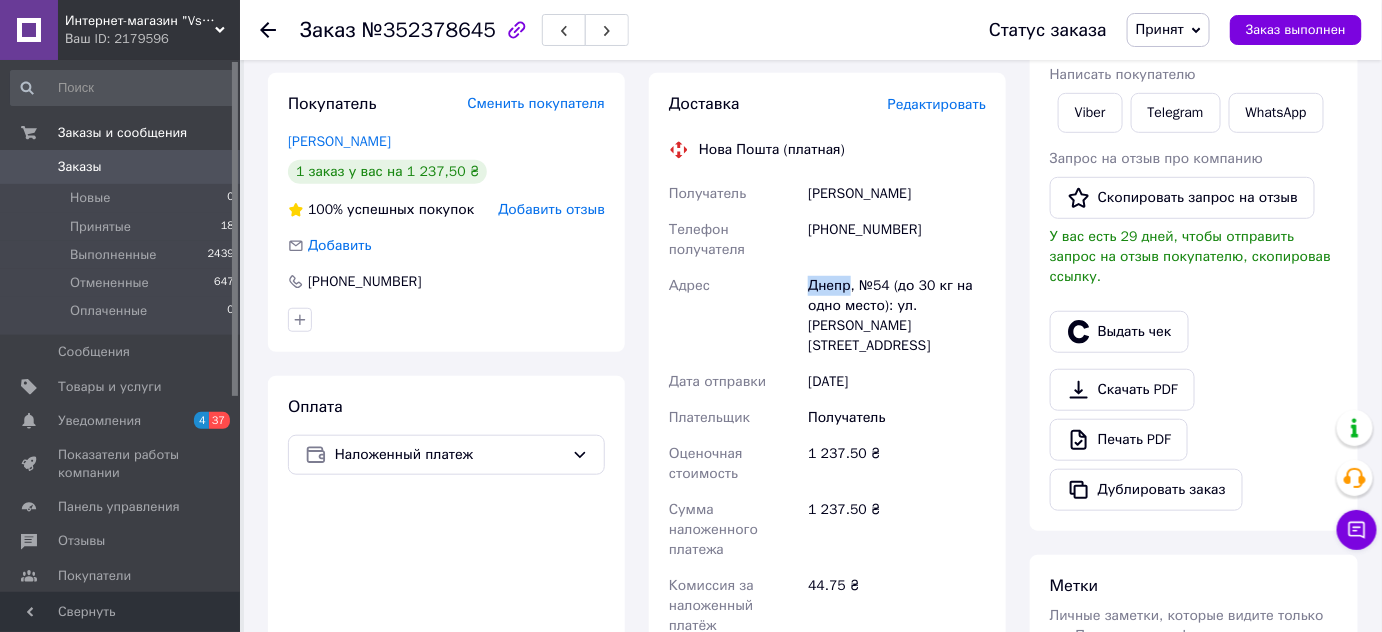 scroll, scrollTop: 693, scrollLeft: 0, axis: vertical 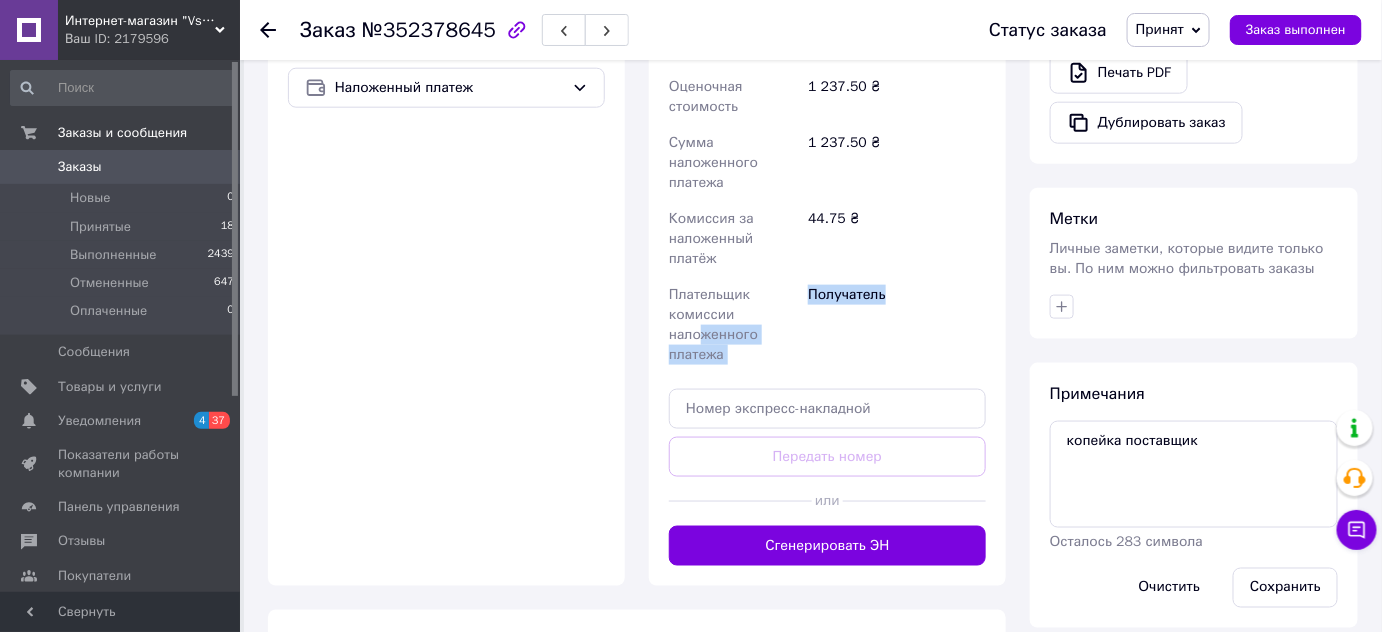 drag, startPoint x: 702, startPoint y: 316, endPoint x: 722, endPoint y: 371, distance: 58.5235 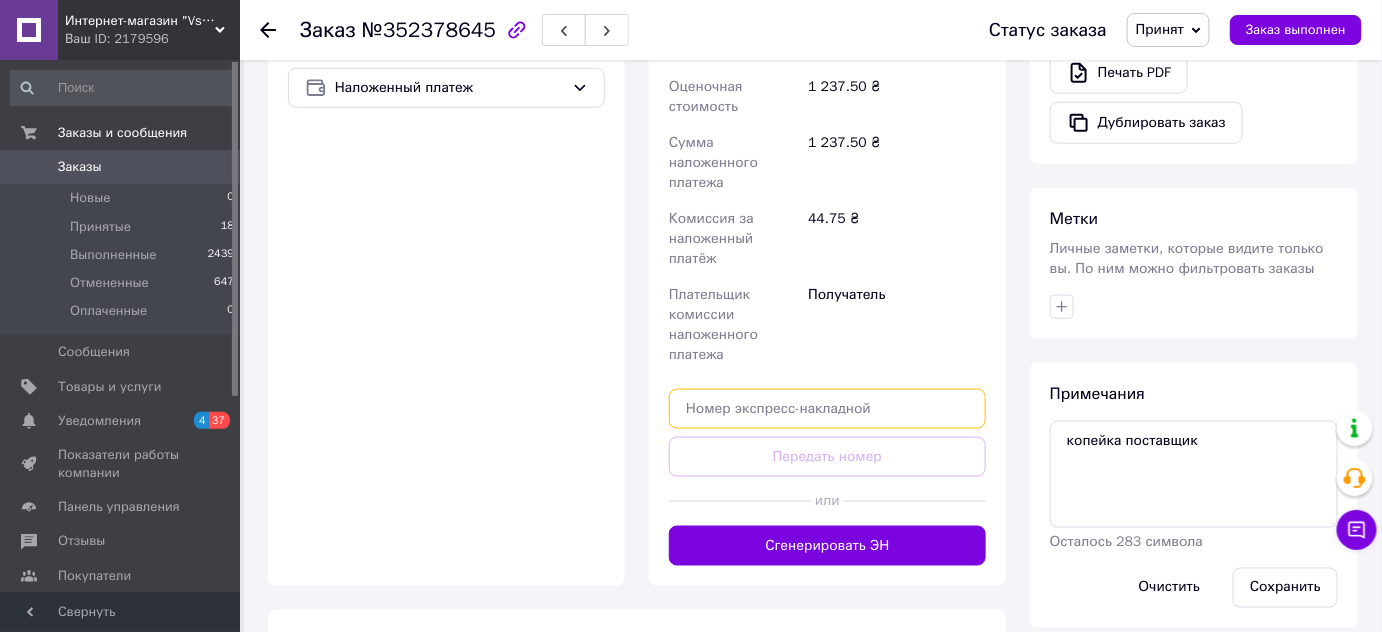click at bounding box center [827, 409] 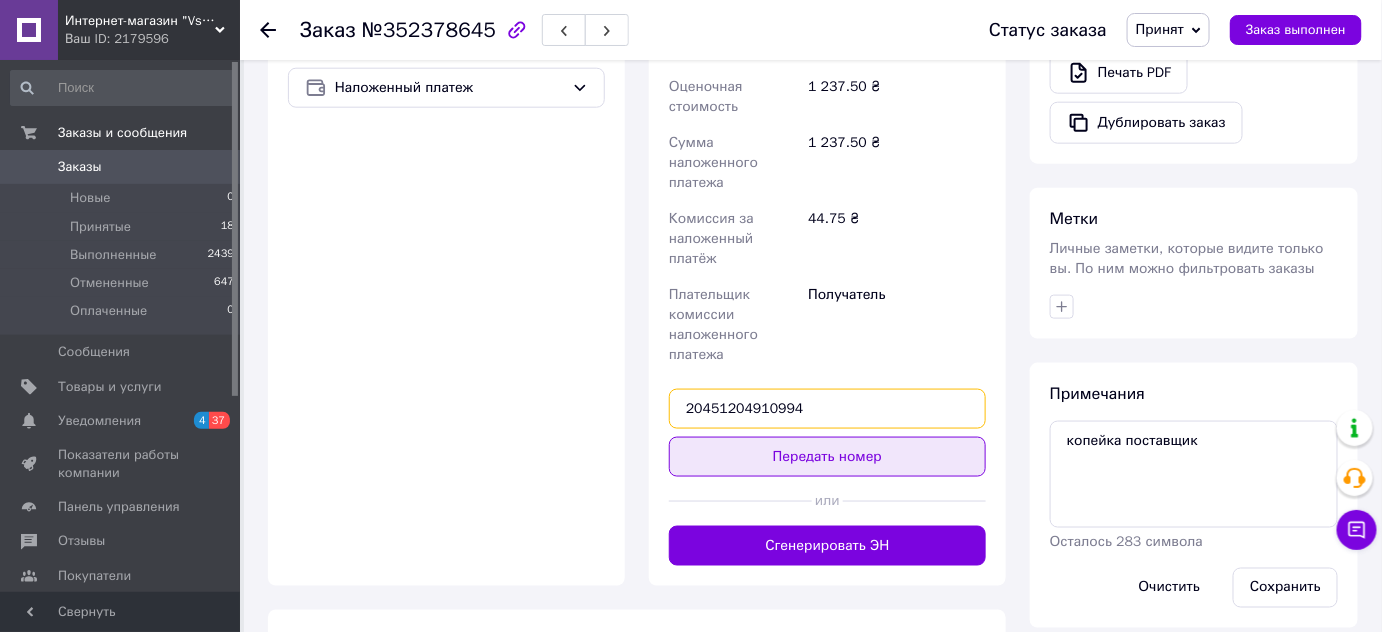 type on "20451204910994" 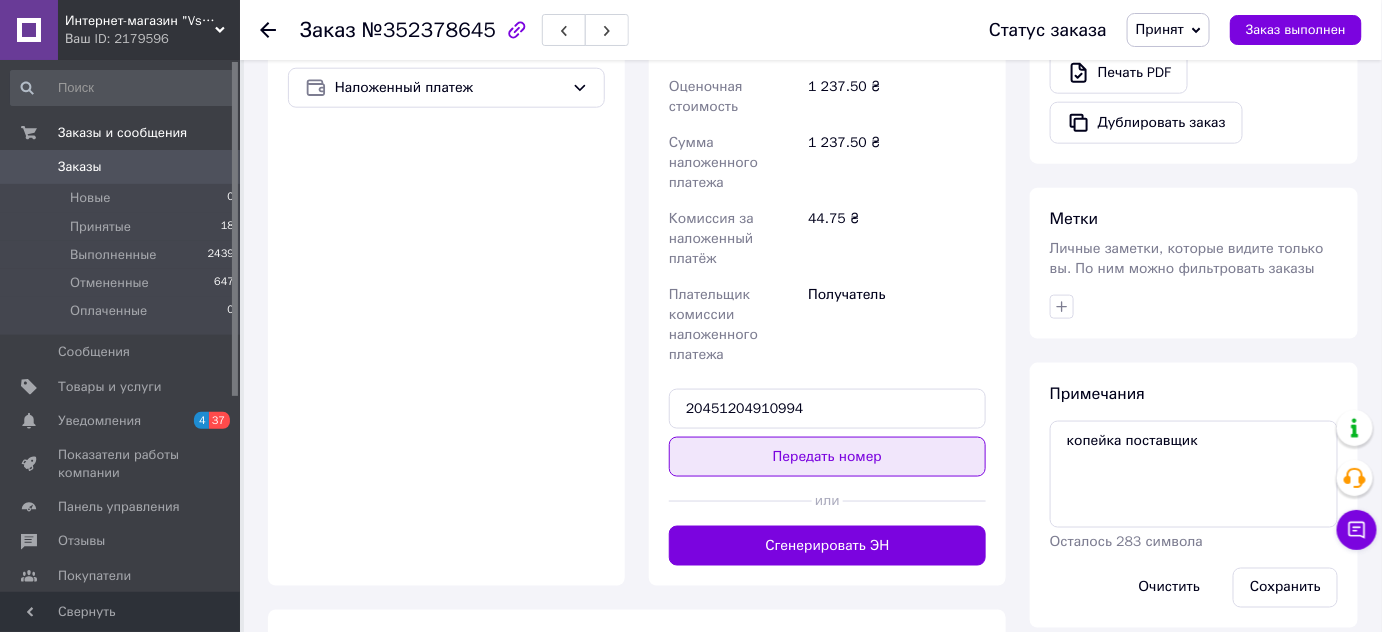 click on "Передать номер" at bounding box center [827, 457] 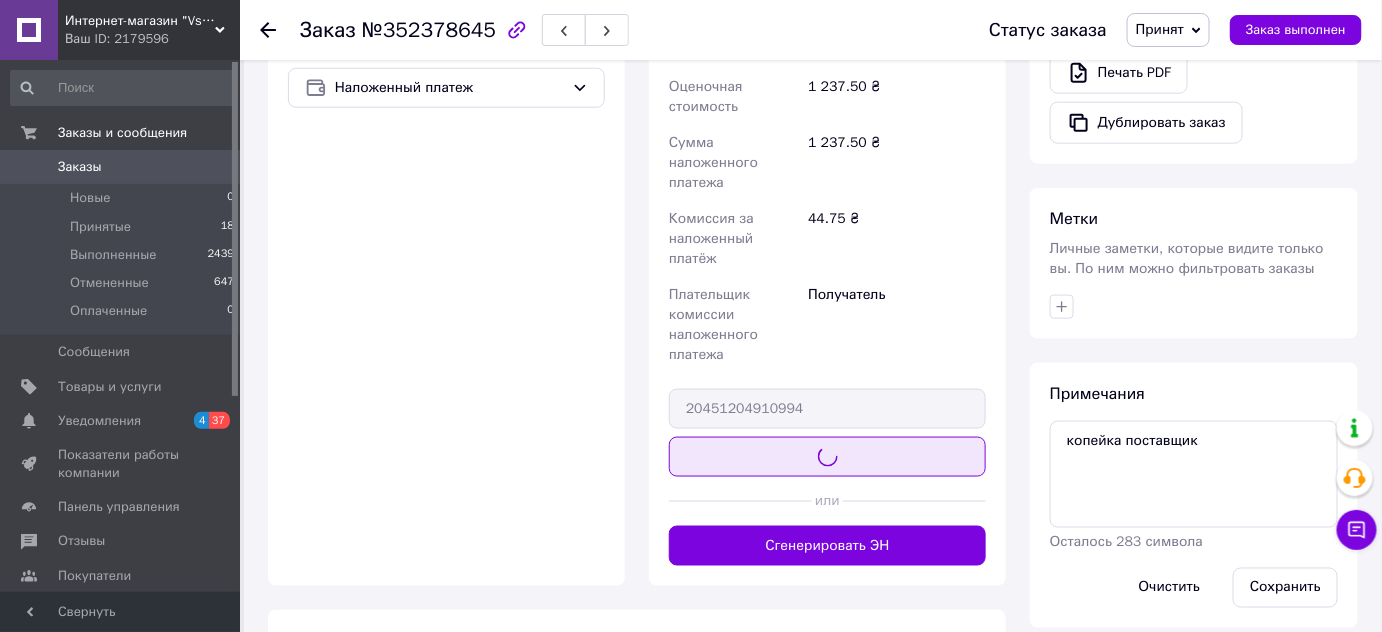 scroll, scrollTop: 689, scrollLeft: 0, axis: vertical 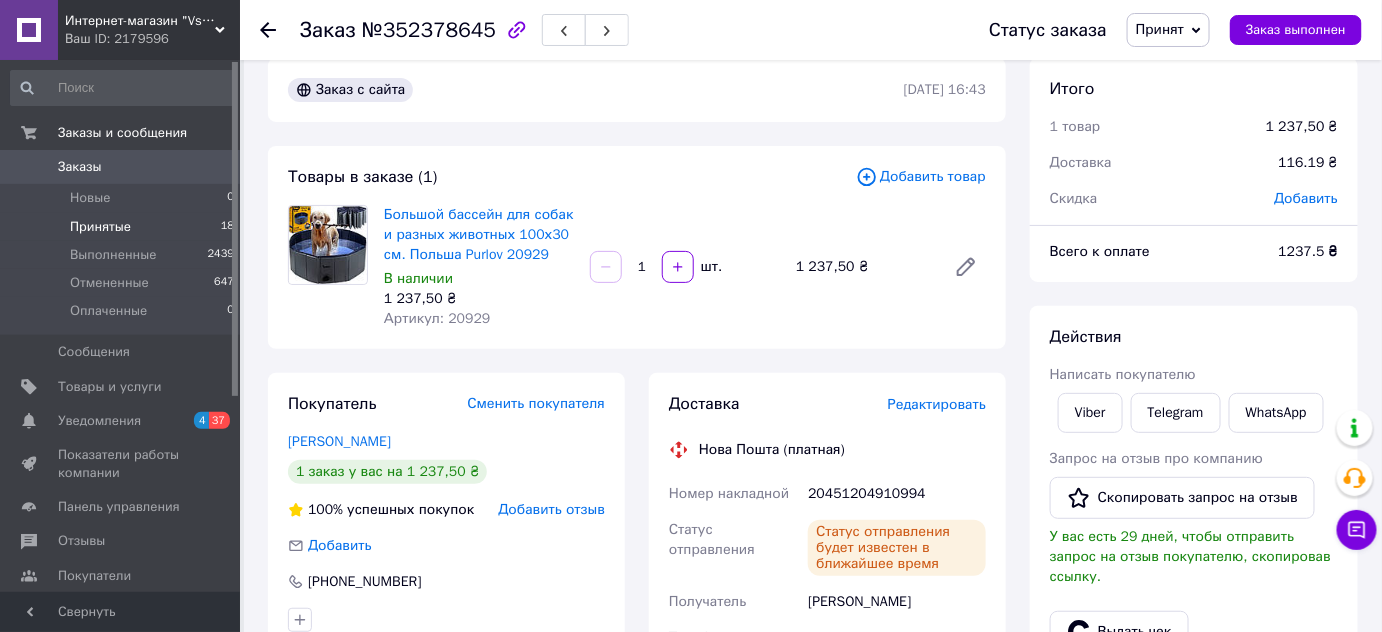 click on "Принятые" at bounding box center (100, 227) 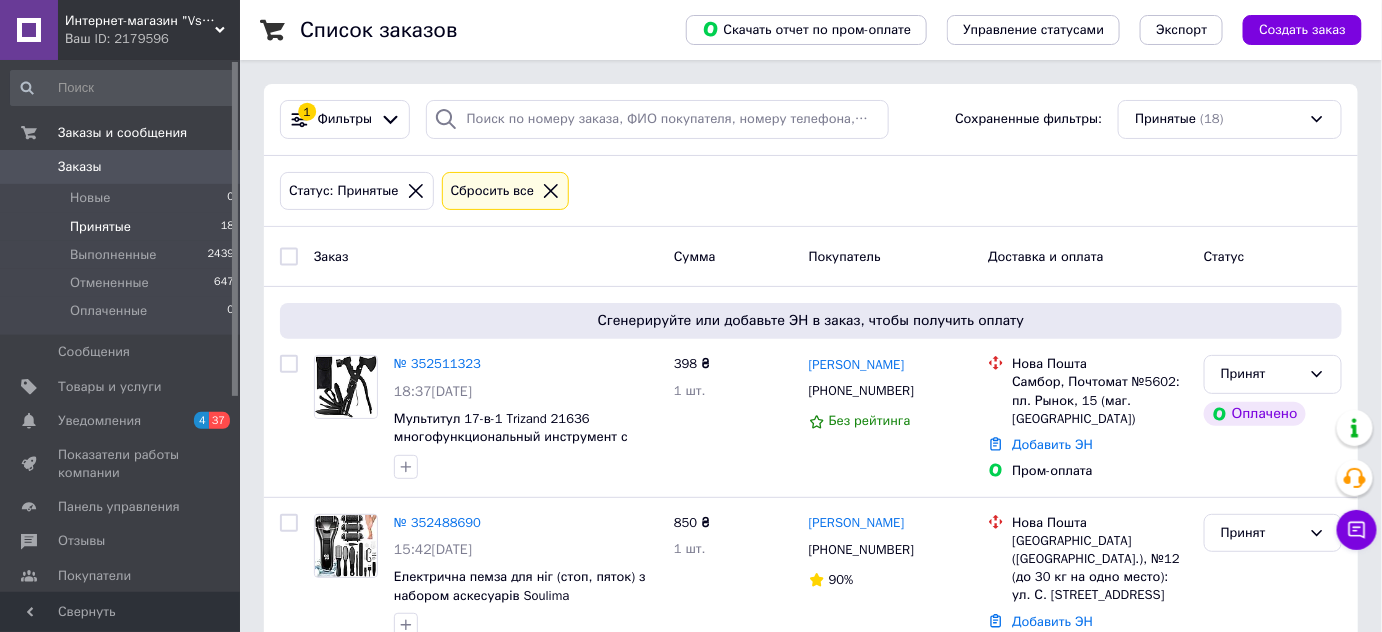 click on "Принятые" at bounding box center [100, 227] 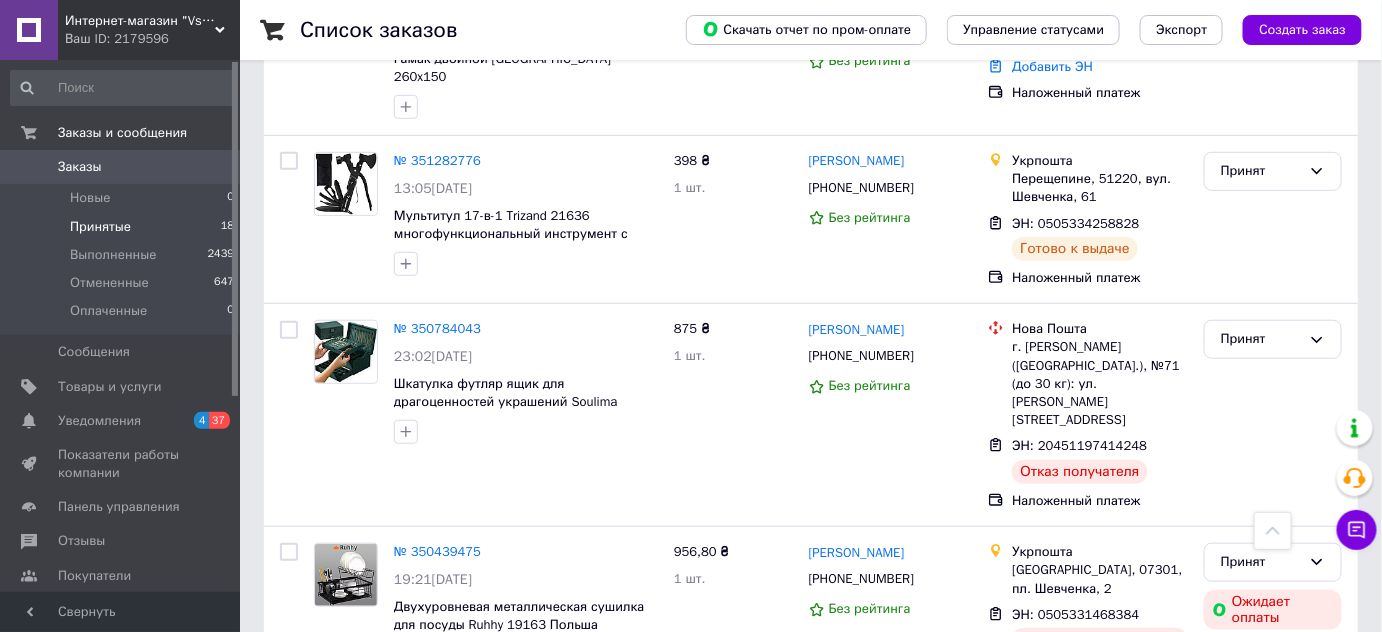 scroll, scrollTop: 2869, scrollLeft: 0, axis: vertical 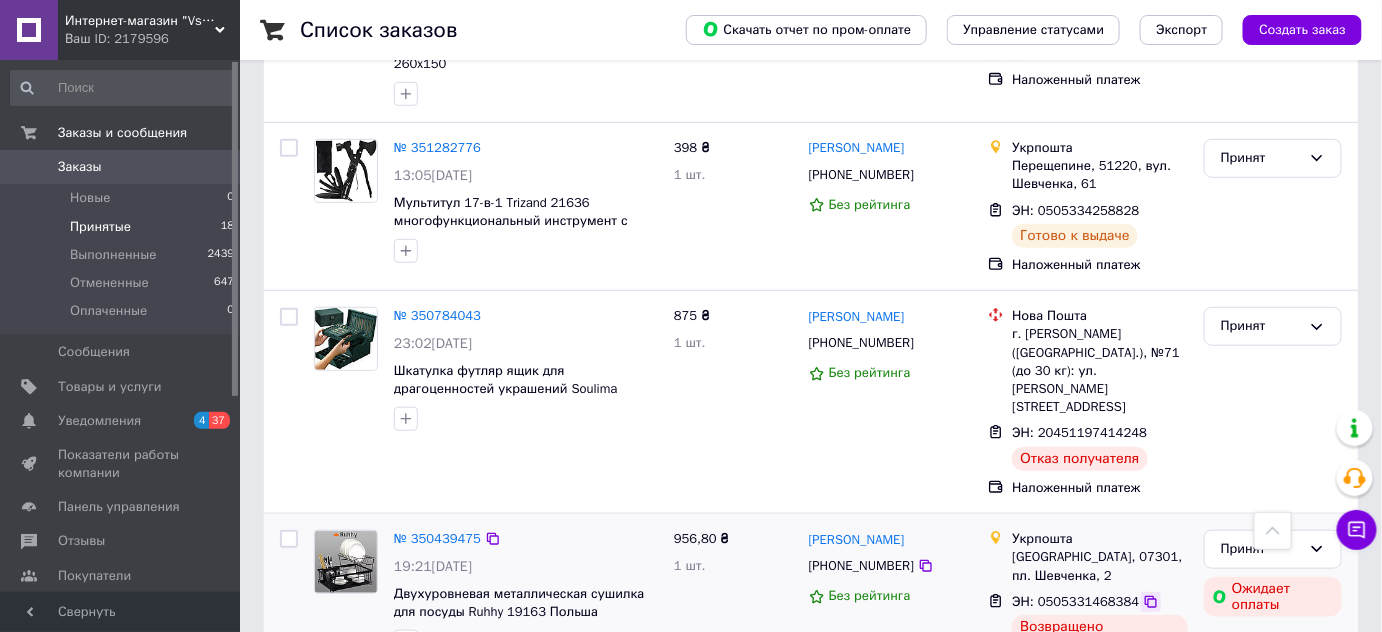 click 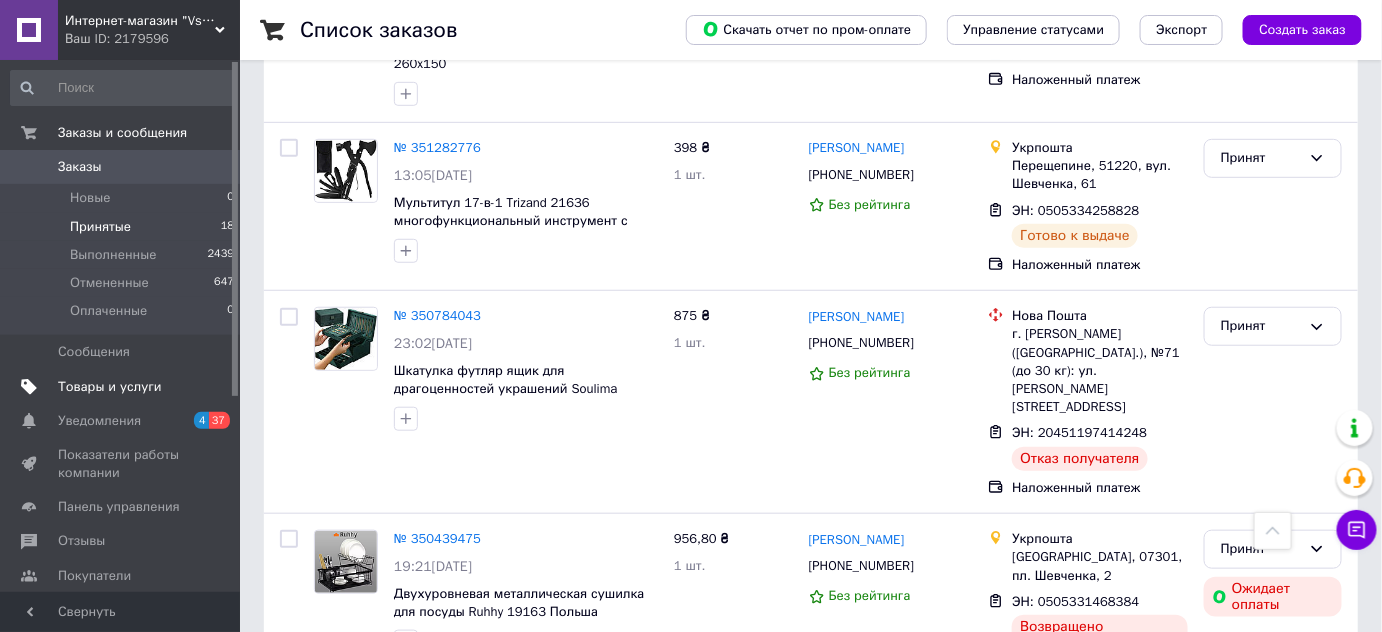 click on "Товары и услуги" at bounding box center [110, 387] 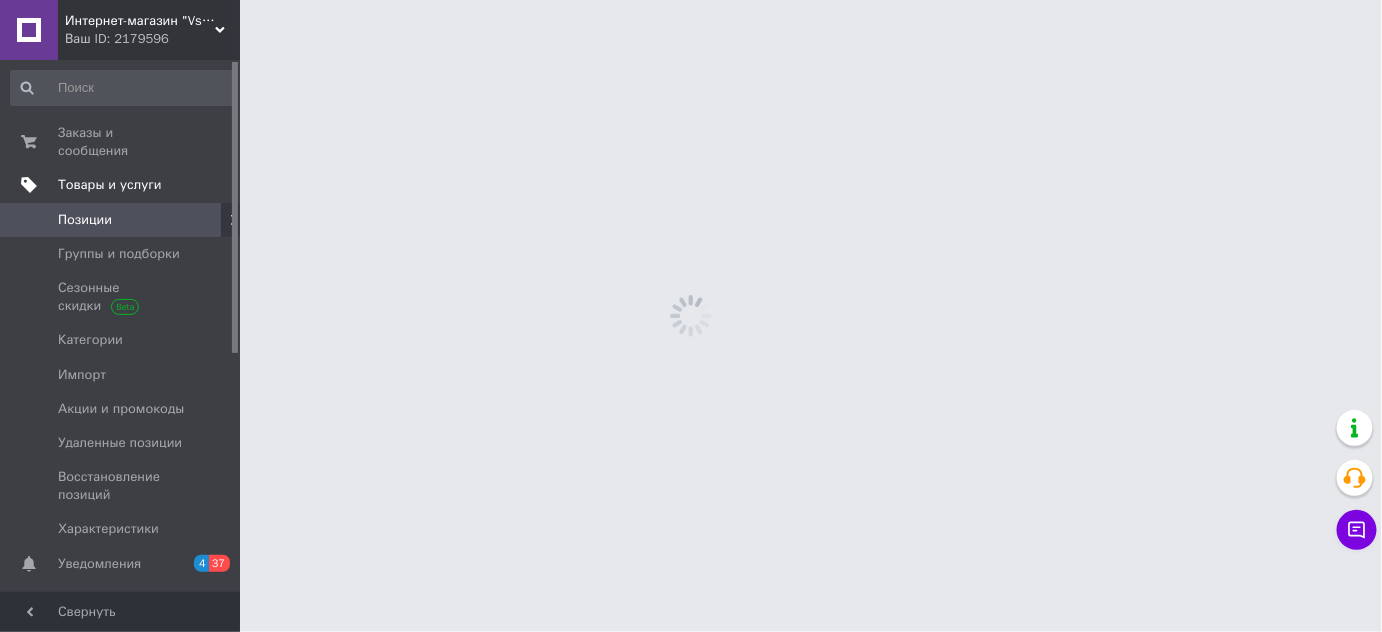 scroll, scrollTop: 0, scrollLeft: 0, axis: both 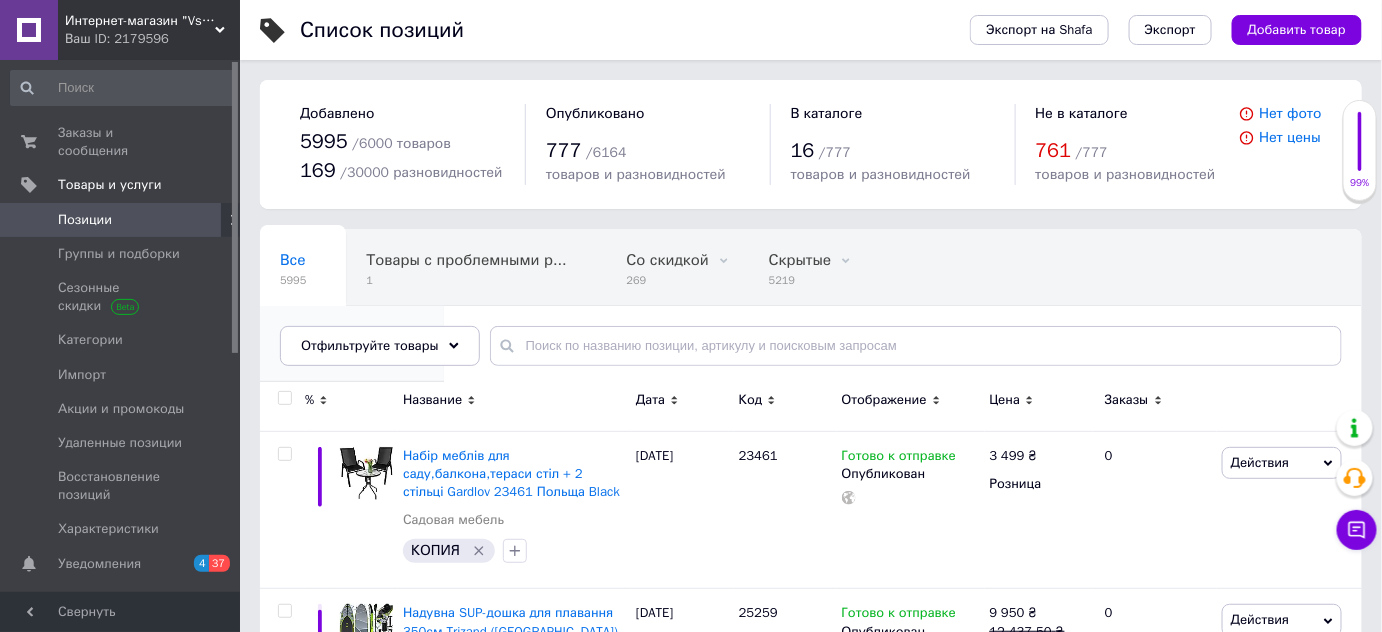 click on "776" at bounding box center (342, 356) 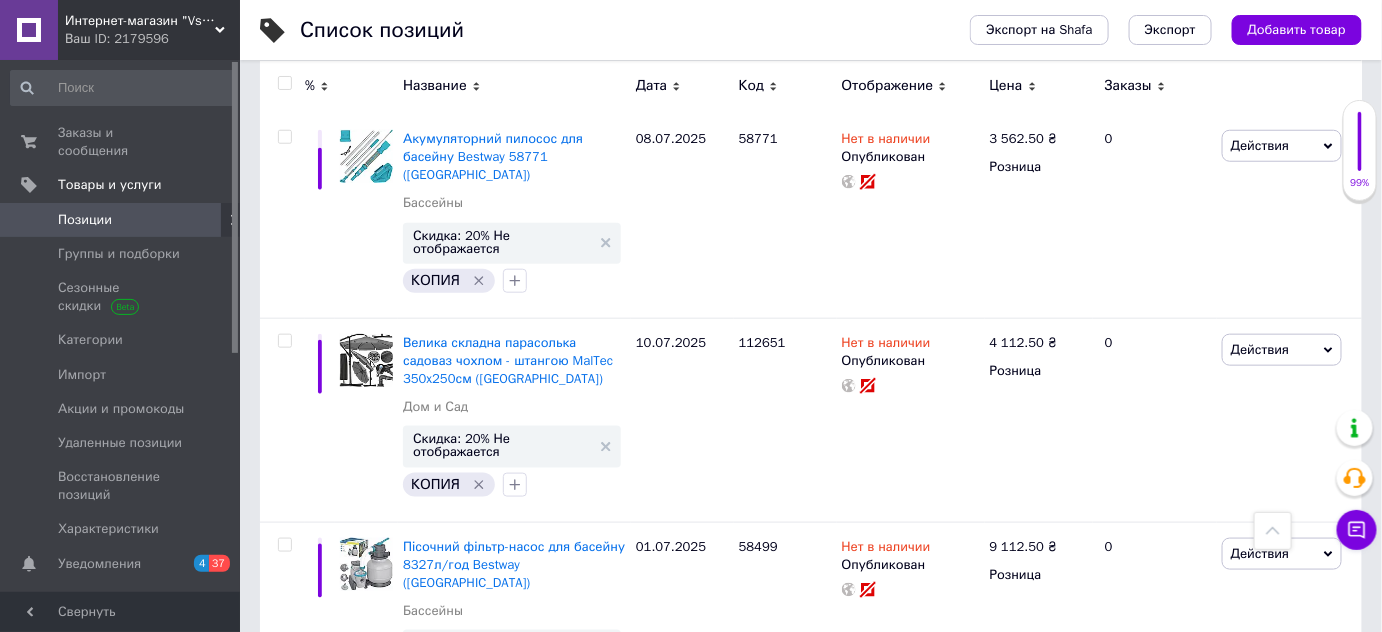 scroll, scrollTop: 2845, scrollLeft: 0, axis: vertical 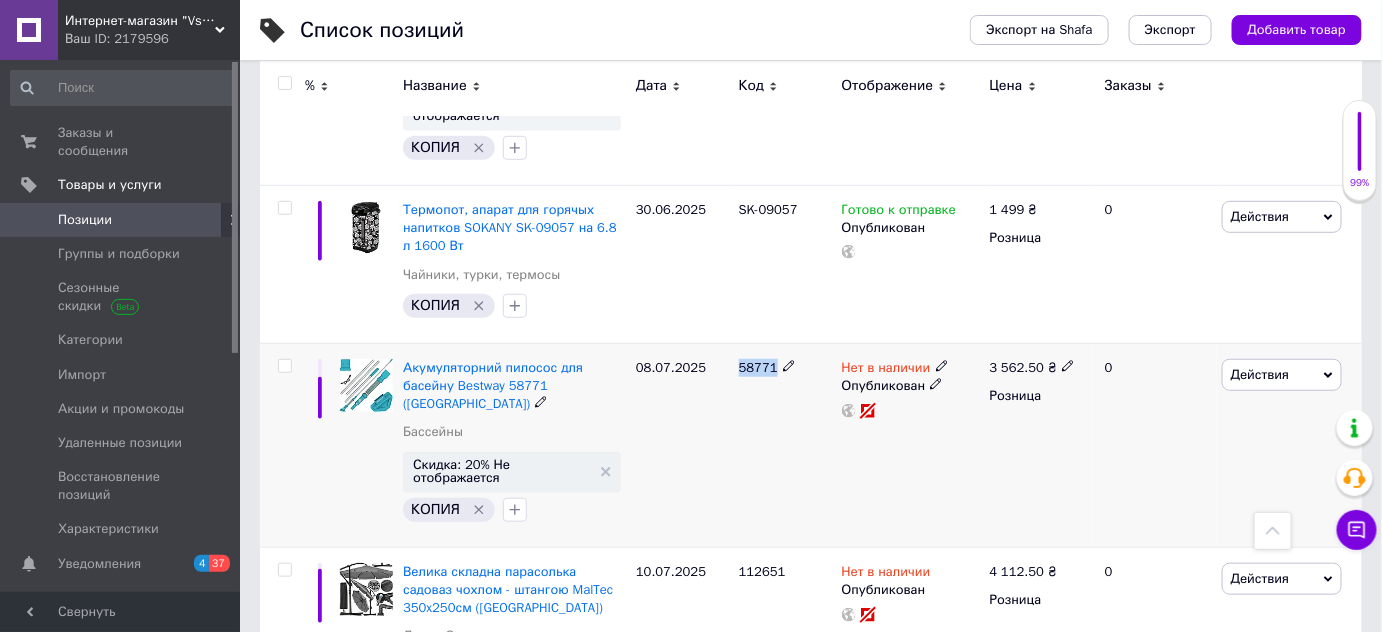 drag, startPoint x: 735, startPoint y: 239, endPoint x: 778, endPoint y: 241, distance: 43.046486 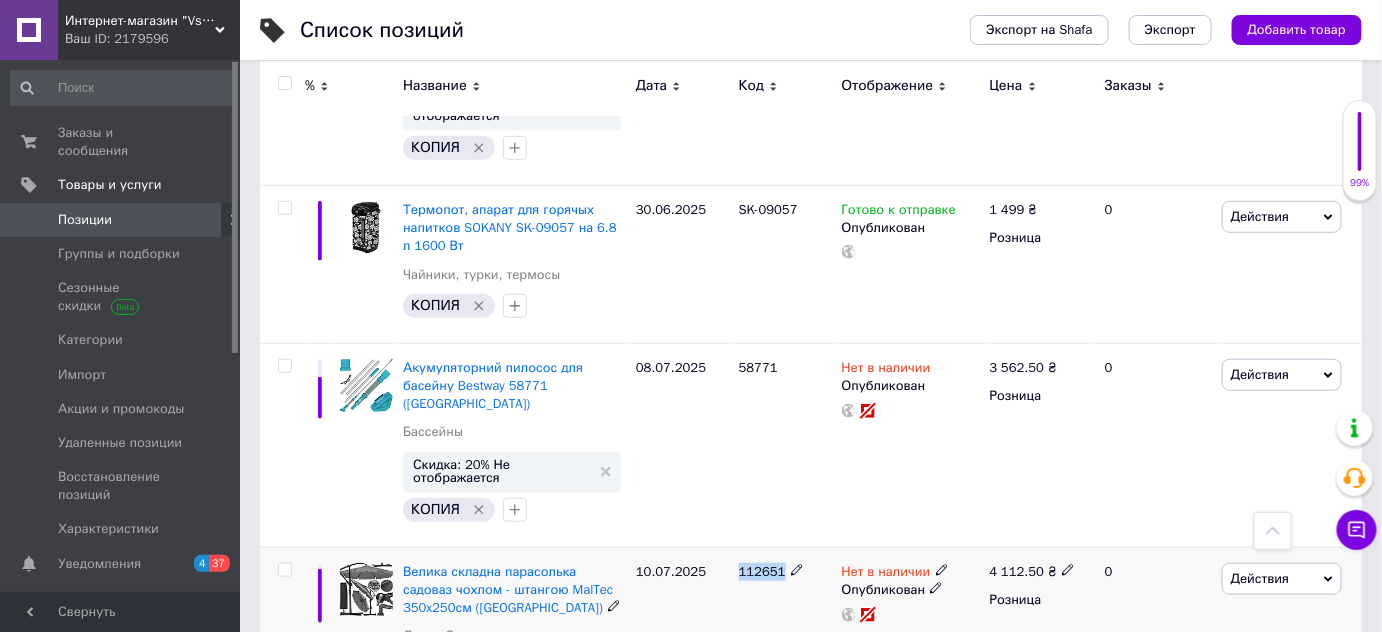 drag, startPoint x: 737, startPoint y: 418, endPoint x: 791, endPoint y: 417, distance: 54.00926 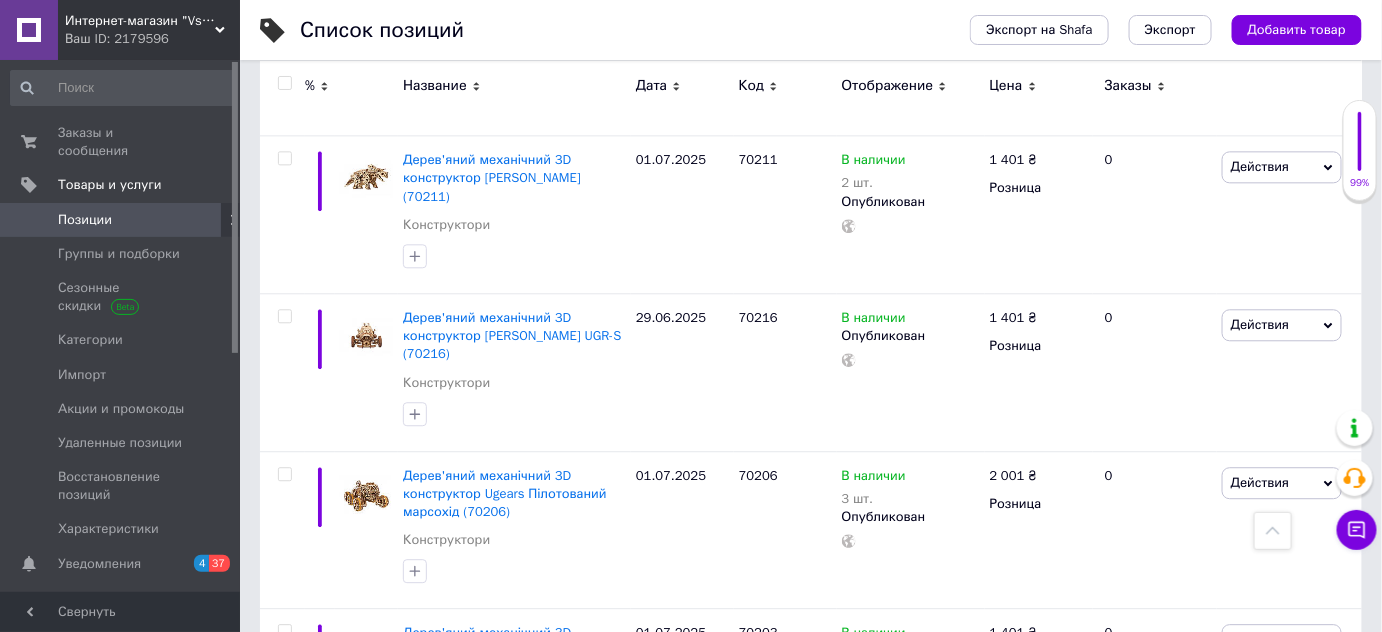 scroll, scrollTop: 9654, scrollLeft: 0, axis: vertical 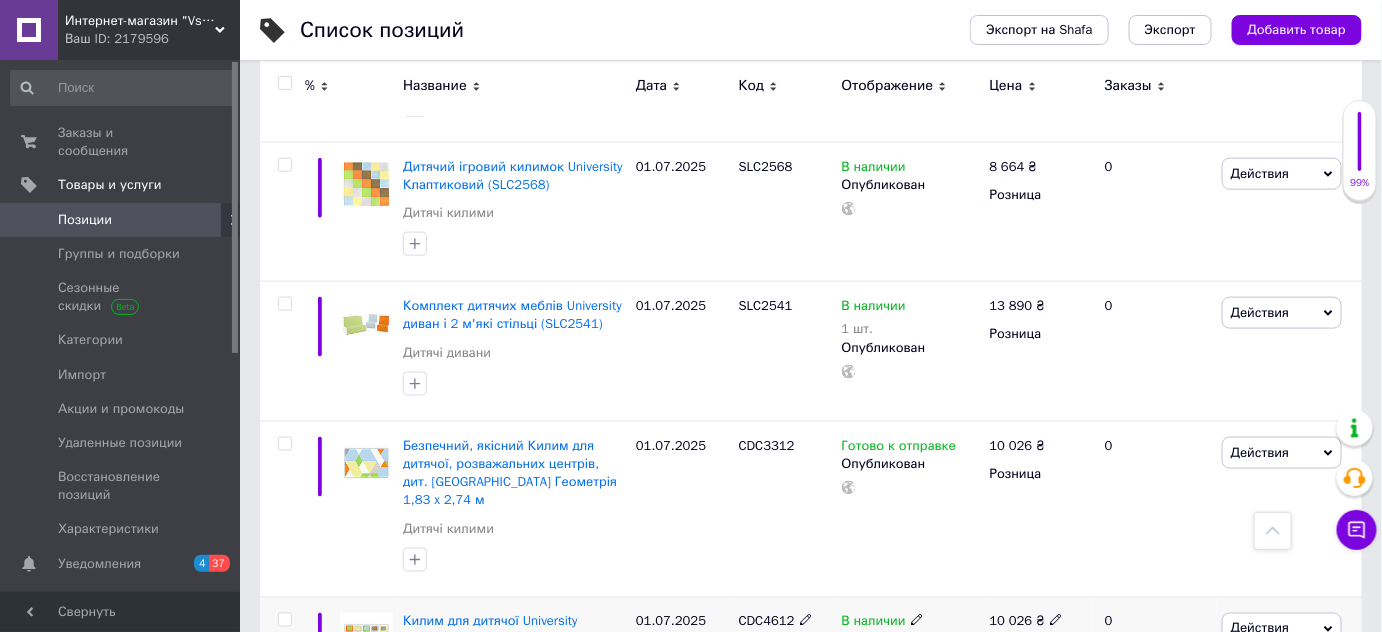 click 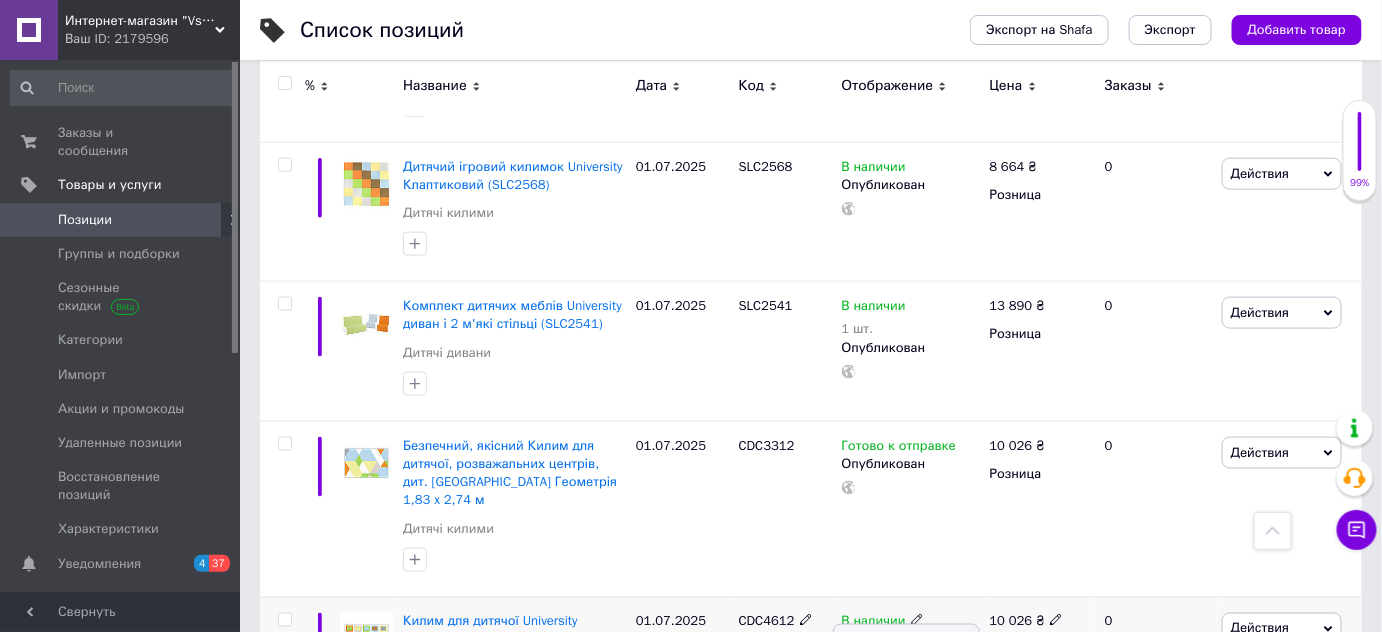 click on "Скрытый" at bounding box center (906, 678) 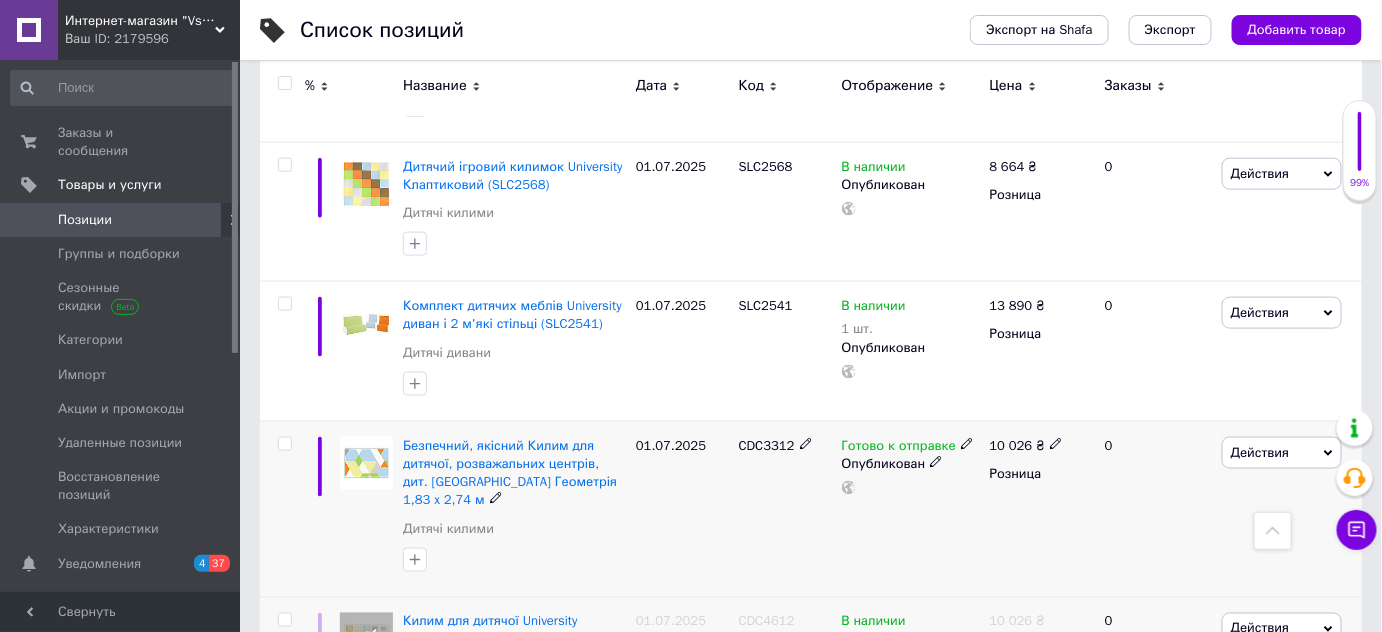 click 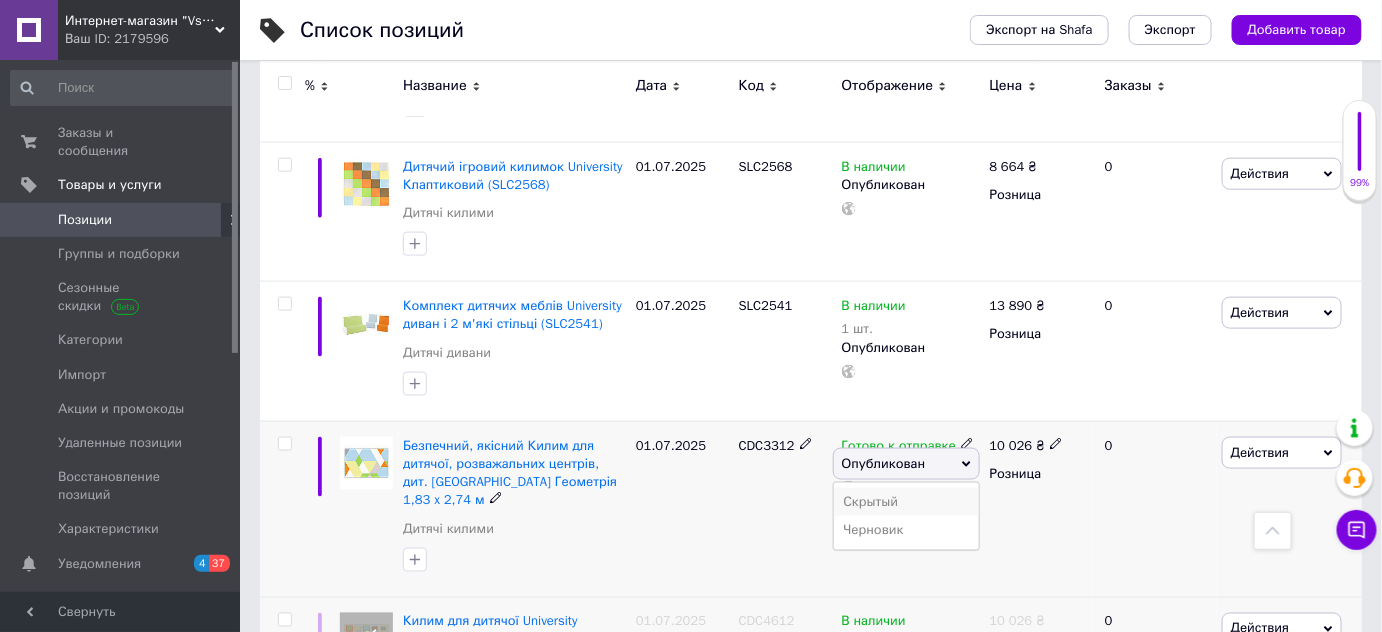 click on "Скрытый" at bounding box center [906, 502] 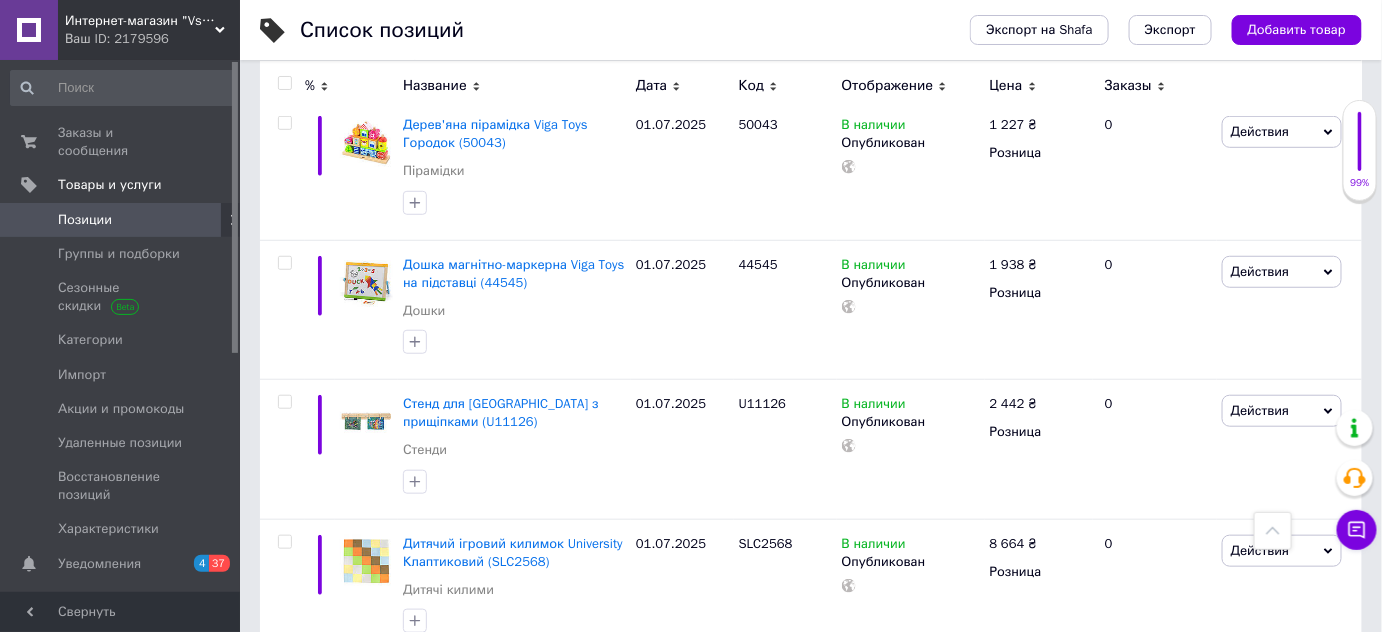 scroll, scrollTop: 7909, scrollLeft: 0, axis: vertical 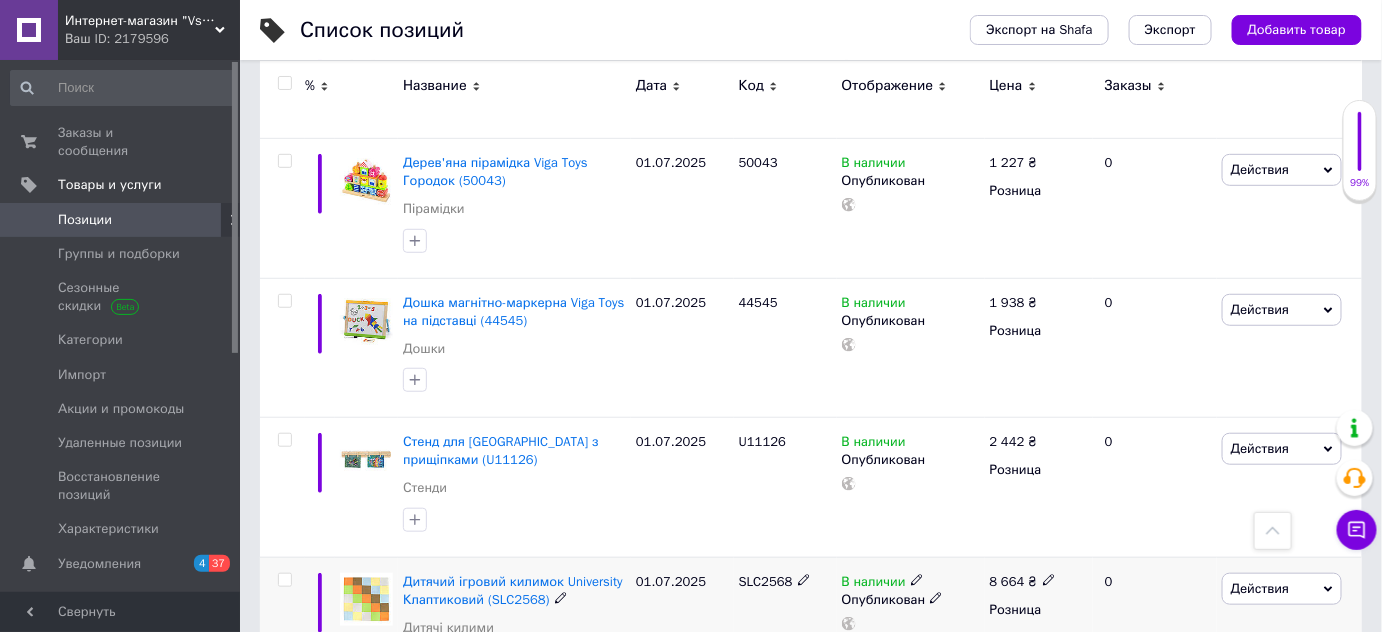 click 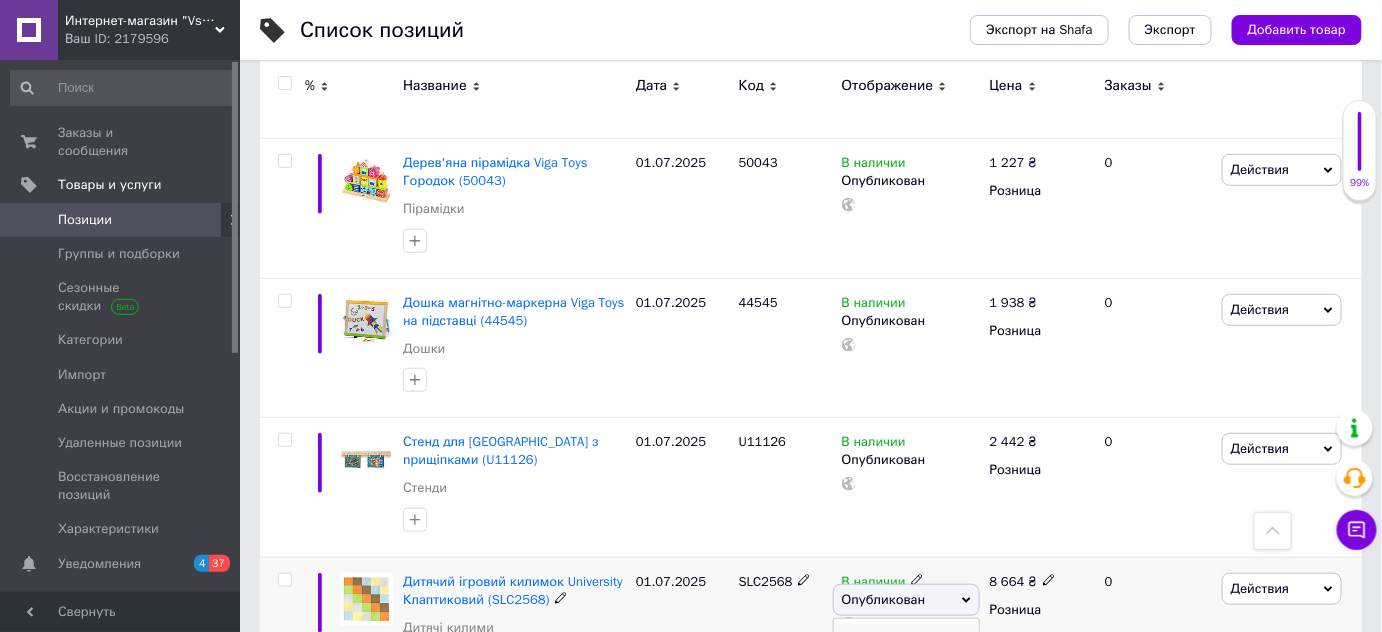 click on "Скрытый" at bounding box center [906, 638] 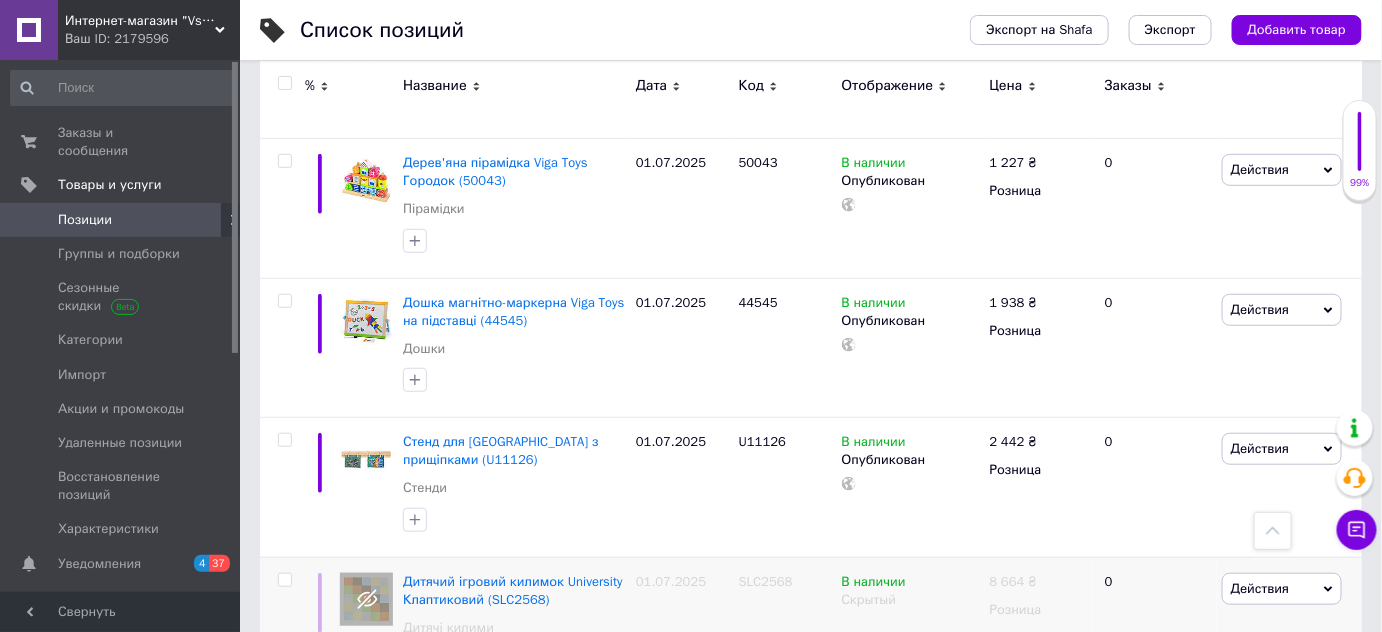 click on "В наличии 1 шт." at bounding box center (911, 732) 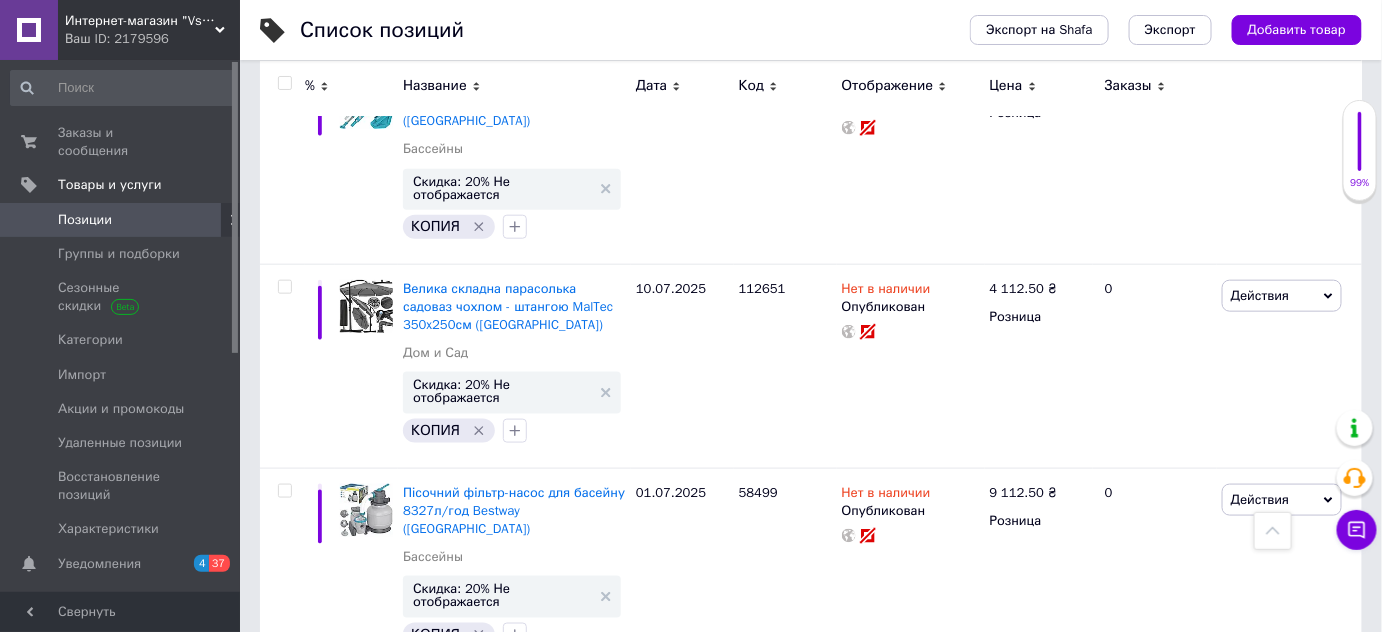 scroll, scrollTop: 3090, scrollLeft: 0, axis: vertical 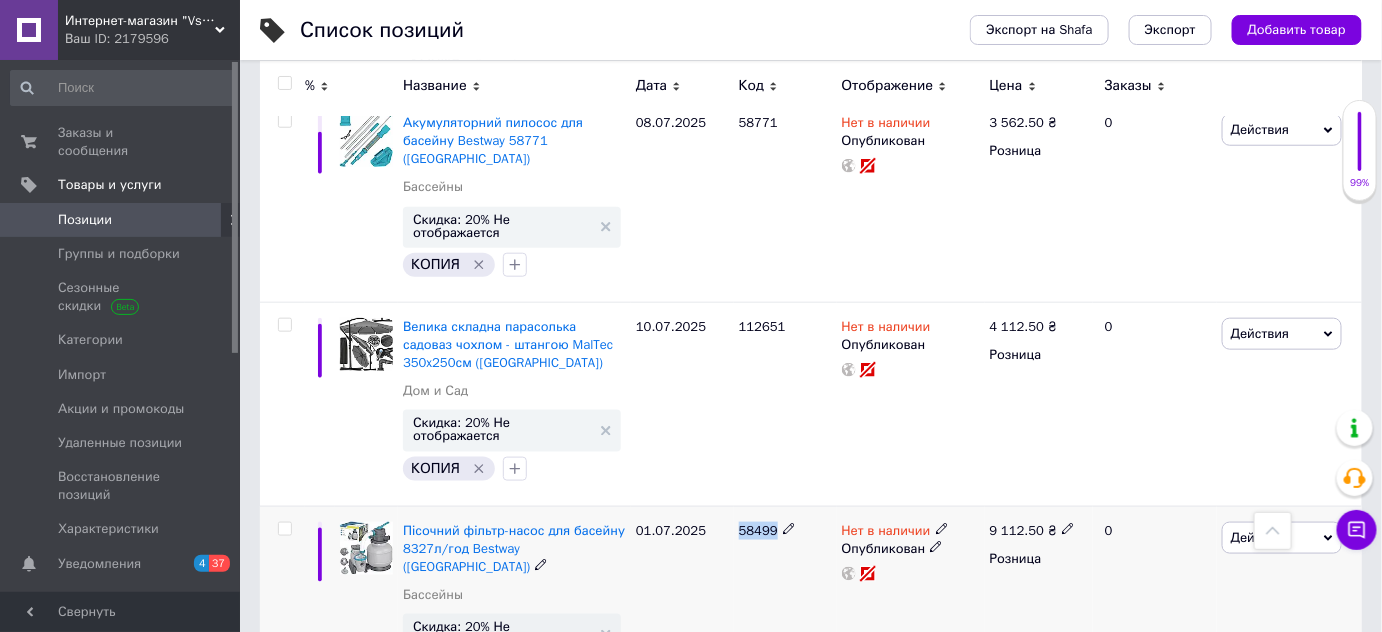 drag, startPoint x: 732, startPoint y: 388, endPoint x: 784, endPoint y: 389, distance: 52.009613 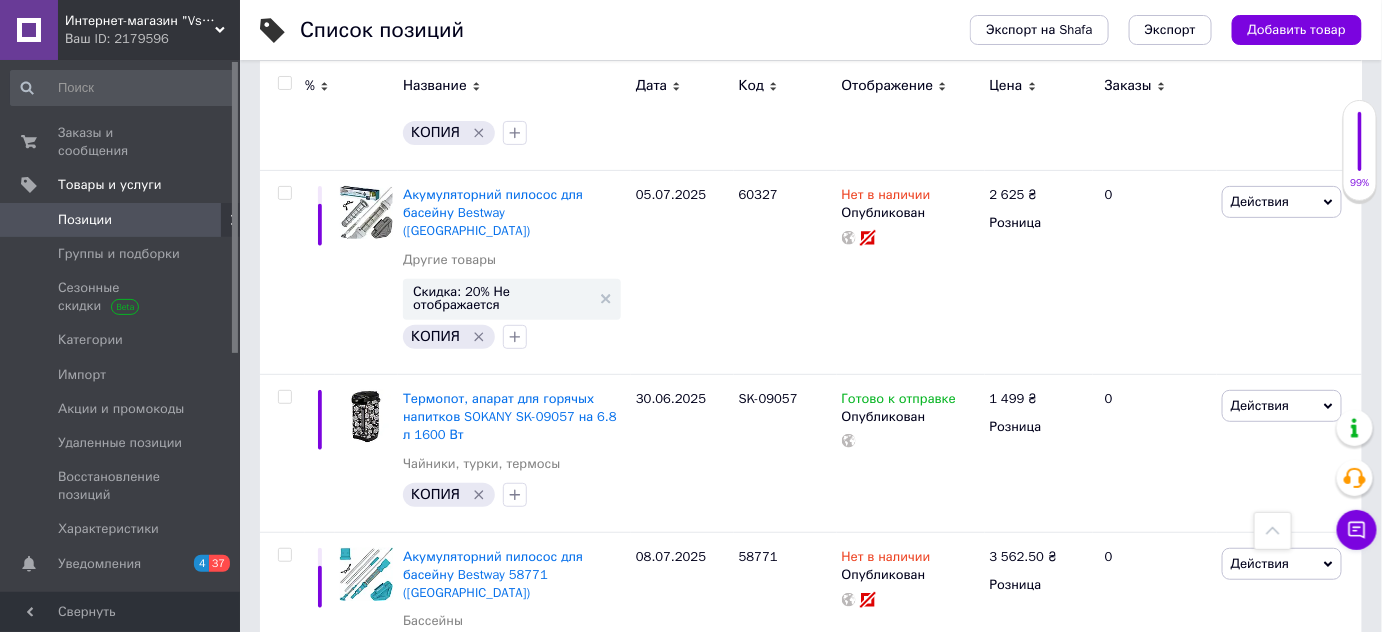 scroll, scrollTop: 2618, scrollLeft: 0, axis: vertical 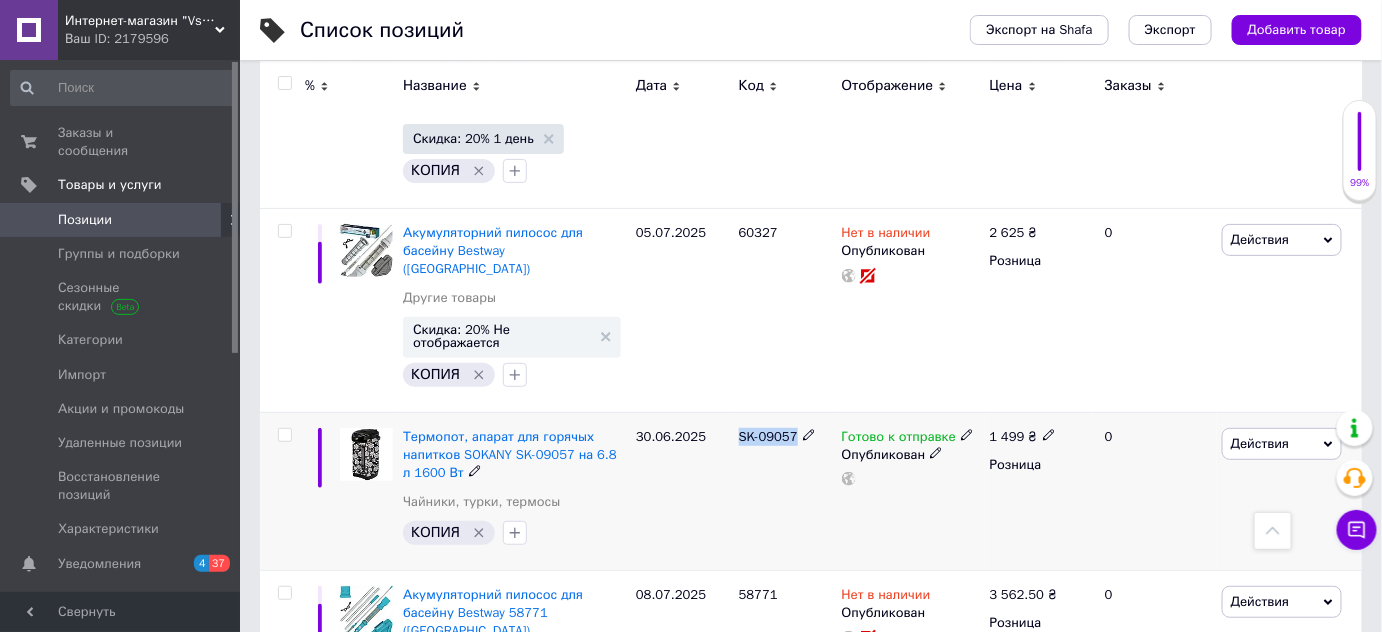 drag, startPoint x: 742, startPoint y: 314, endPoint x: 799, endPoint y: 311, distance: 57.07889 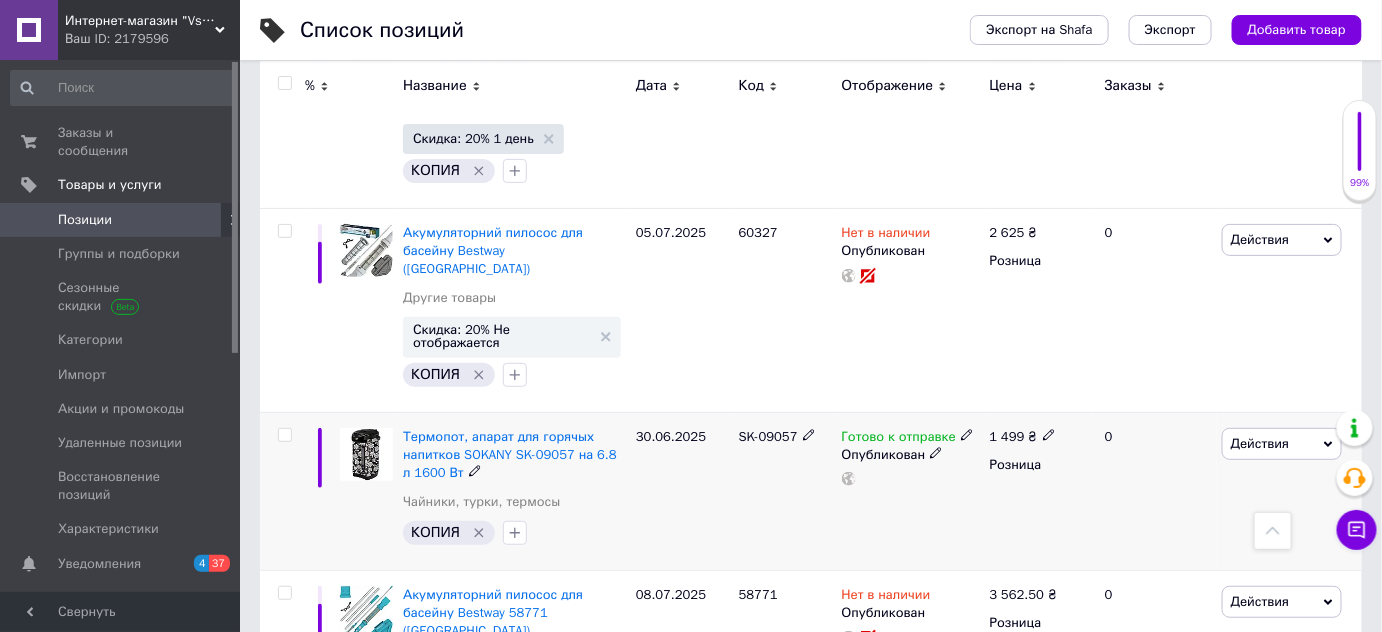 click 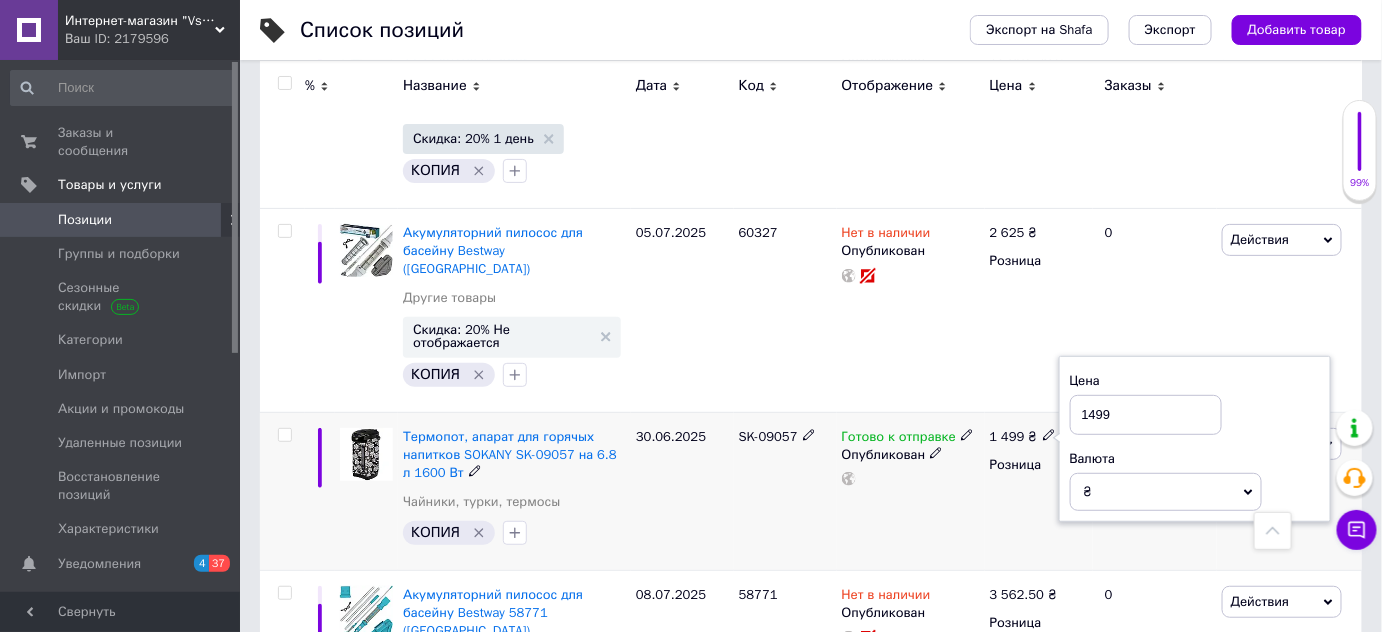 drag, startPoint x: 1121, startPoint y: 285, endPoint x: 1080, endPoint y: 285, distance: 41 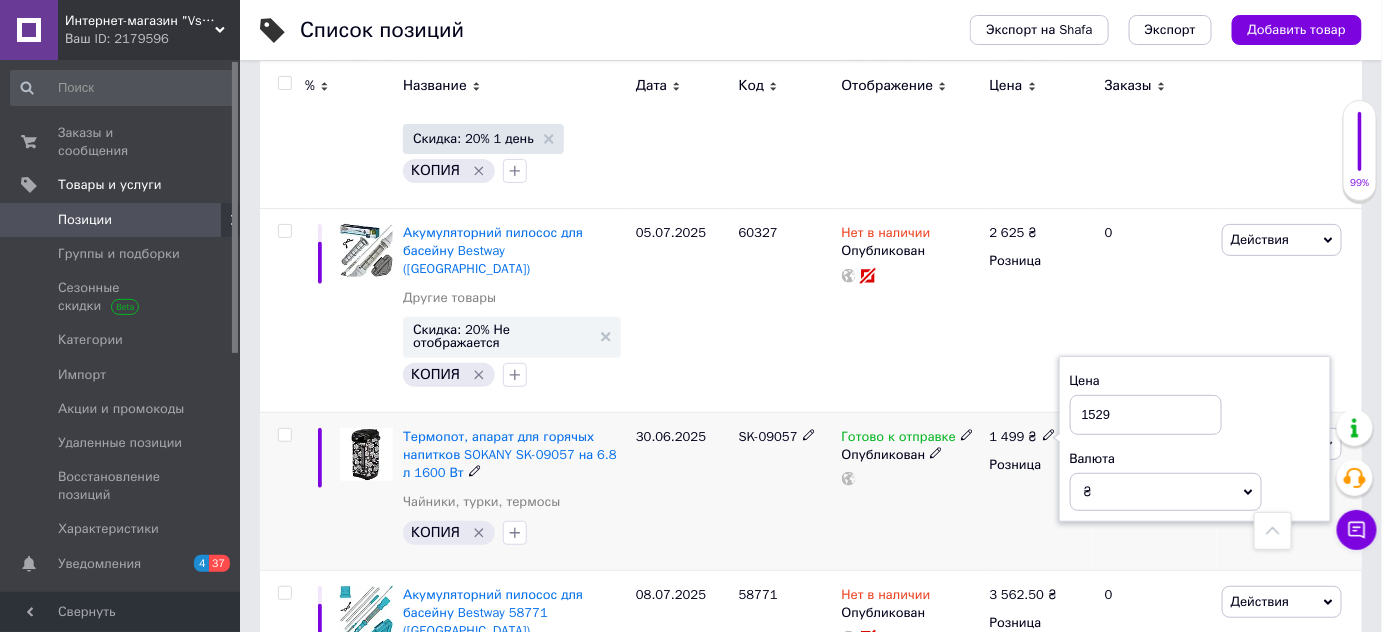 type on "1529" 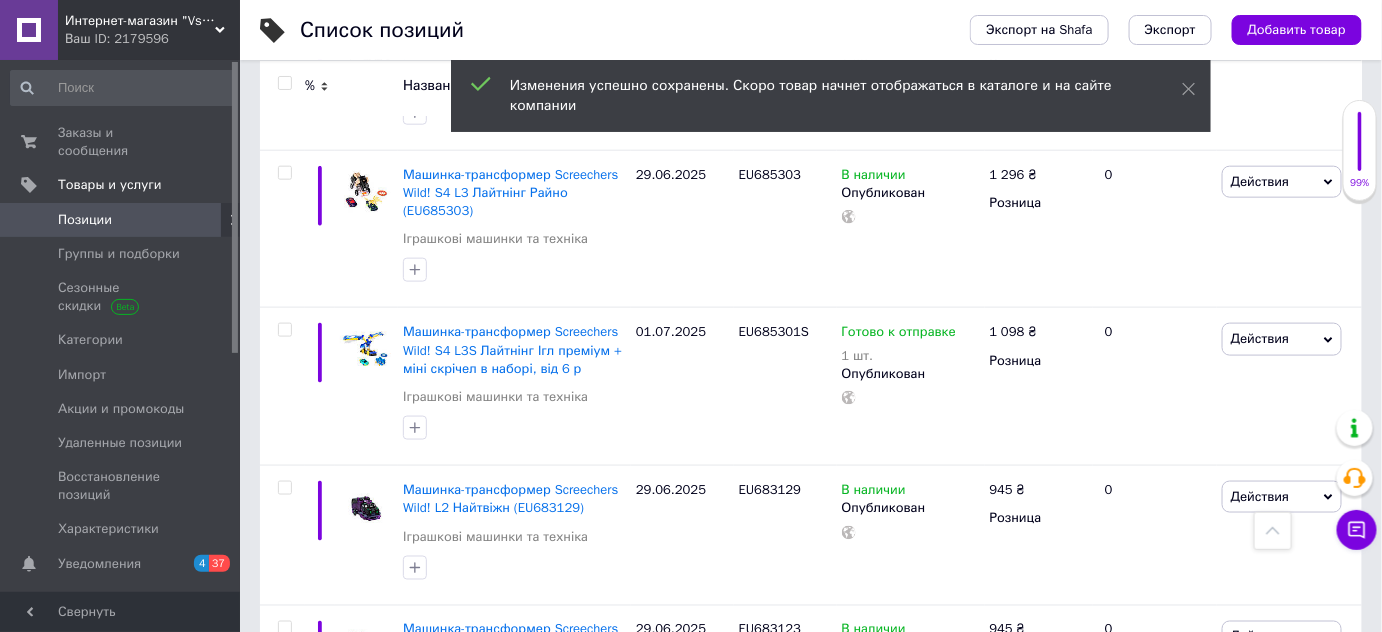 scroll, scrollTop: 15064, scrollLeft: 0, axis: vertical 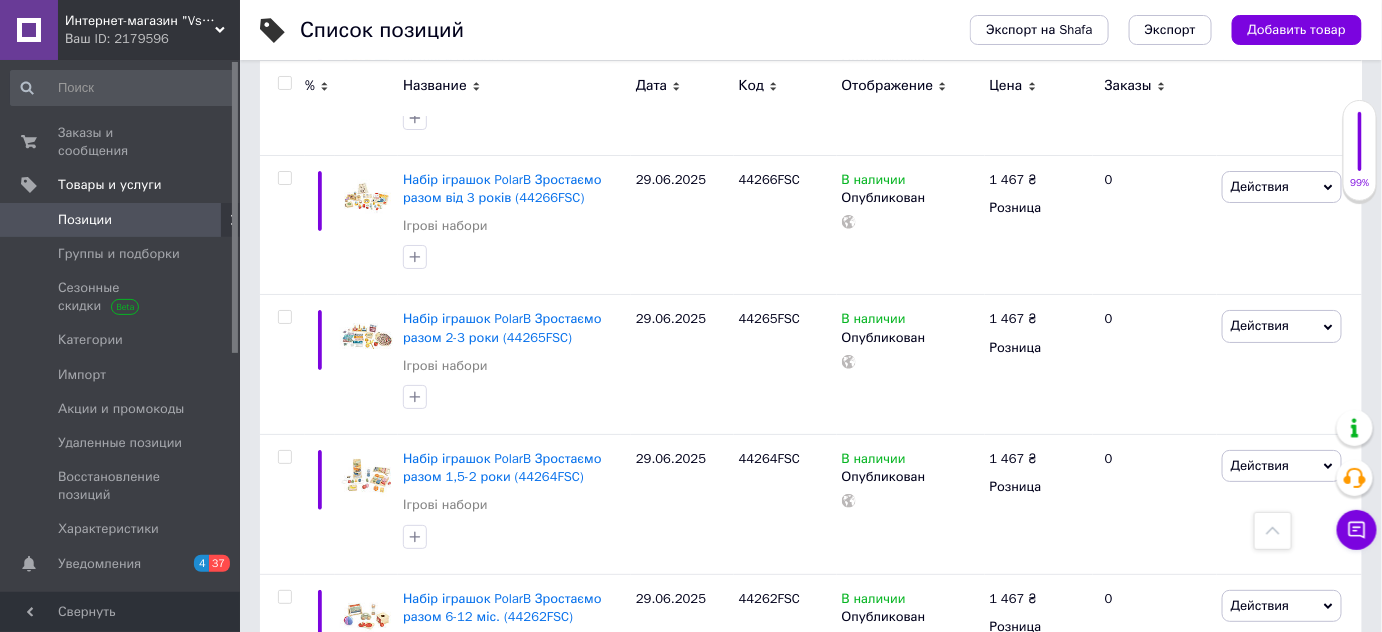 click on "2" at bounding box center [327, 894] 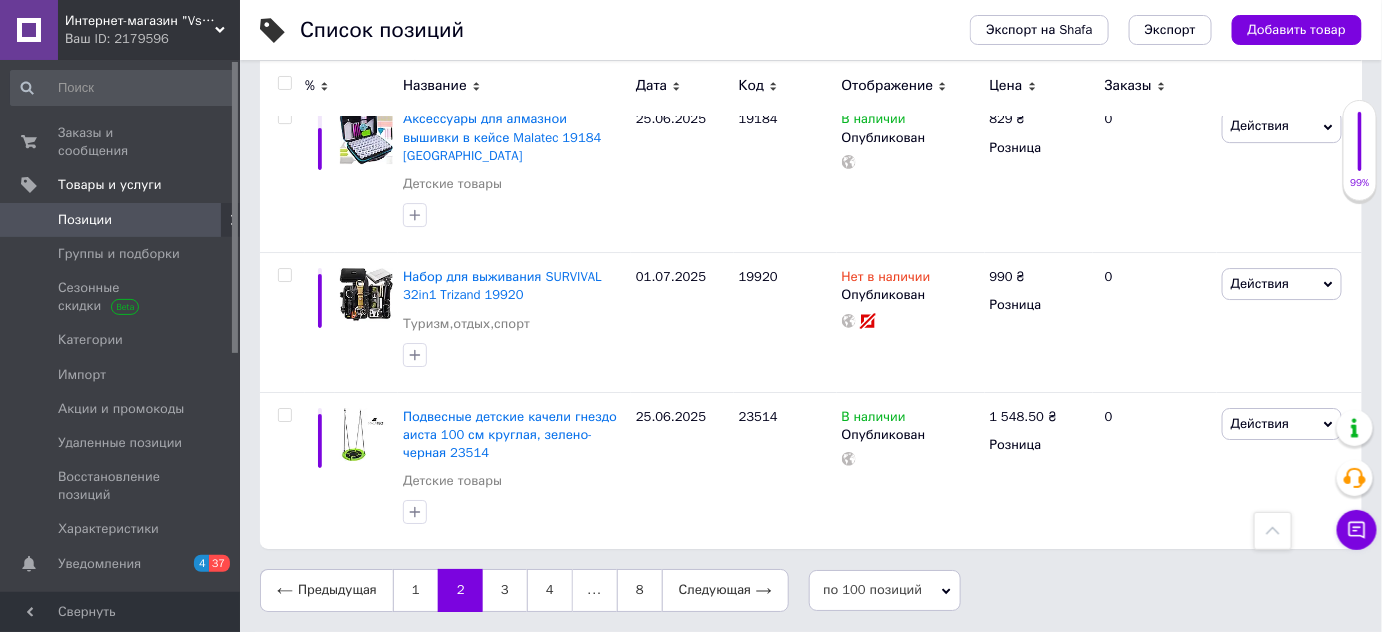 scroll, scrollTop: 14355, scrollLeft: 0, axis: vertical 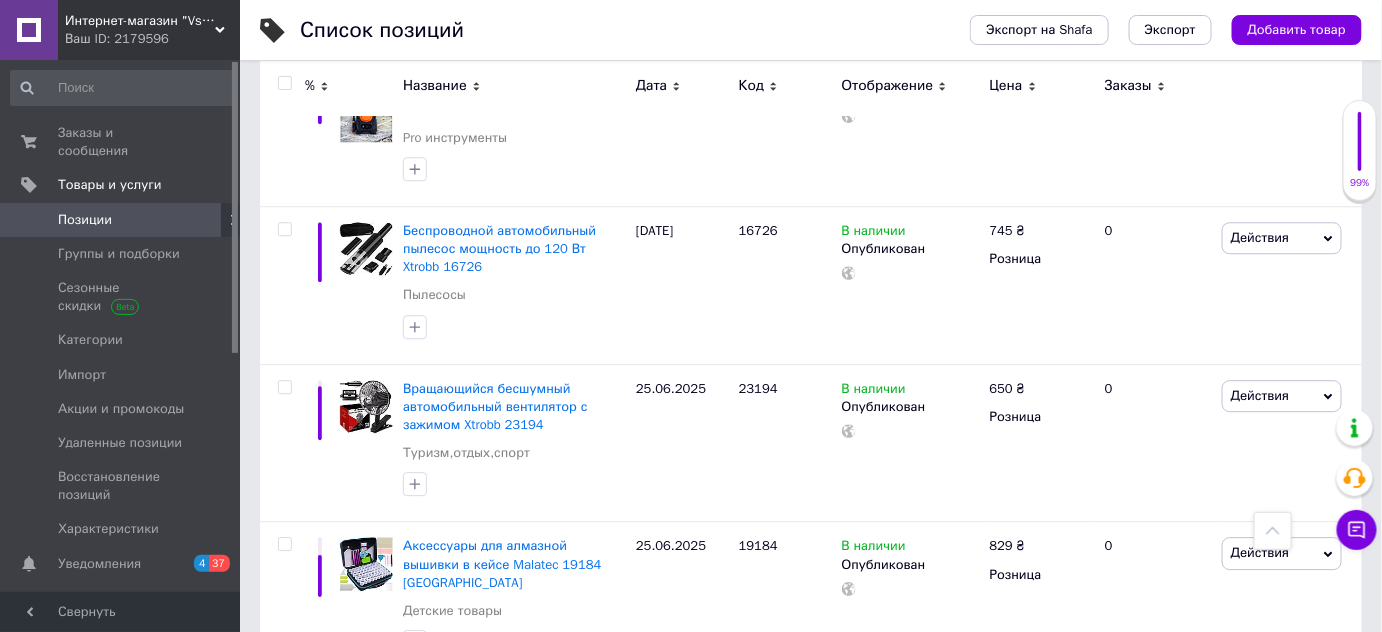 click on "3" at bounding box center [505, 1017] 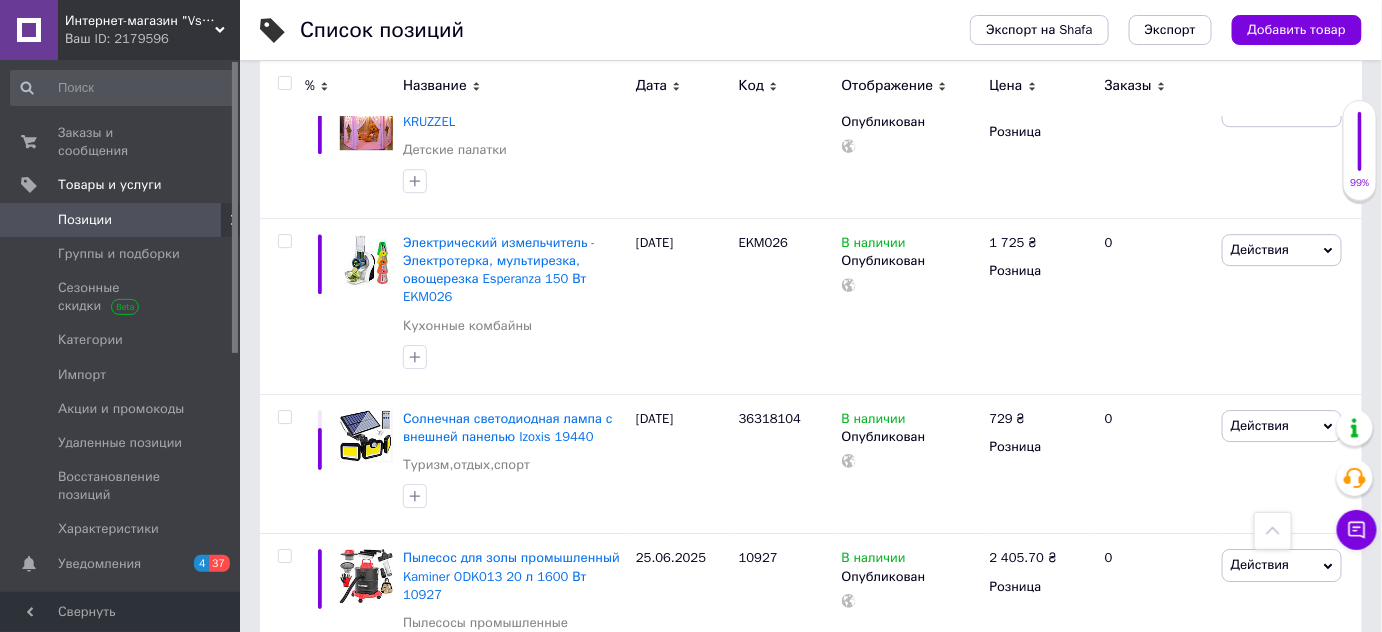 scroll, scrollTop: 14674, scrollLeft: 0, axis: vertical 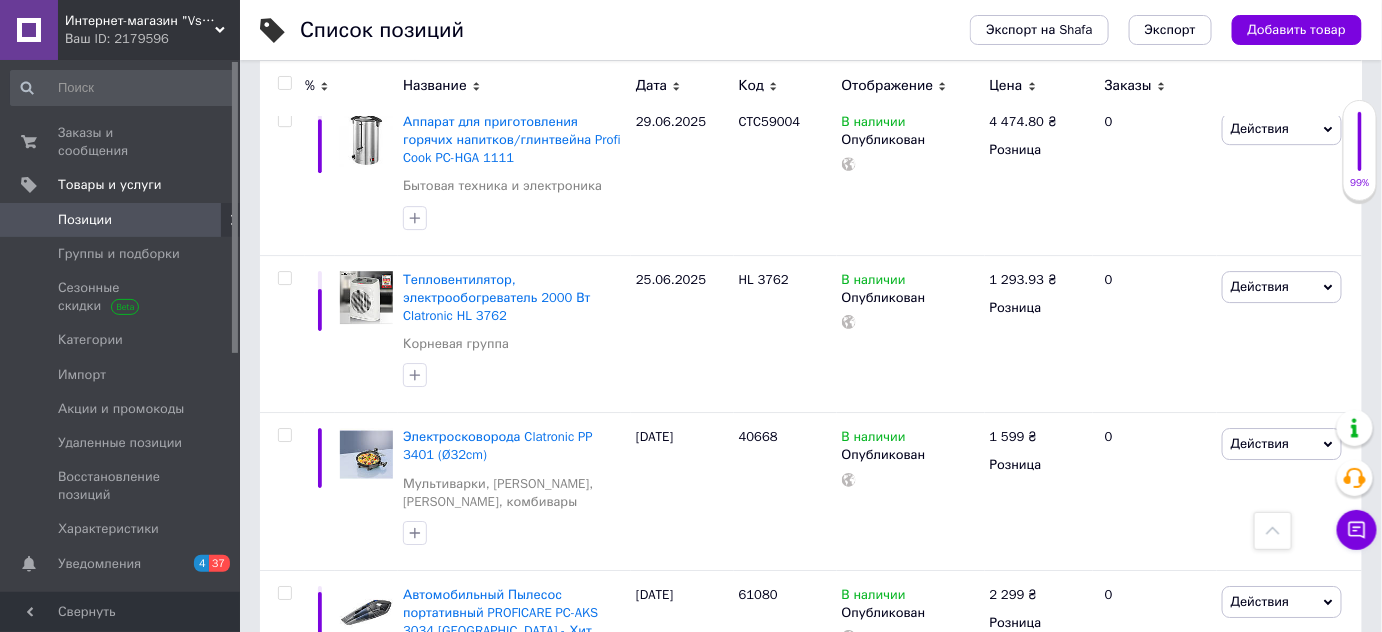 click on "4" at bounding box center (550, 927) 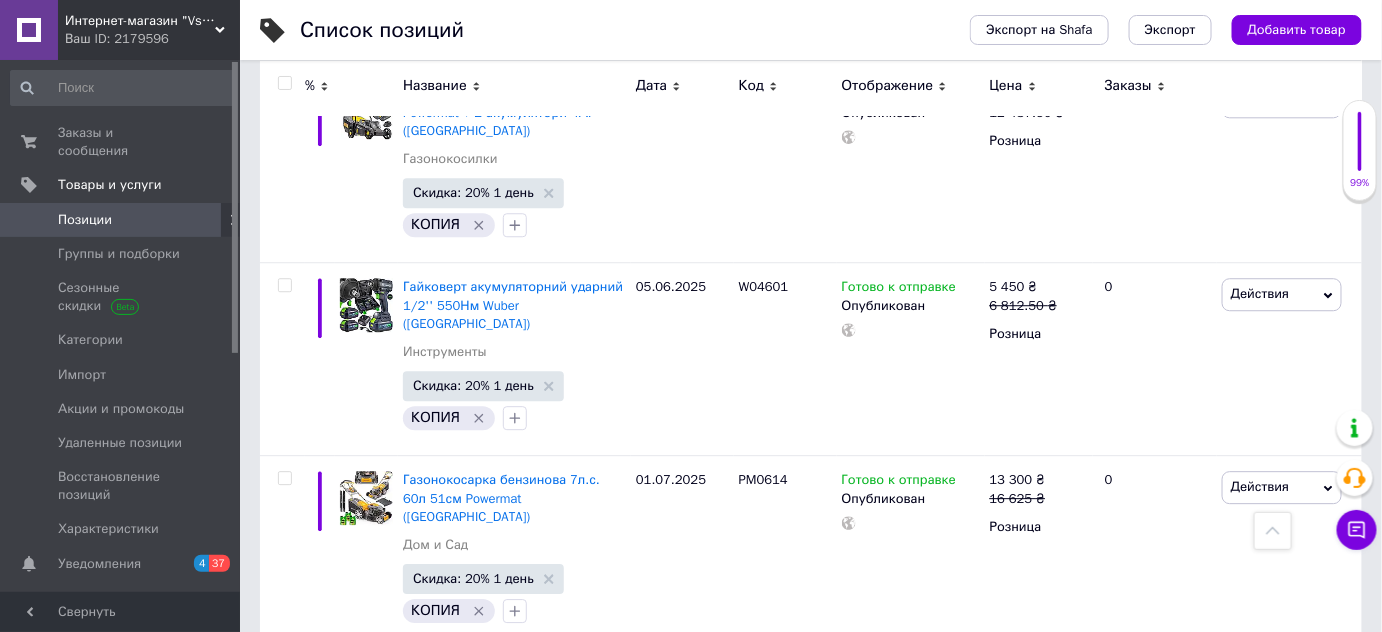 scroll, scrollTop: 15880, scrollLeft: 0, axis: vertical 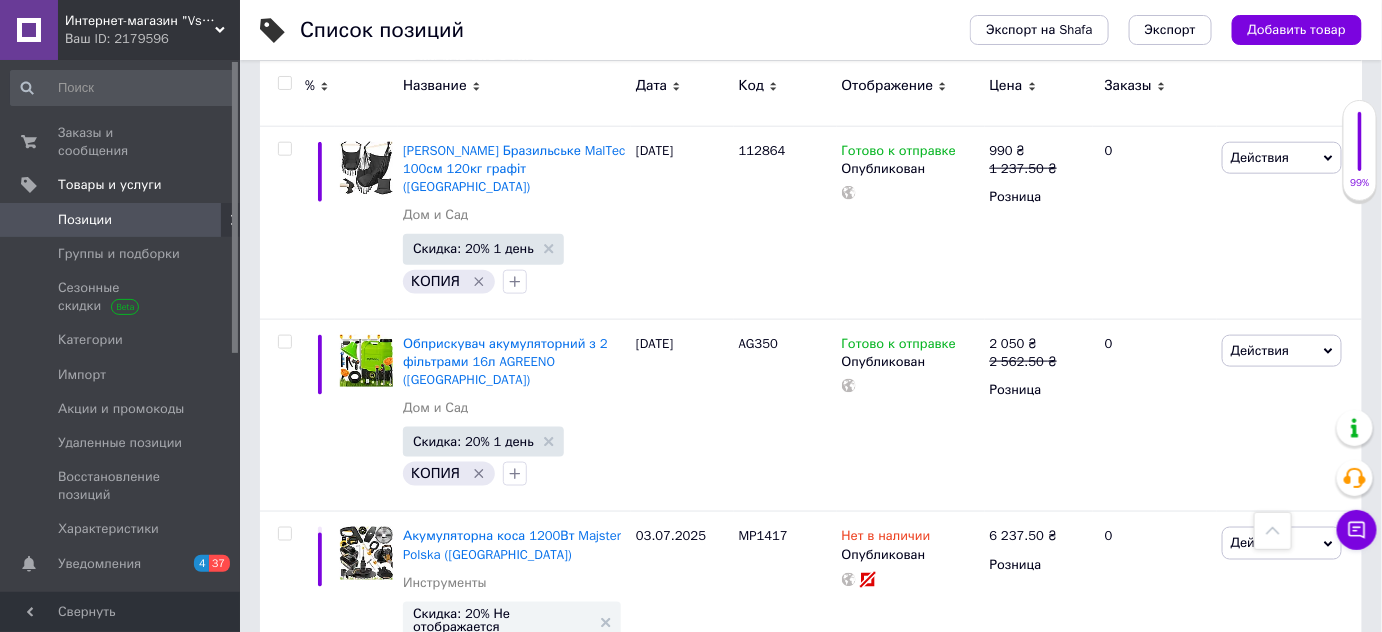 click on "5" at bounding box center [595, 1036] 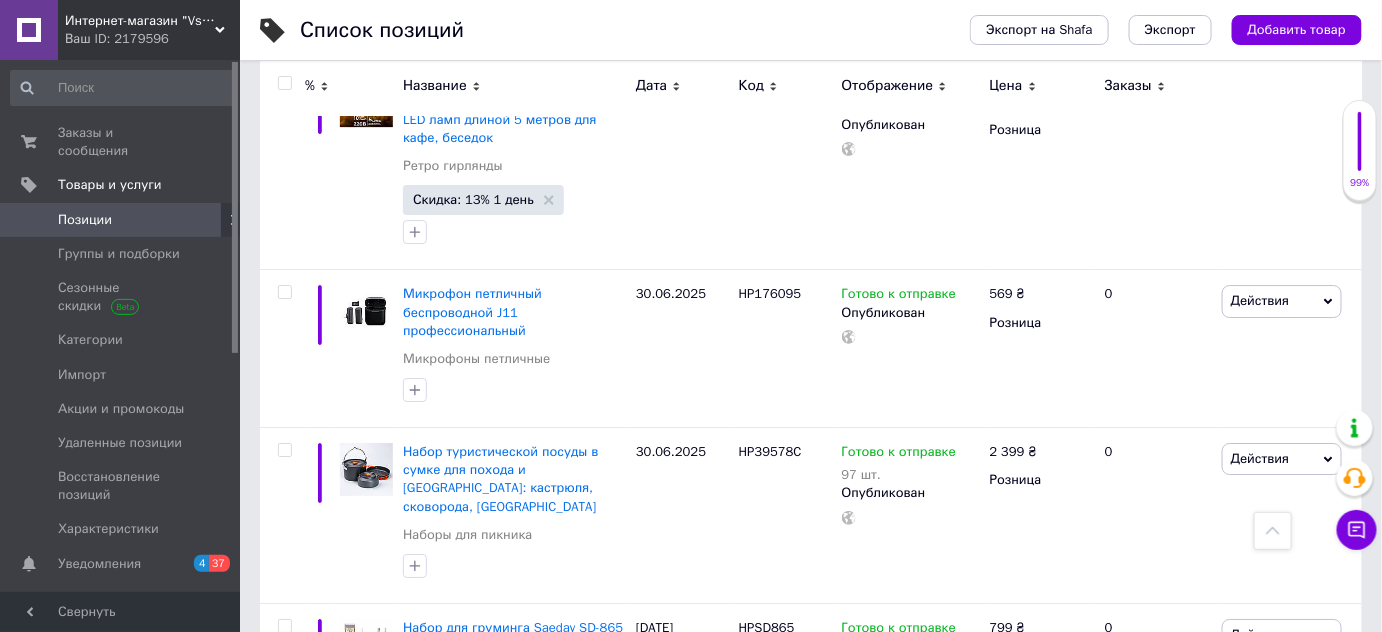scroll, scrollTop: 17277, scrollLeft: 0, axis: vertical 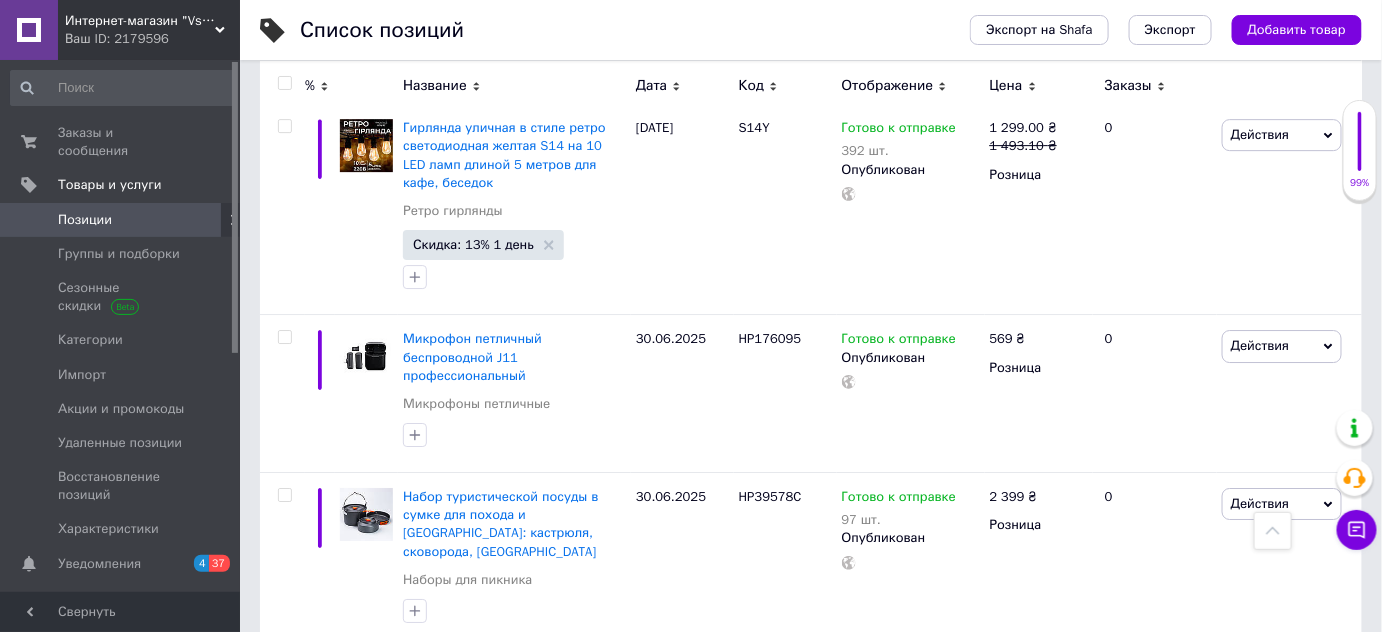 drag, startPoint x: 736, startPoint y: 601, endPoint x: 800, endPoint y: 605, distance: 64.12488 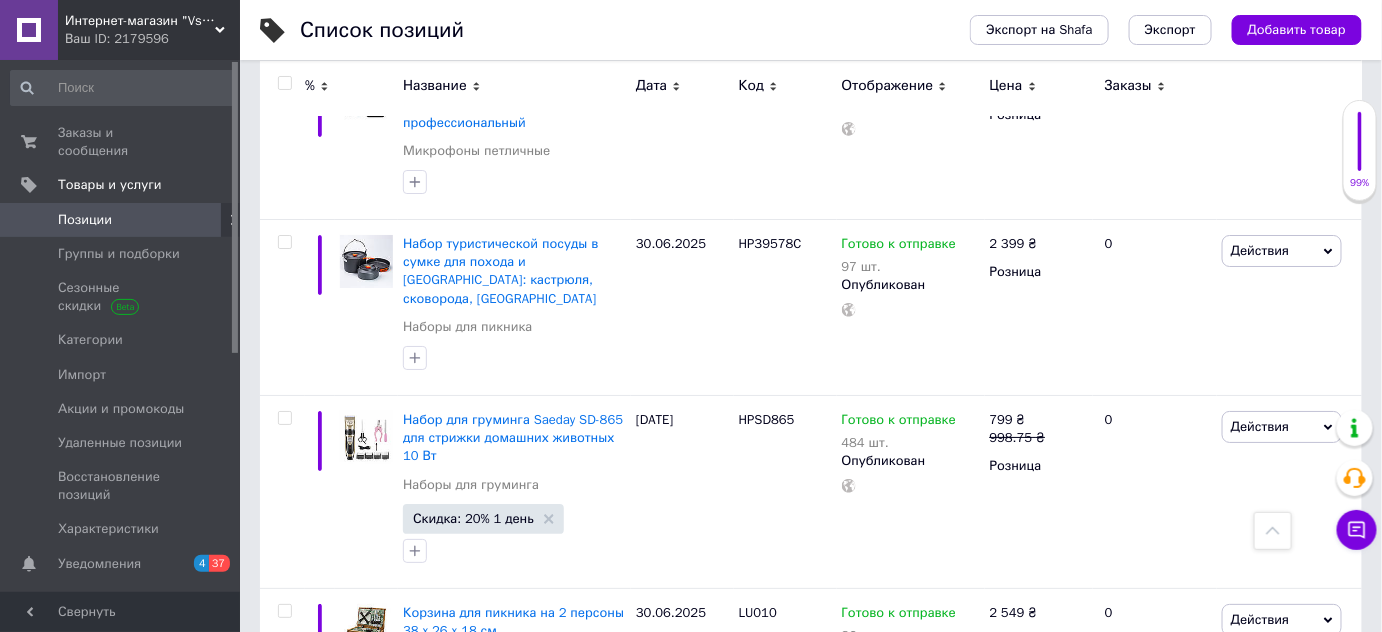 scroll, scrollTop: 17507, scrollLeft: 0, axis: vertical 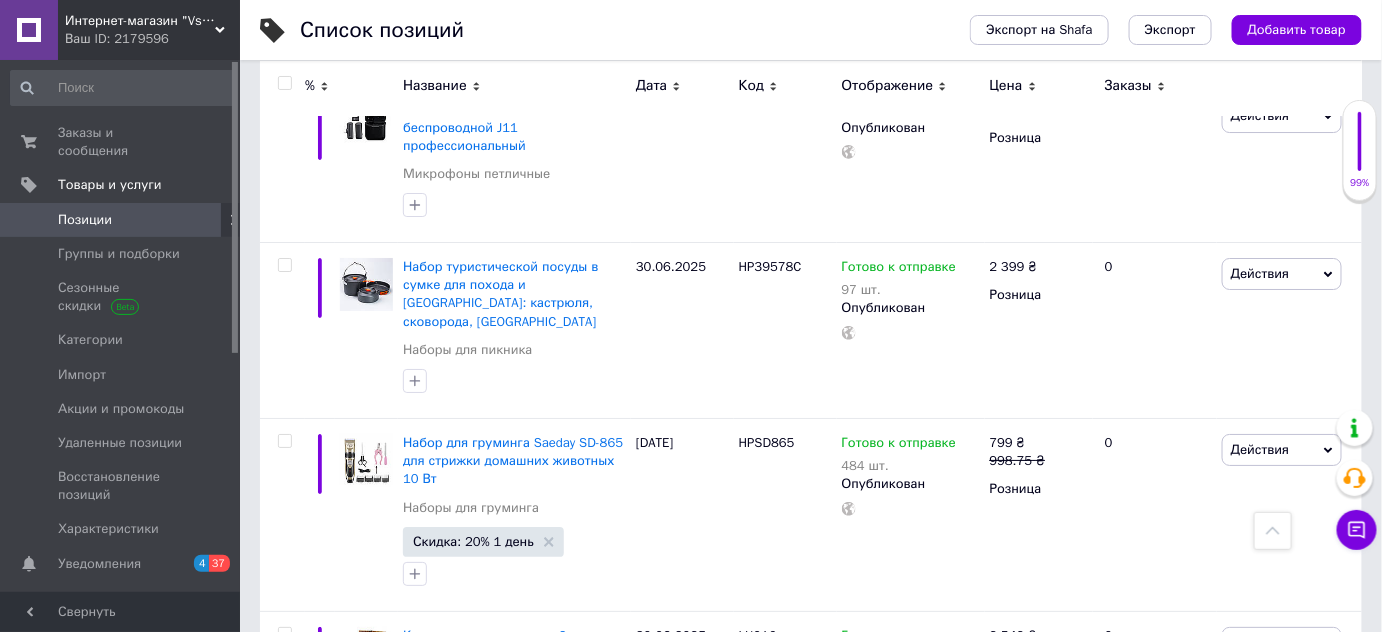 click 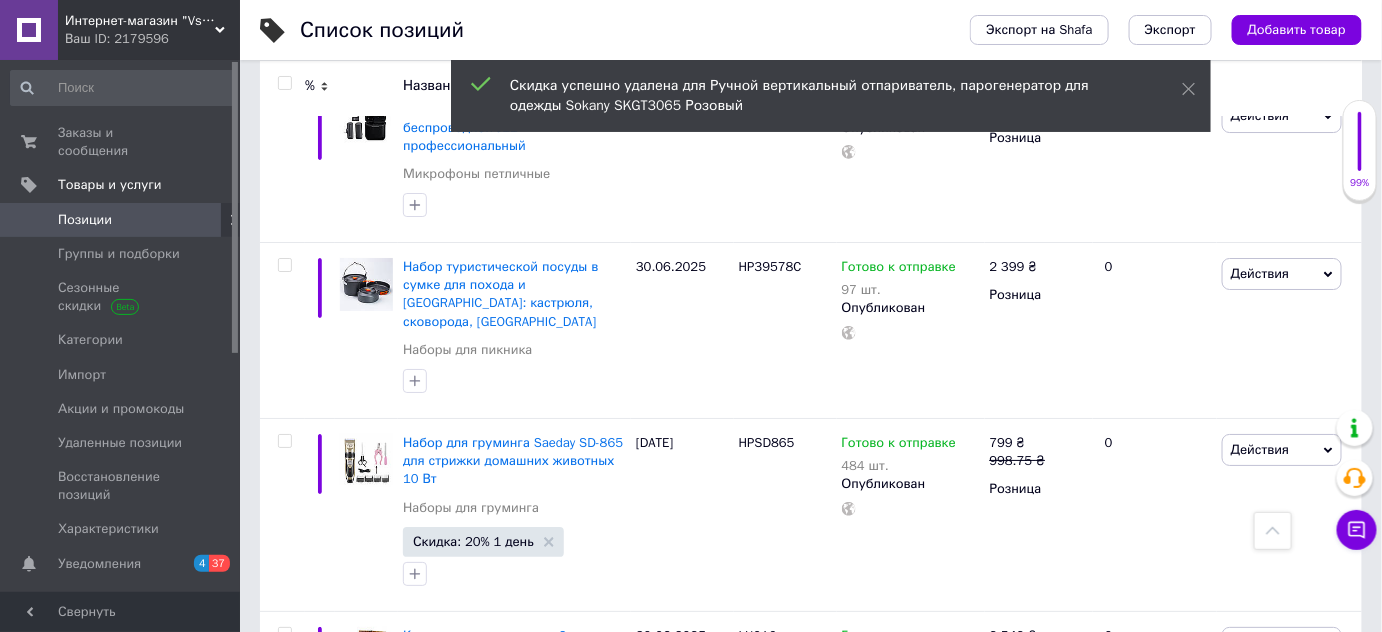 click 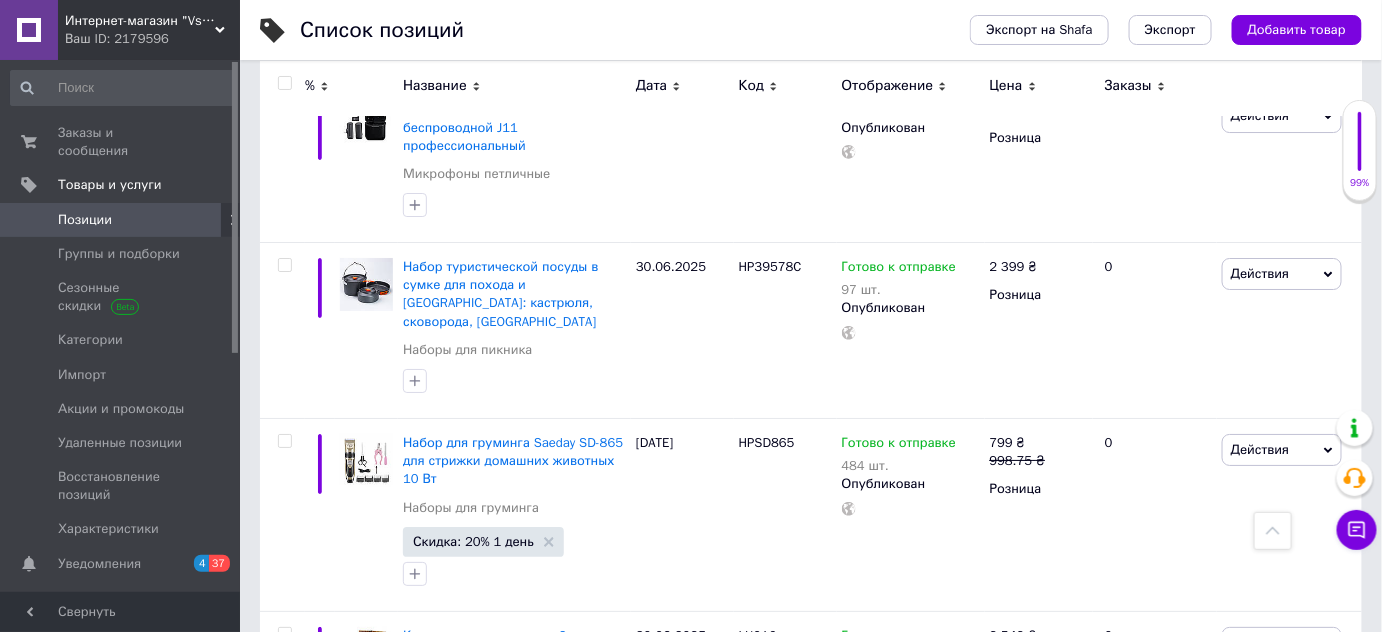 type on "1" 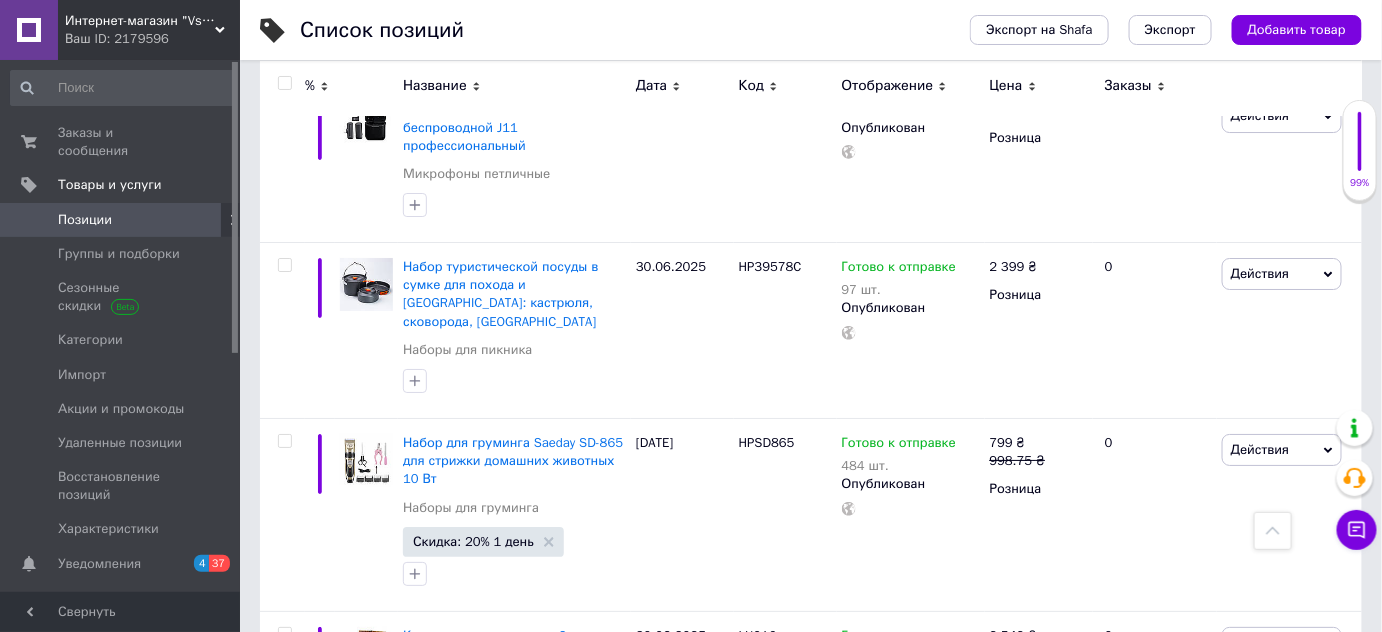 type on "1515" 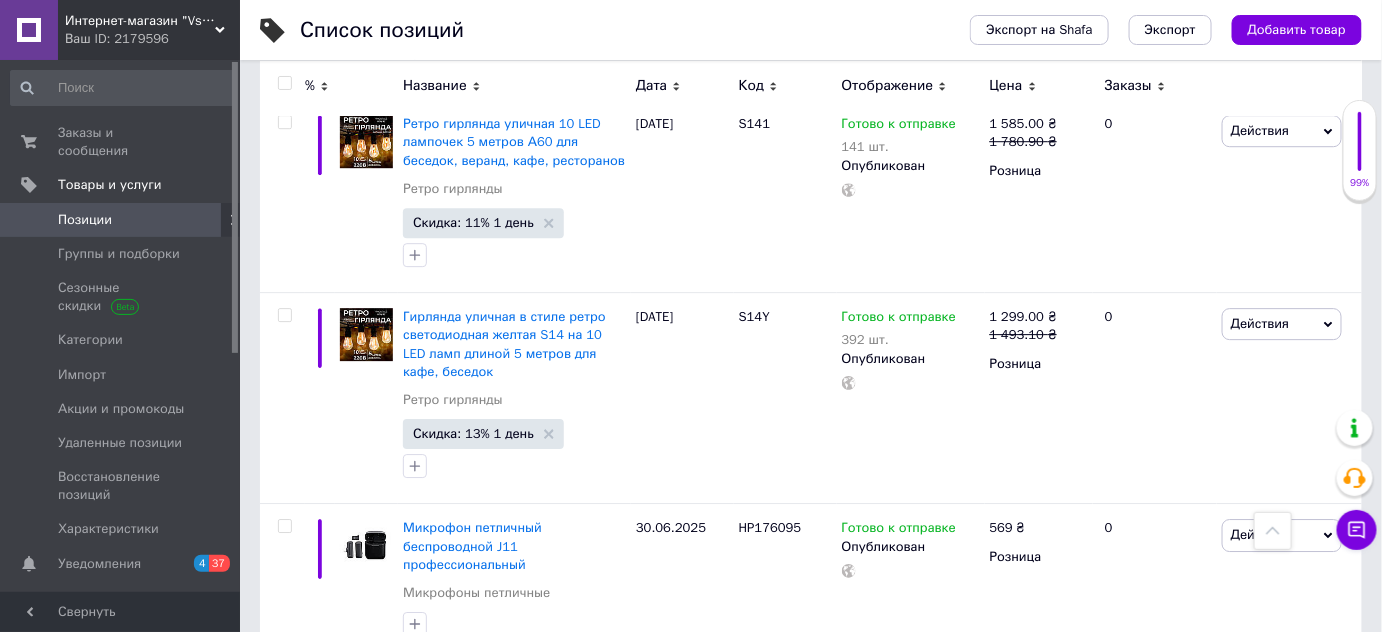 scroll, scrollTop: 17814, scrollLeft: 0, axis: vertical 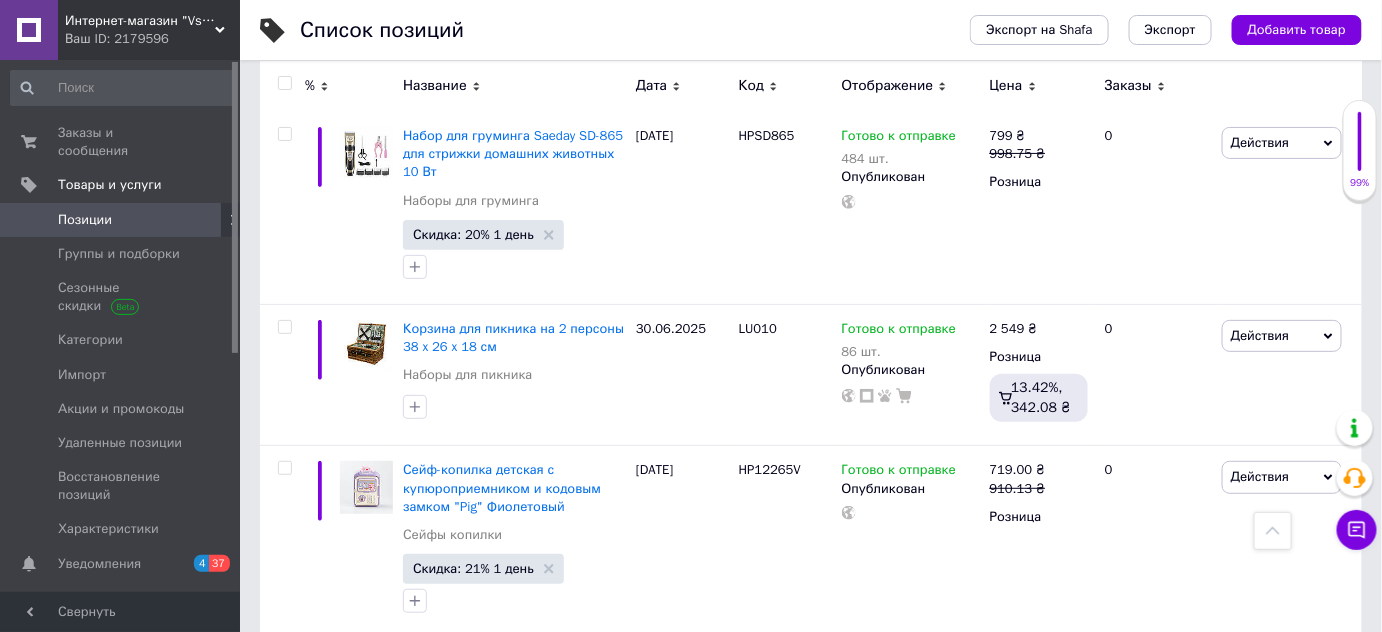 click on "6" at bounding box center [640, 1188] 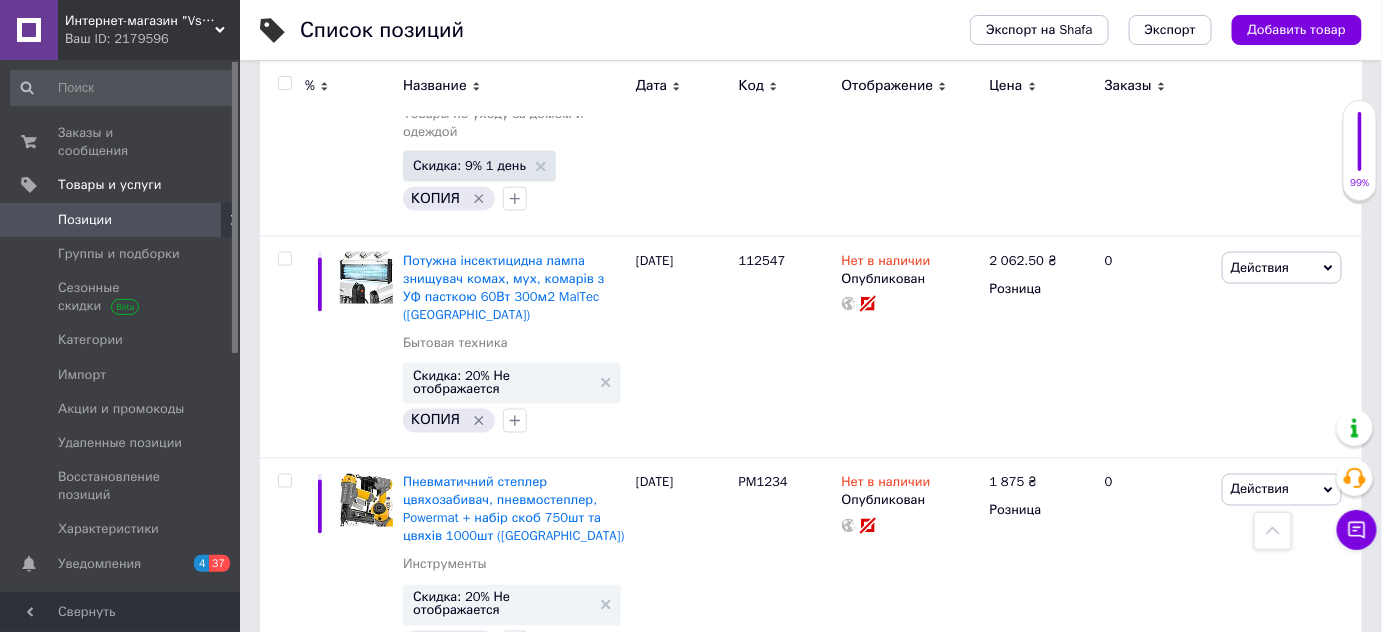 scroll, scrollTop: 2837, scrollLeft: 0, axis: vertical 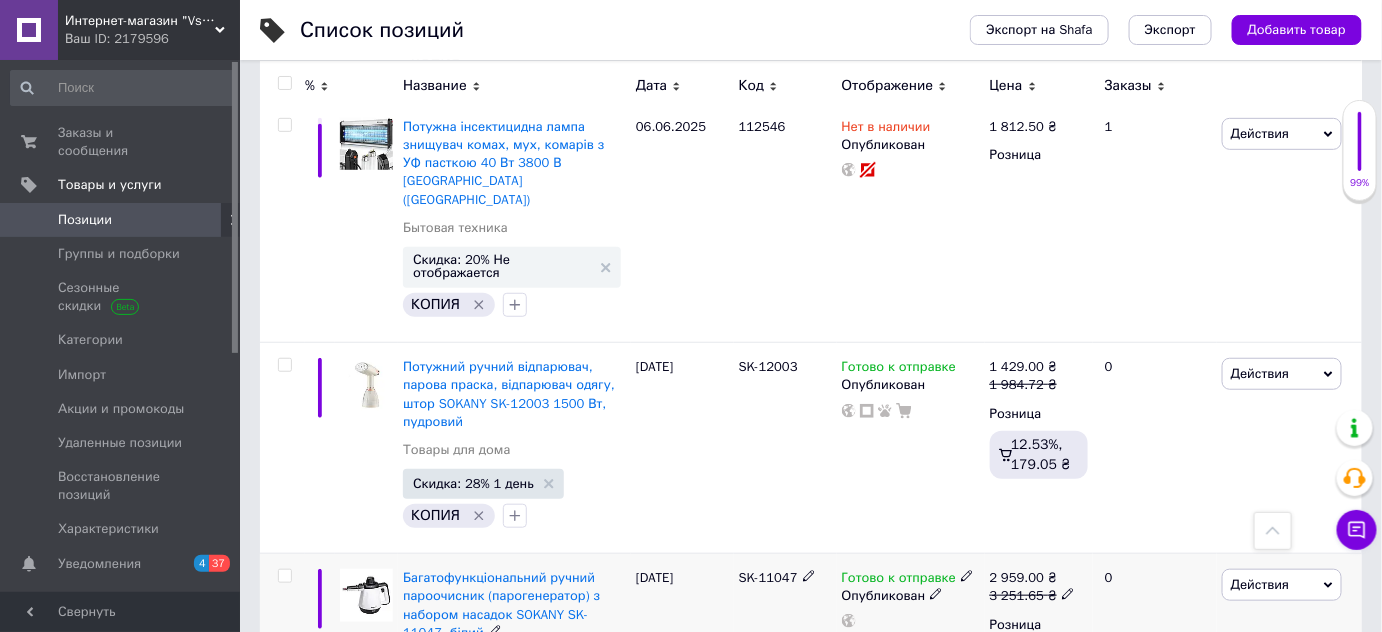 drag, startPoint x: 719, startPoint y: 505, endPoint x: 809, endPoint y: 512, distance: 90.27181 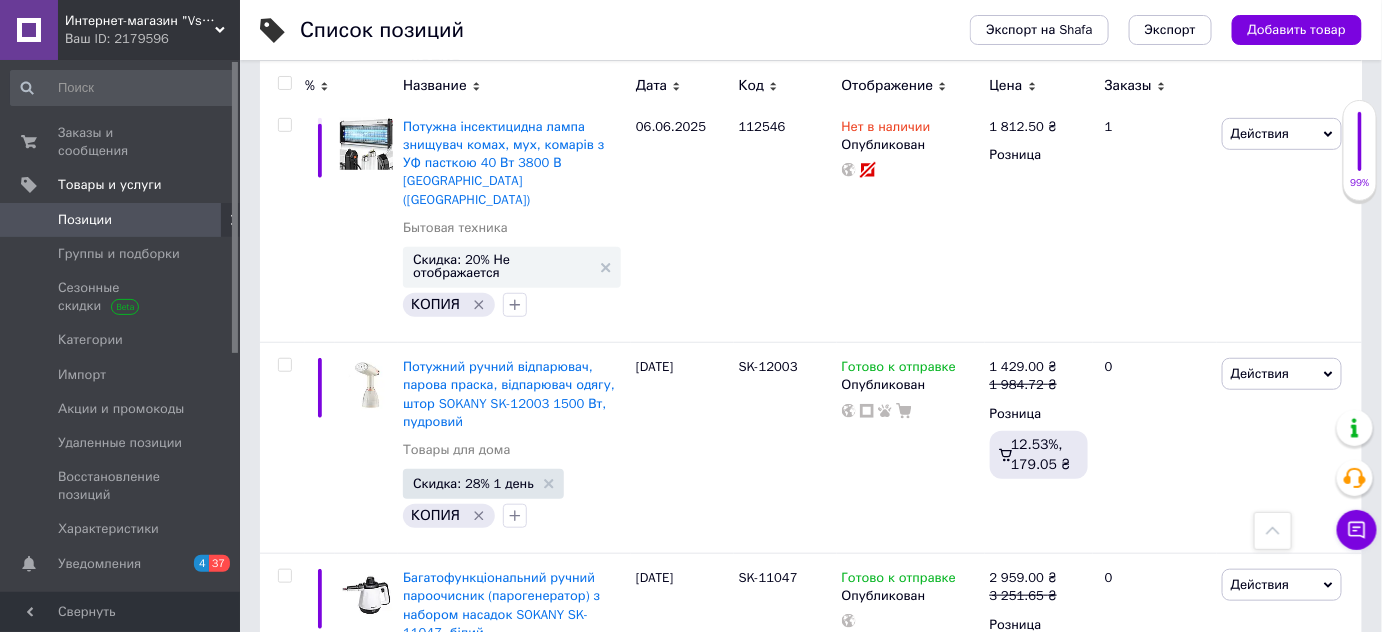 scroll, scrollTop: 3033, scrollLeft: 0, axis: vertical 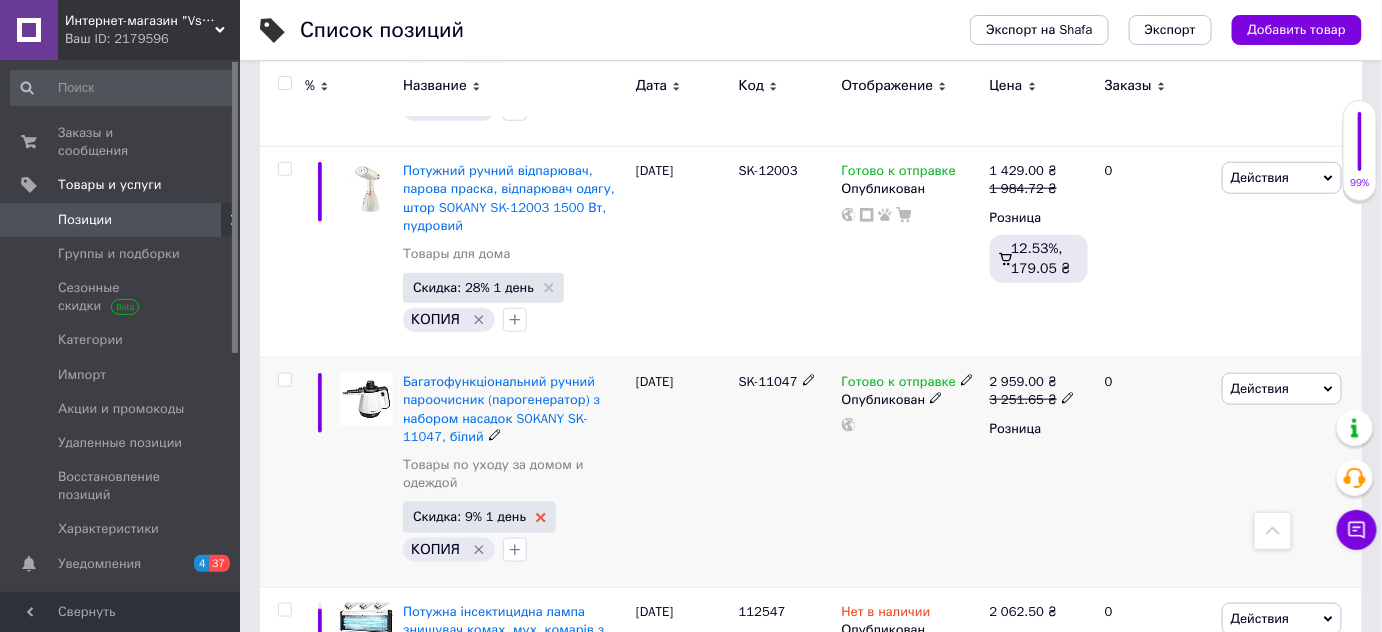 click 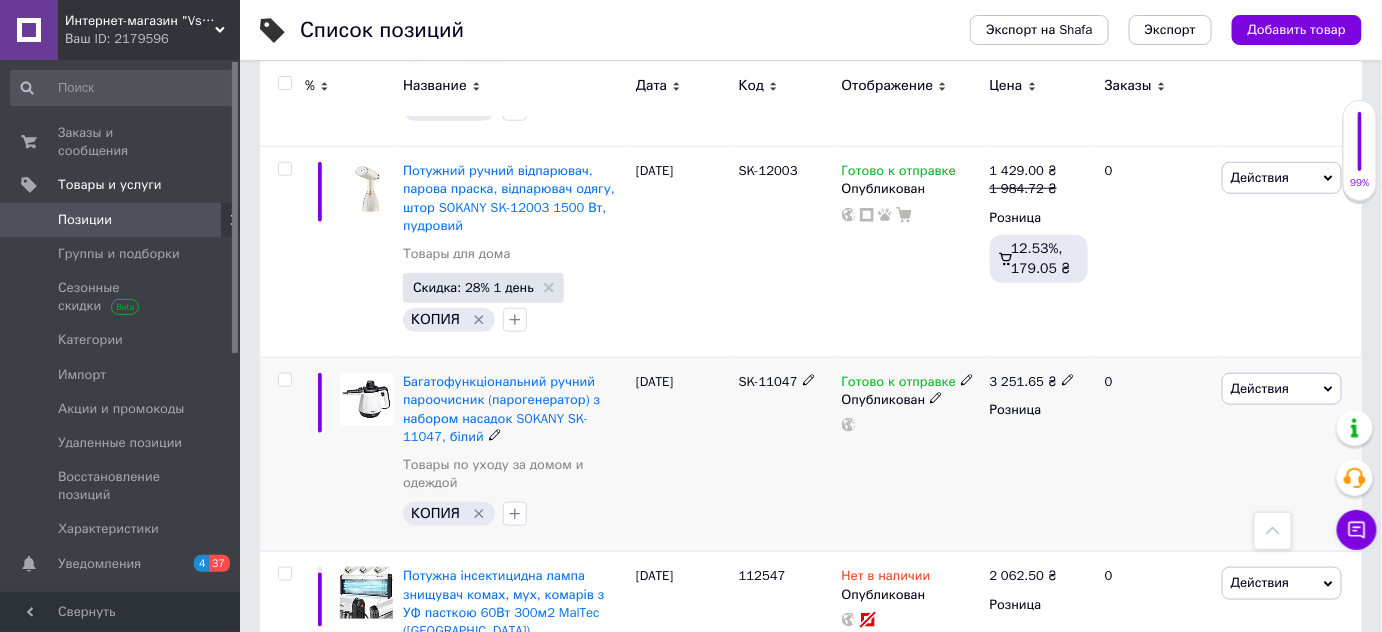 click 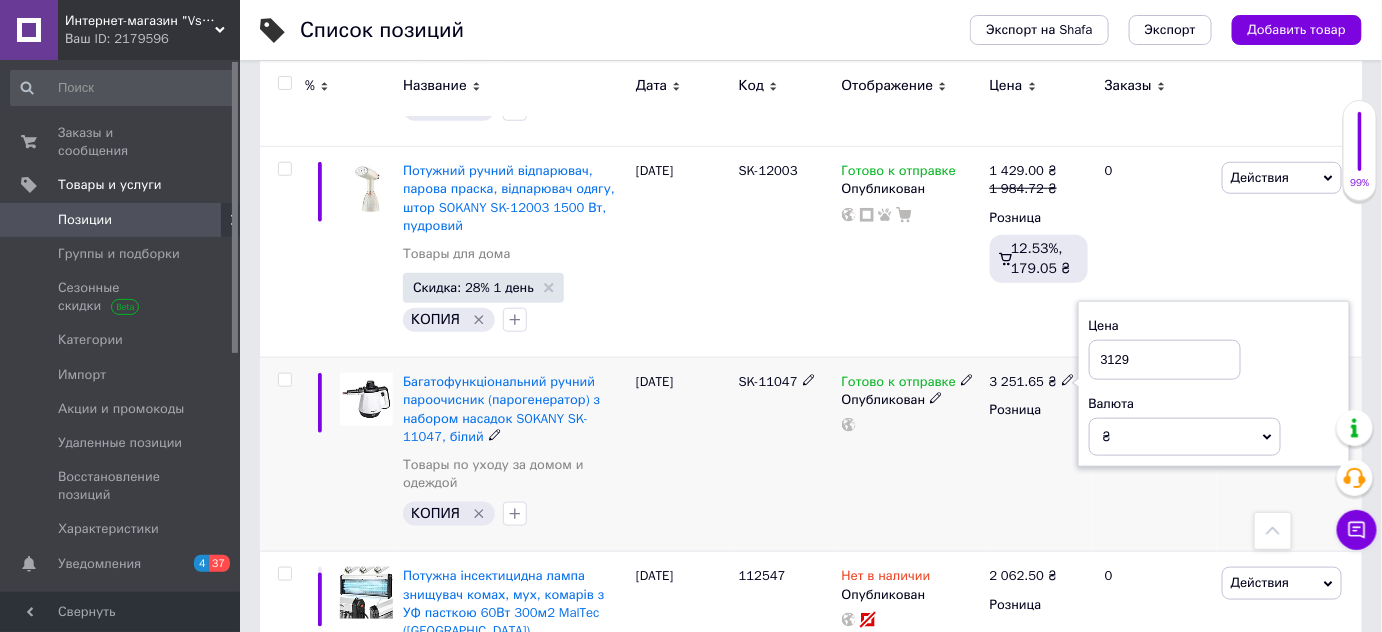 type on "3129" 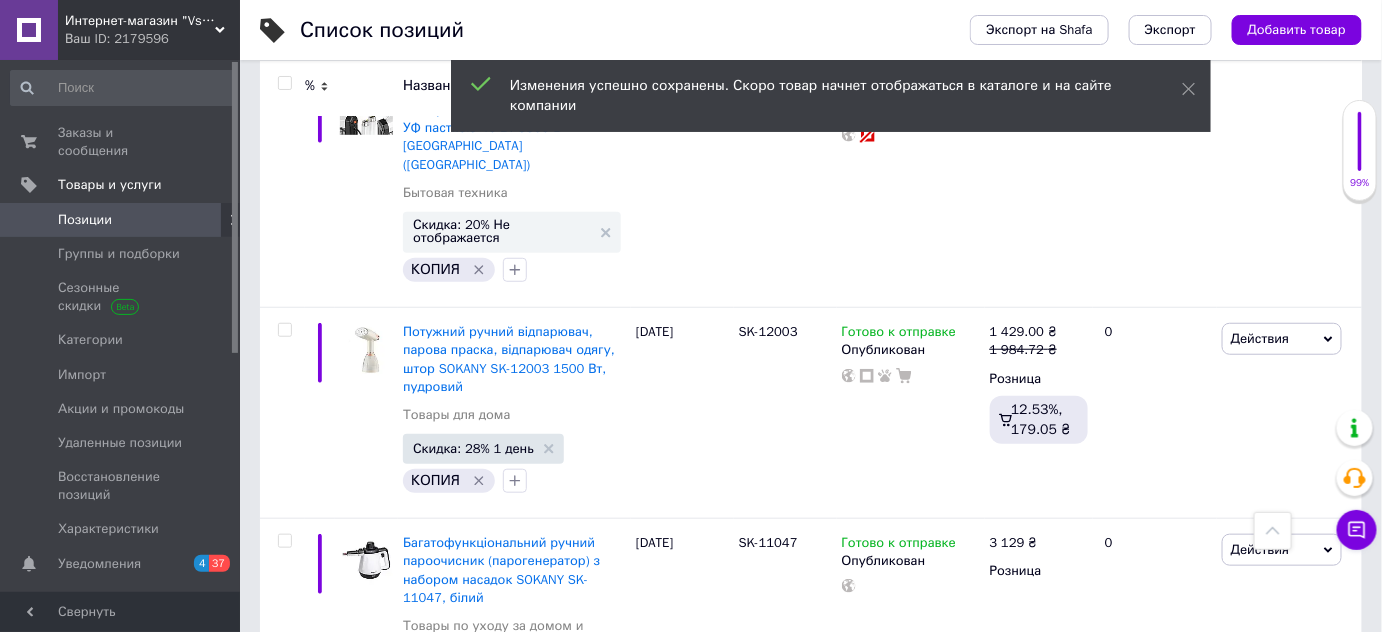 scroll, scrollTop: 2801, scrollLeft: 0, axis: vertical 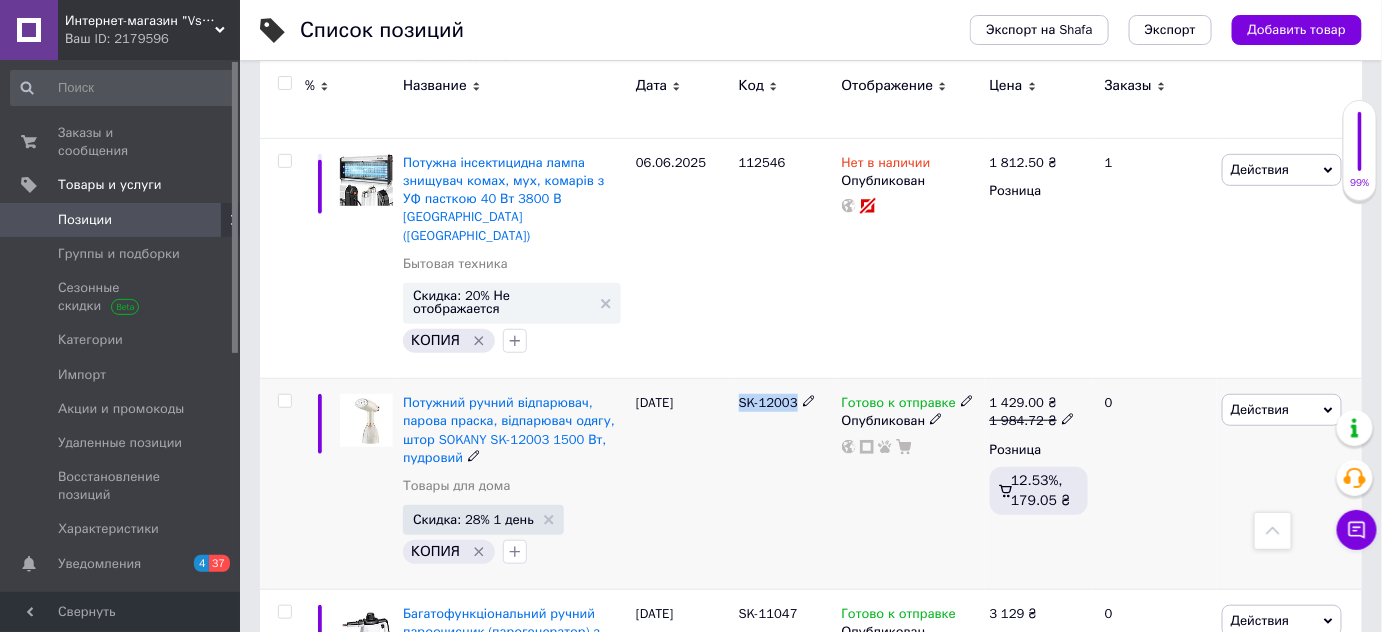 drag, startPoint x: 734, startPoint y: 327, endPoint x: 794, endPoint y: 327, distance: 60 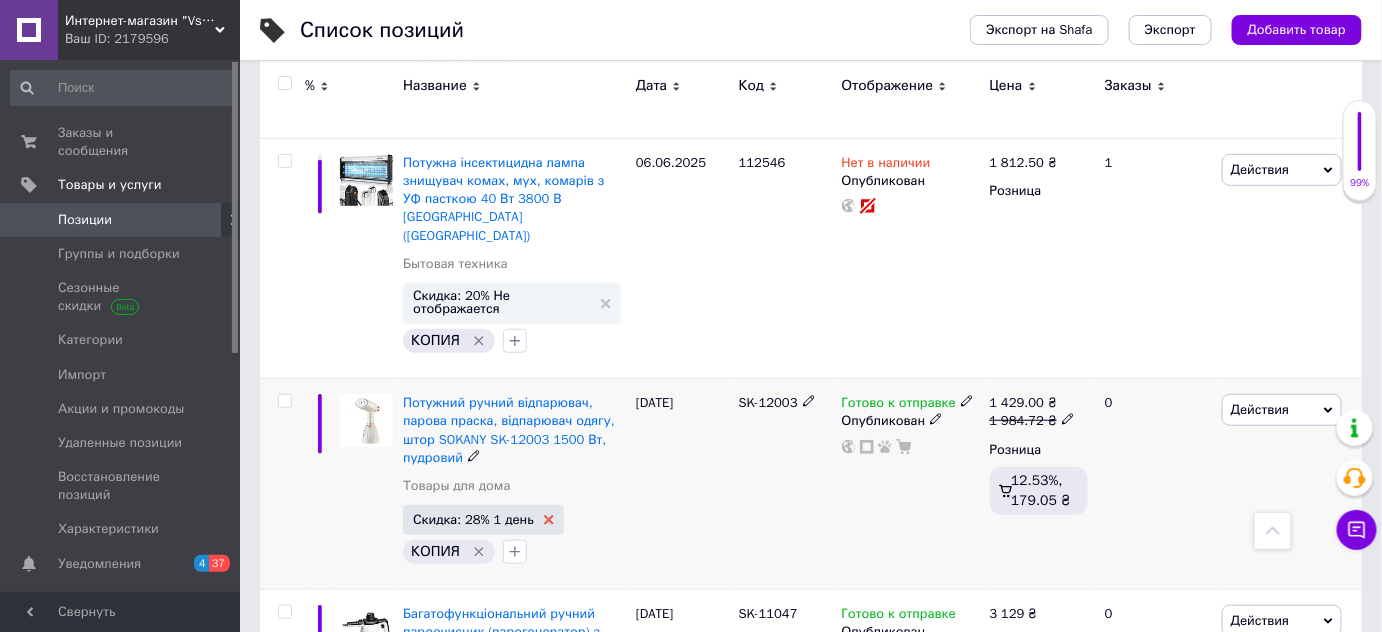 click 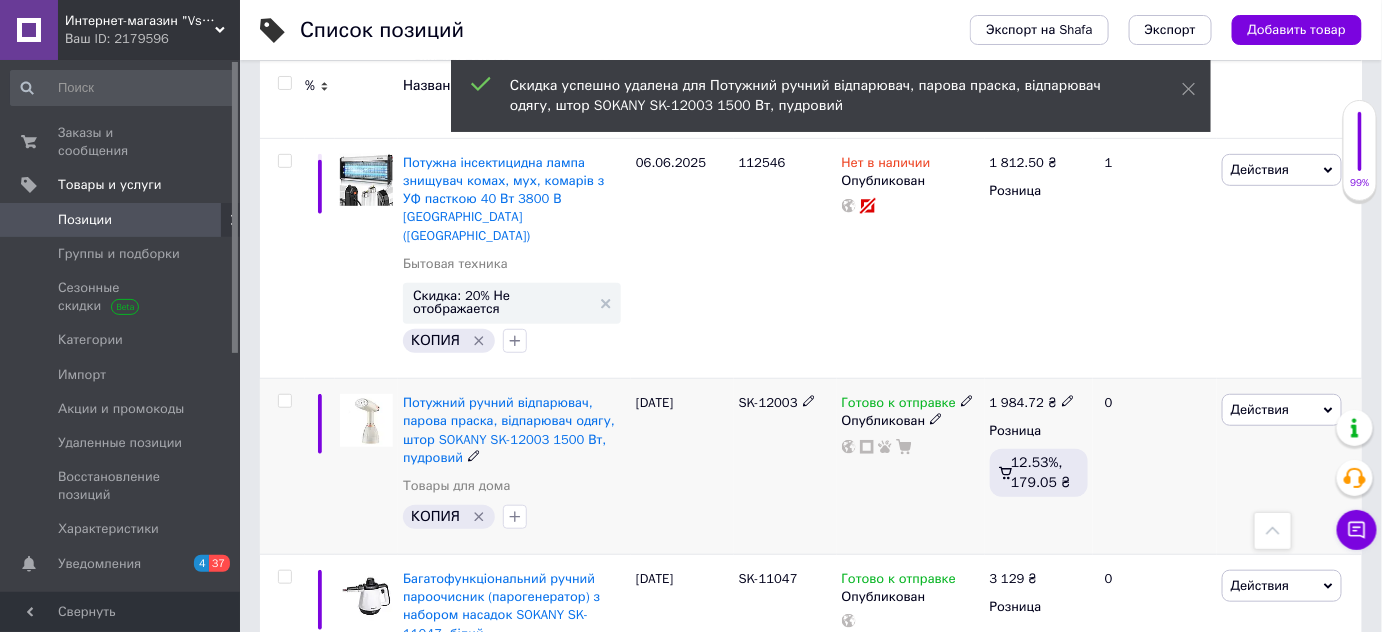 click 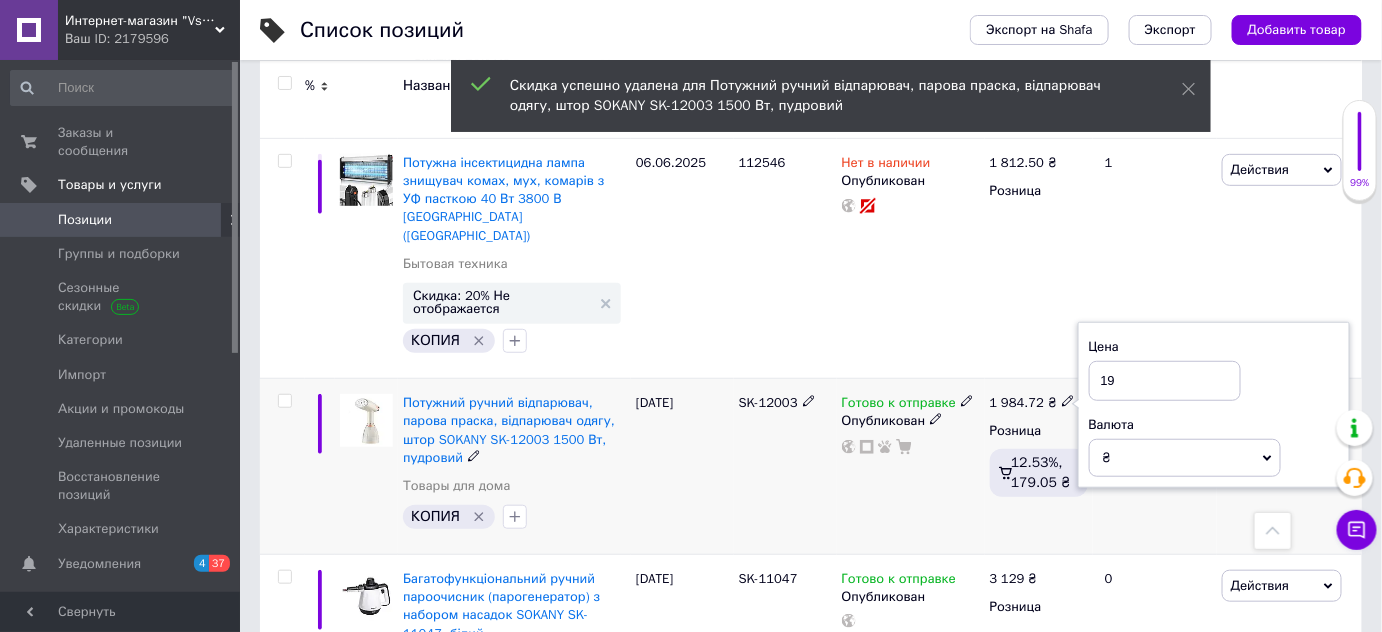 type on "1" 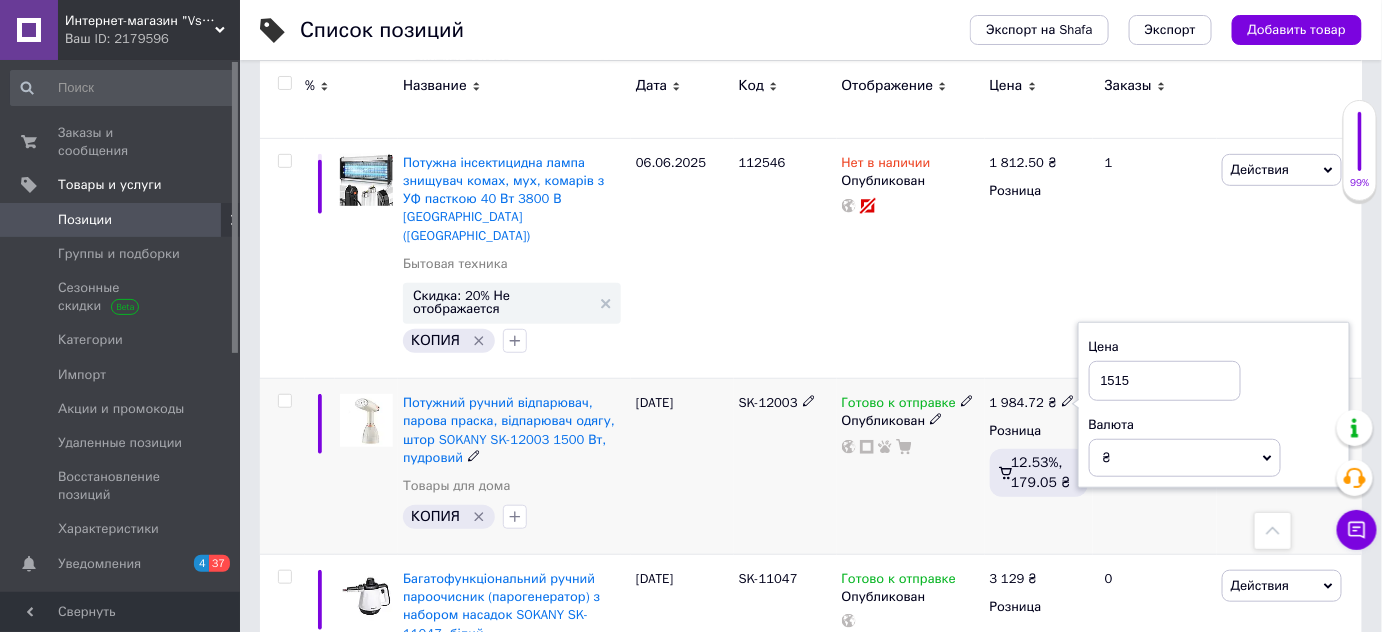 type on "1515" 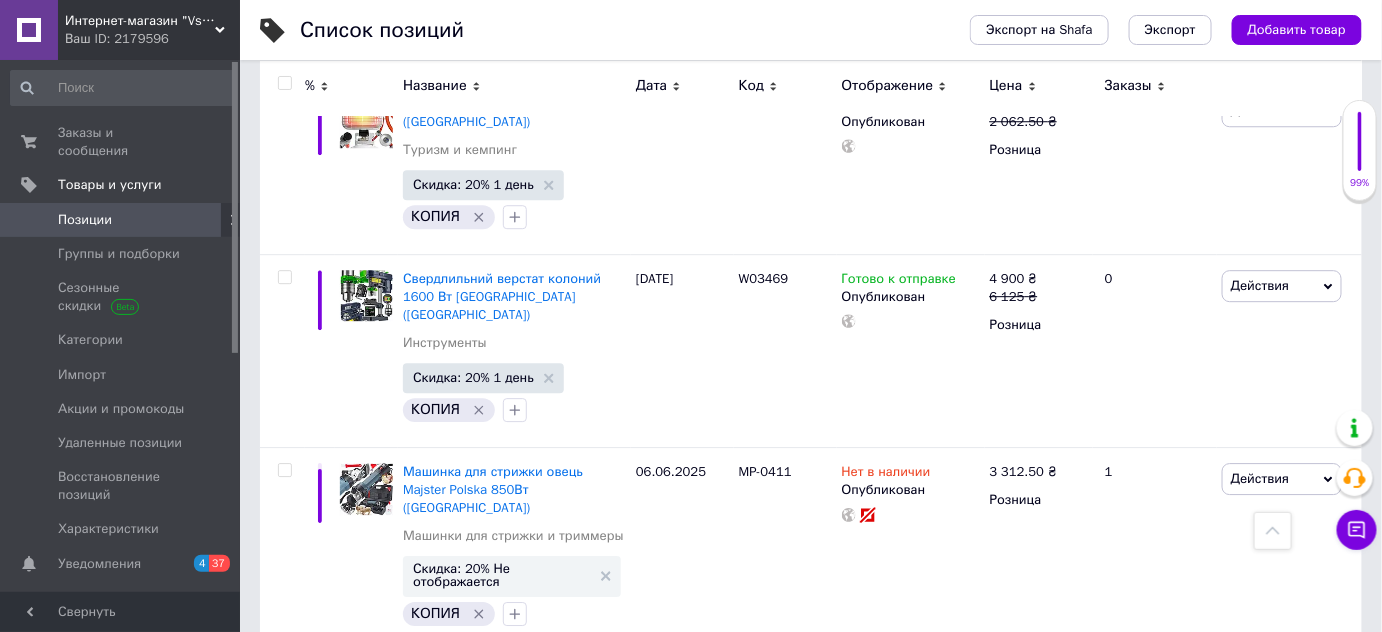 scroll, scrollTop: 18861, scrollLeft: 0, axis: vertical 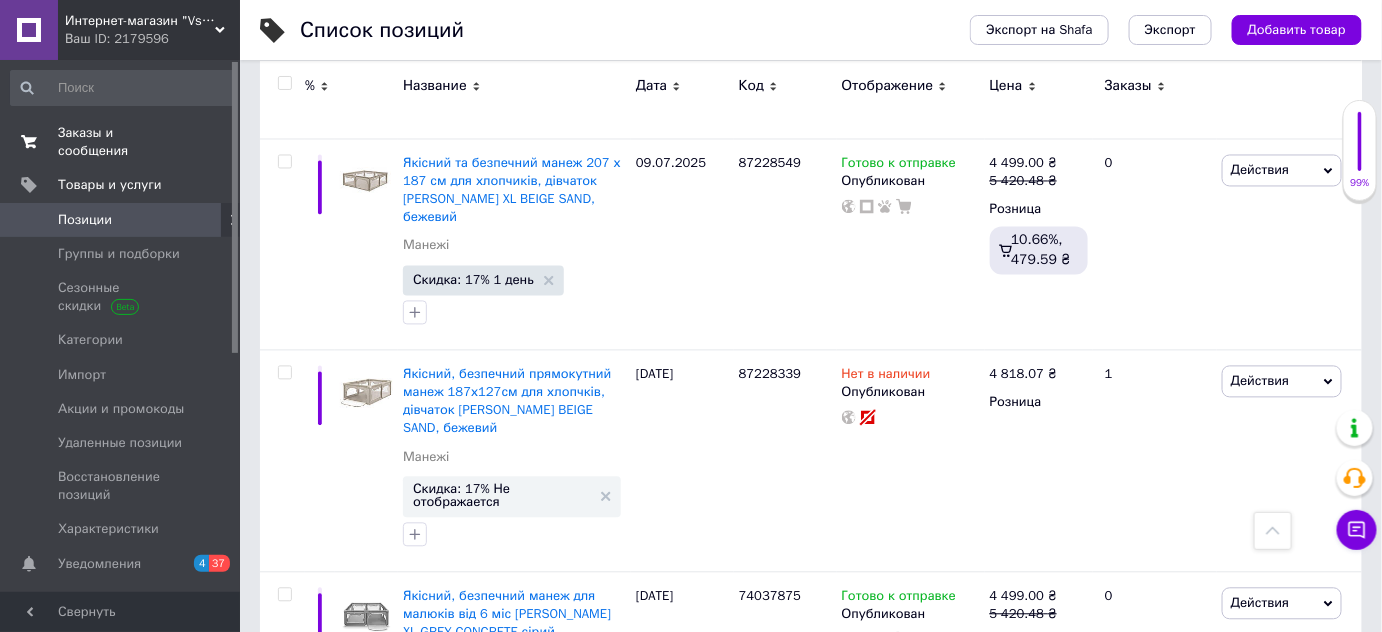 click on "Заказы и сообщения" at bounding box center [121, 142] 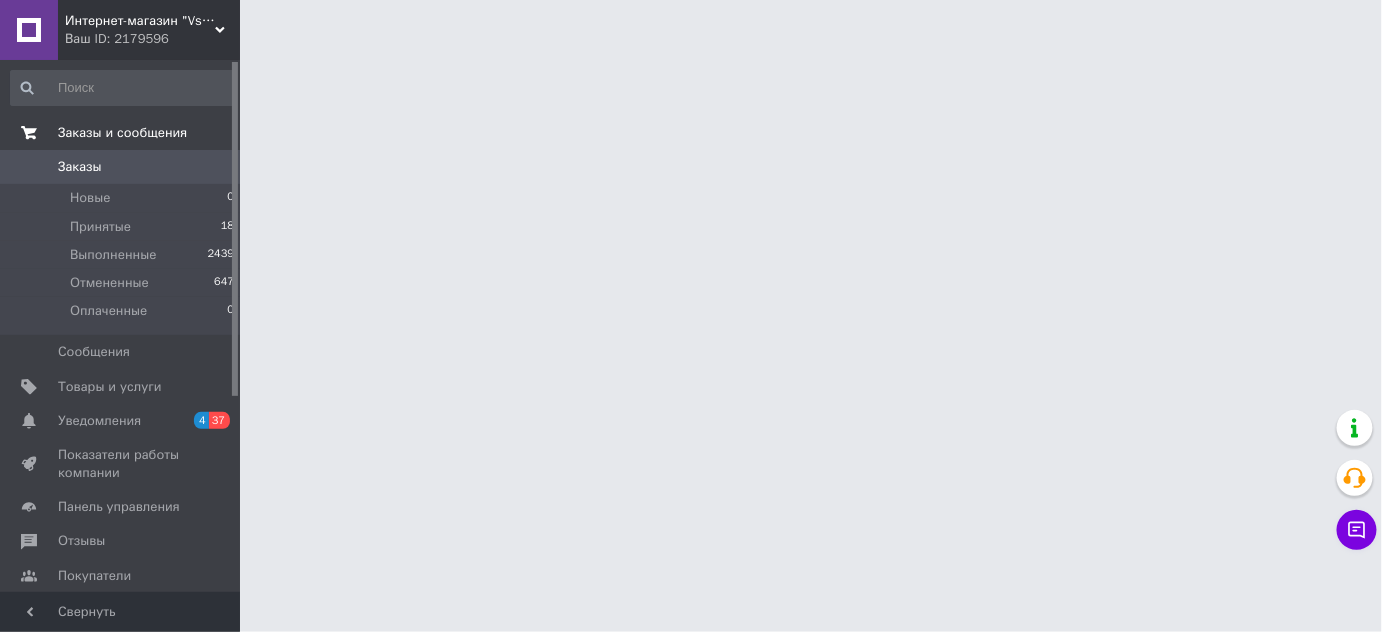 scroll, scrollTop: 0, scrollLeft: 0, axis: both 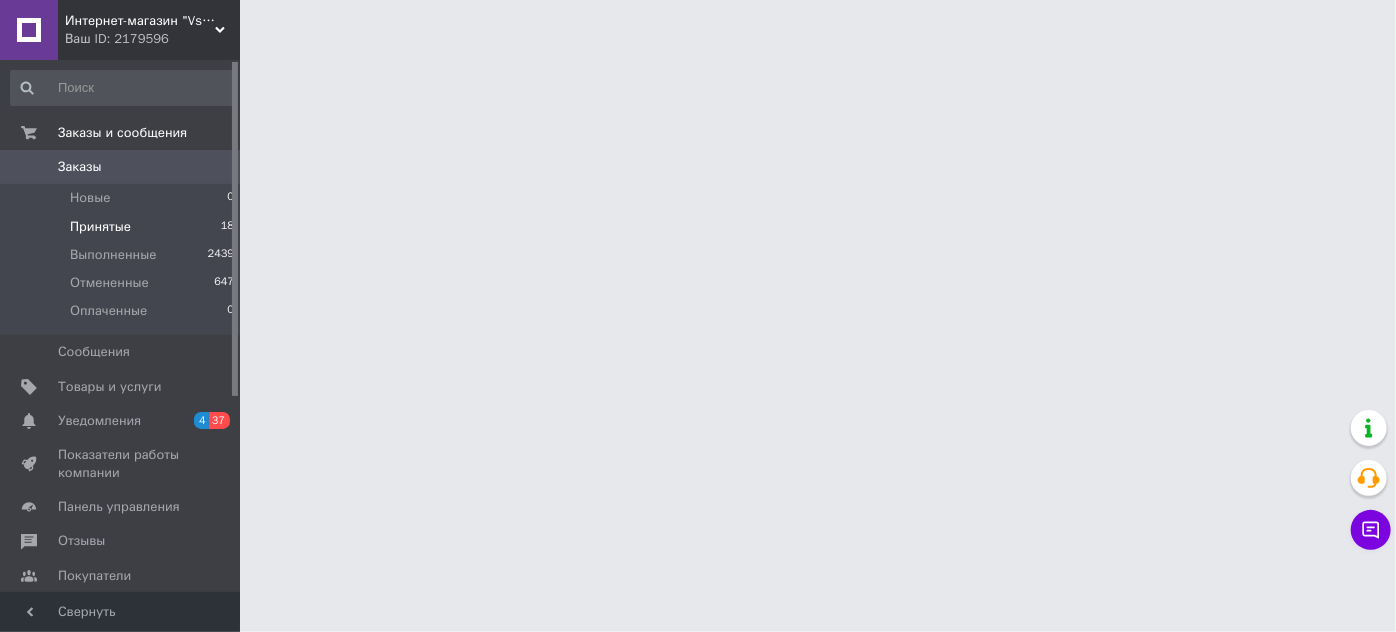 click on "Принятые" at bounding box center [100, 227] 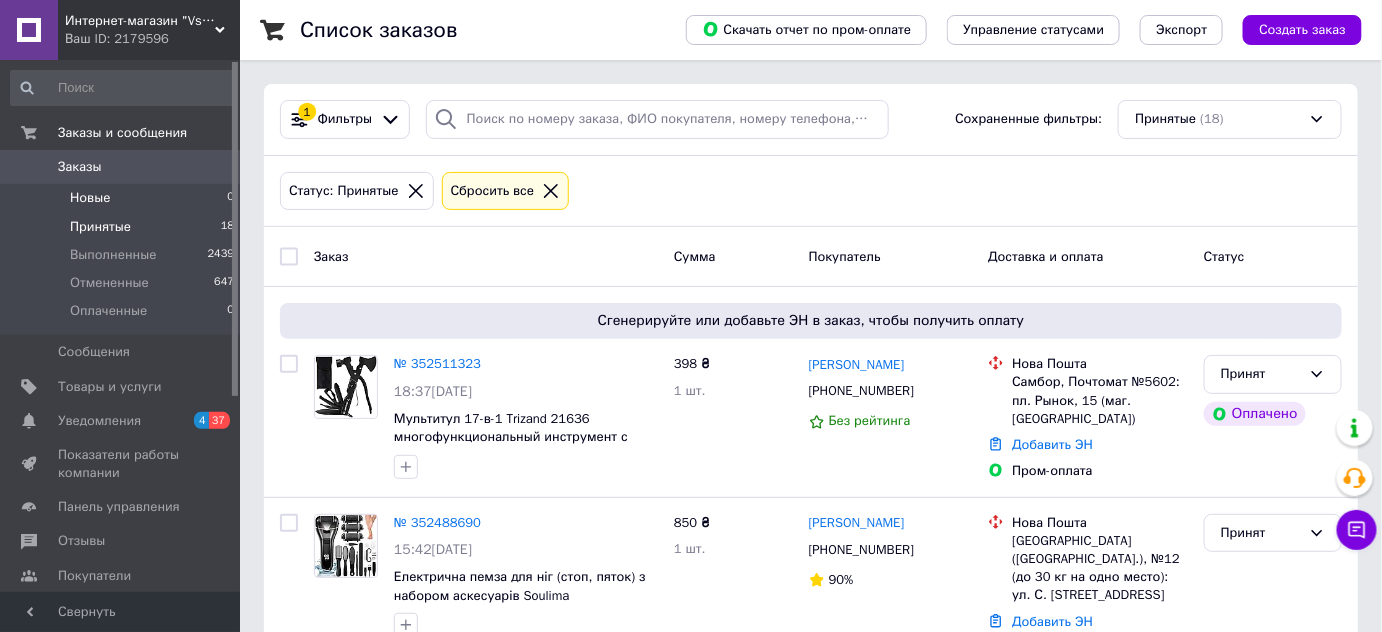 click on "Новые 0" at bounding box center [123, 198] 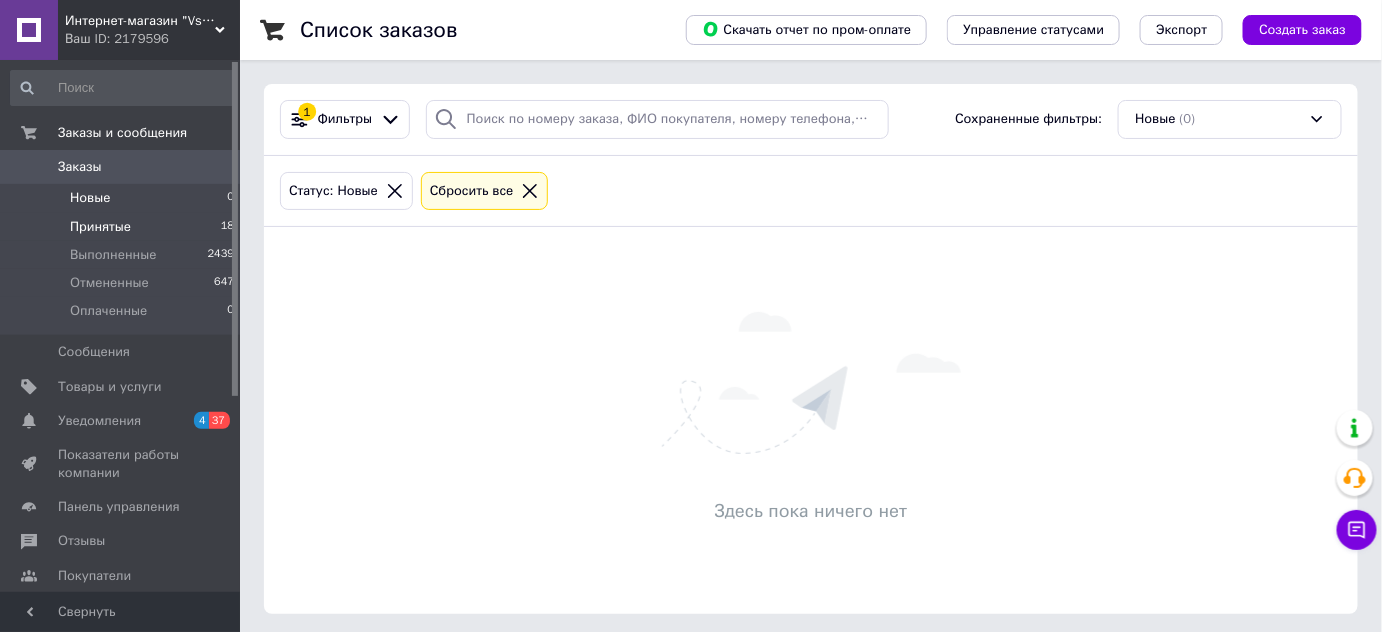 click on "Принятые" at bounding box center [100, 227] 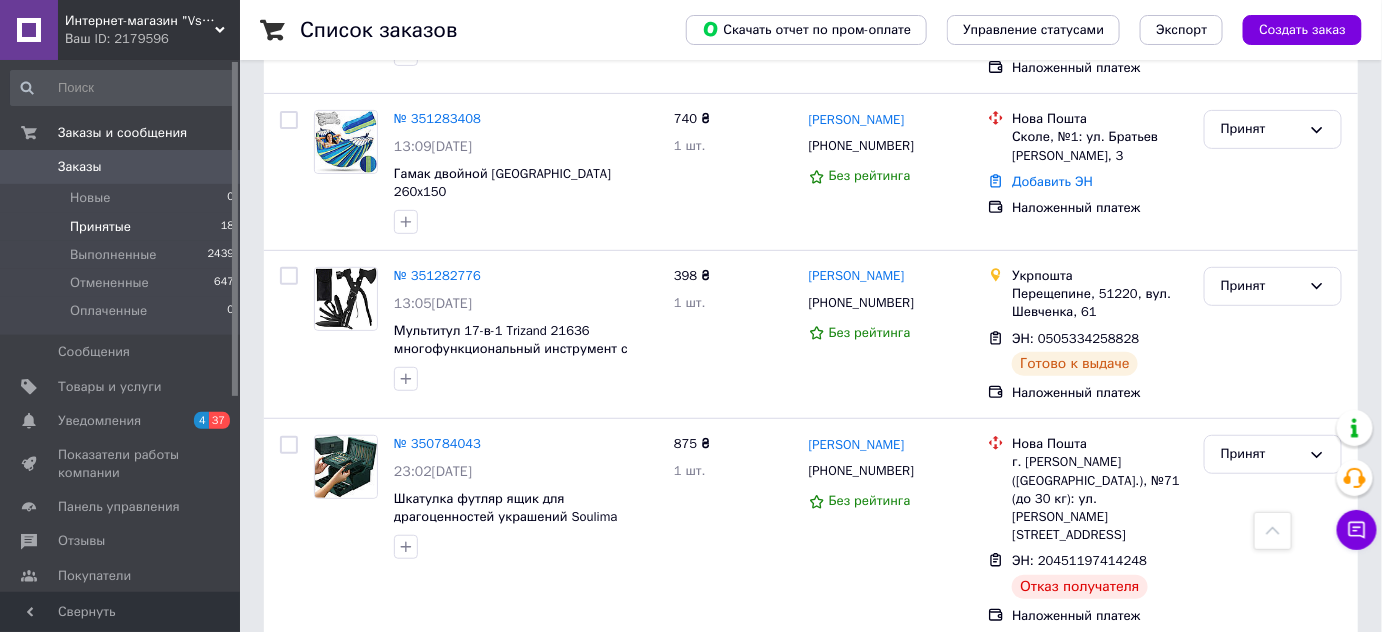 scroll, scrollTop: 2571, scrollLeft: 0, axis: vertical 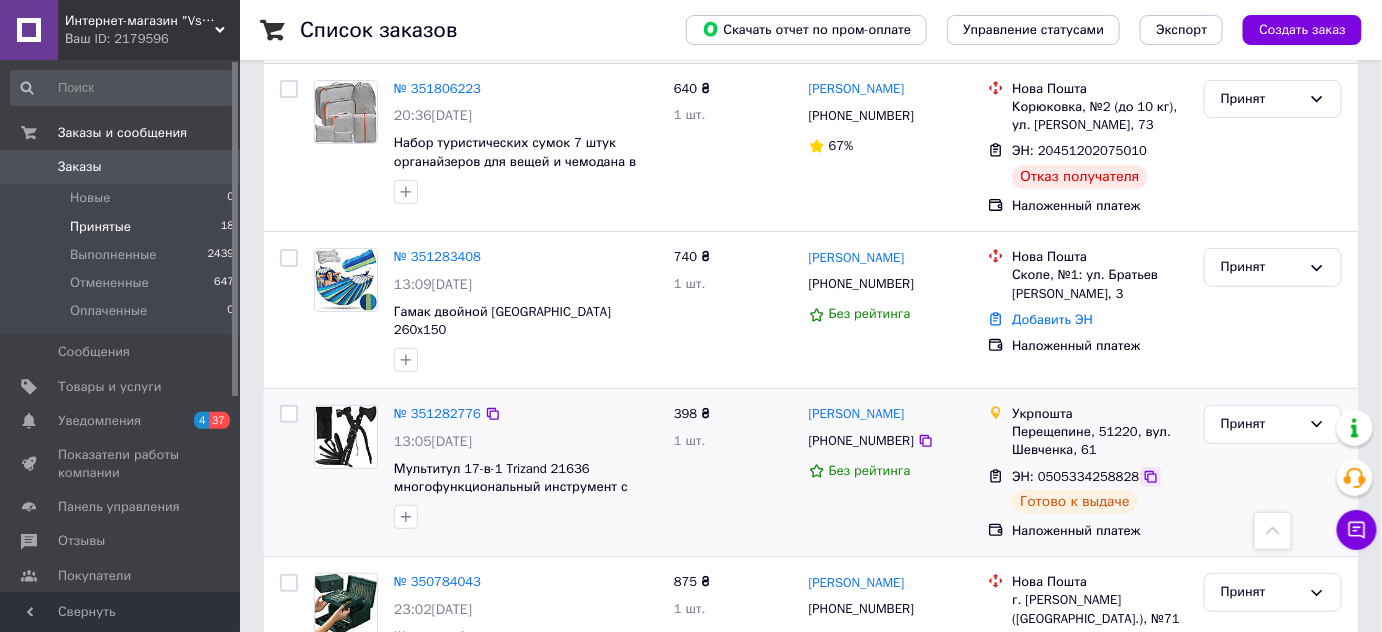 click 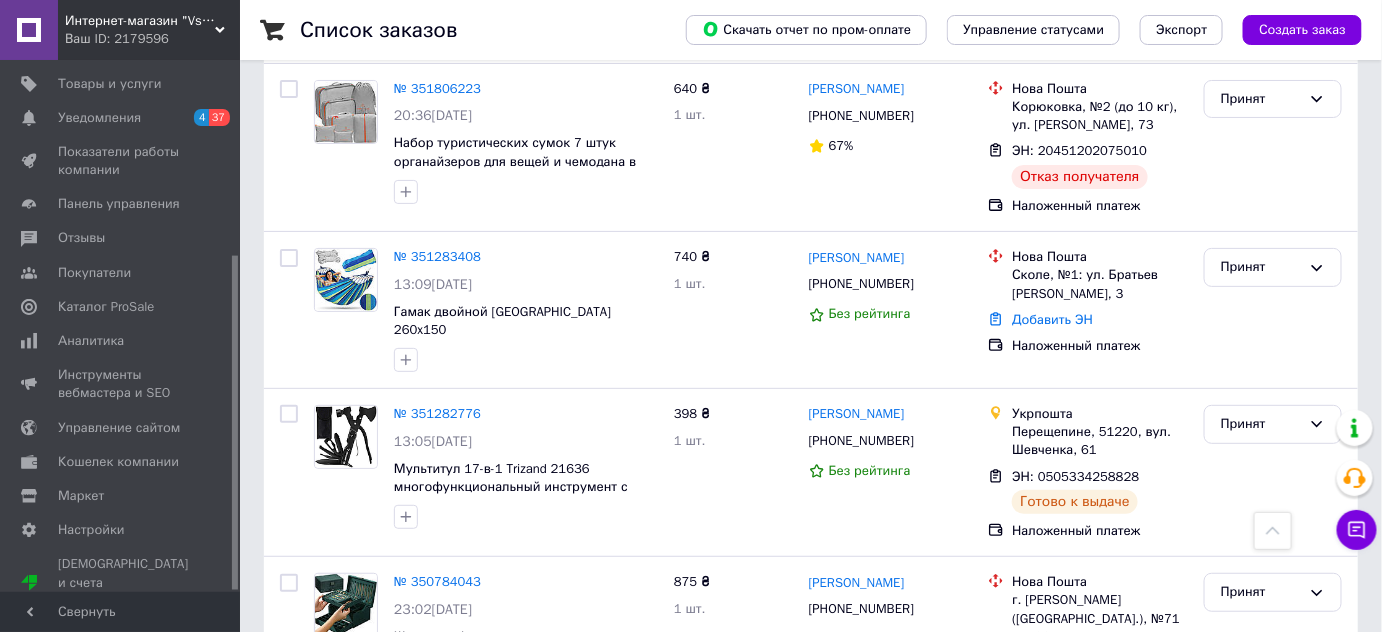 scroll, scrollTop: 310, scrollLeft: 0, axis: vertical 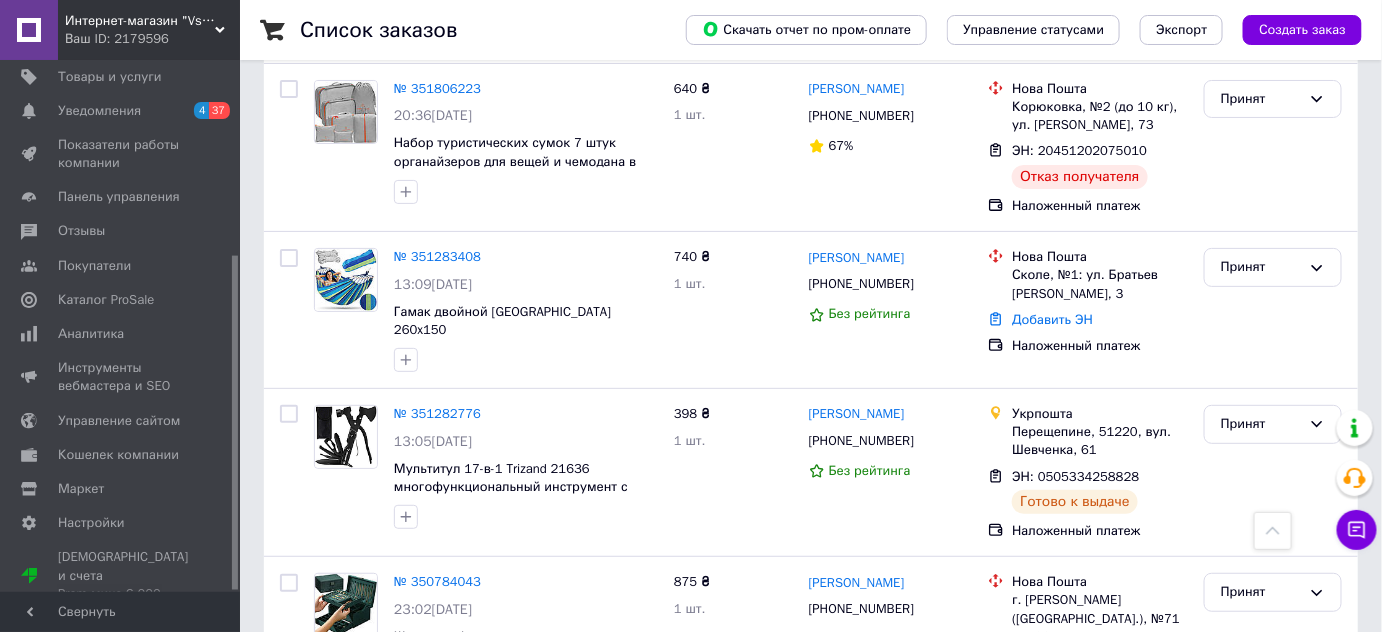 drag, startPoint x: 234, startPoint y: 387, endPoint x: 255, endPoint y: 602, distance: 216.02315 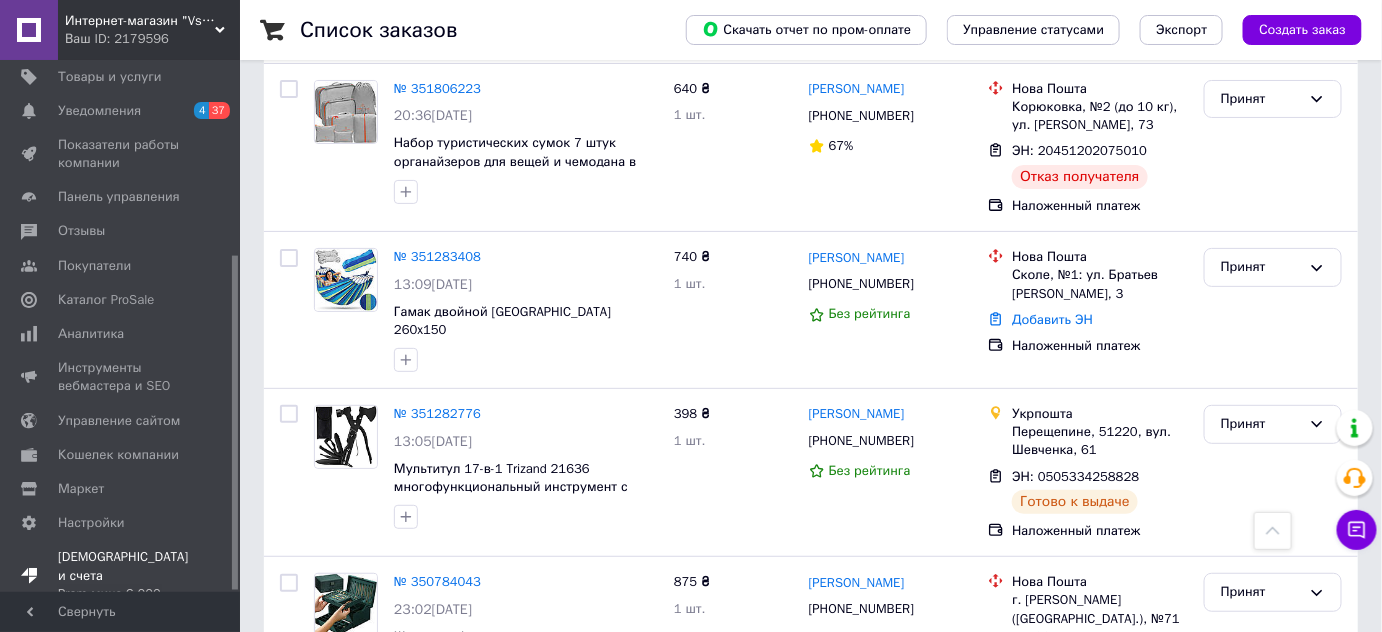 click on "Prom микс 6 000" at bounding box center (123, 594) 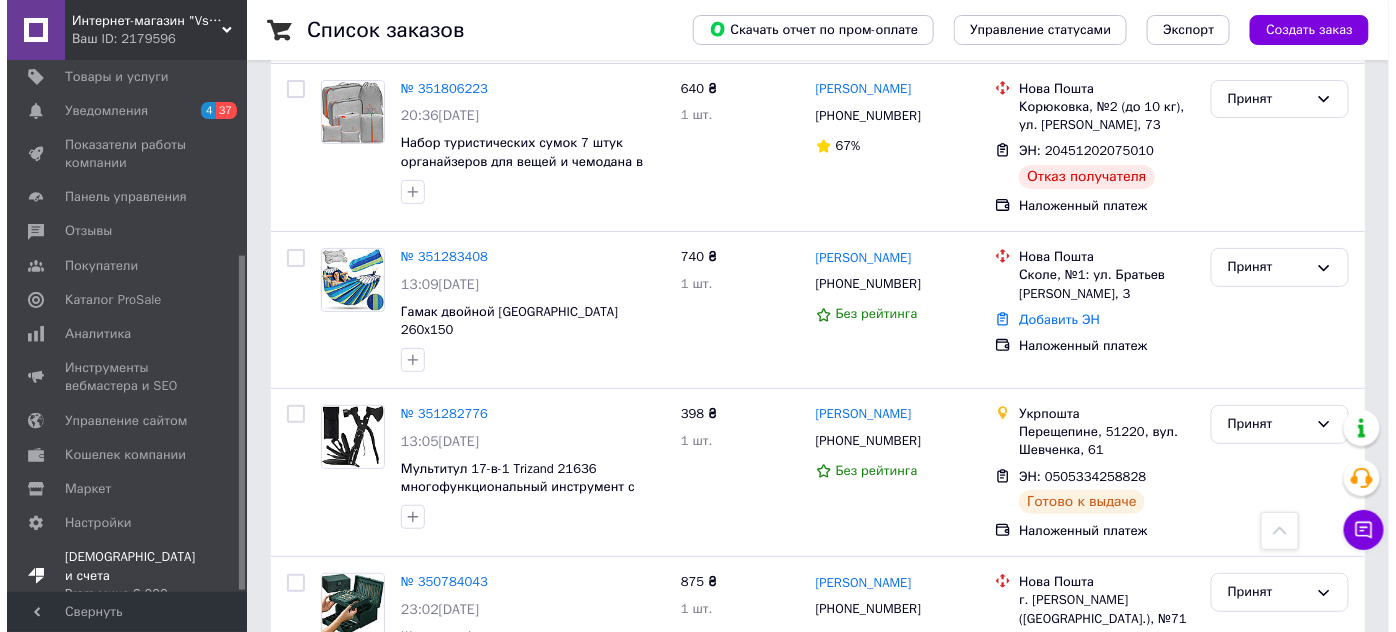 scroll, scrollTop: 0, scrollLeft: 0, axis: both 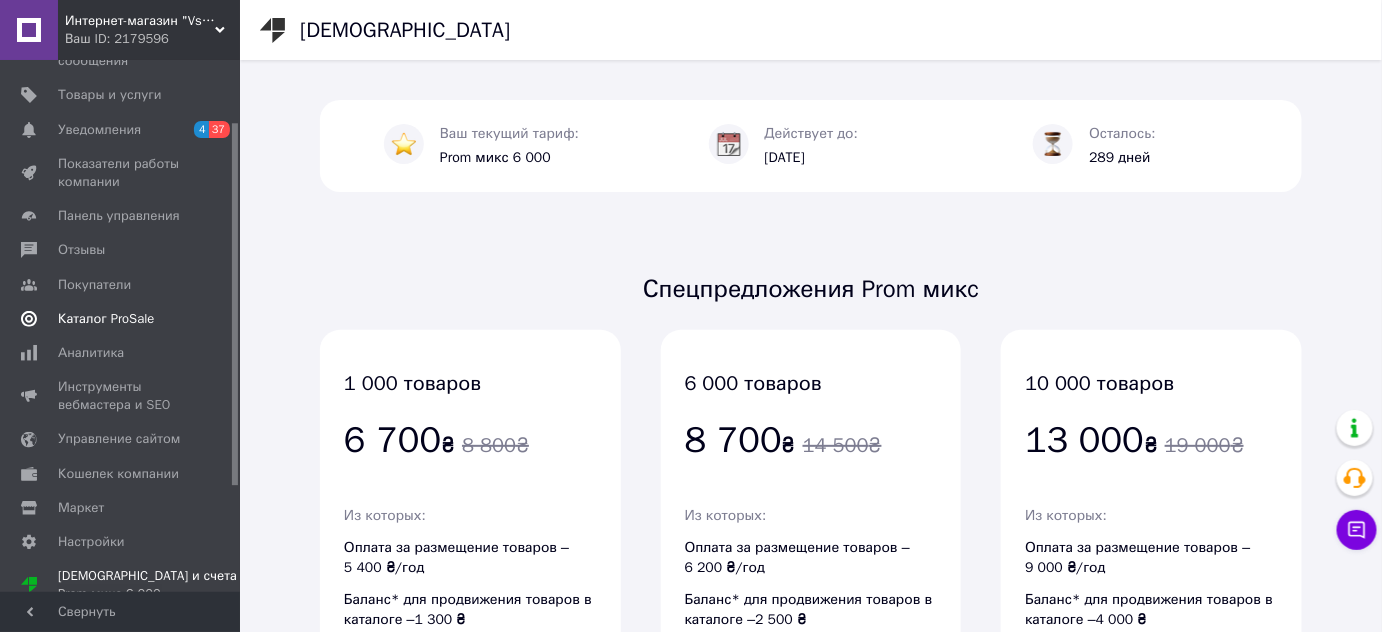 click on "Каталог ProSale" at bounding box center (106, 319) 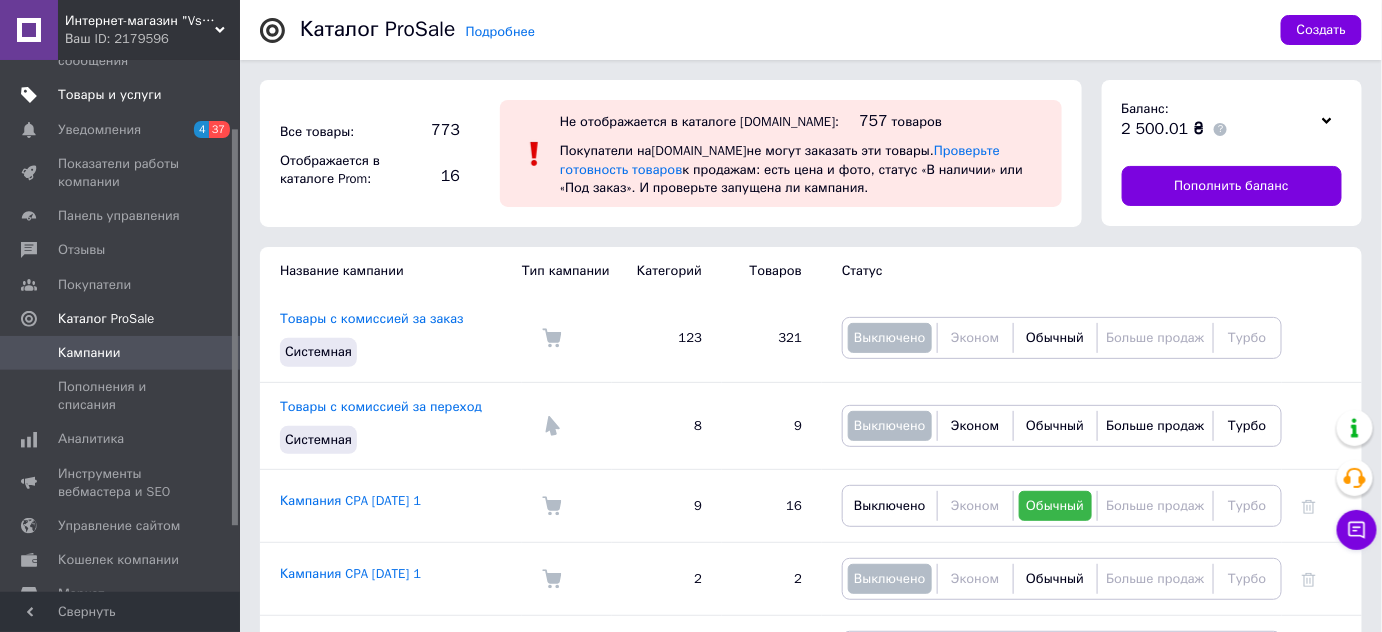 click on "Товары и услуги" at bounding box center [110, 95] 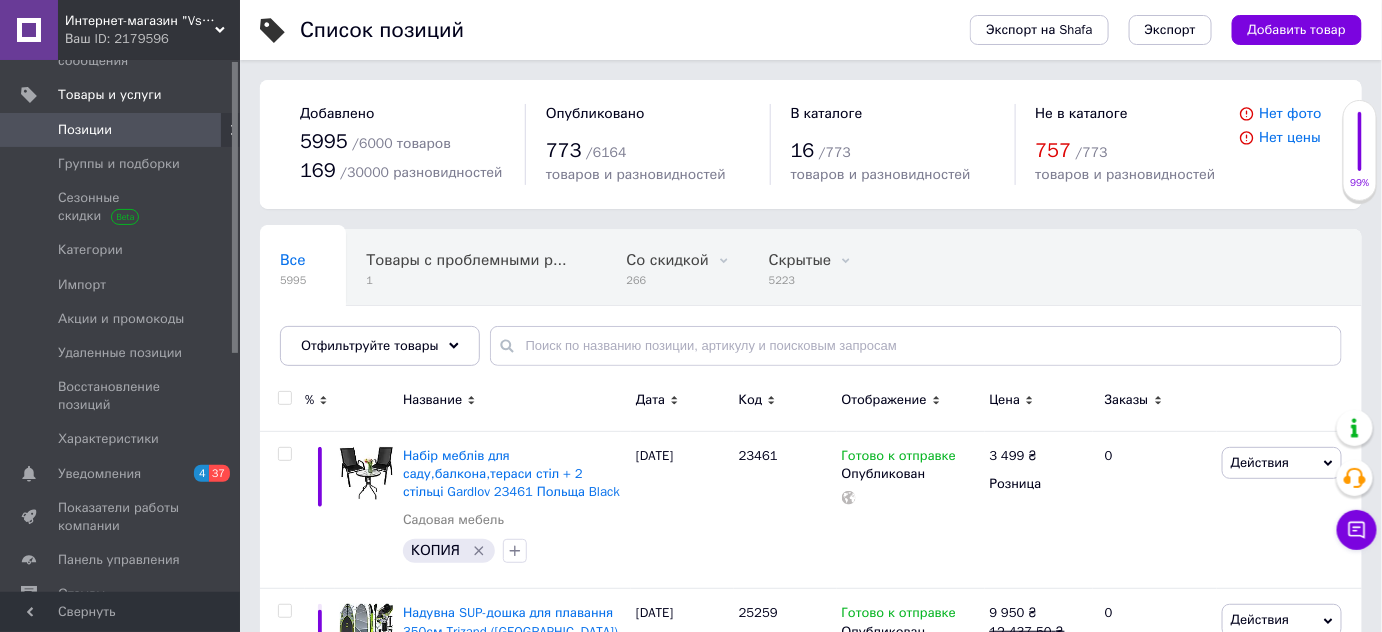 scroll, scrollTop: 0, scrollLeft: 0, axis: both 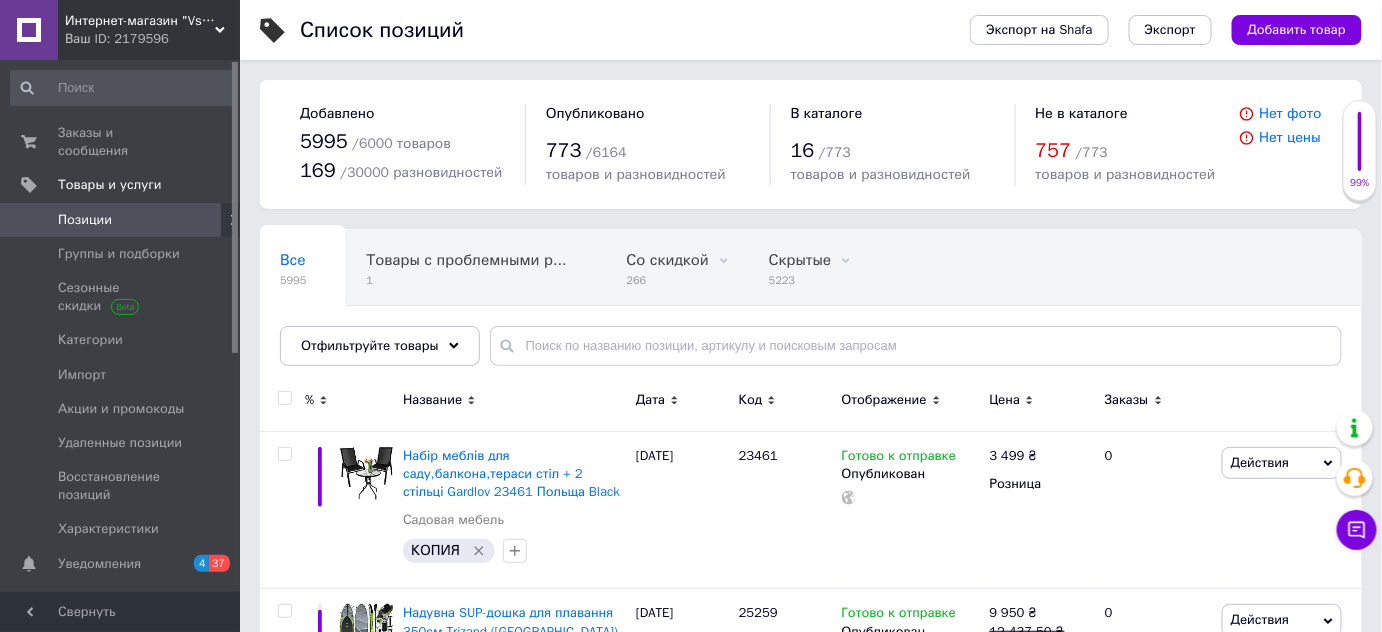 drag, startPoint x: 234, startPoint y: 191, endPoint x: 240, endPoint y: 95, distance: 96.18732 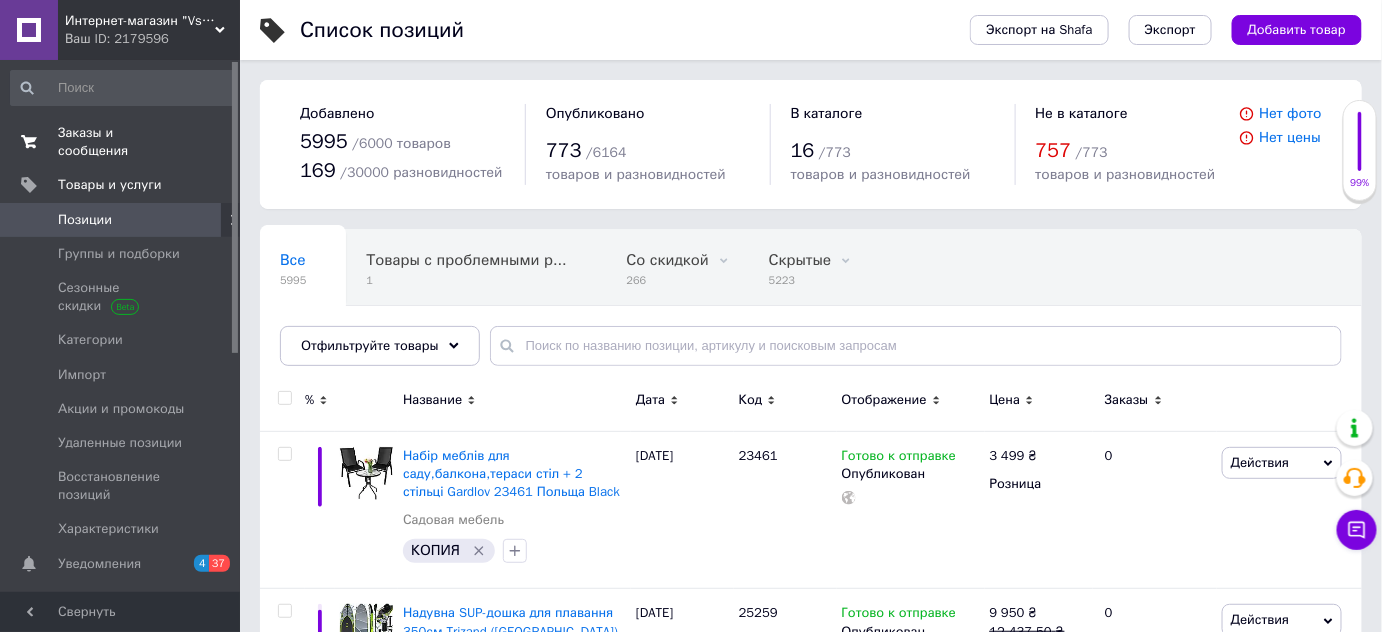 click on "Заказы и сообщения" at bounding box center [121, 142] 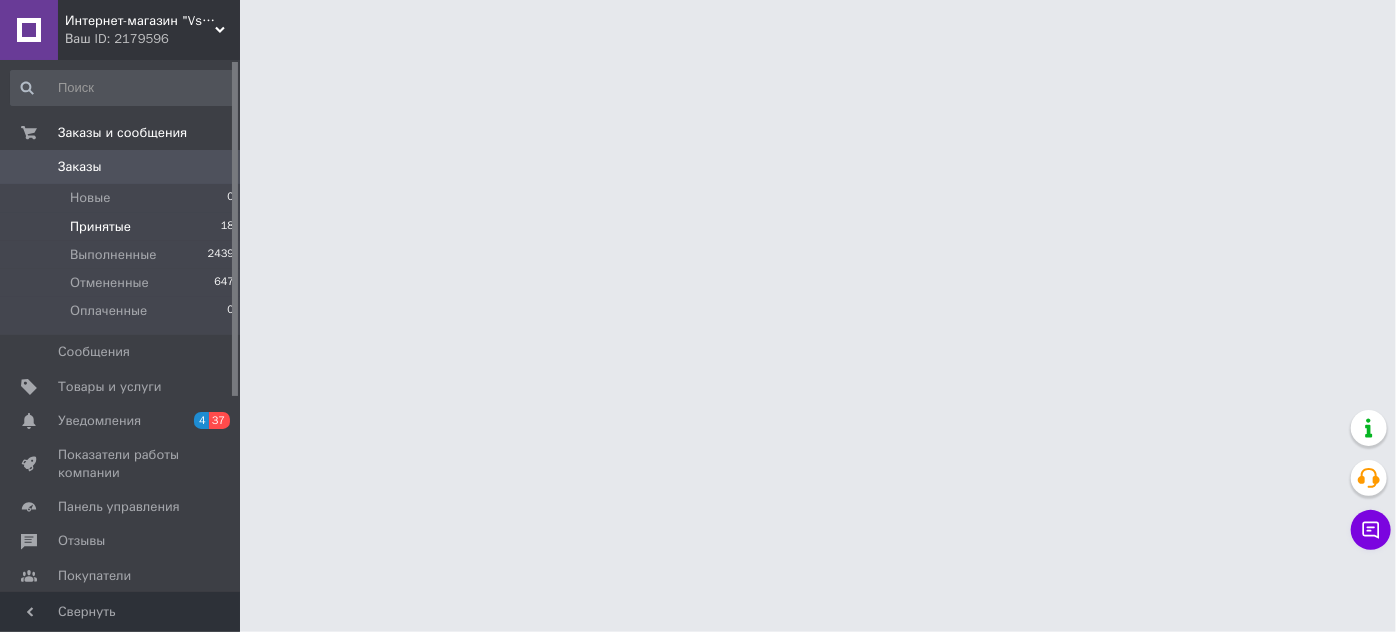 click on "Принятые 18" at bounding box center [123, 227] 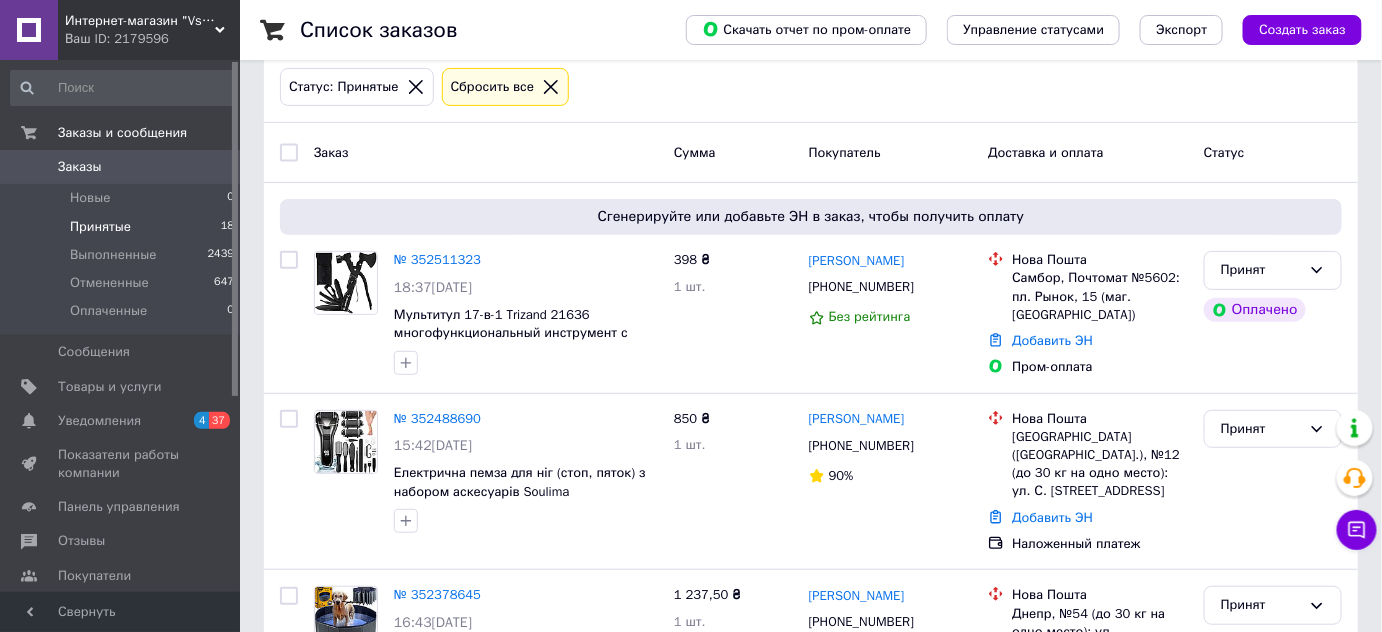 scroll, scrollTop: 95, scrollLeft: 0, axis: vertical 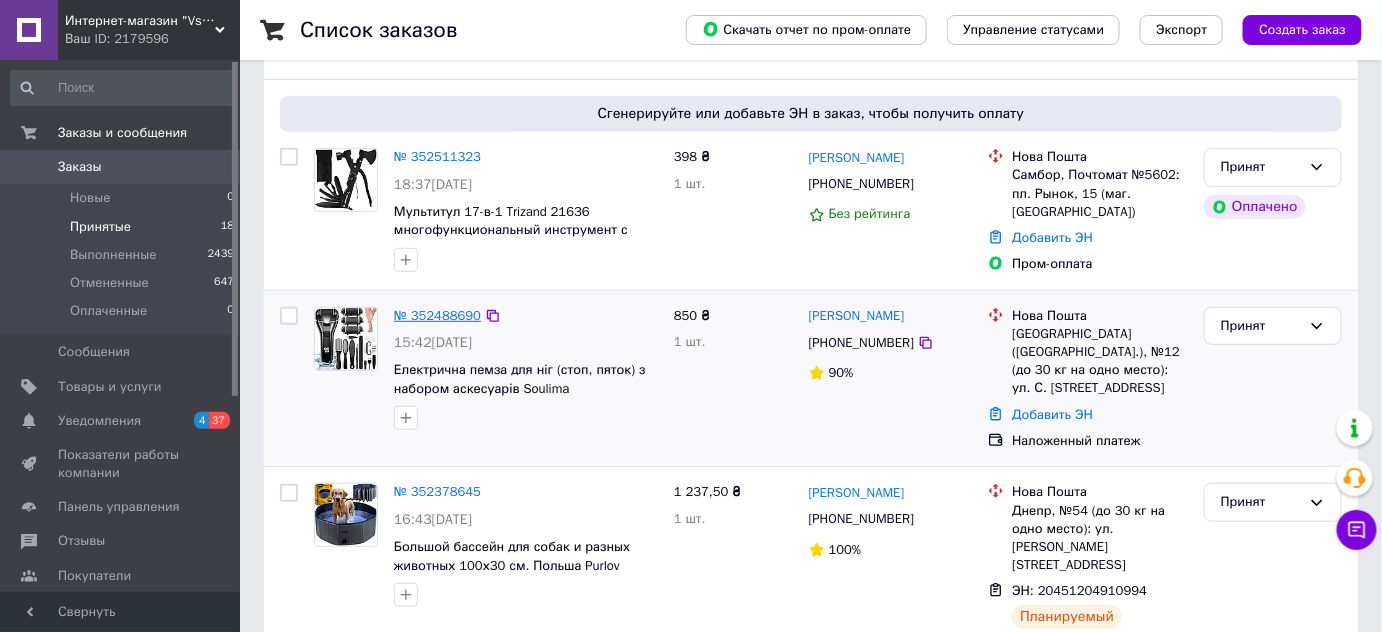click on "№ 352488690" at bounding box center [437, 315] 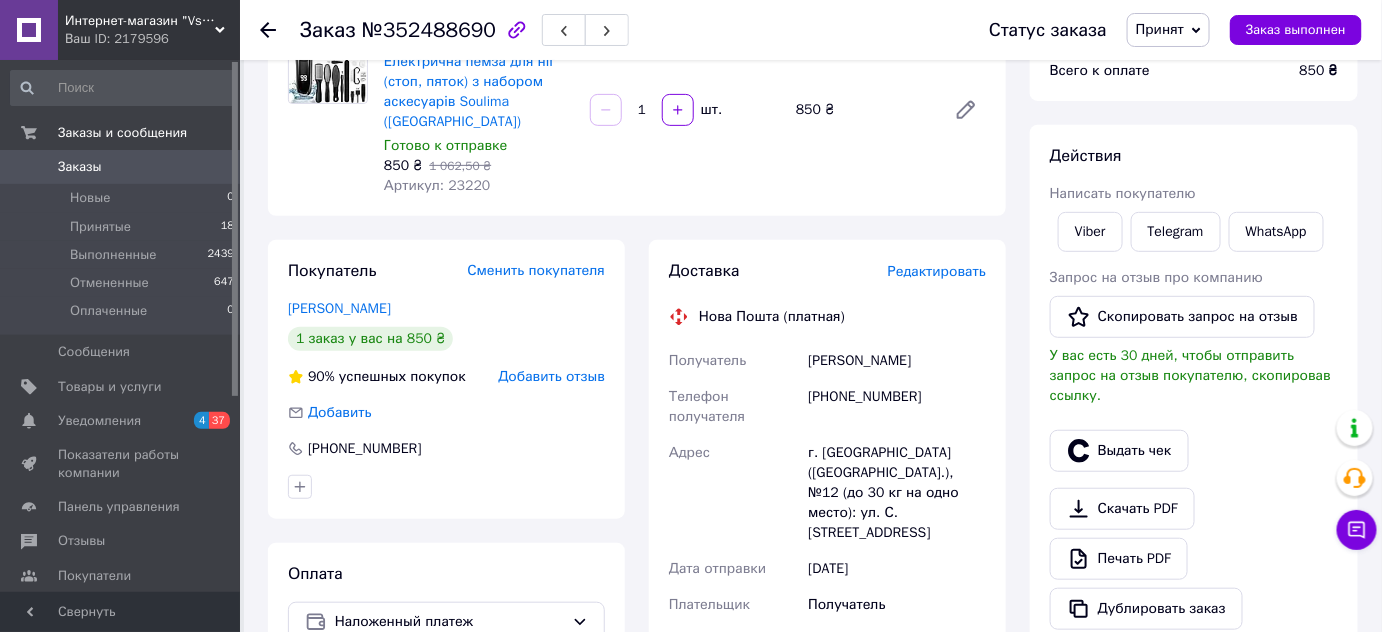 scroll, scrollTop: 0, scrollLeft: 0, axis: both 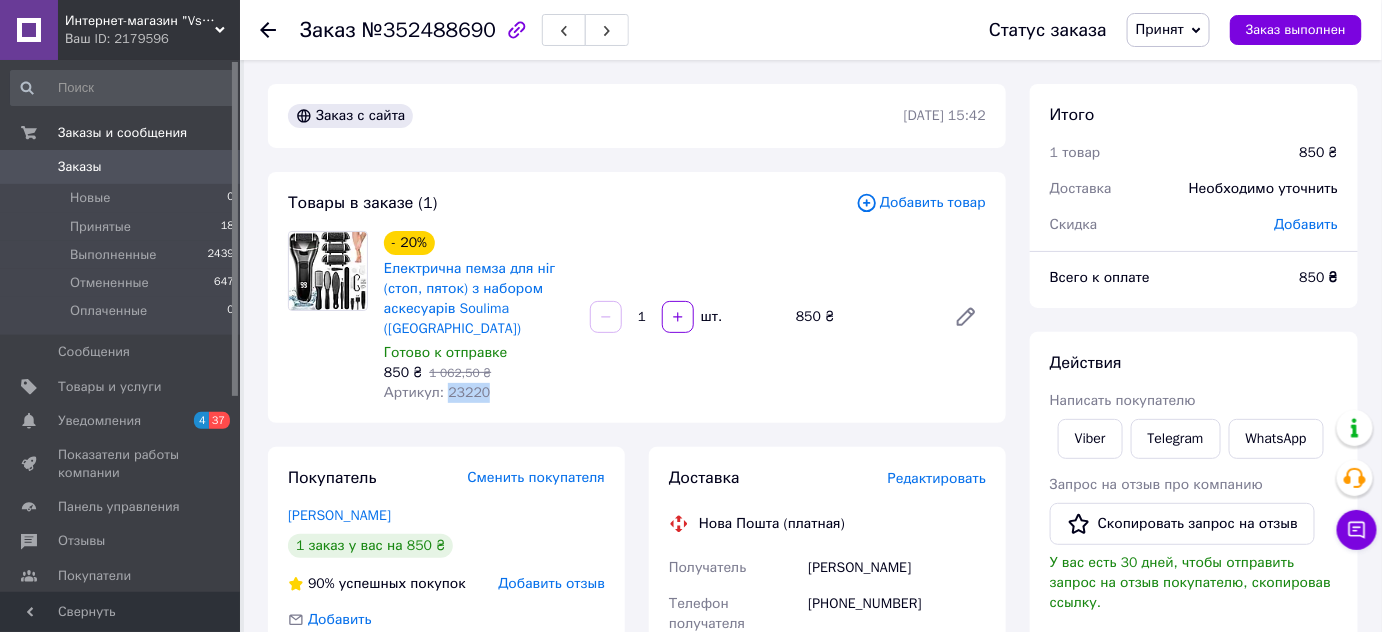 drag, startPoint x: 506, startPoint y: 378, endPoint x: 444, endPoint y: 380, distance: 62.03225 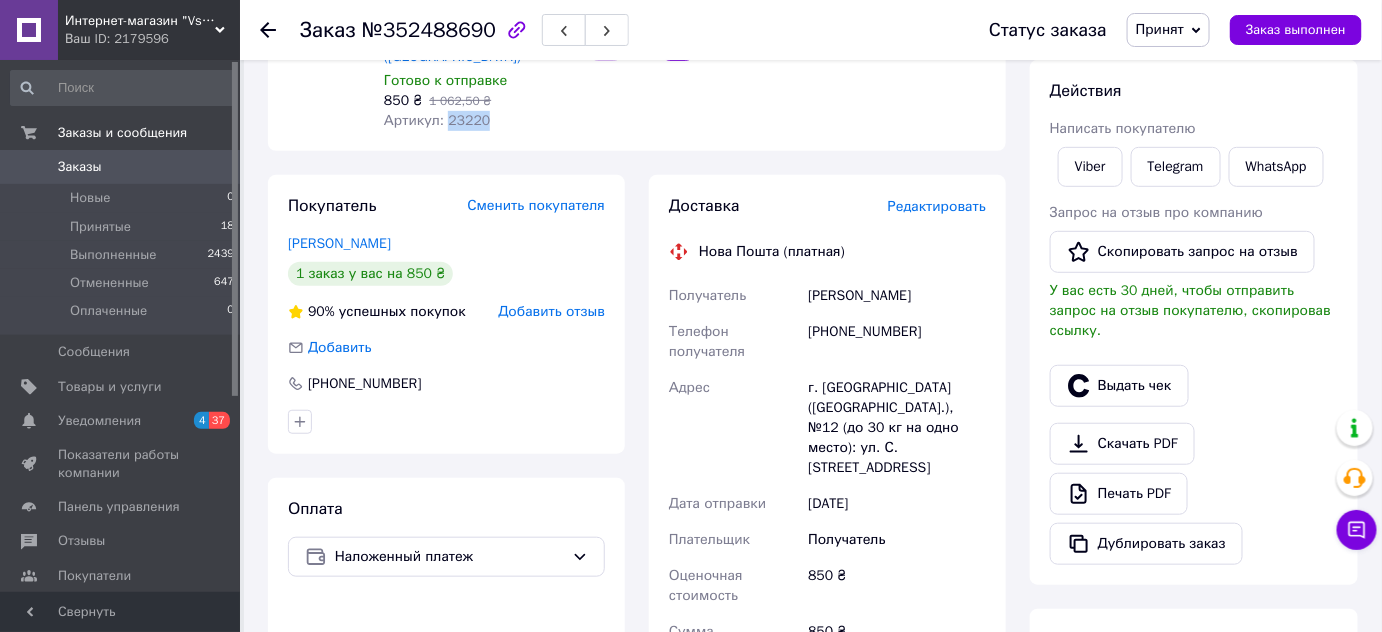 scroll, scrollTop: 310, scrollLeft: 0, axis: vertical 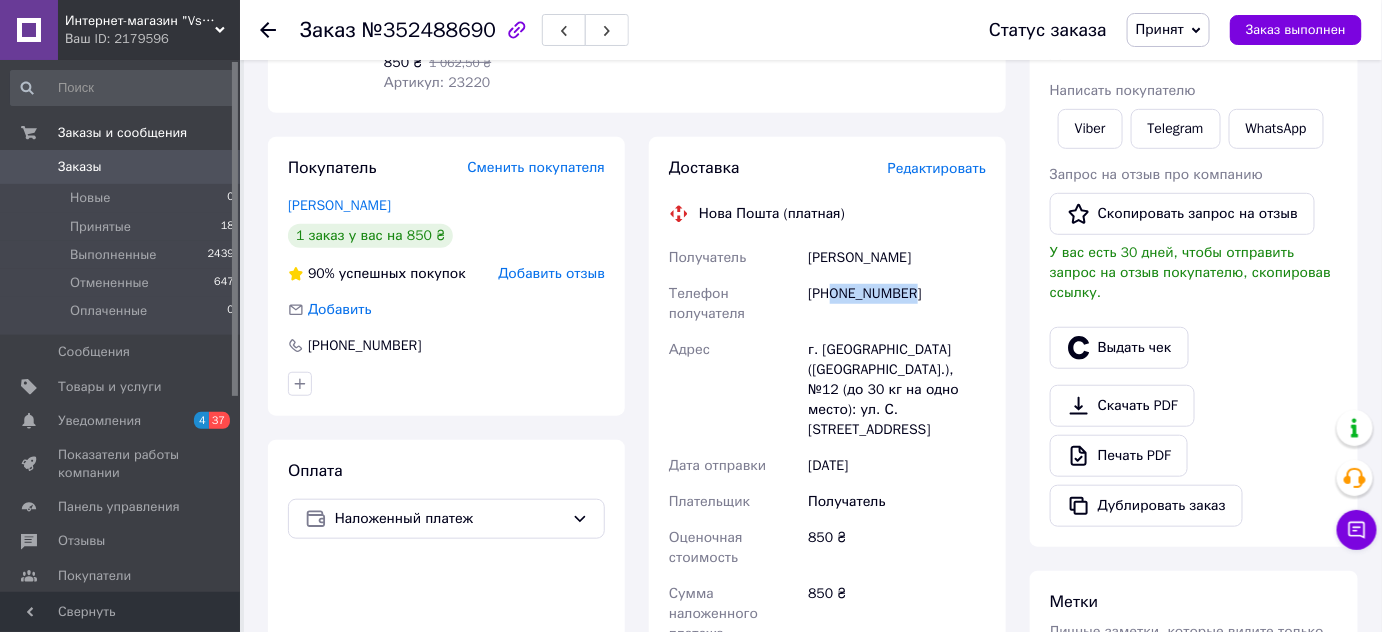 drag, startPoint x: 926, startPoint y: 279, endPoint x: 834, endPoint y: 269, distance: 92.541885 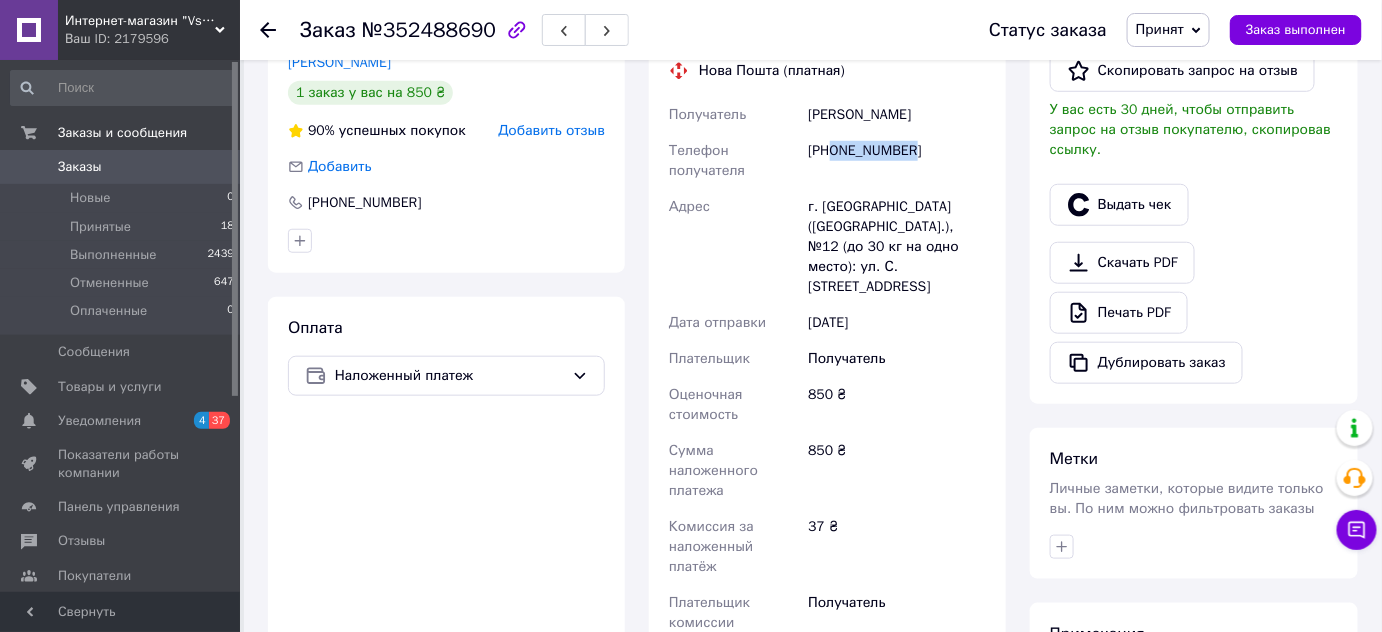scroll, scrollTop: 472, scrollLeft: 0, axis: vertical 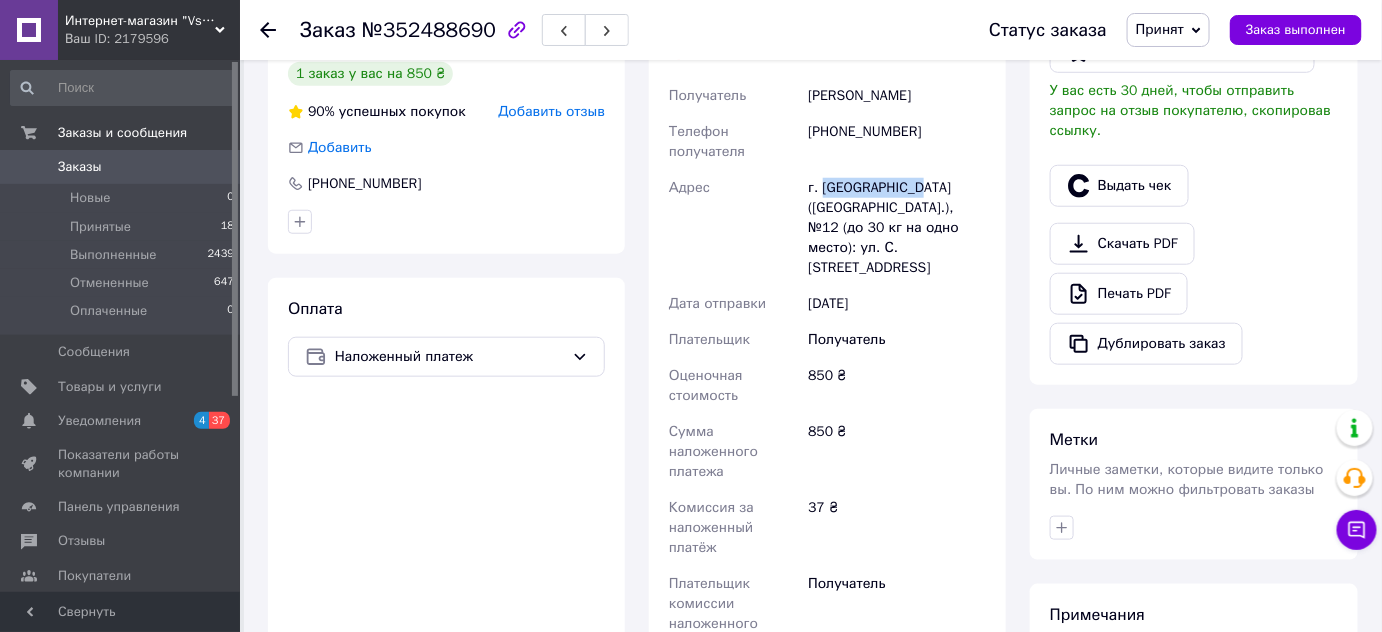 drag, startPoint x: 824, startPoint y: 164, endPoint x: 914, endPoint y: 170, distance: 90.199776 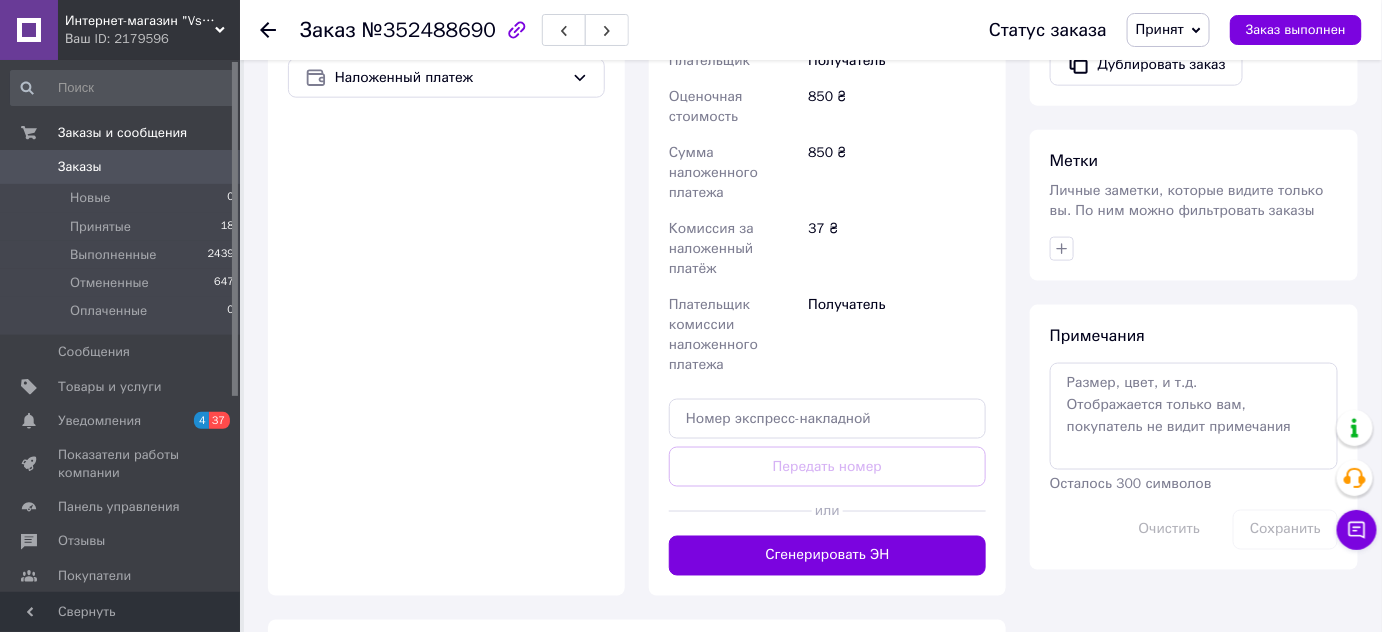 scroll, scrollTop: 762, scrollLeft: 0, axis: vertical 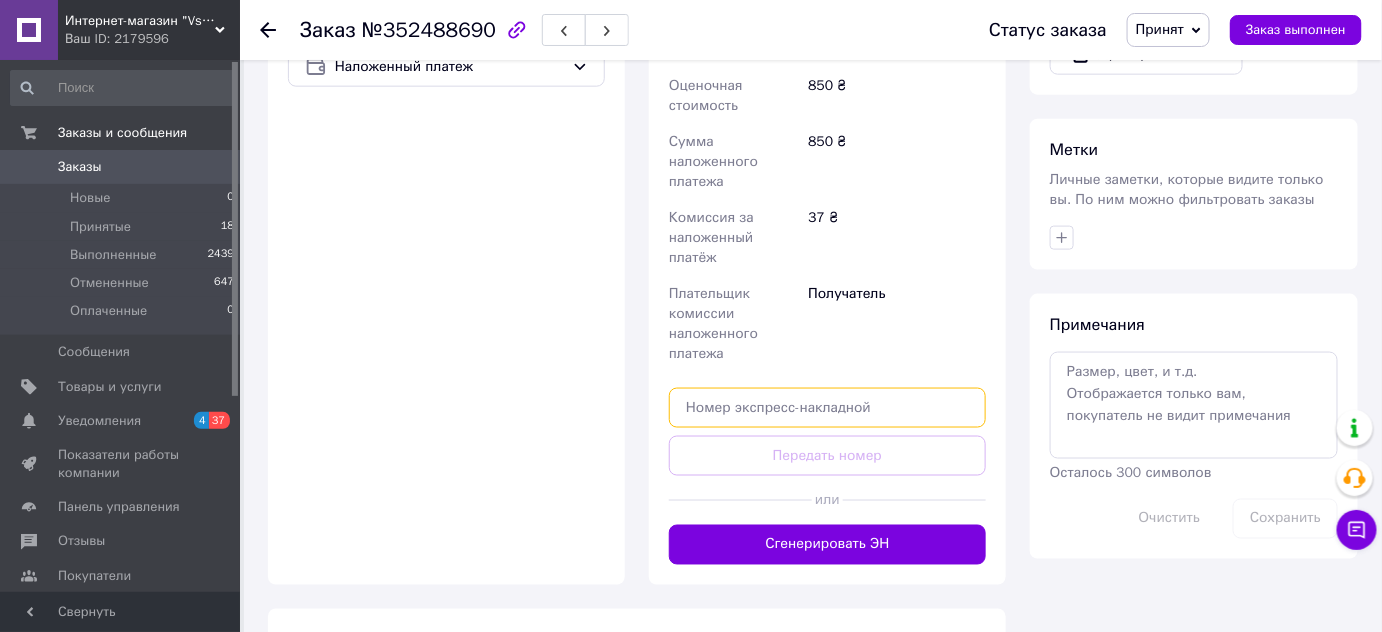 click at bounding box center [827, 408] 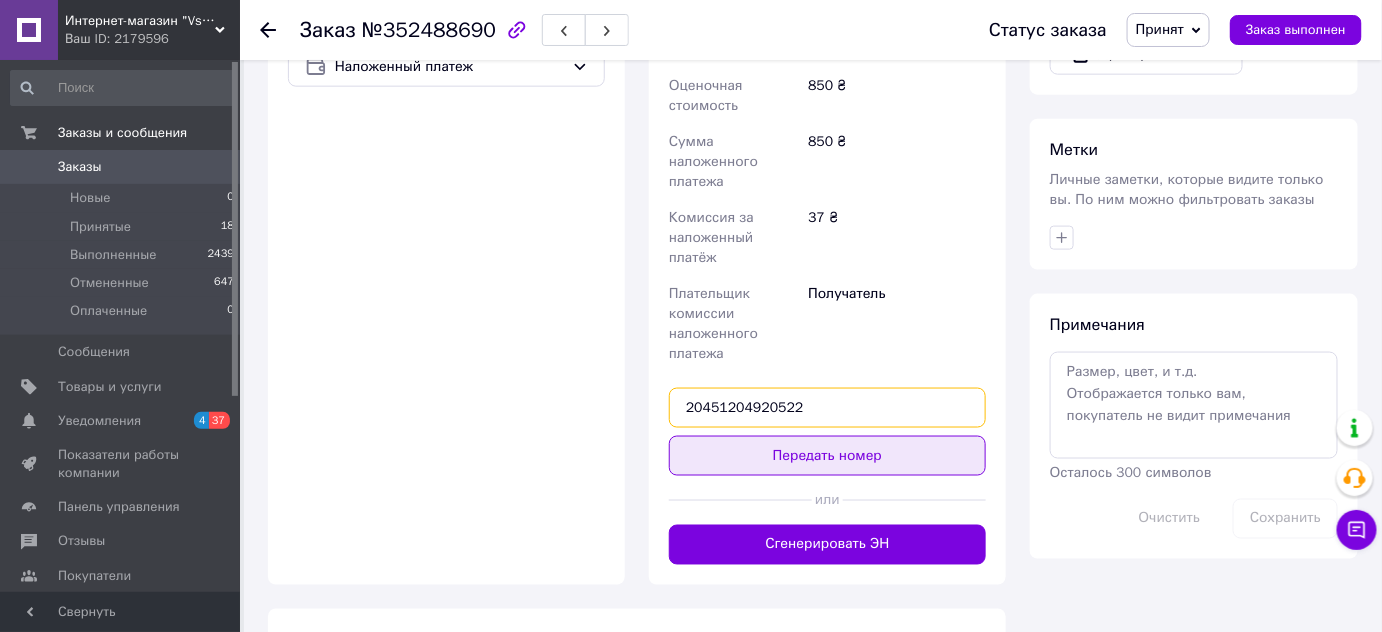type on "20451204920522" 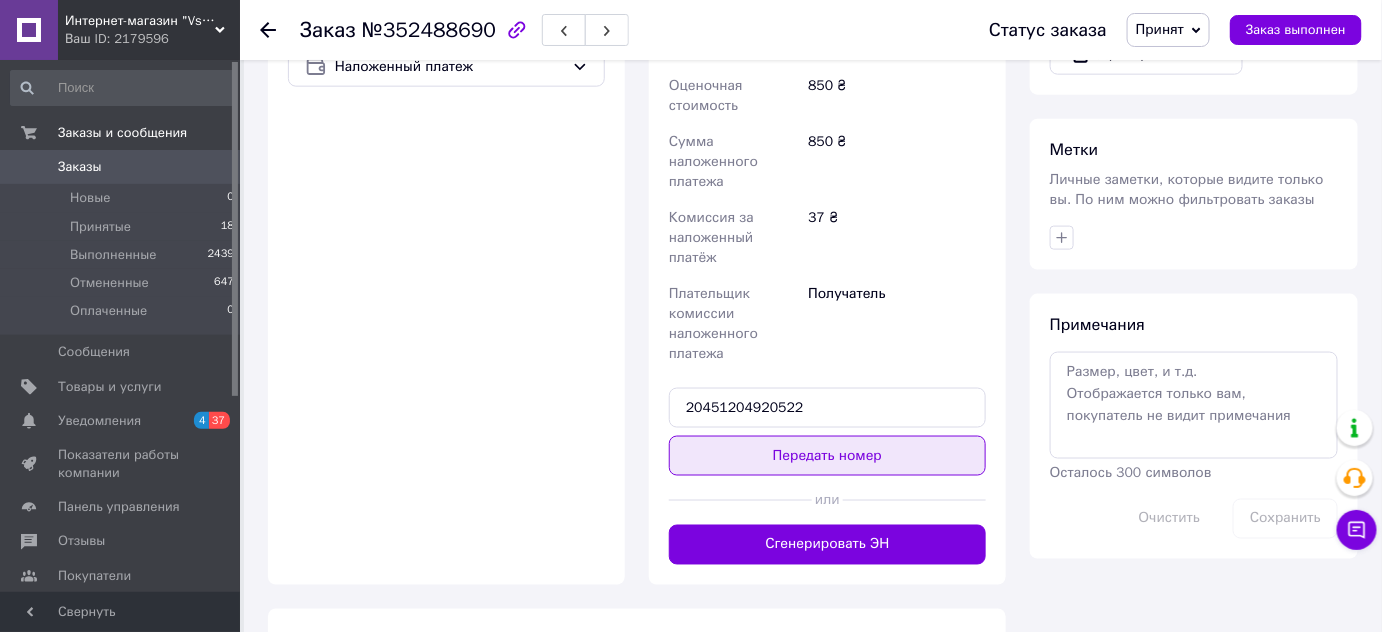 click on "Передать номер" at bounding box center (827, 456) 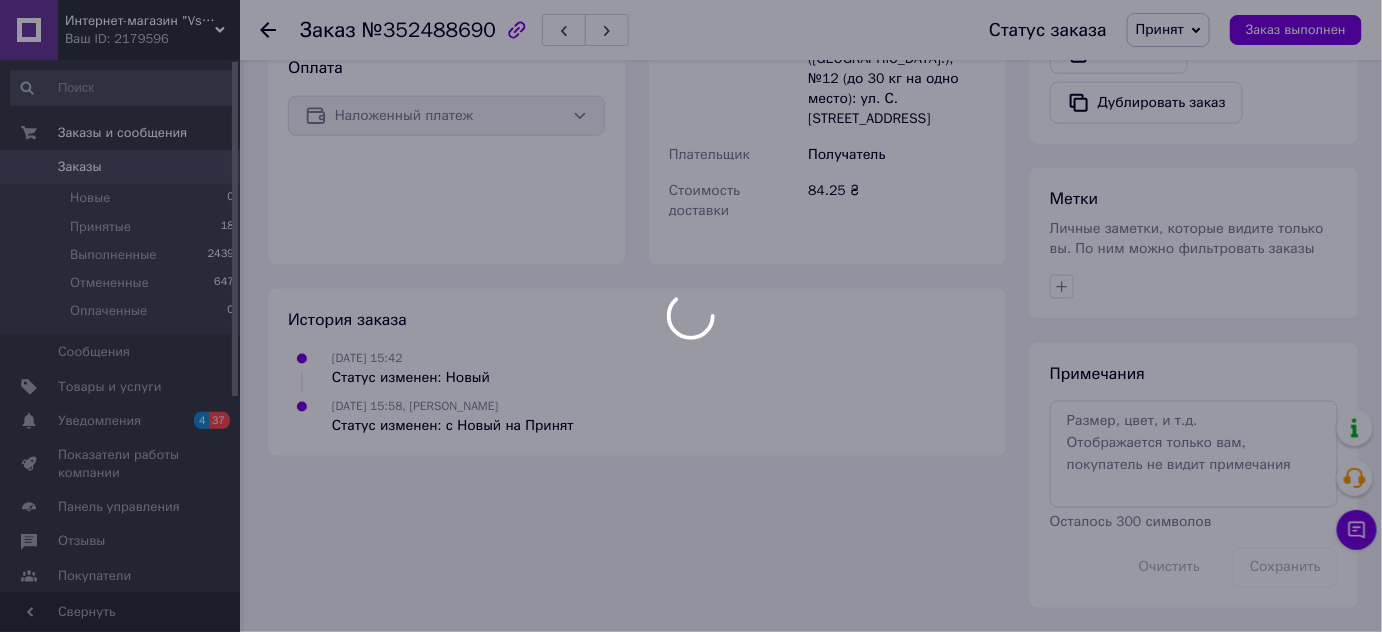 scroll, scrollTop: 689, scrollLeft: 0, axis: vertical 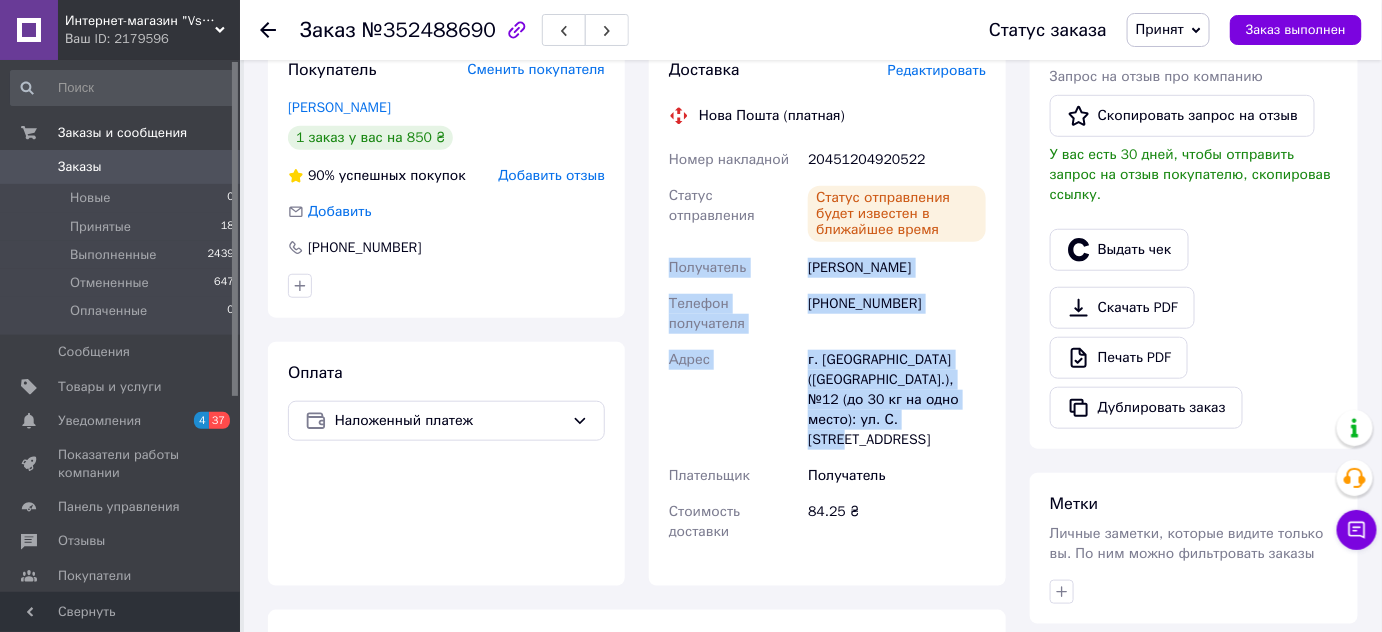 drag, startPoint x: 669, startPoint y: 241, endPoint x: 973, endPoint y: 396, distance: 341.23453 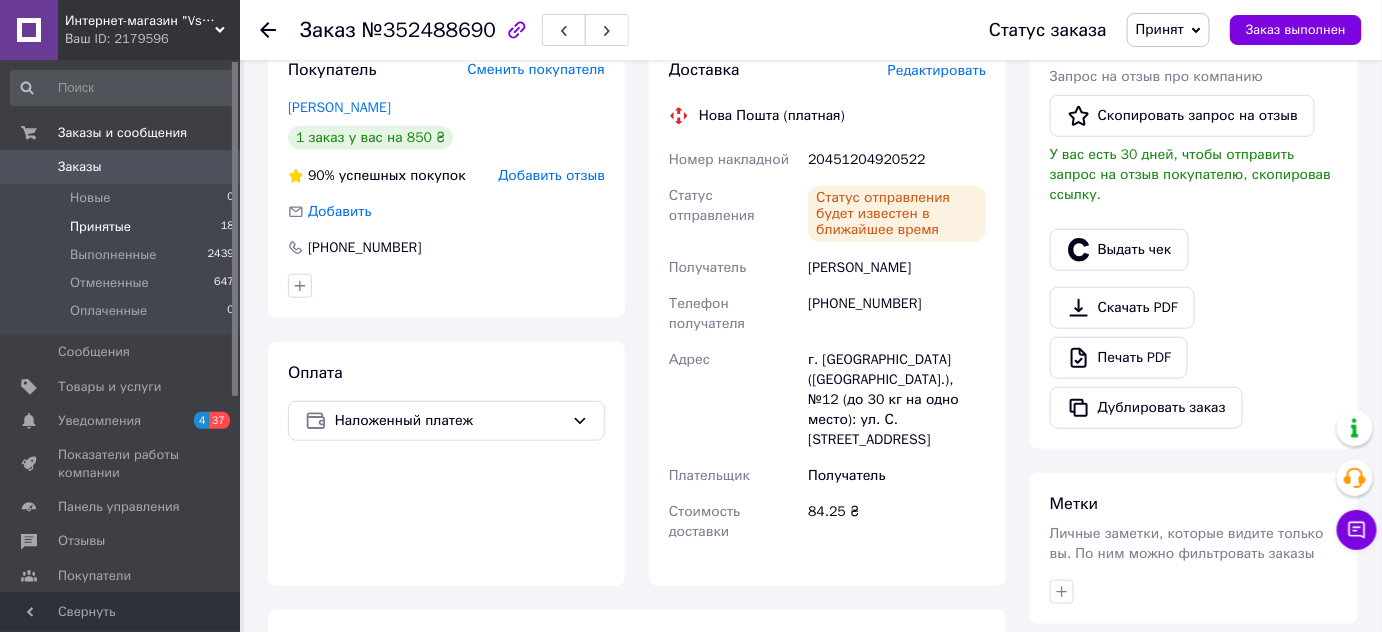 click on "Принятые" at bounding box center [100, 227] 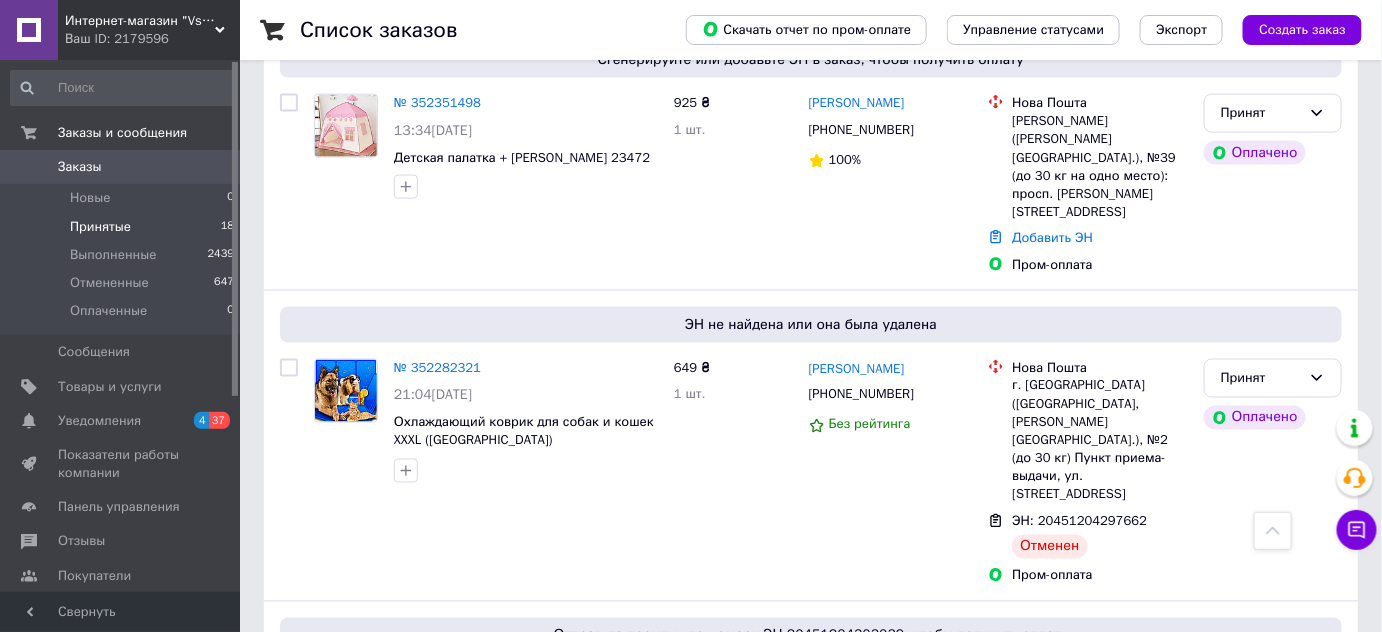 scroll, scrollTop: 898, scrollLeft: 0, axis: vertical 